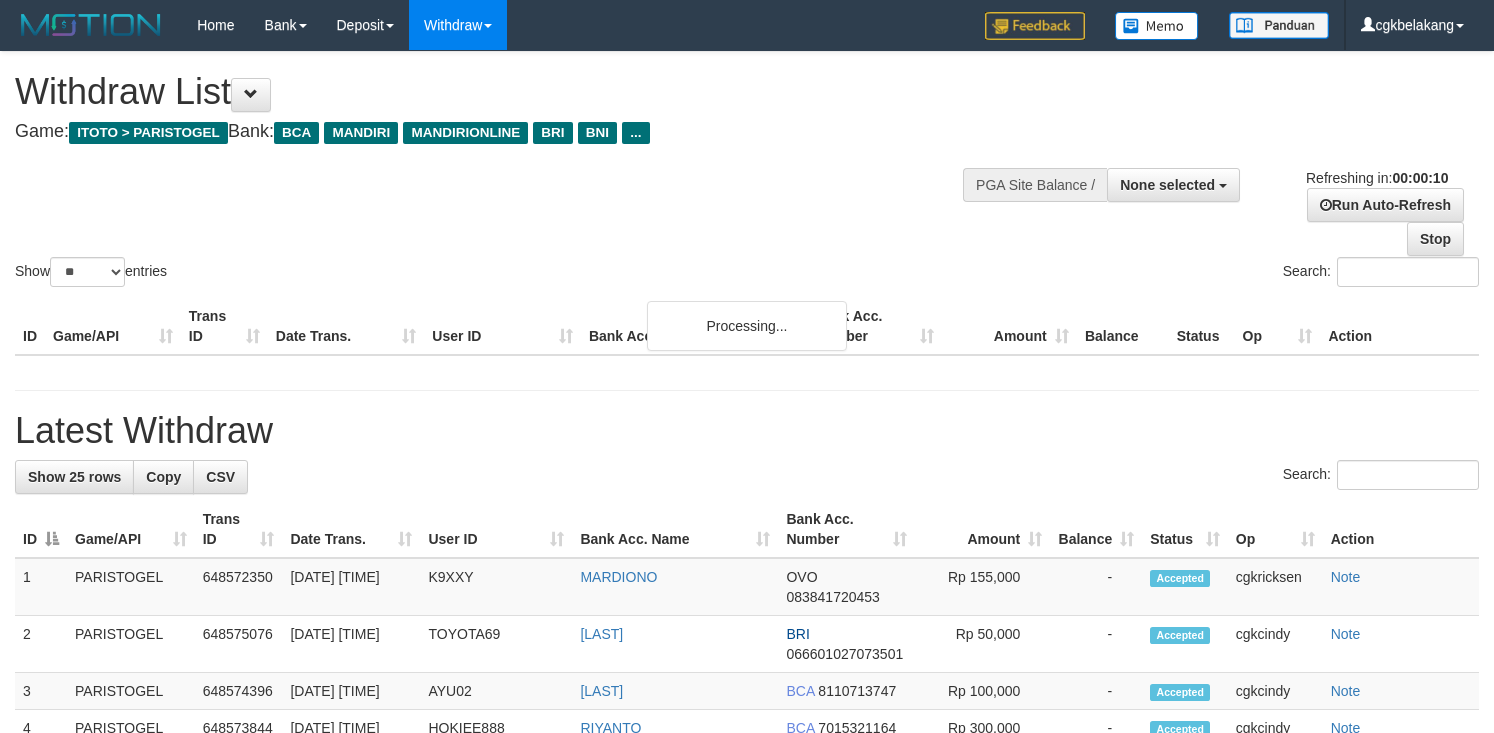 select 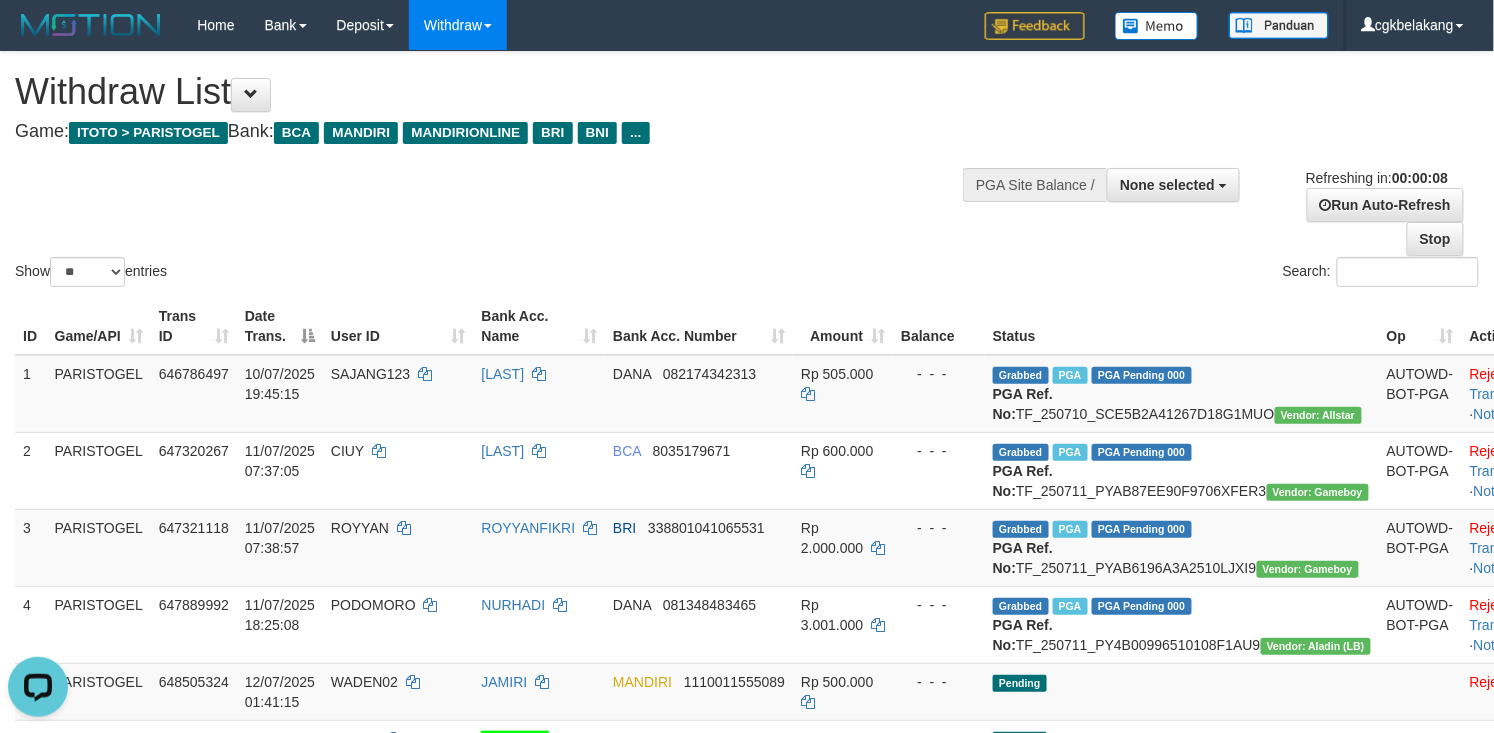 scroll, scrollTop: 0, scrollLeft: 0, axis: both 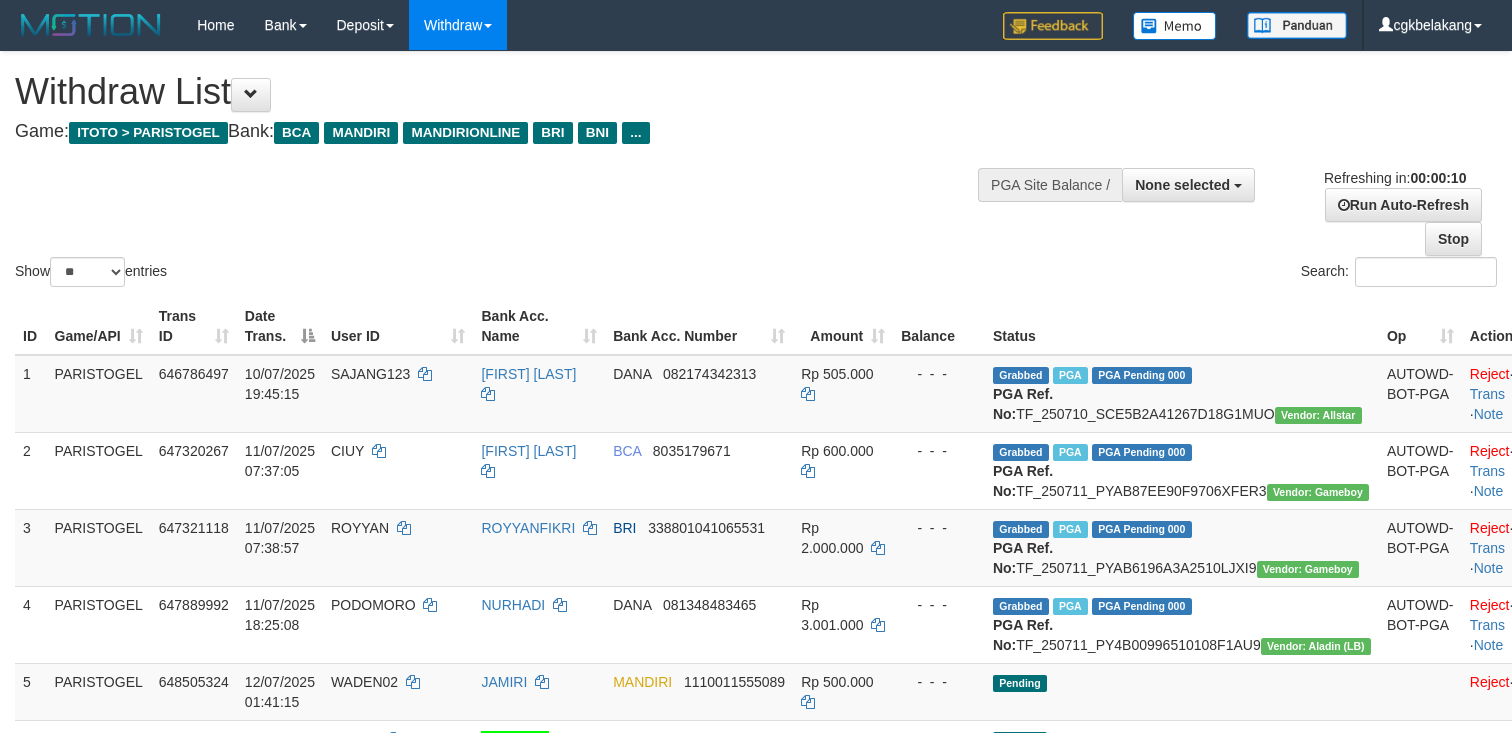 select 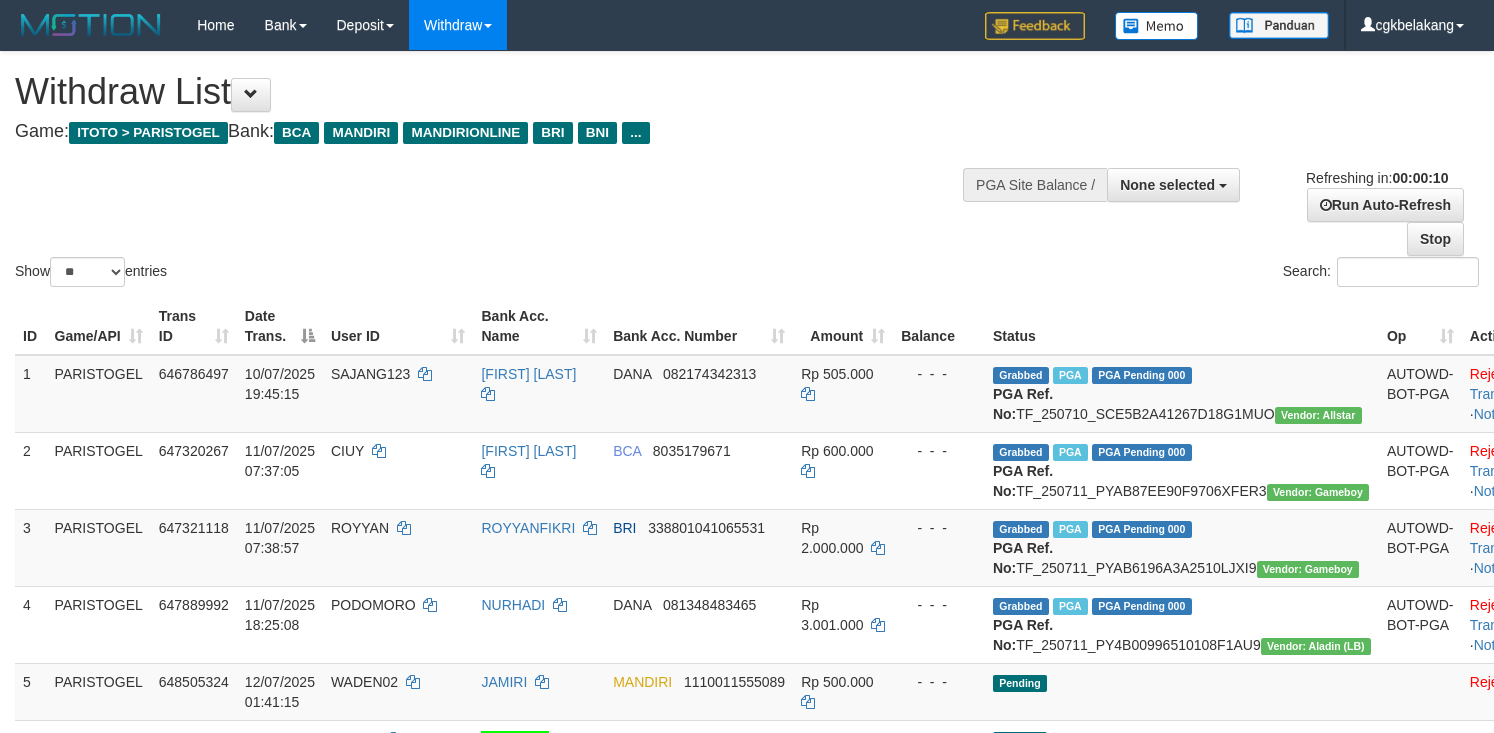 select 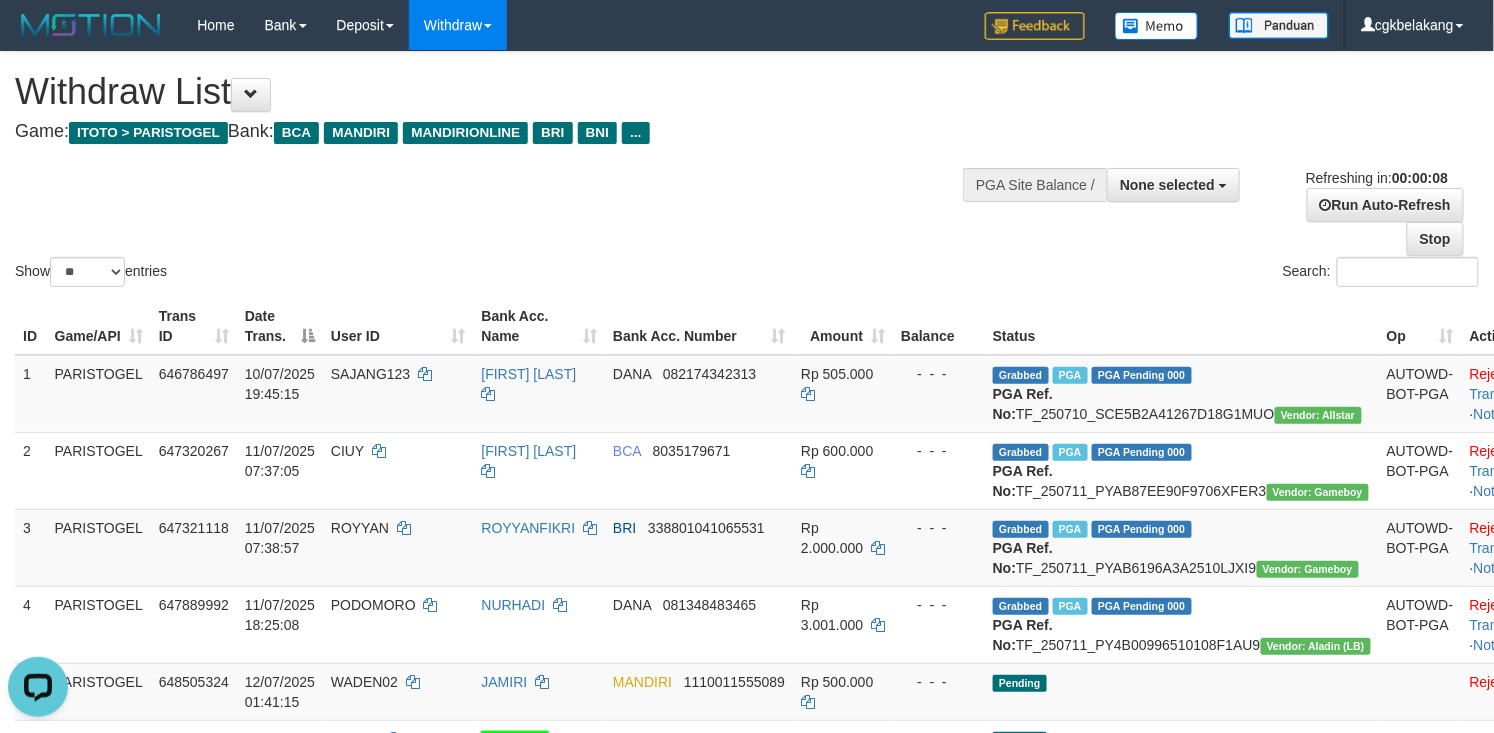 scroll, scrollTop: 0, scrollLeft: 0, axis: both 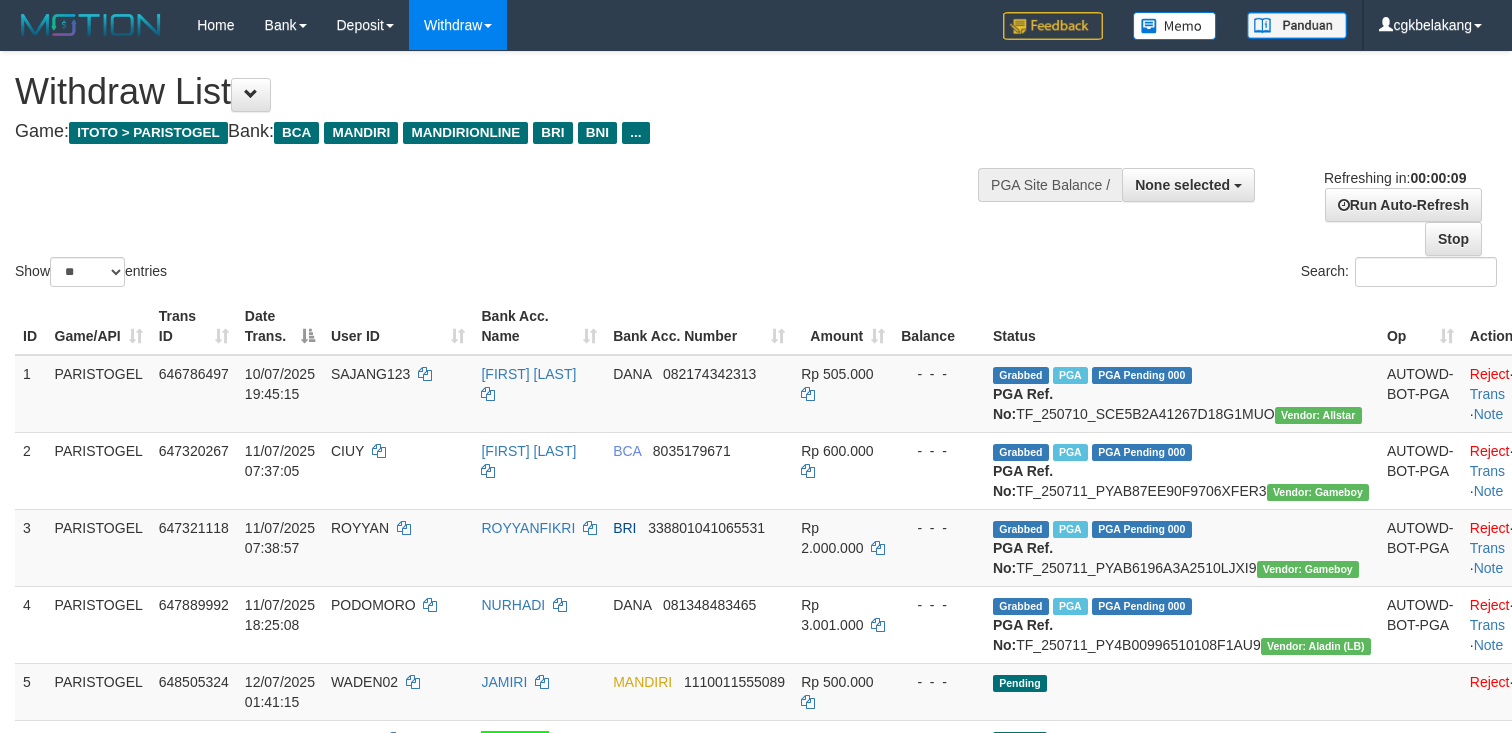 select 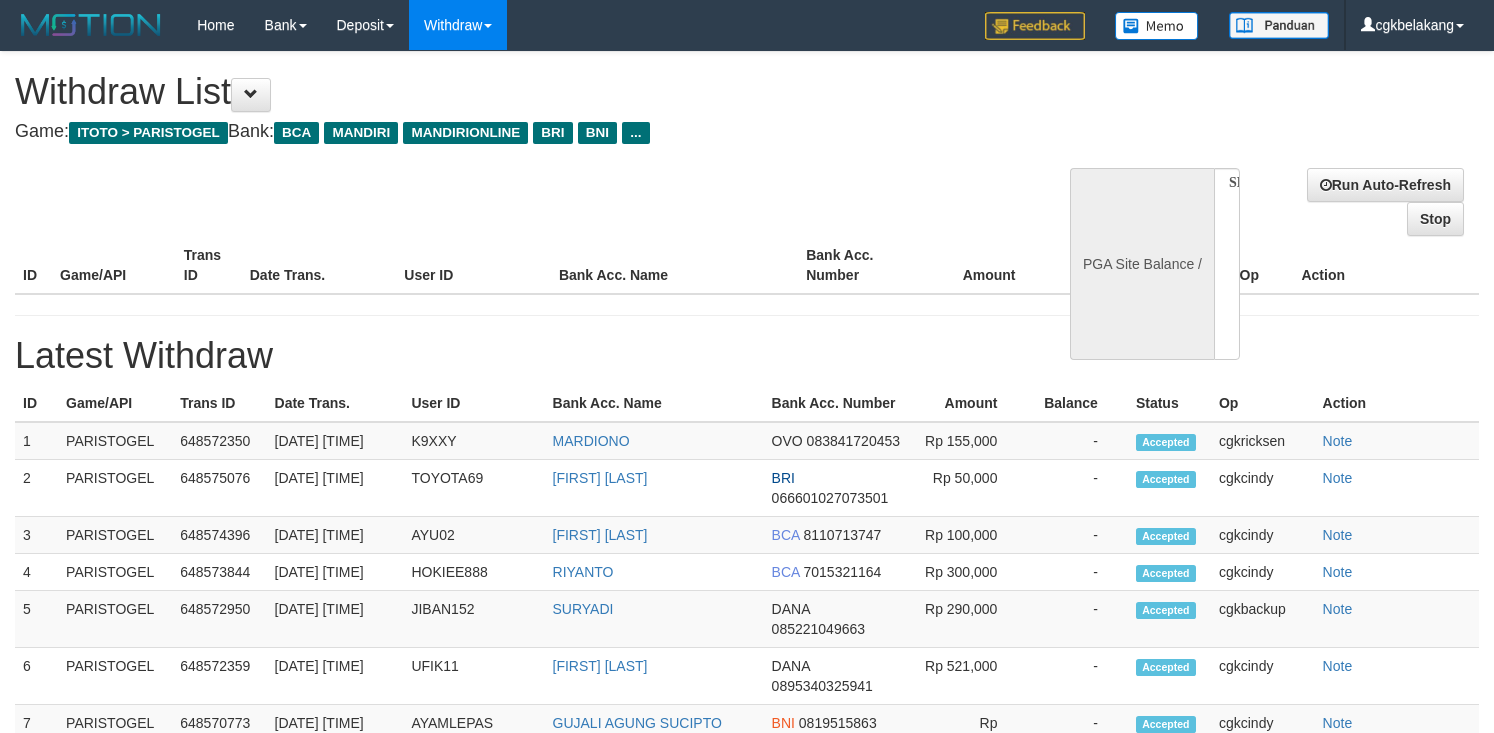 select 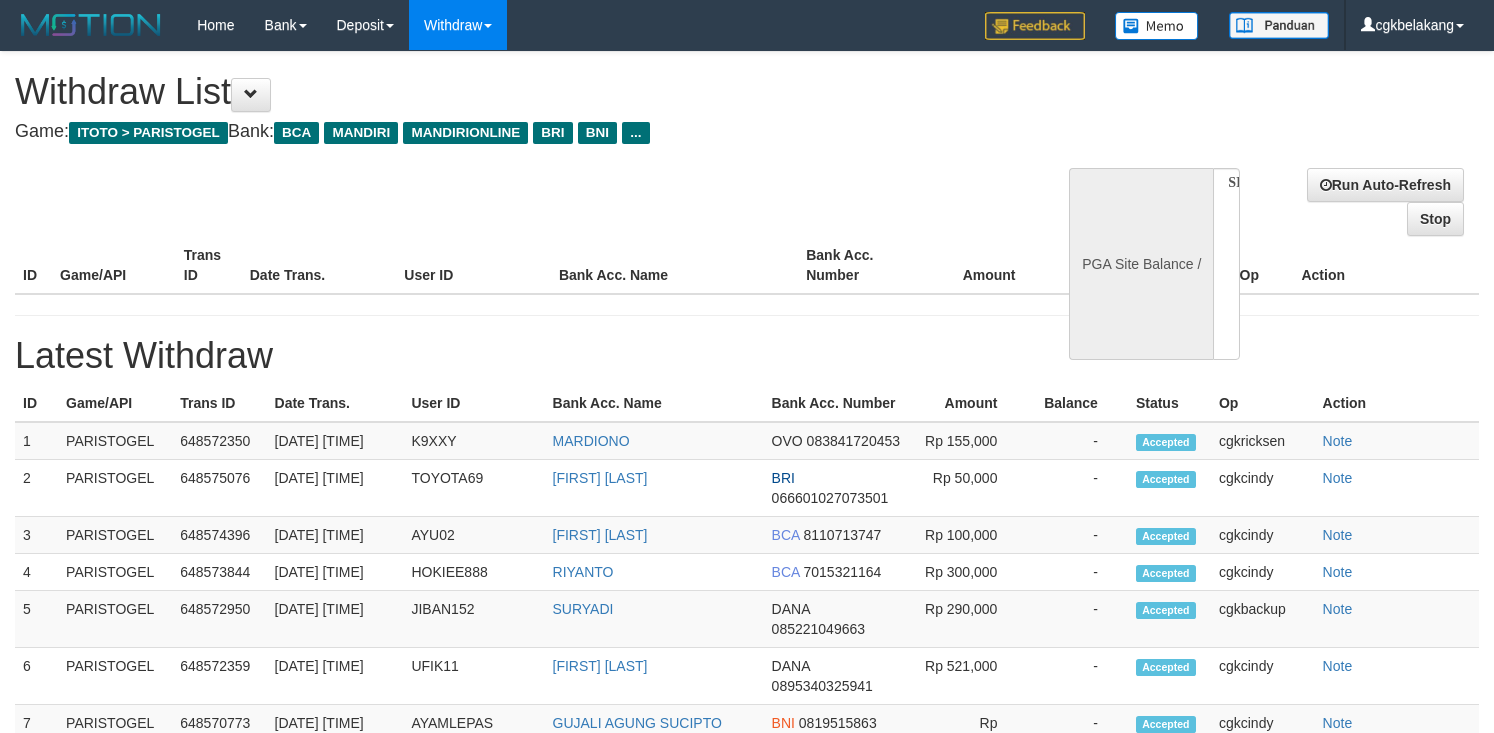 scroll, scrollTop: 0, scrollLeft: 0, axis: both 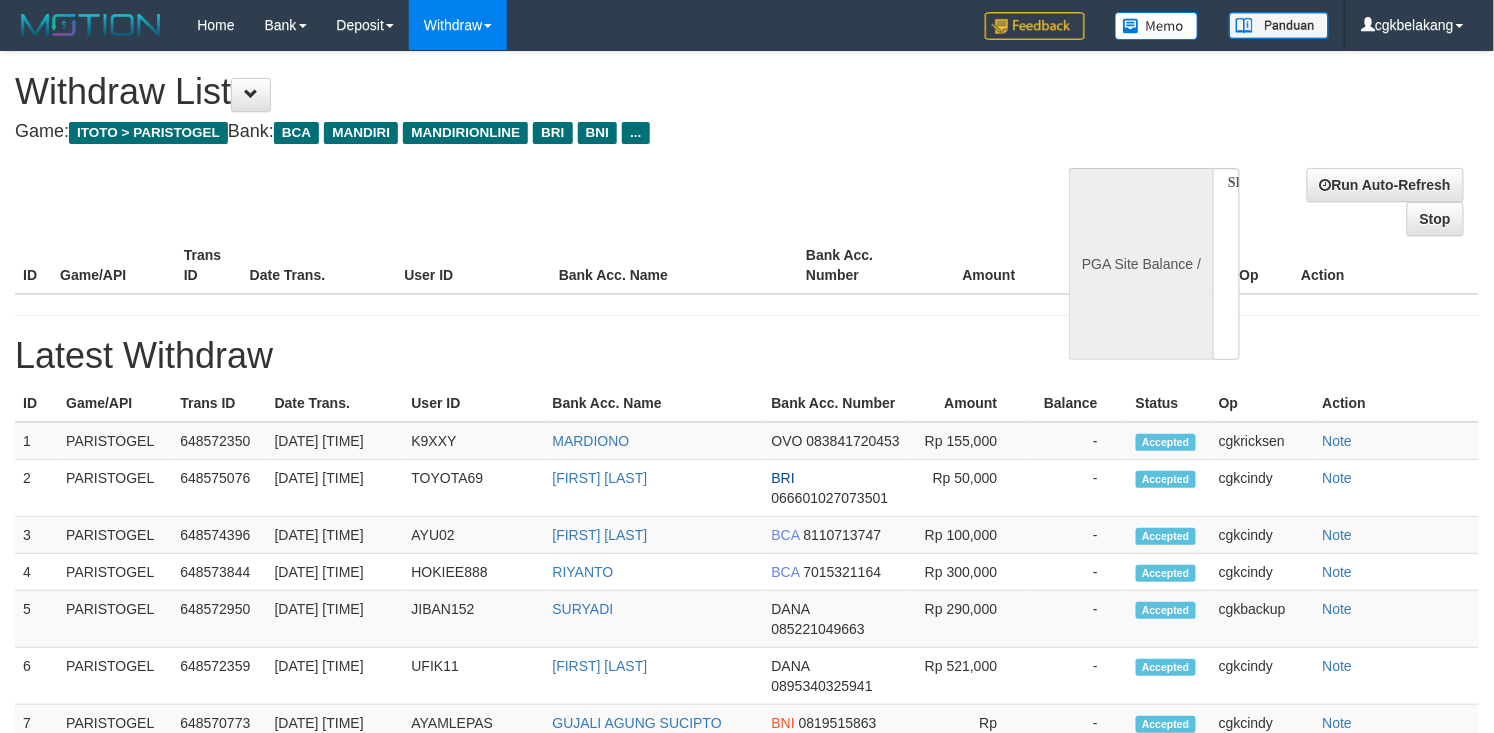 select on "**" 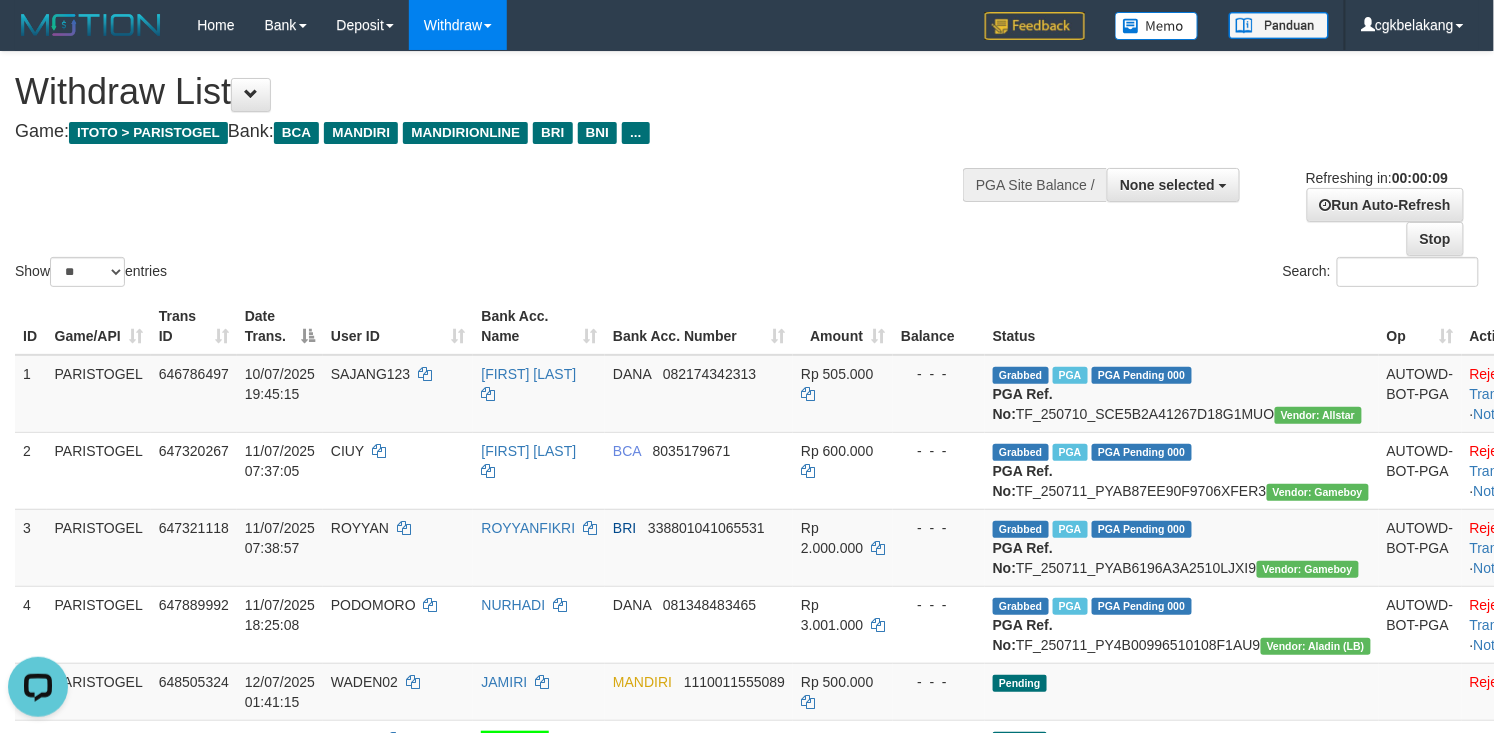 scroll, scrollTop: 0, scrollLeft: 0, axis: both 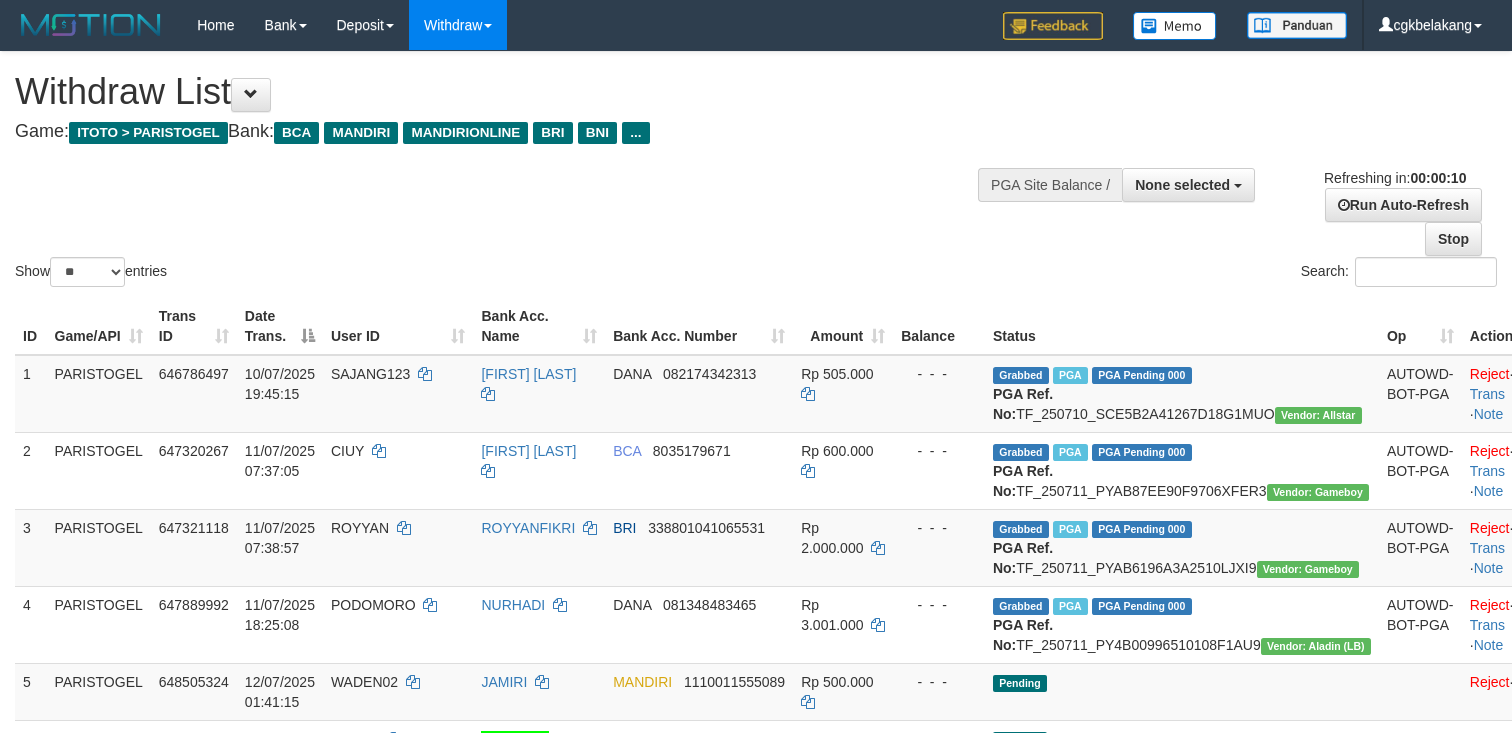 select 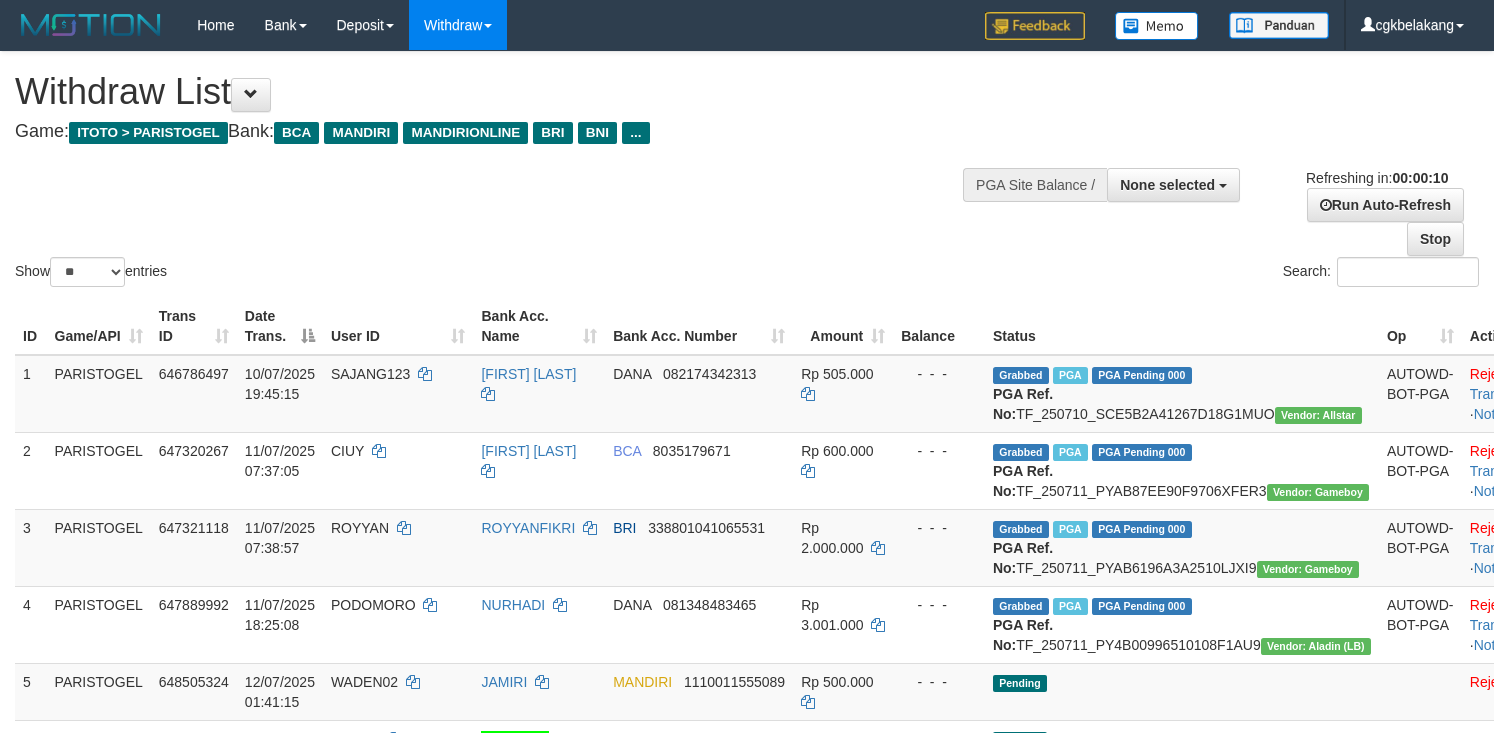select 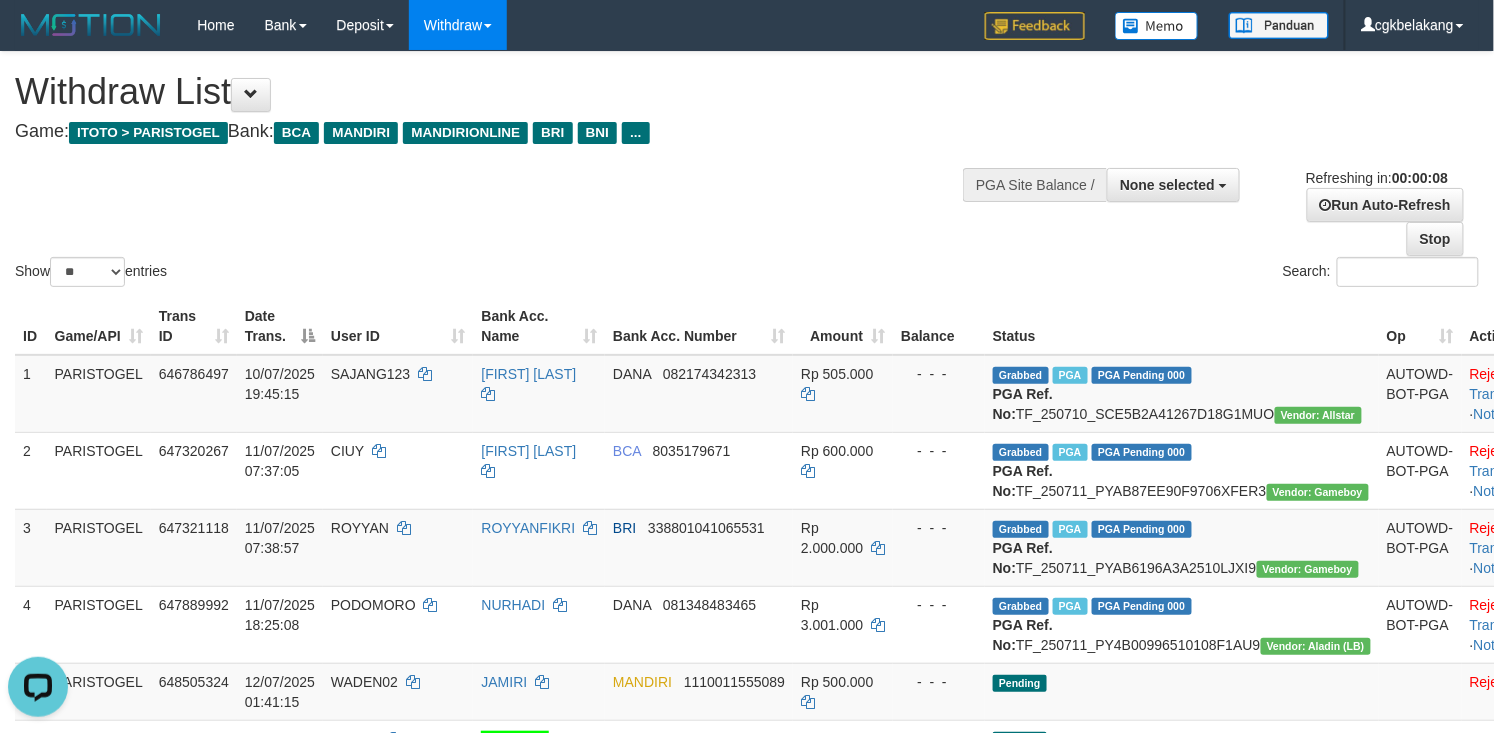 scroll, scrollTop: 0, scrollLeft: 0, axis: both 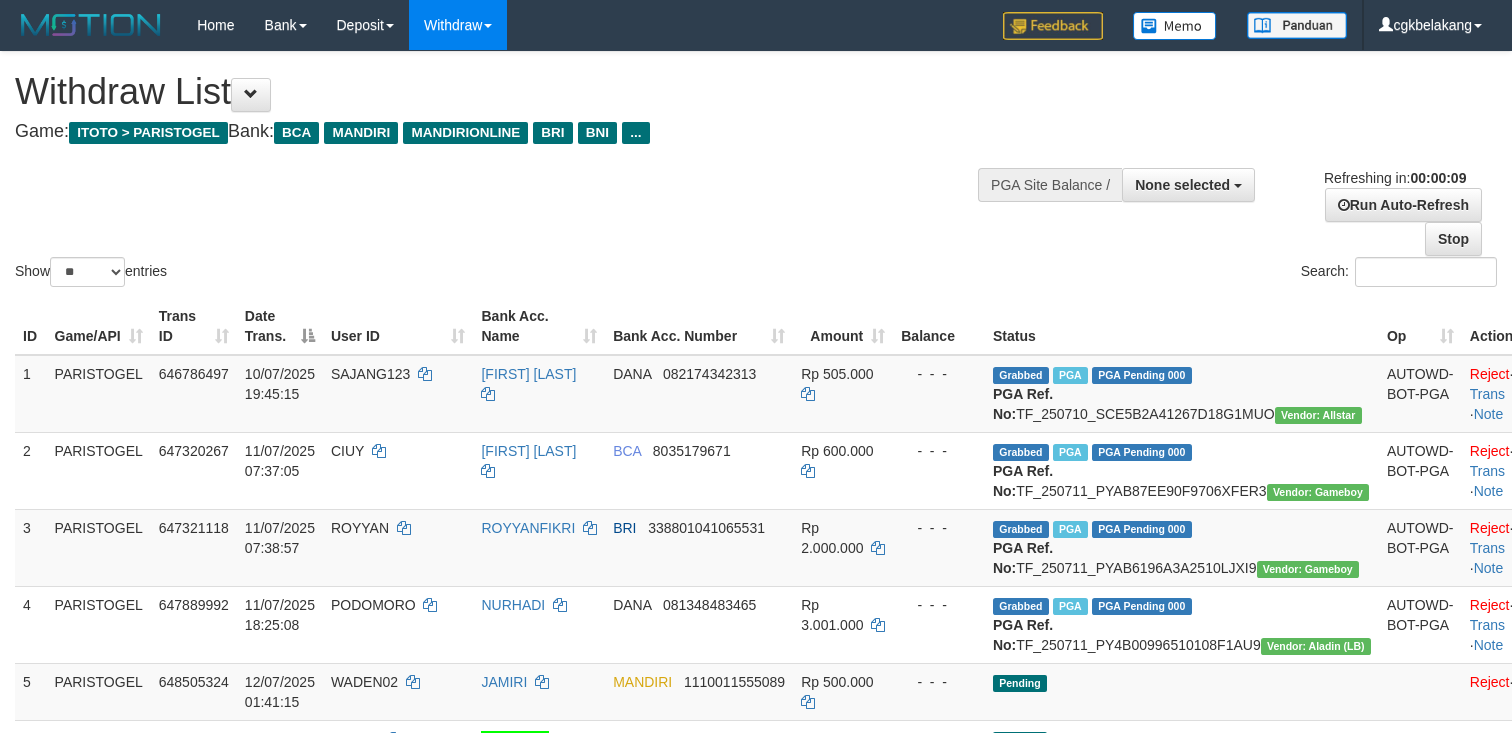 select 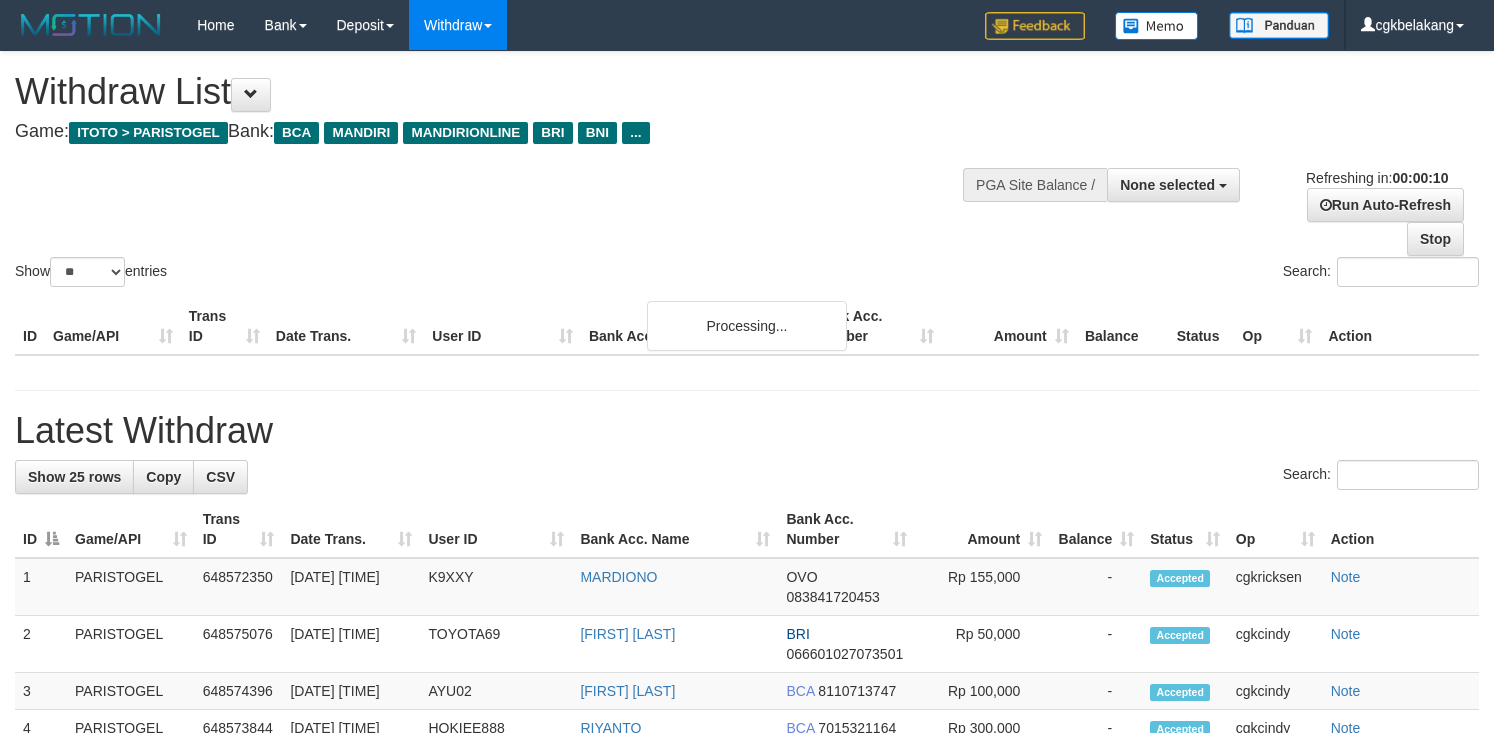 select 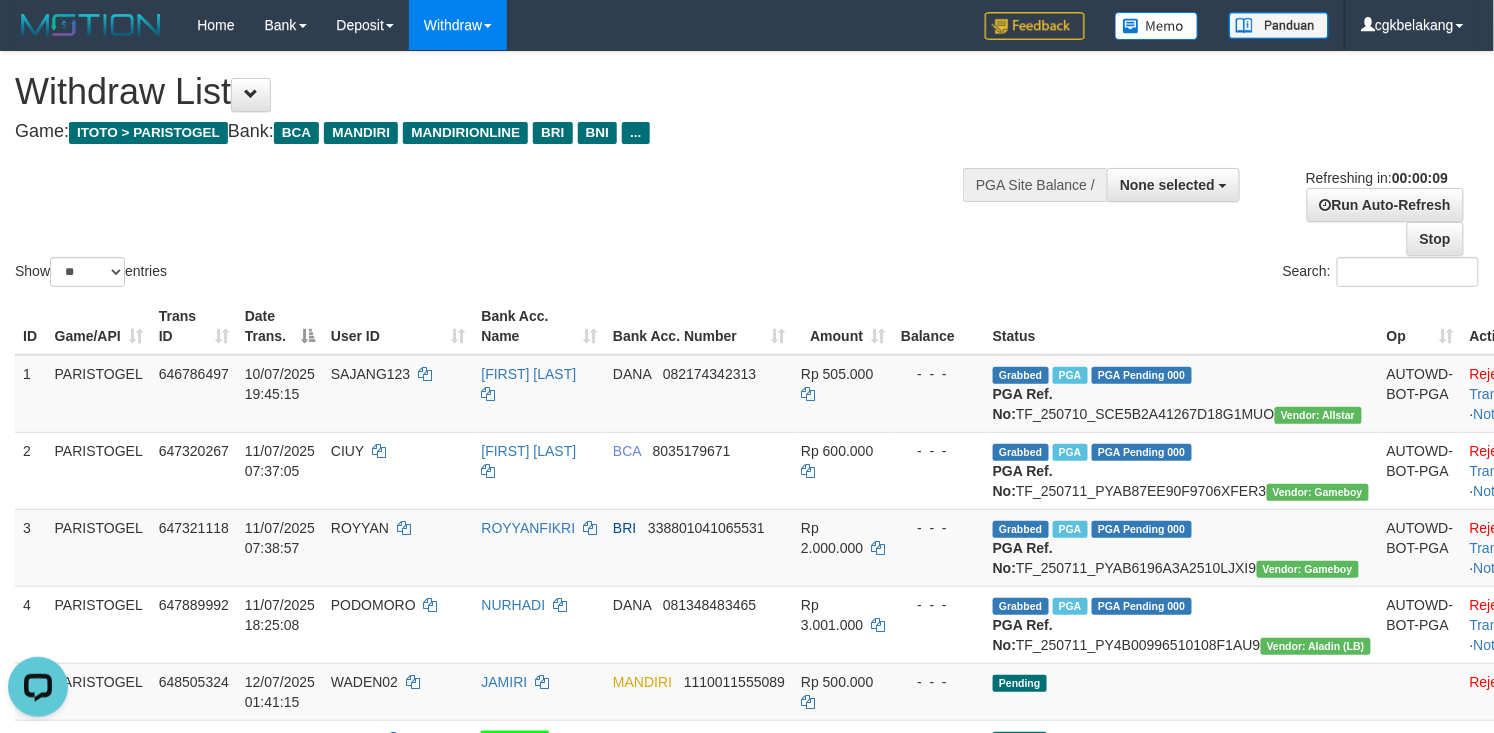 scroll, scrollTop: 0, scrollLeft: 0, axis: both 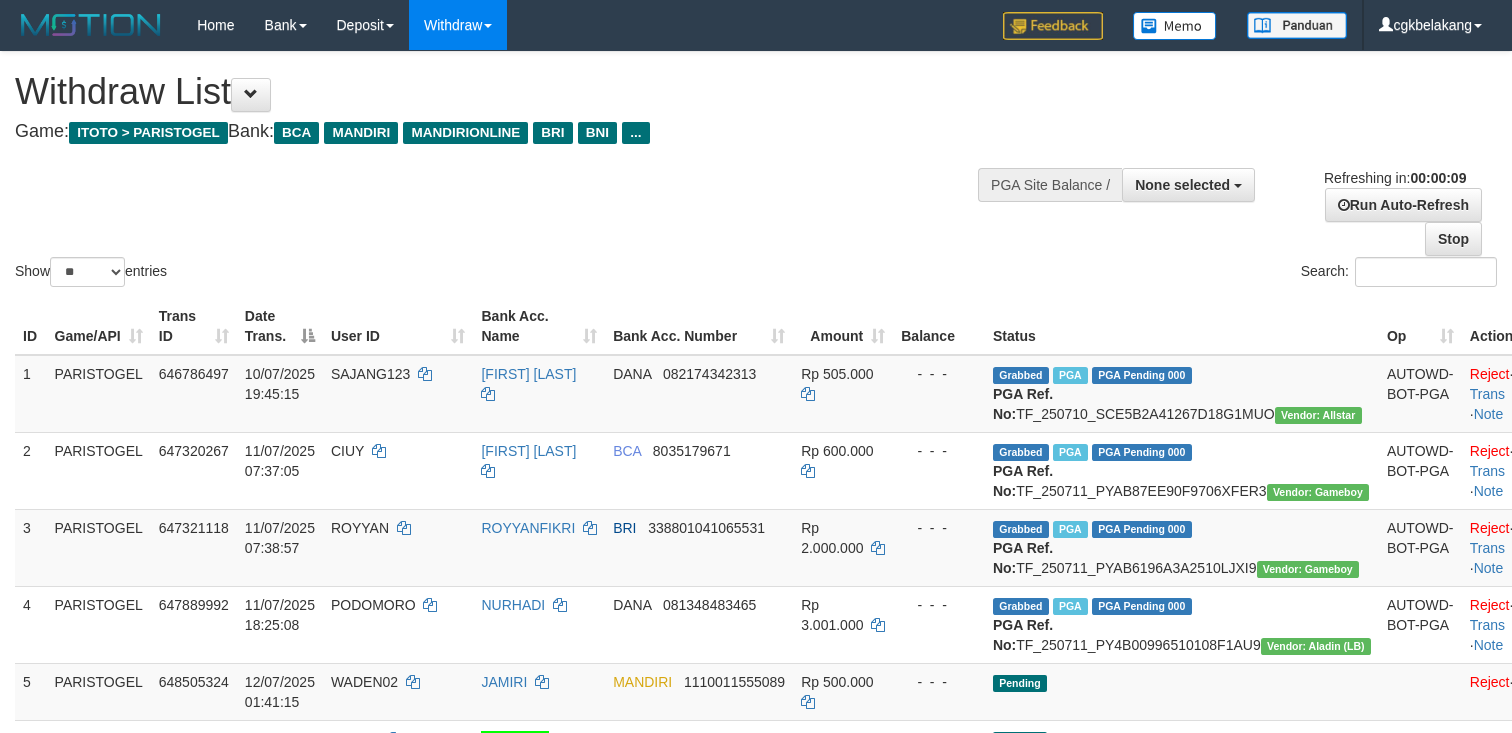 select 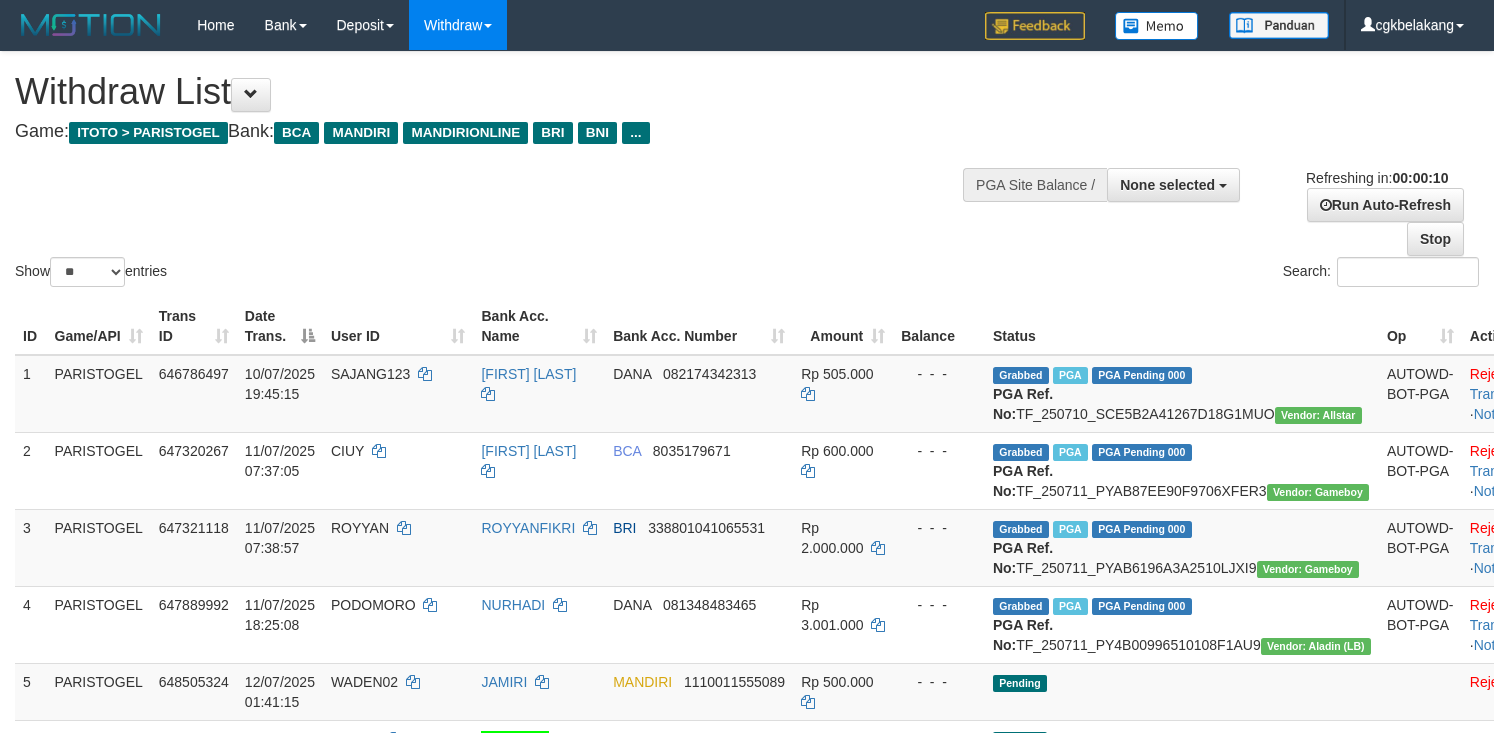 select 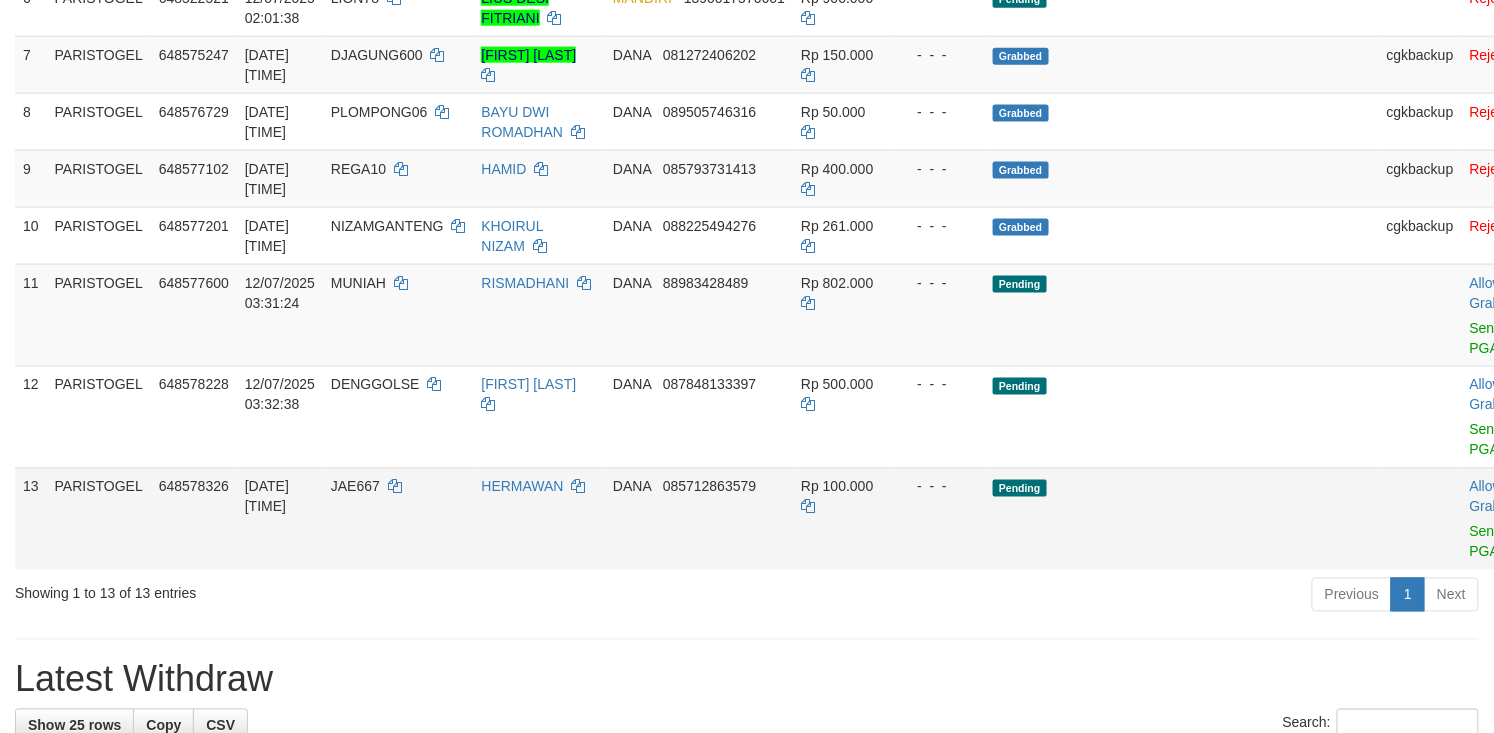 scroll, scrollTop: 666, scrollLeft: 0, axis: vertical 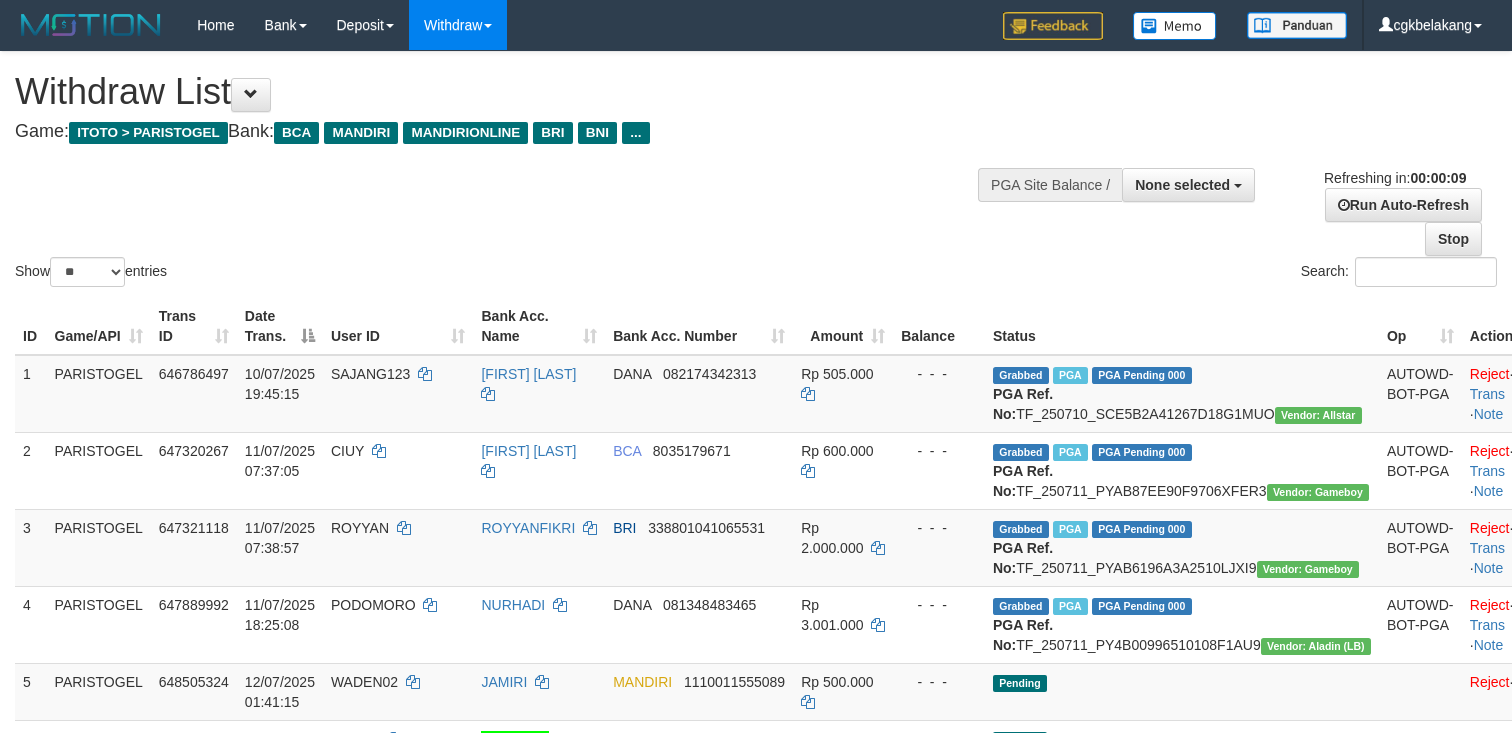 select 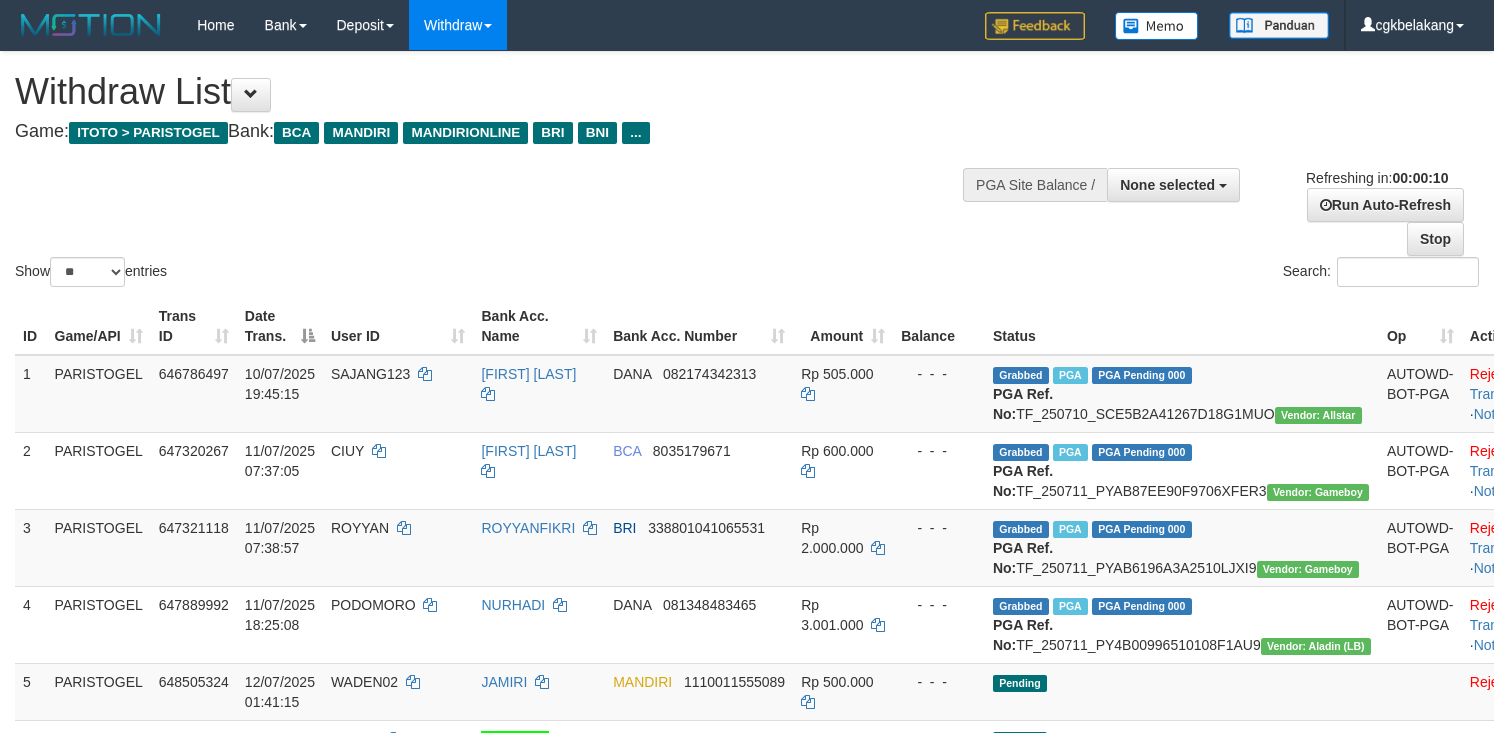 select 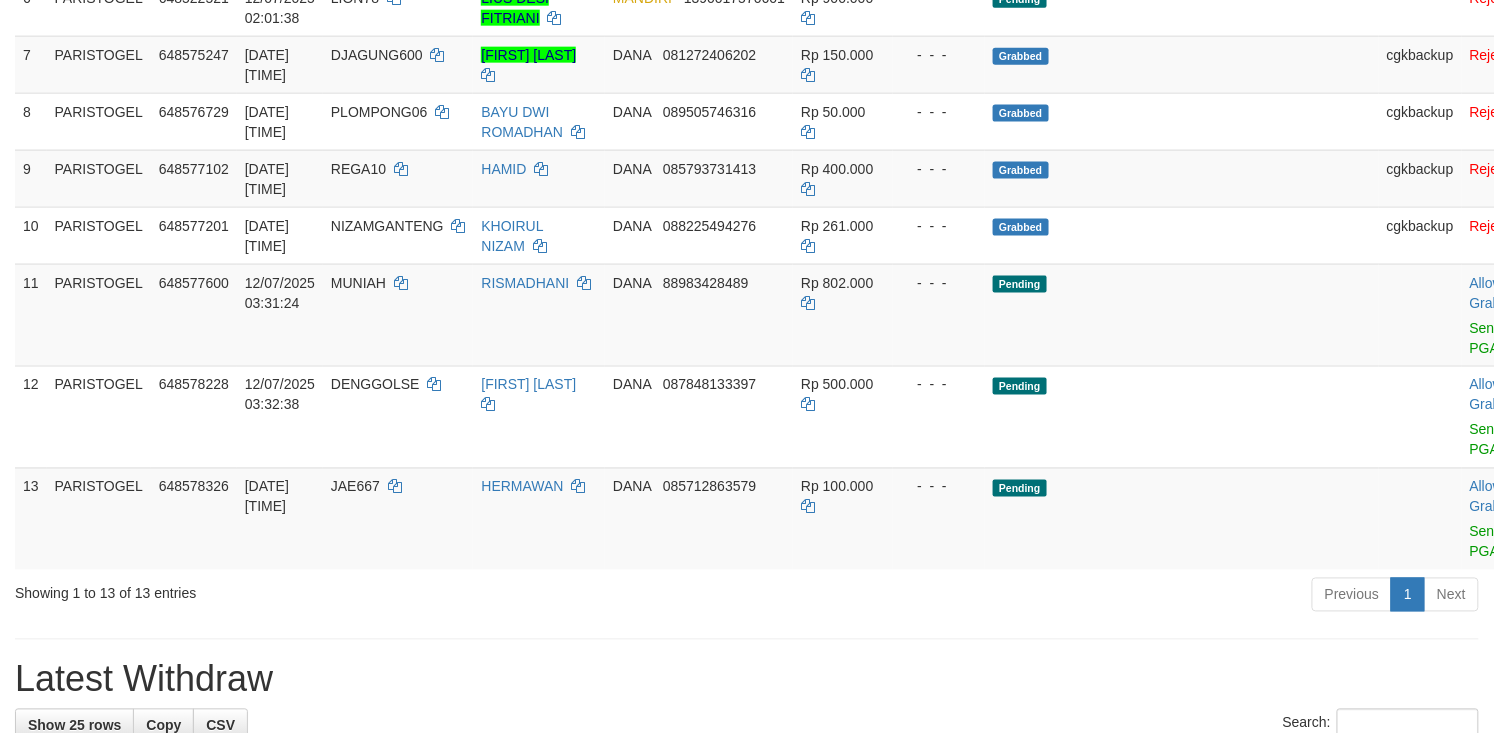 scroll, scrollTop: 666, scrollLeft: 0, axis: vertical 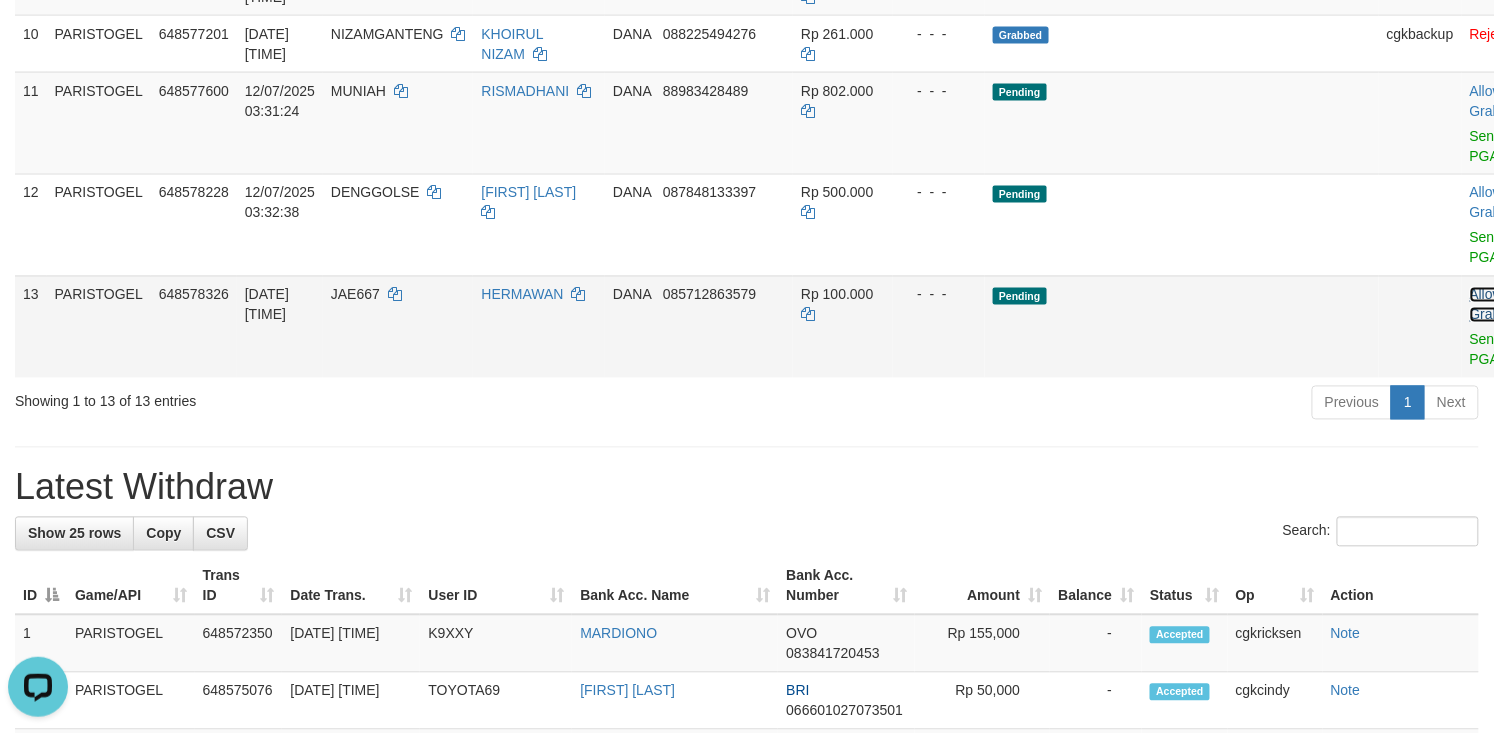 click on "Allow Grab" at bounding box center [1486, 305] 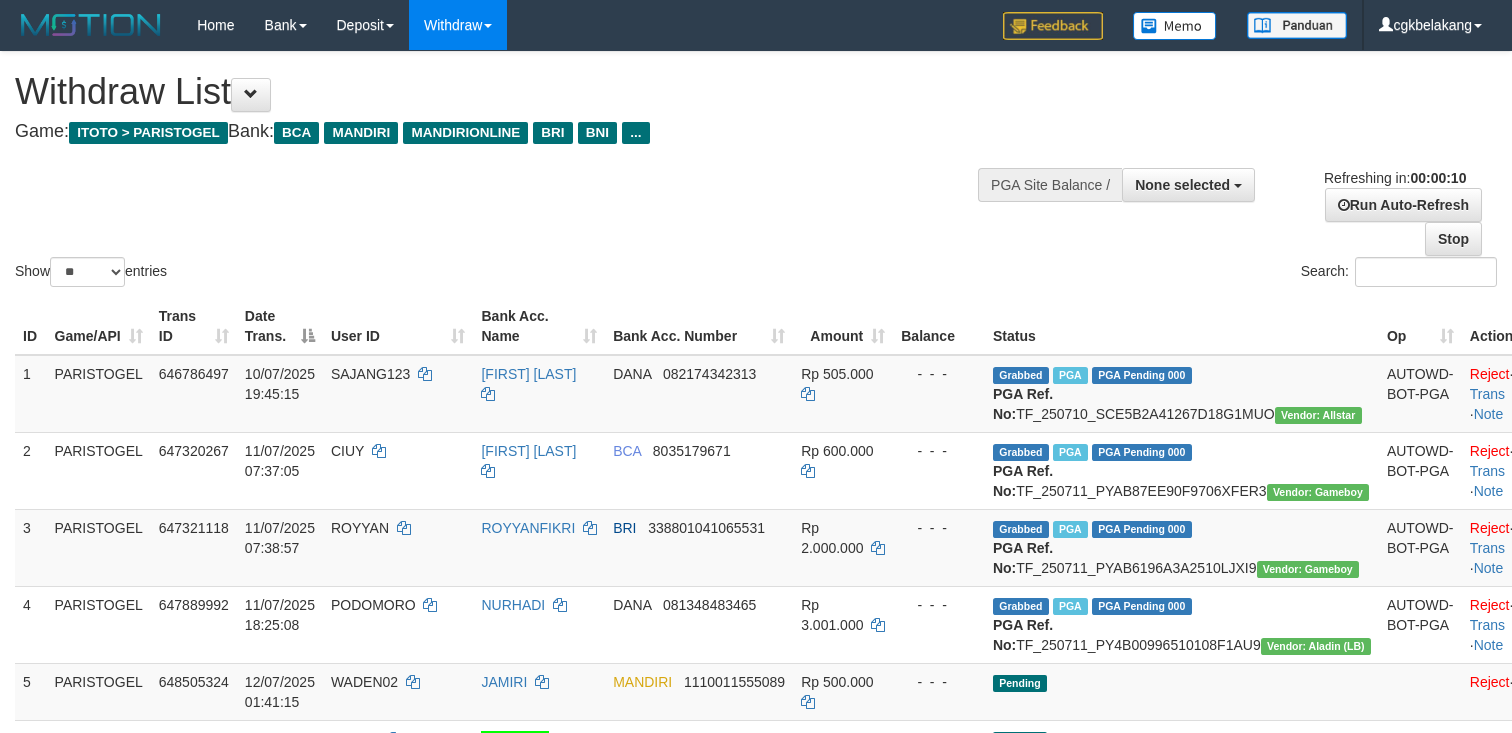 select 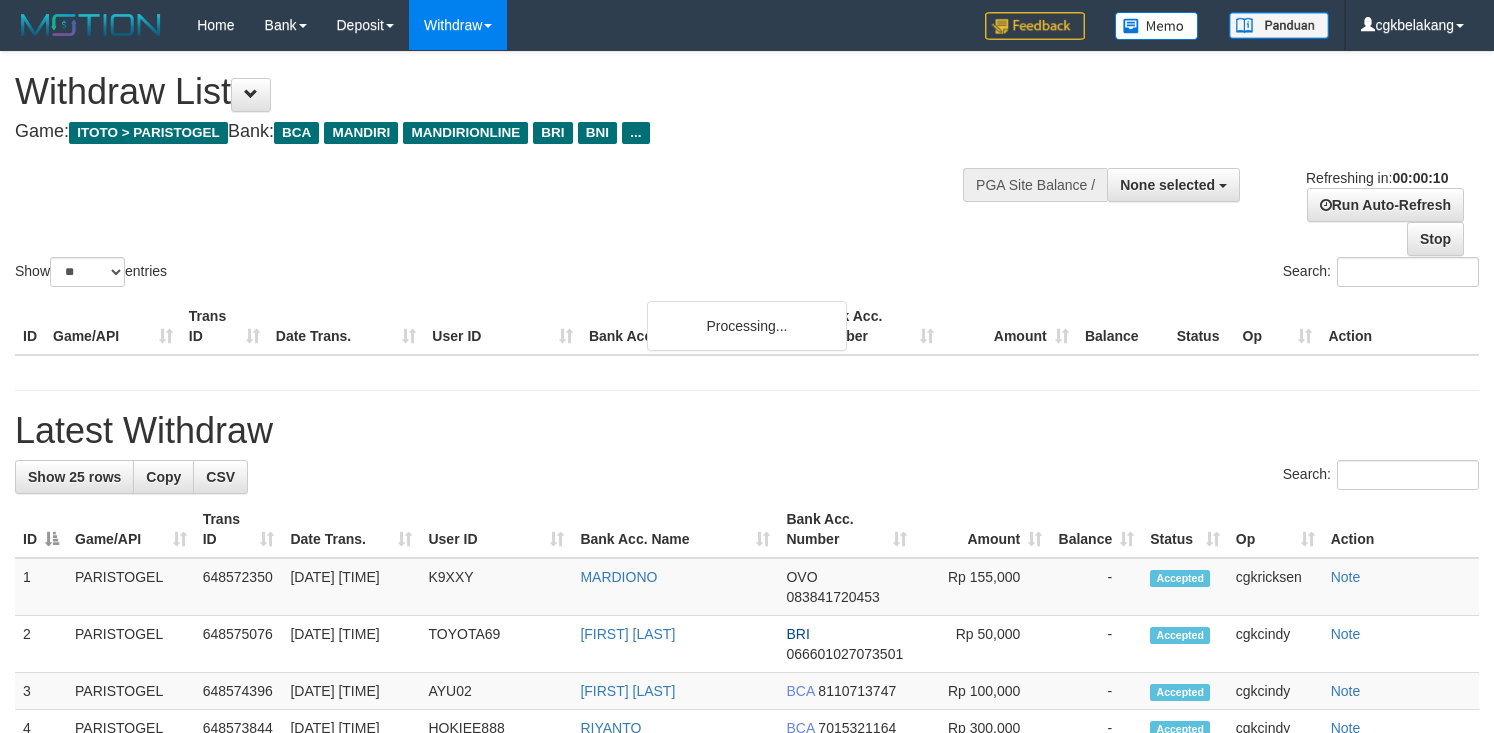select 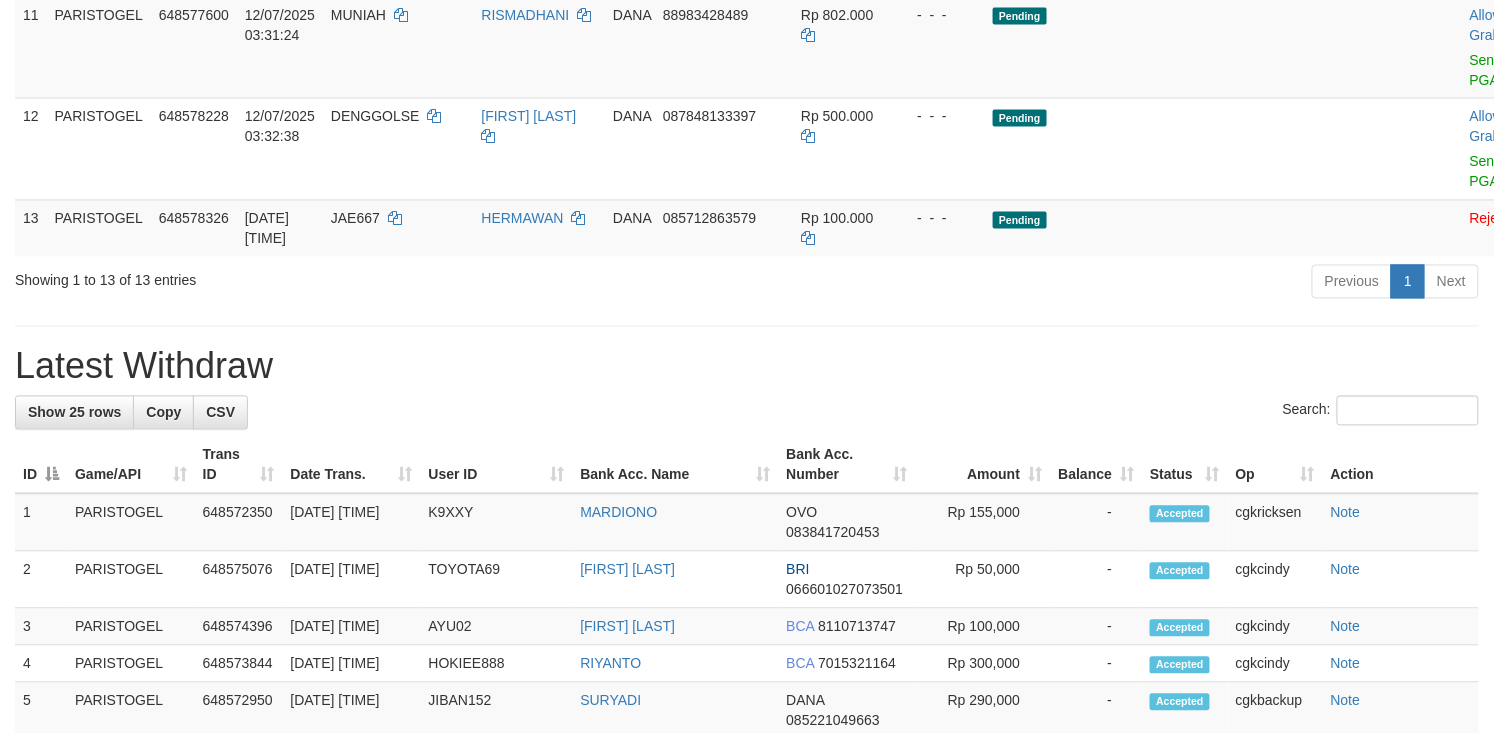 scroll, scrollTop: 933, scrollLeft: 0, axis: vertical 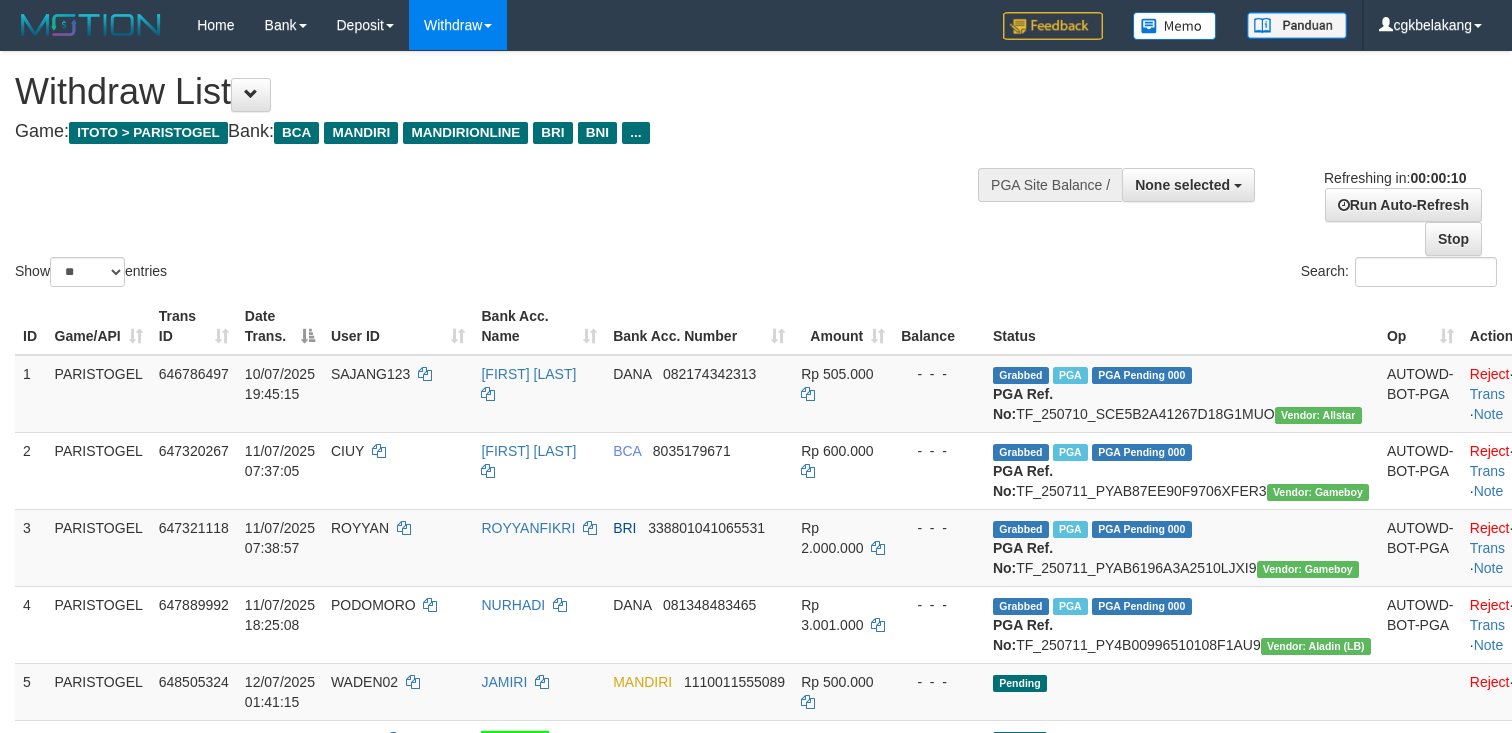 select 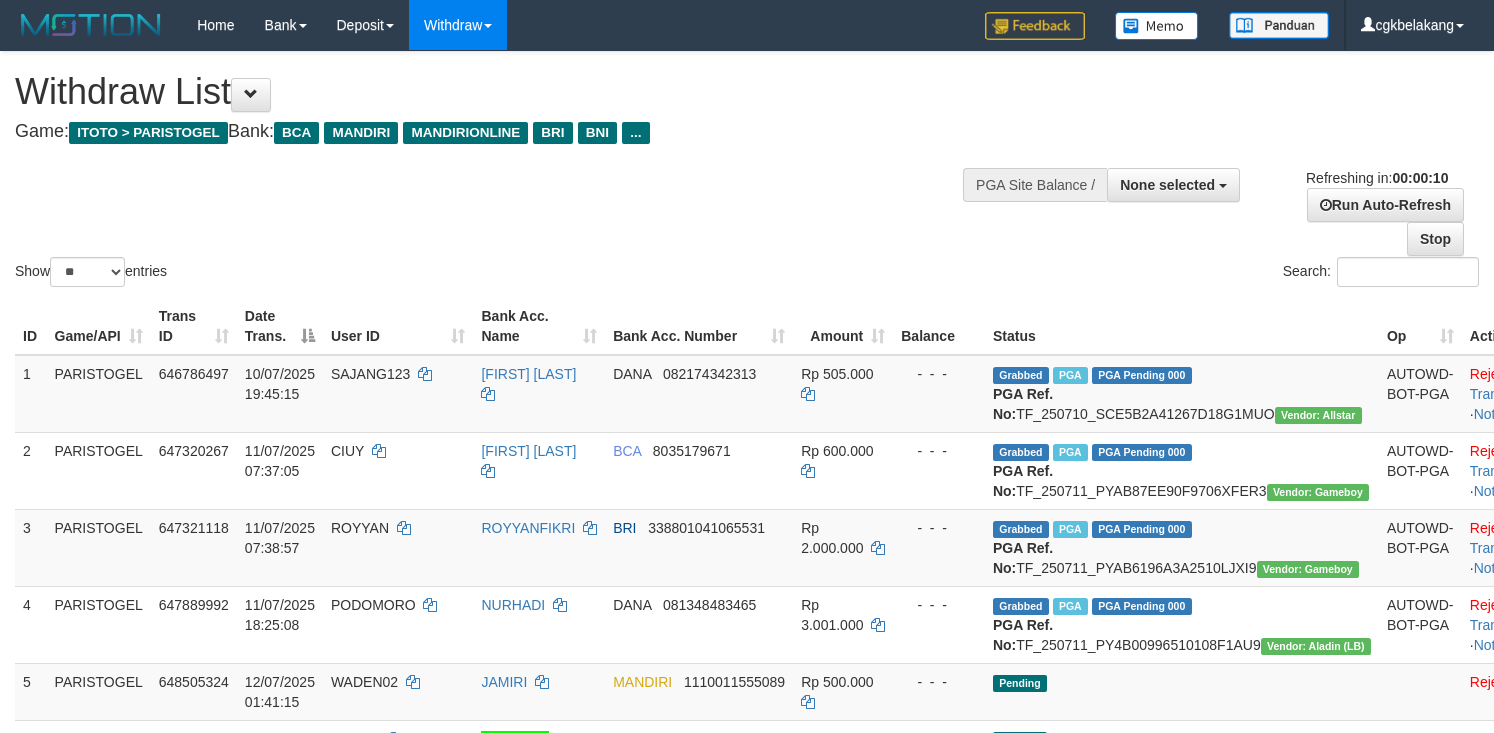 select 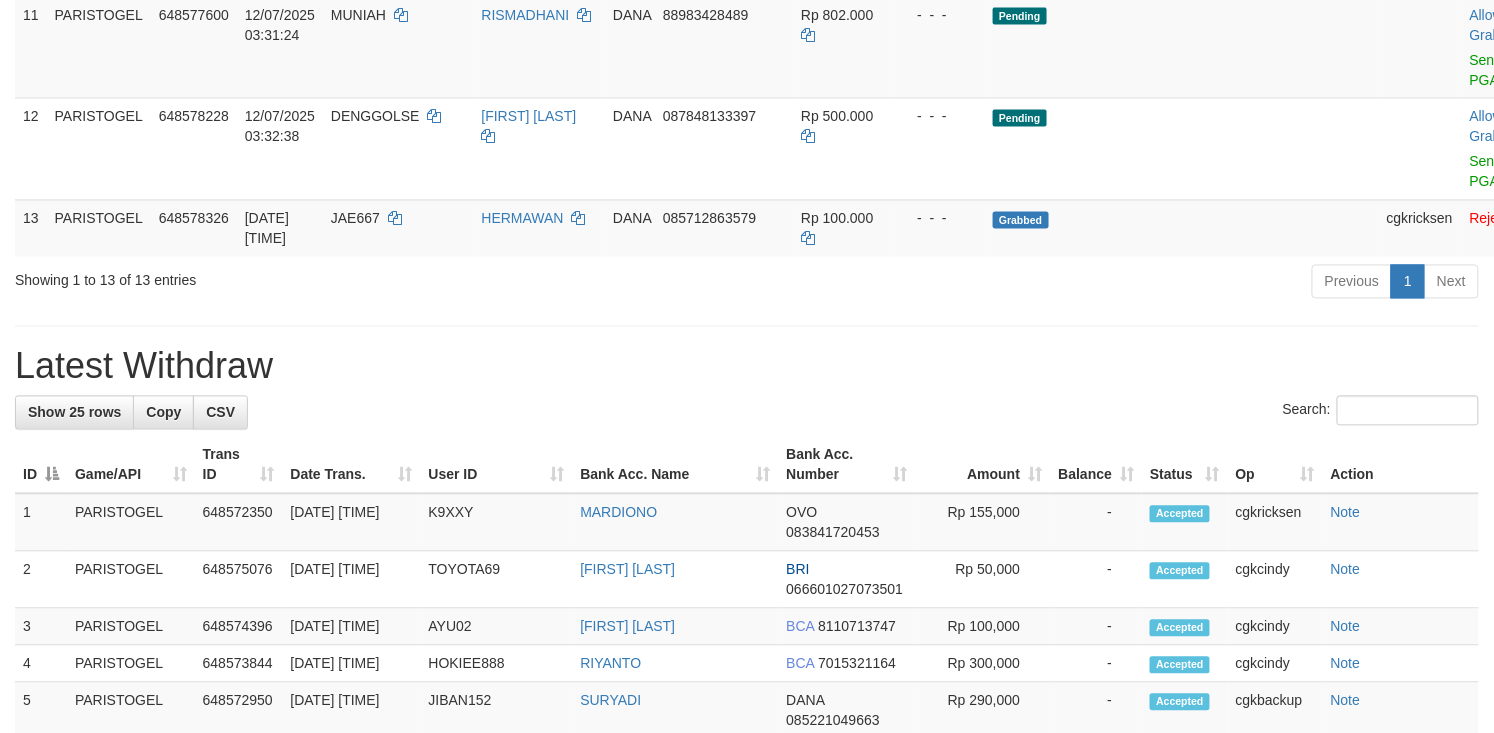 scroll, scrollTop: 933, scrollLeft: 0, axis: vertical 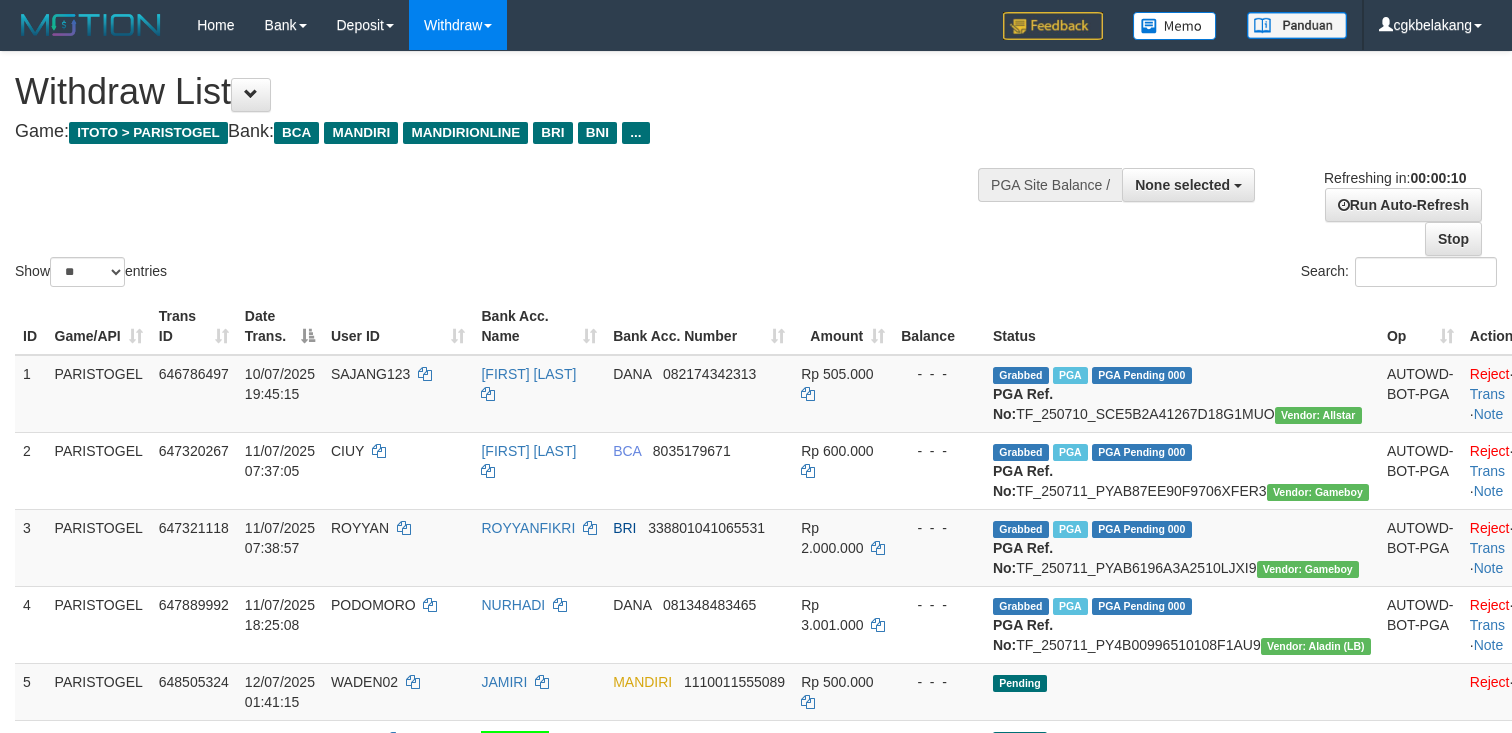 select 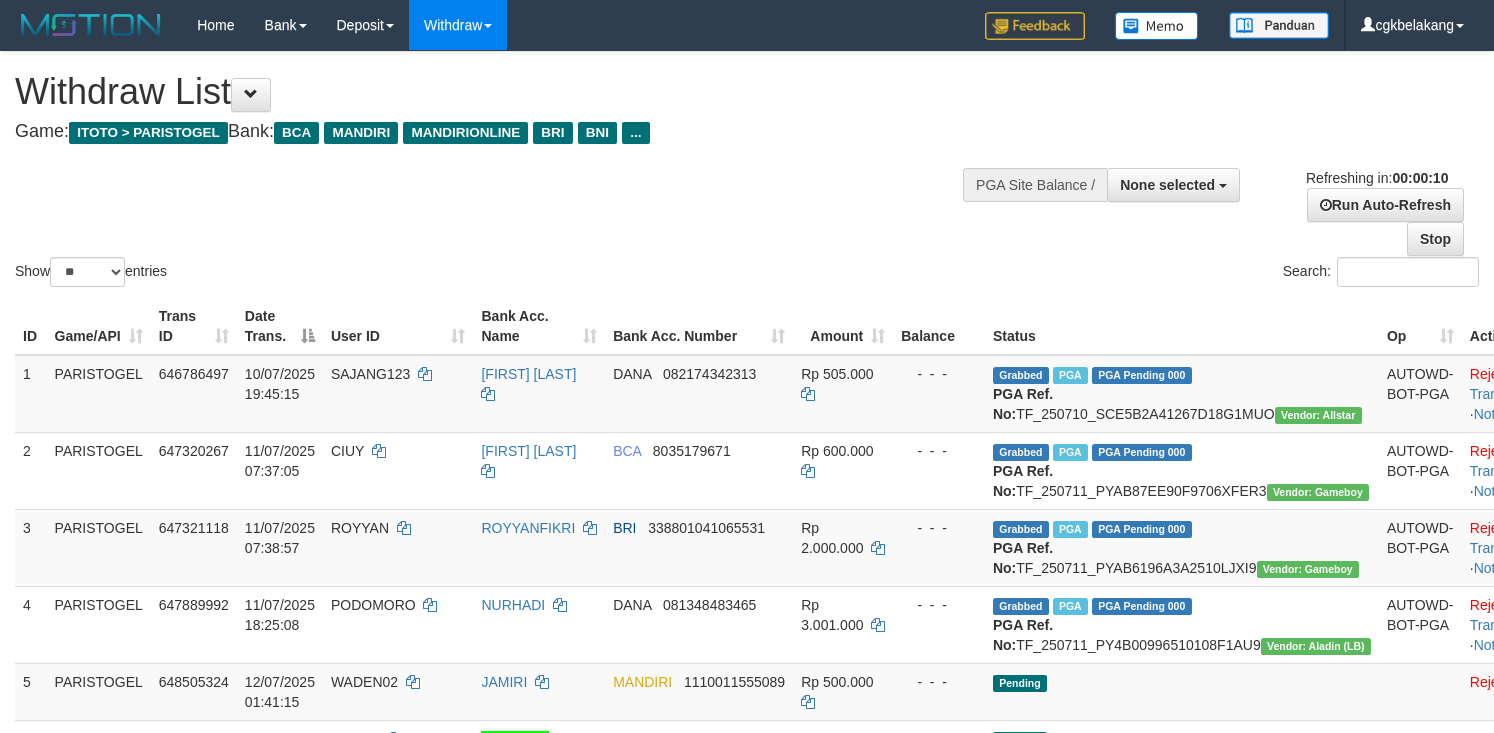 select 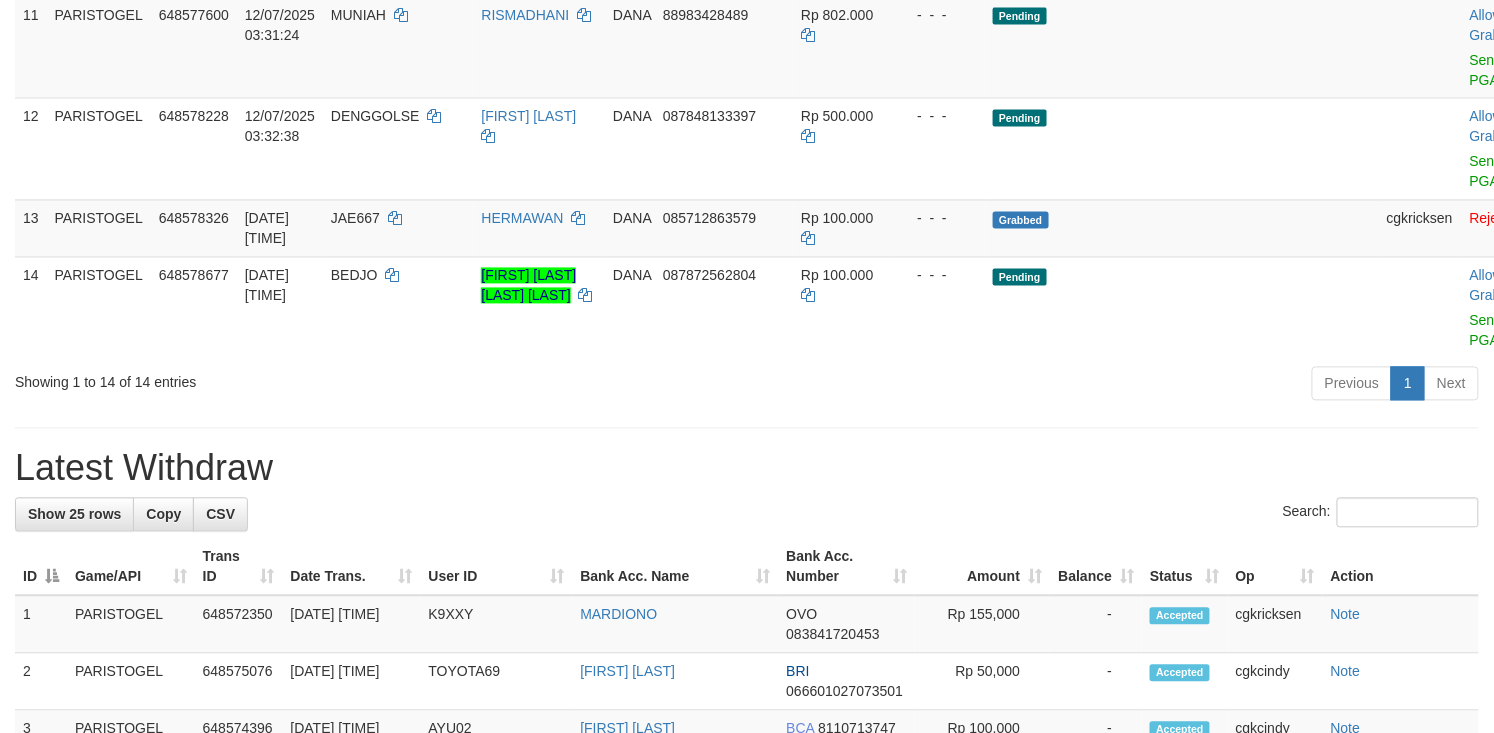 scroll, scrollTop: 933, scrollLeft: 0, axis: vertical 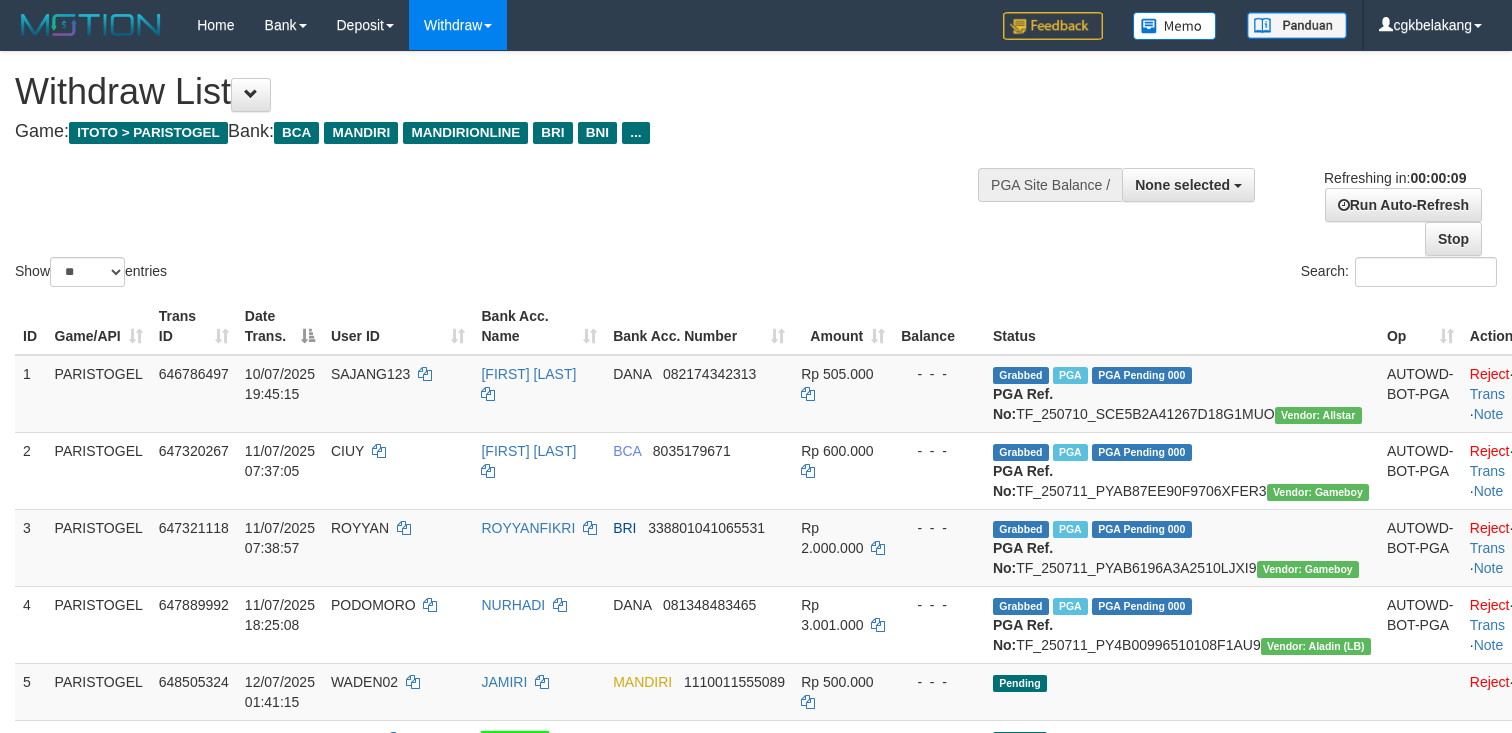 select 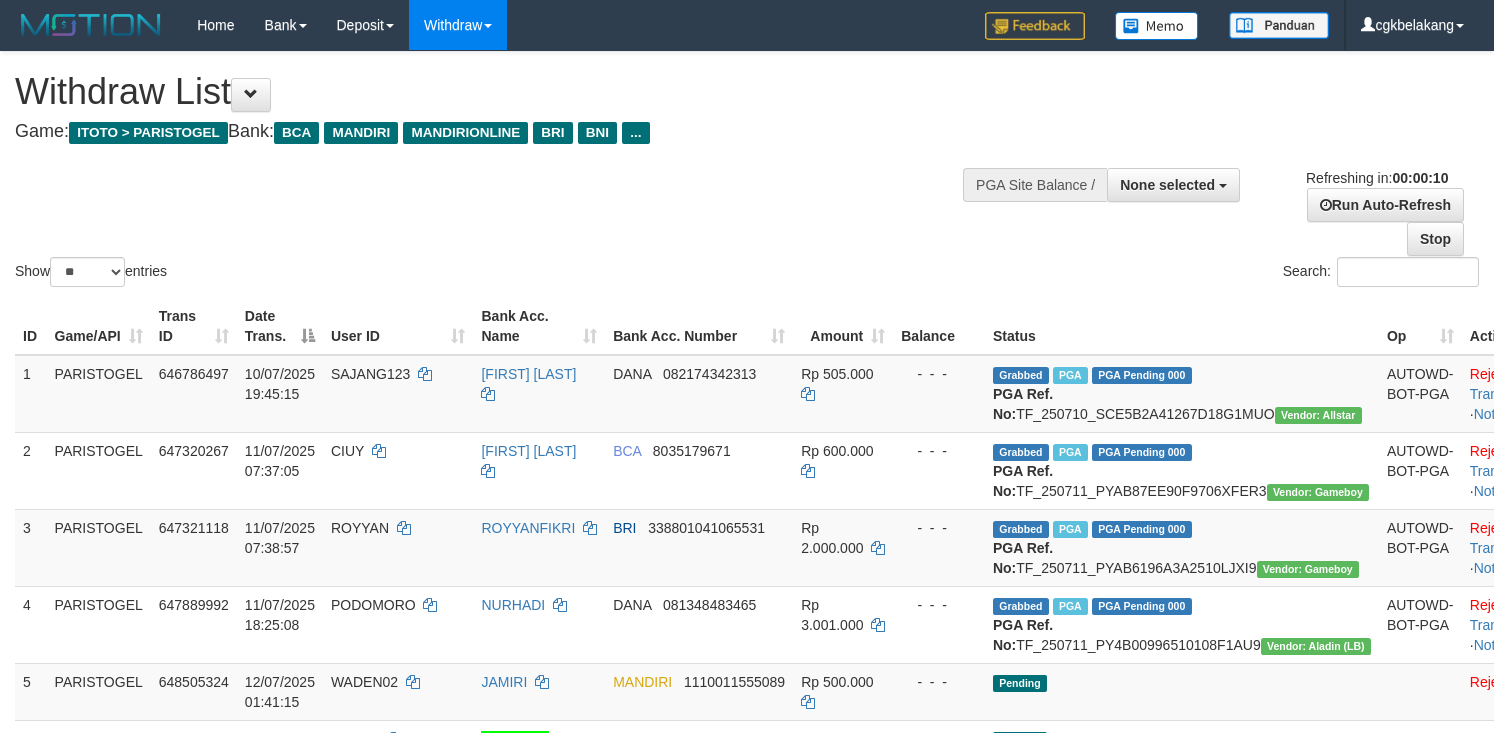 select 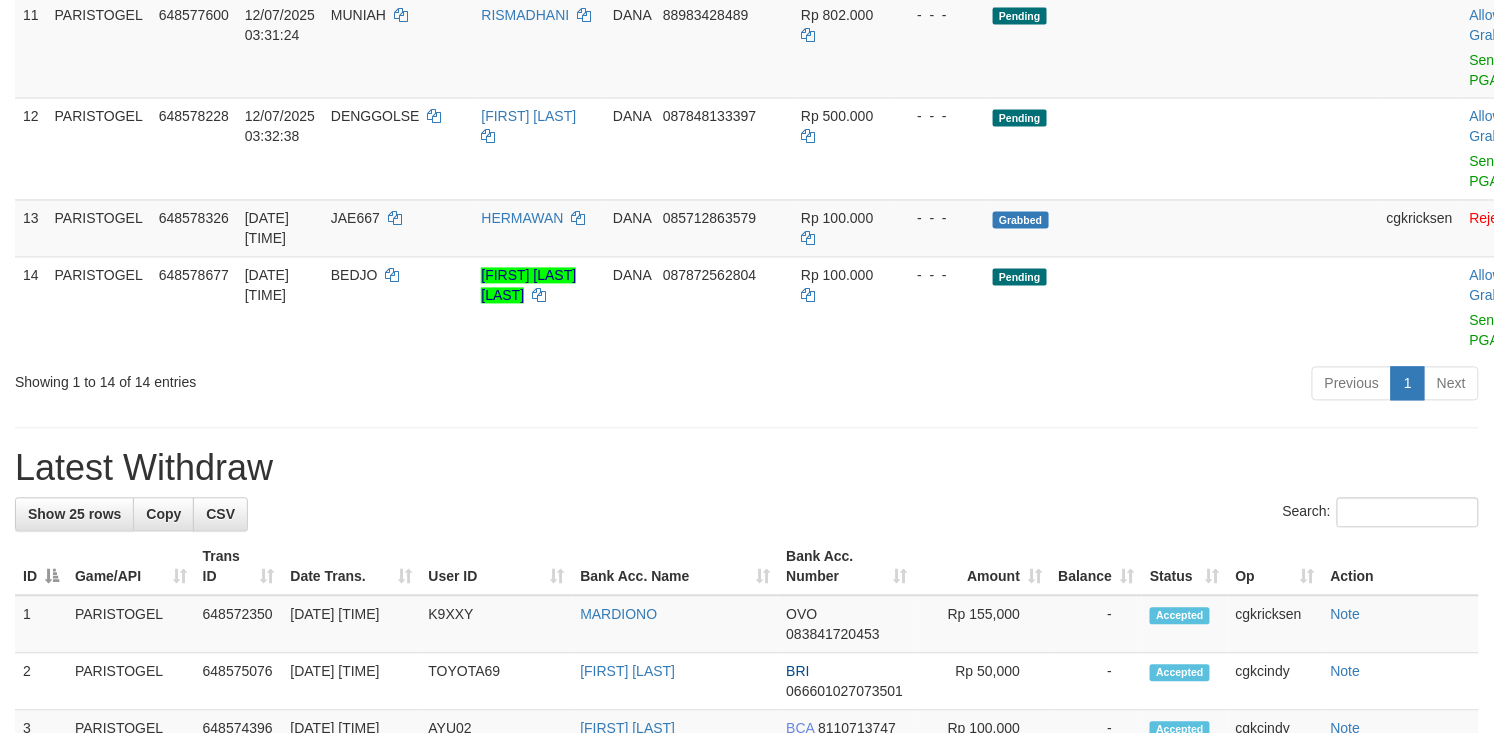 scroll, scrollTop: 933, scrollLeft: 0, axis: vertical 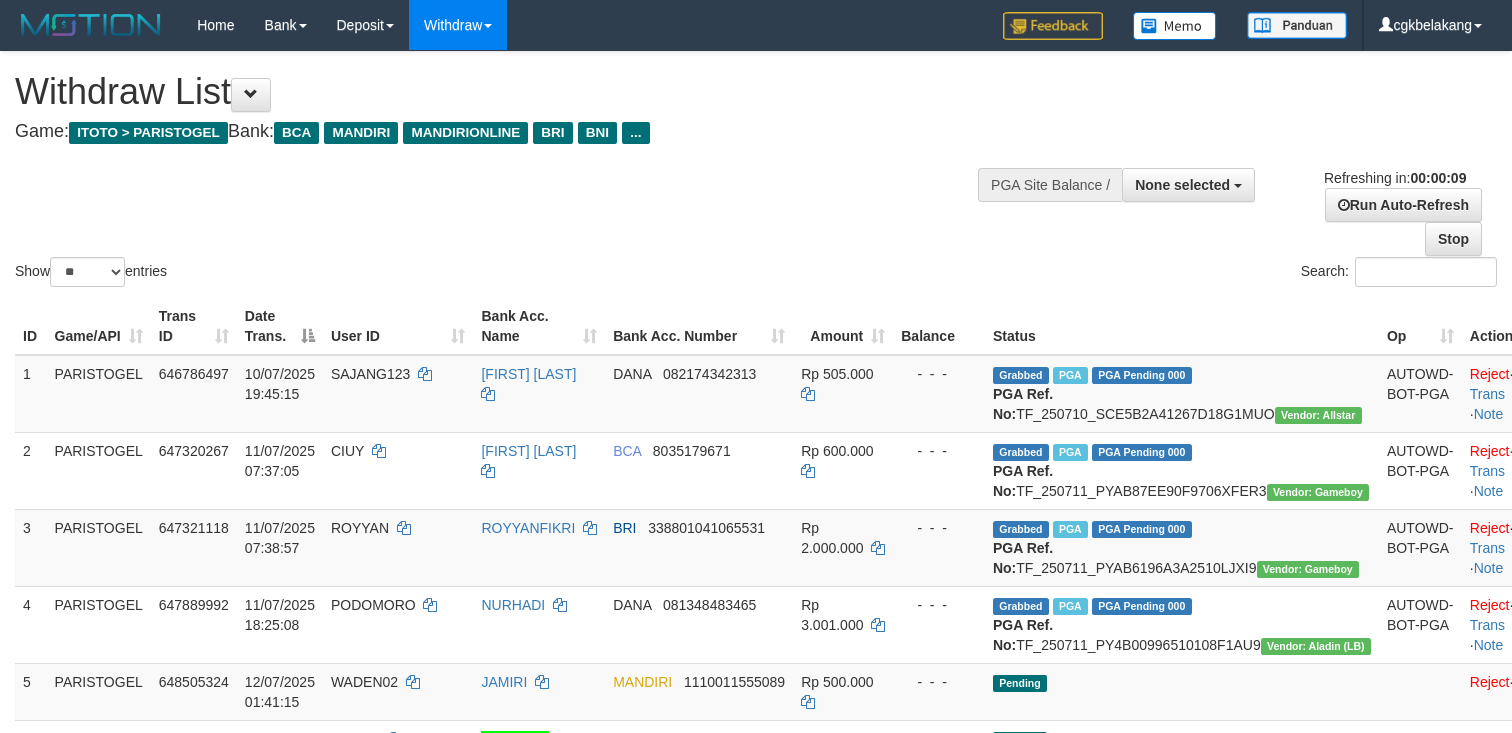 select 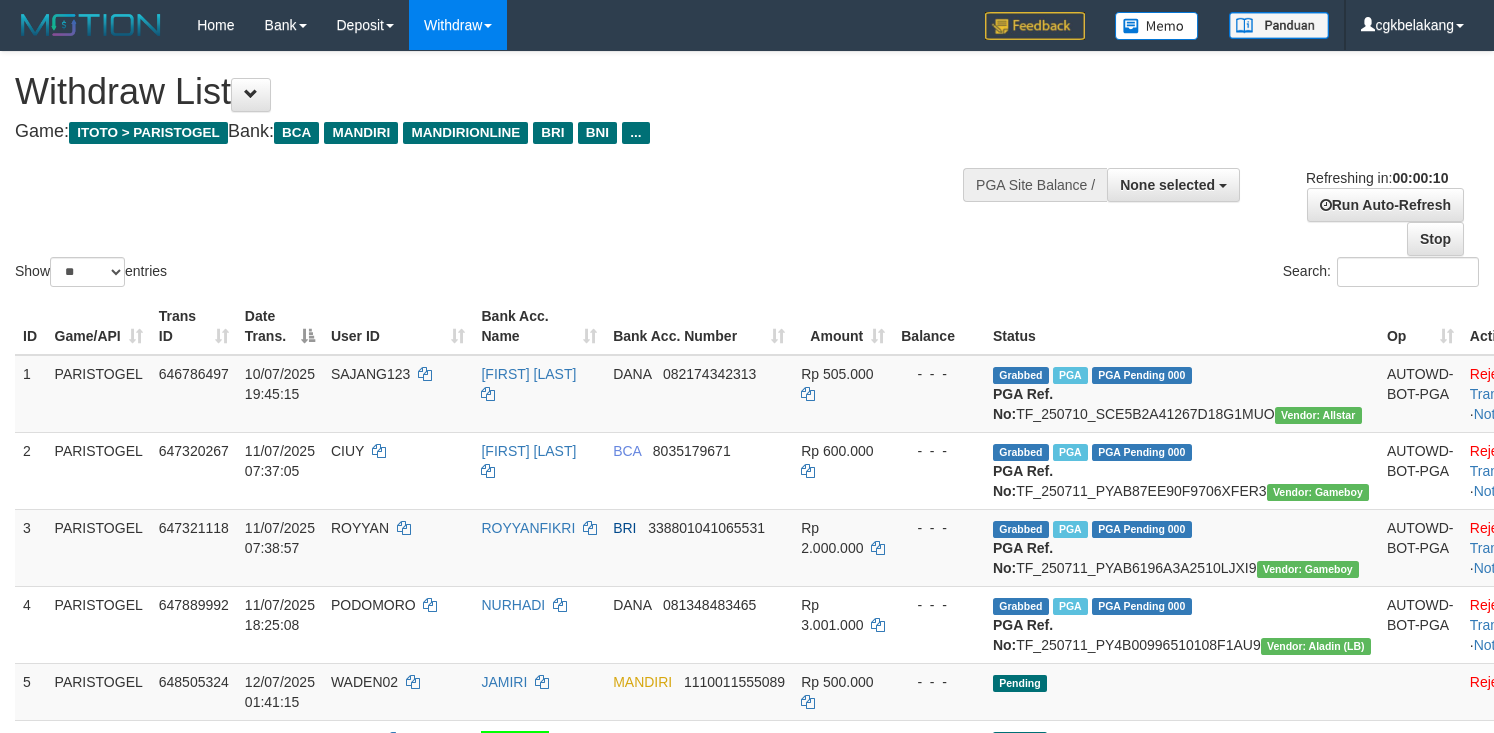 select 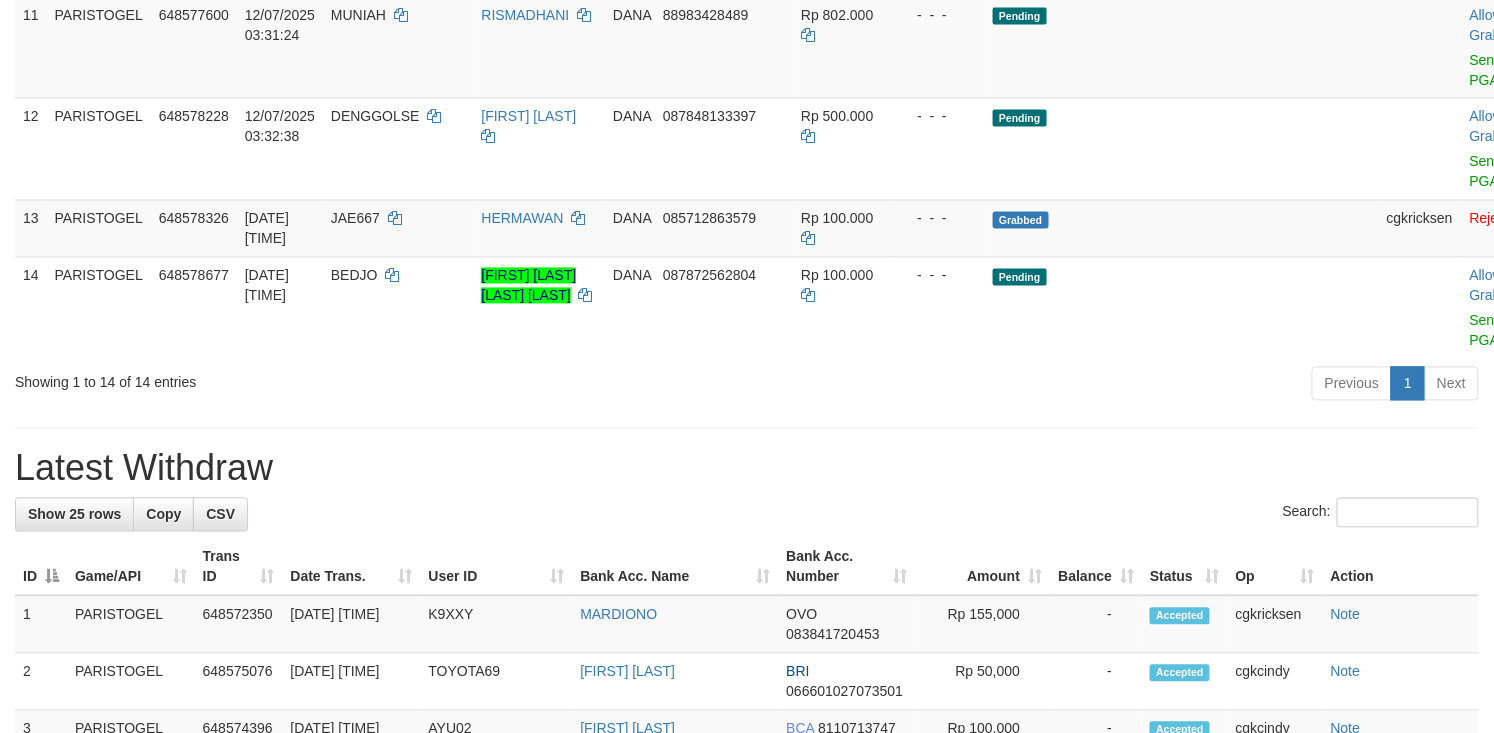 scroll, scrollTop: 933, scrollLeft: 0, axis: vertical 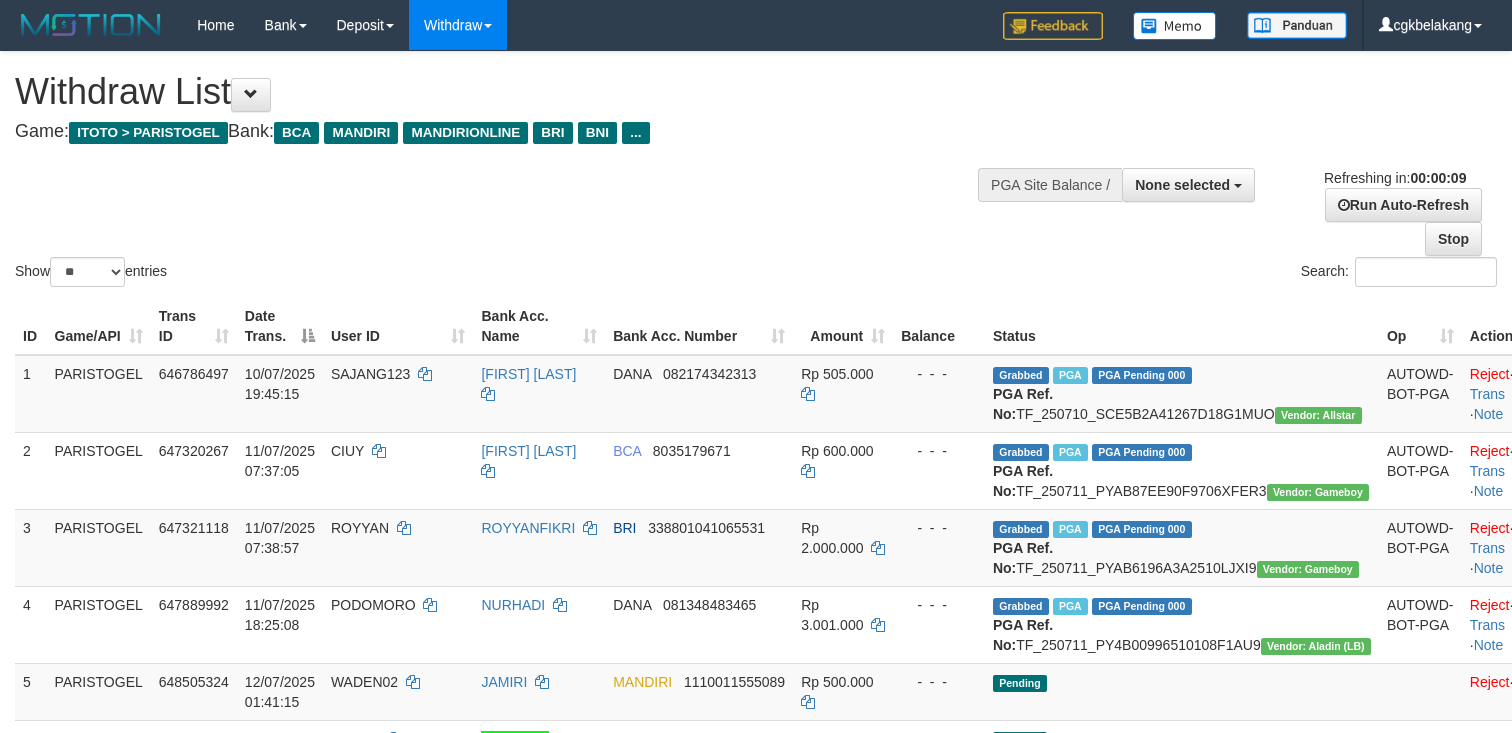 select 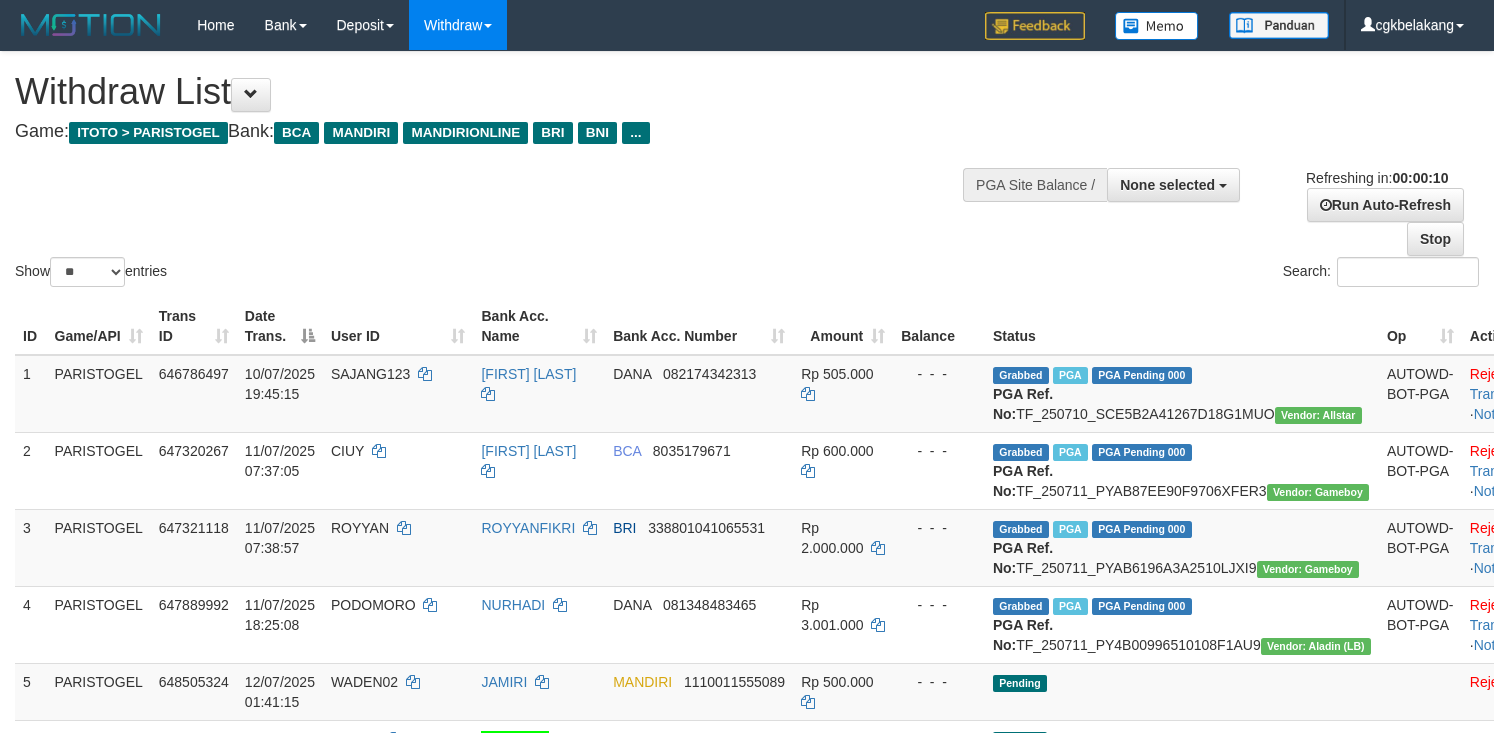 select 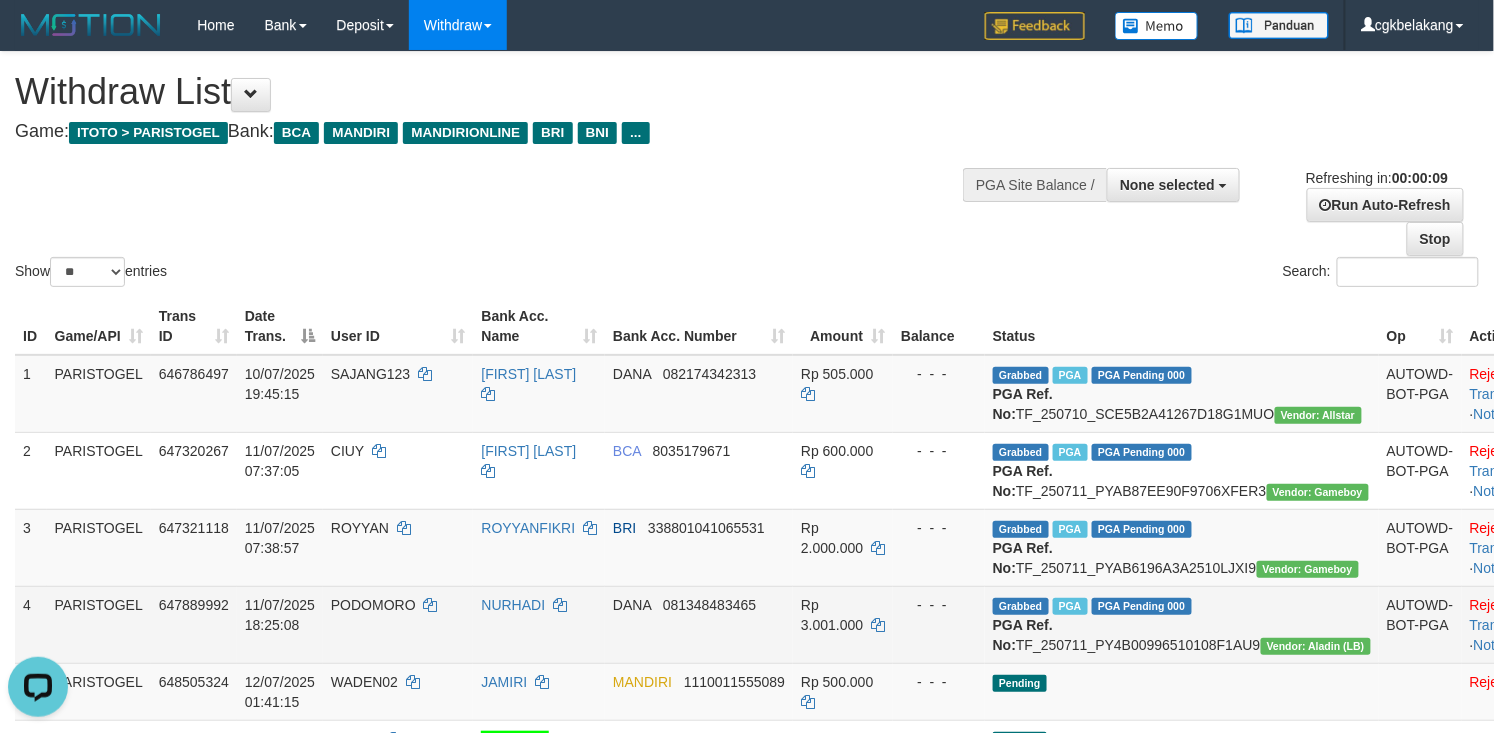 scroll, scrollTop: 0, scrollLeft: 0, axis: both 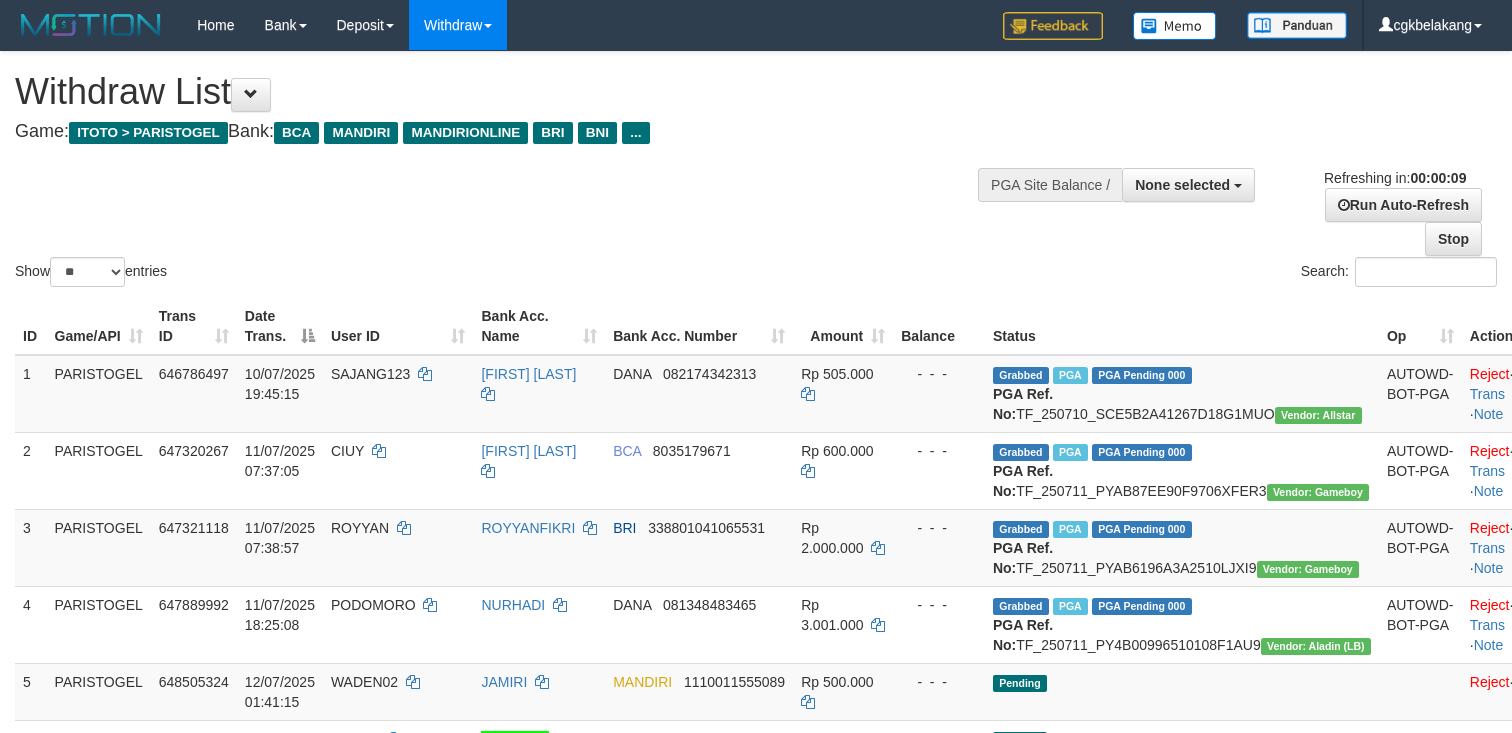 select 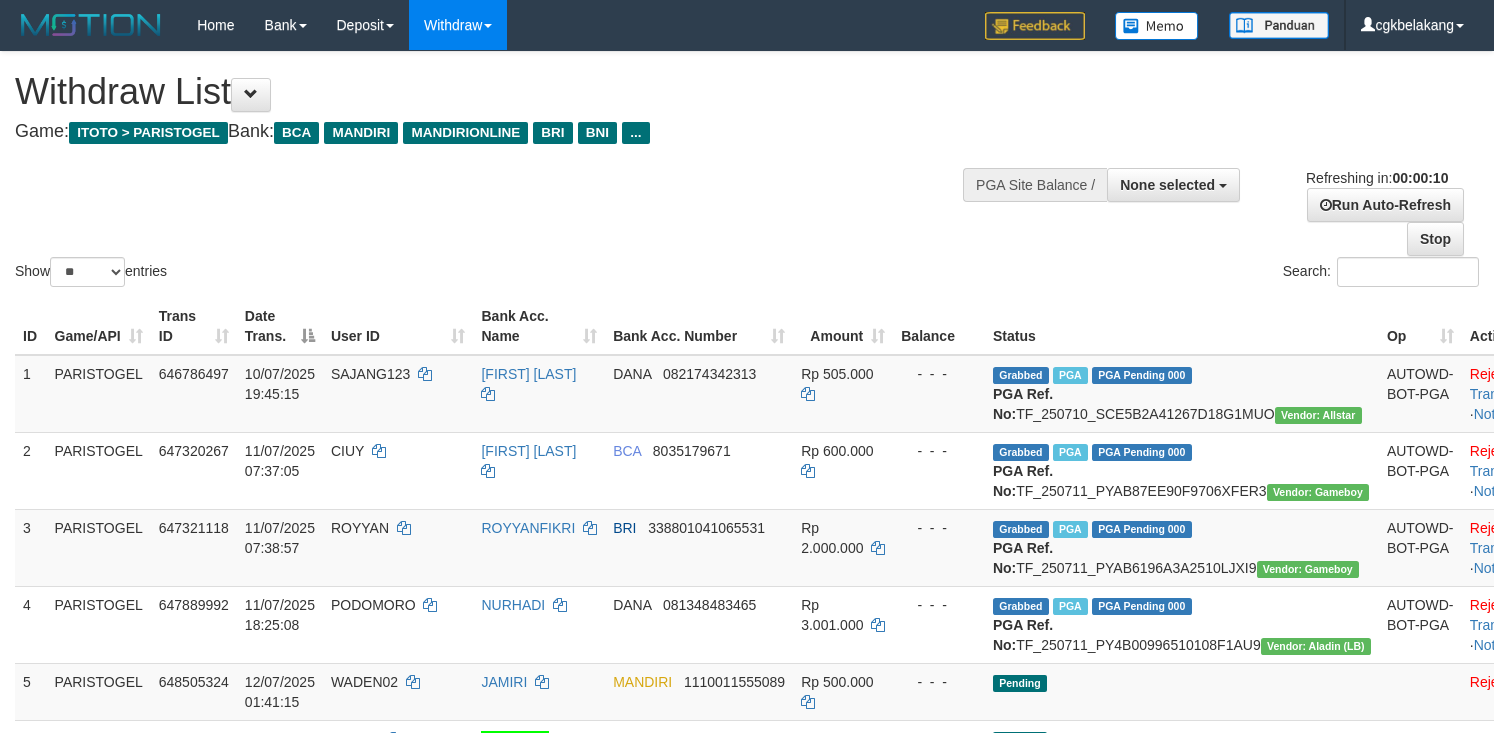 select 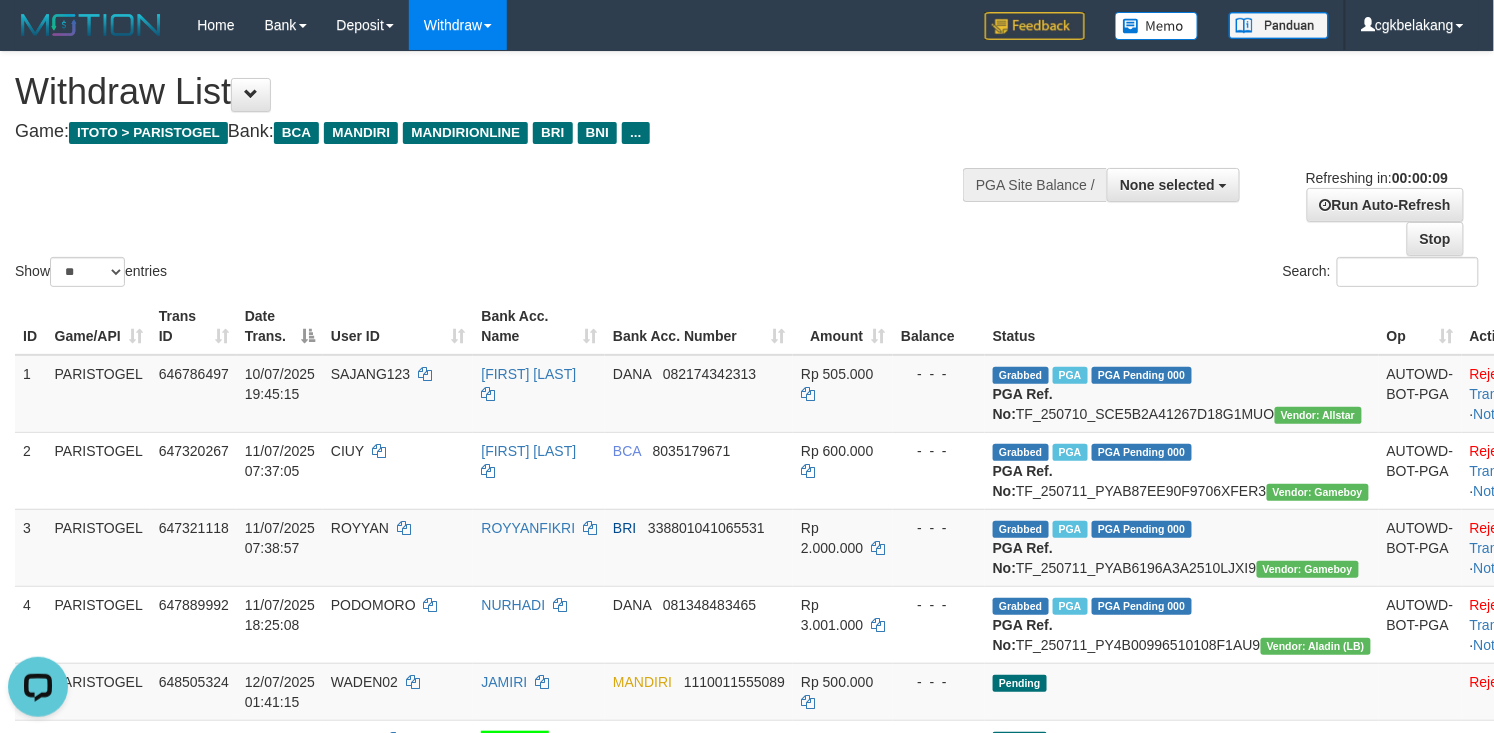scroll, scrollTop: 0, scrollLeft: 0, axis: both 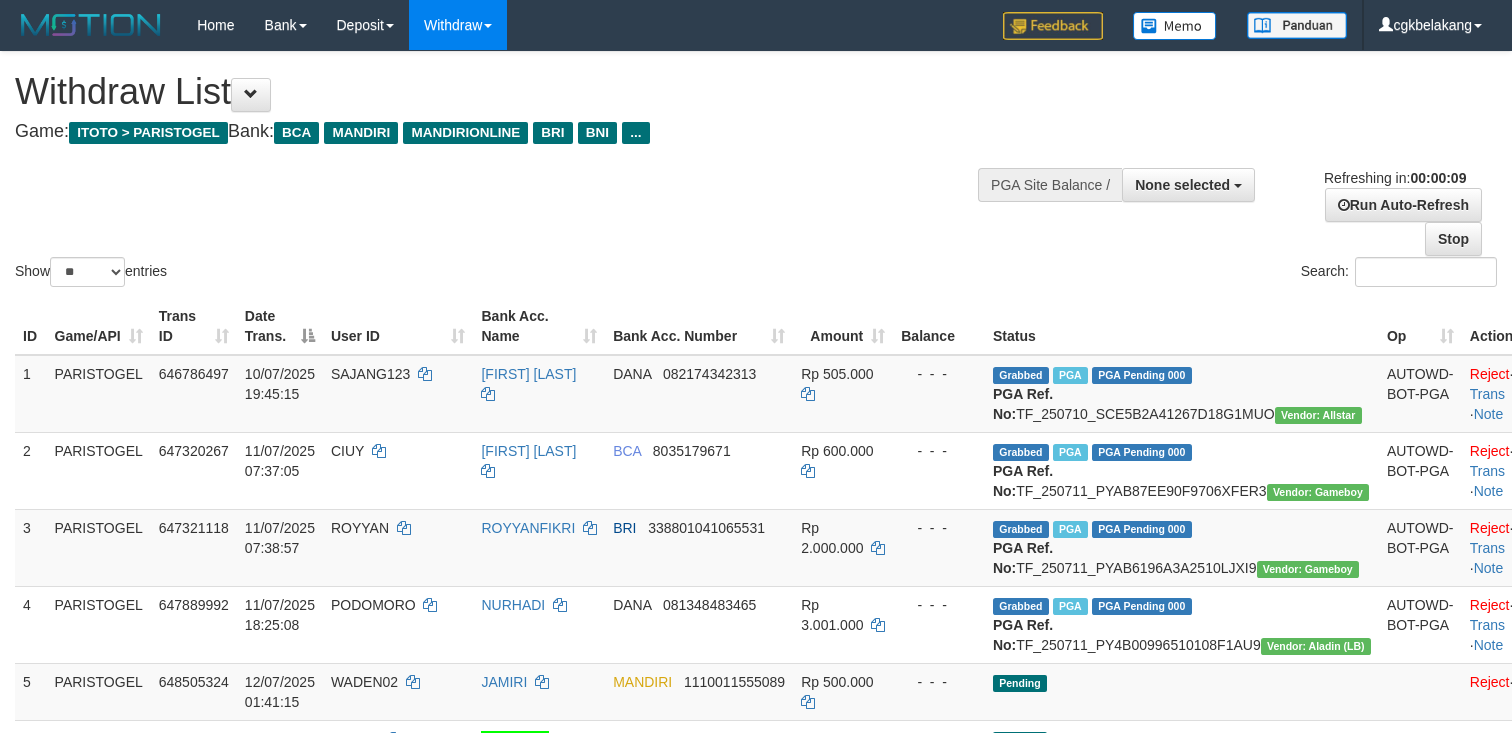 select 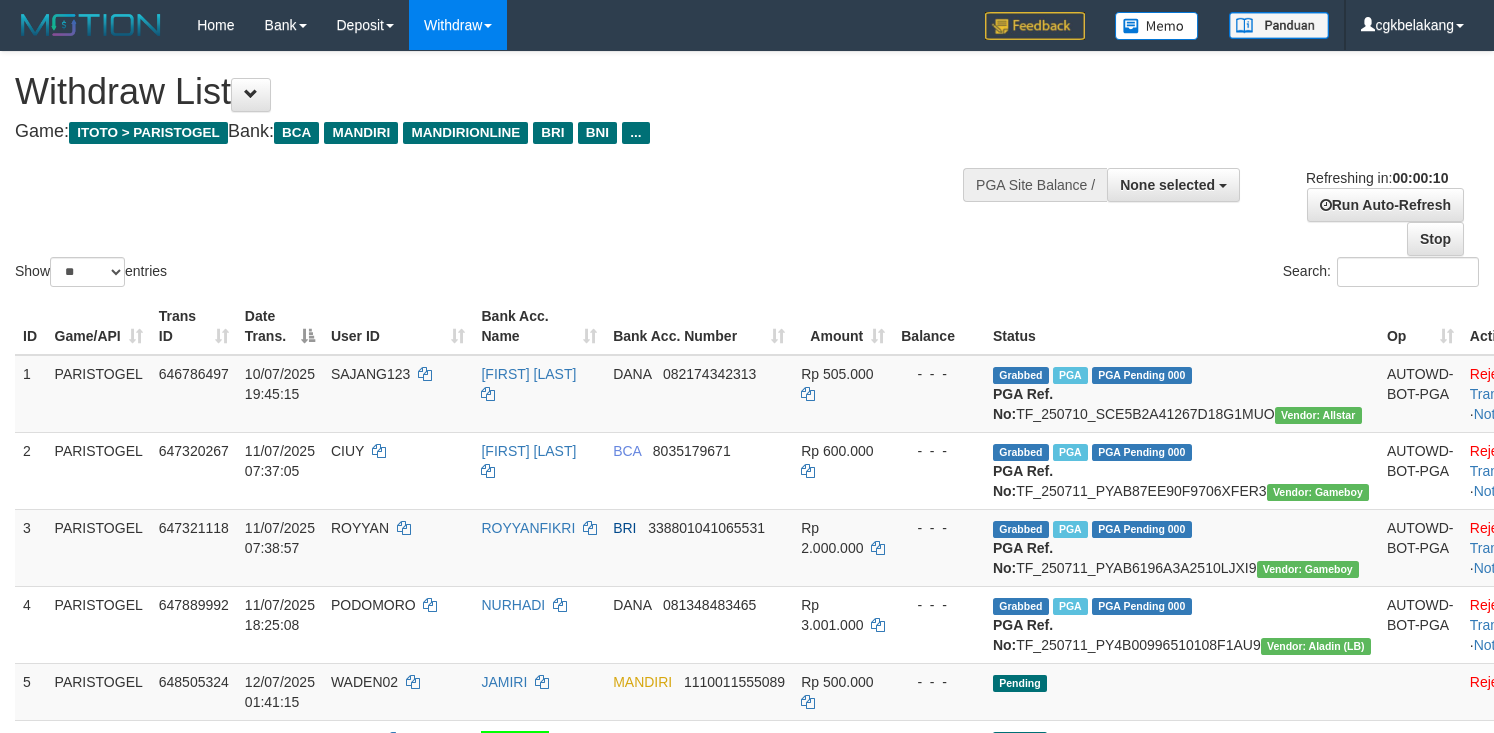 select 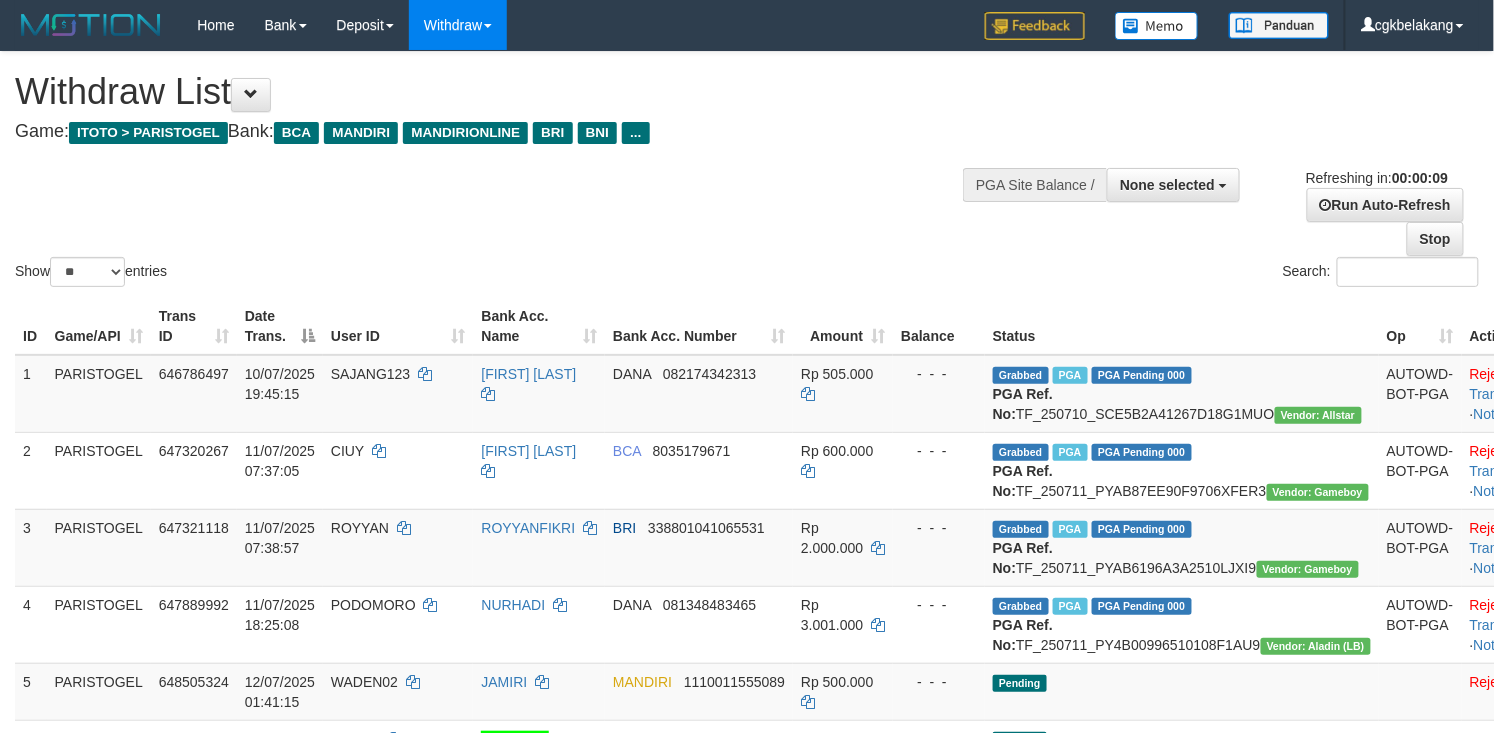 click on "Show  ** ** ** ***  entries Search:" at bounding box center (747, 171) 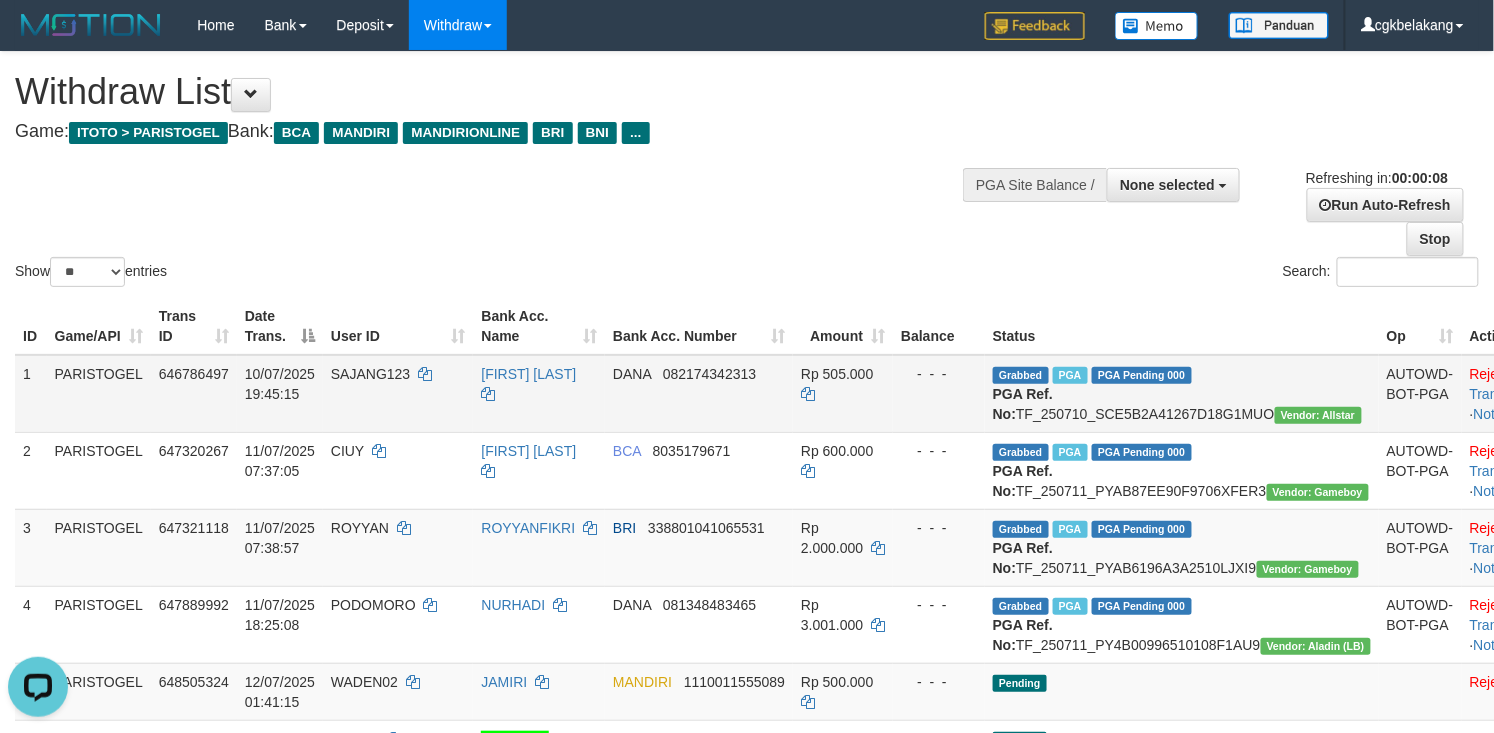 scroll, scrollTop: 0, scrollLeft: 0, axis: both 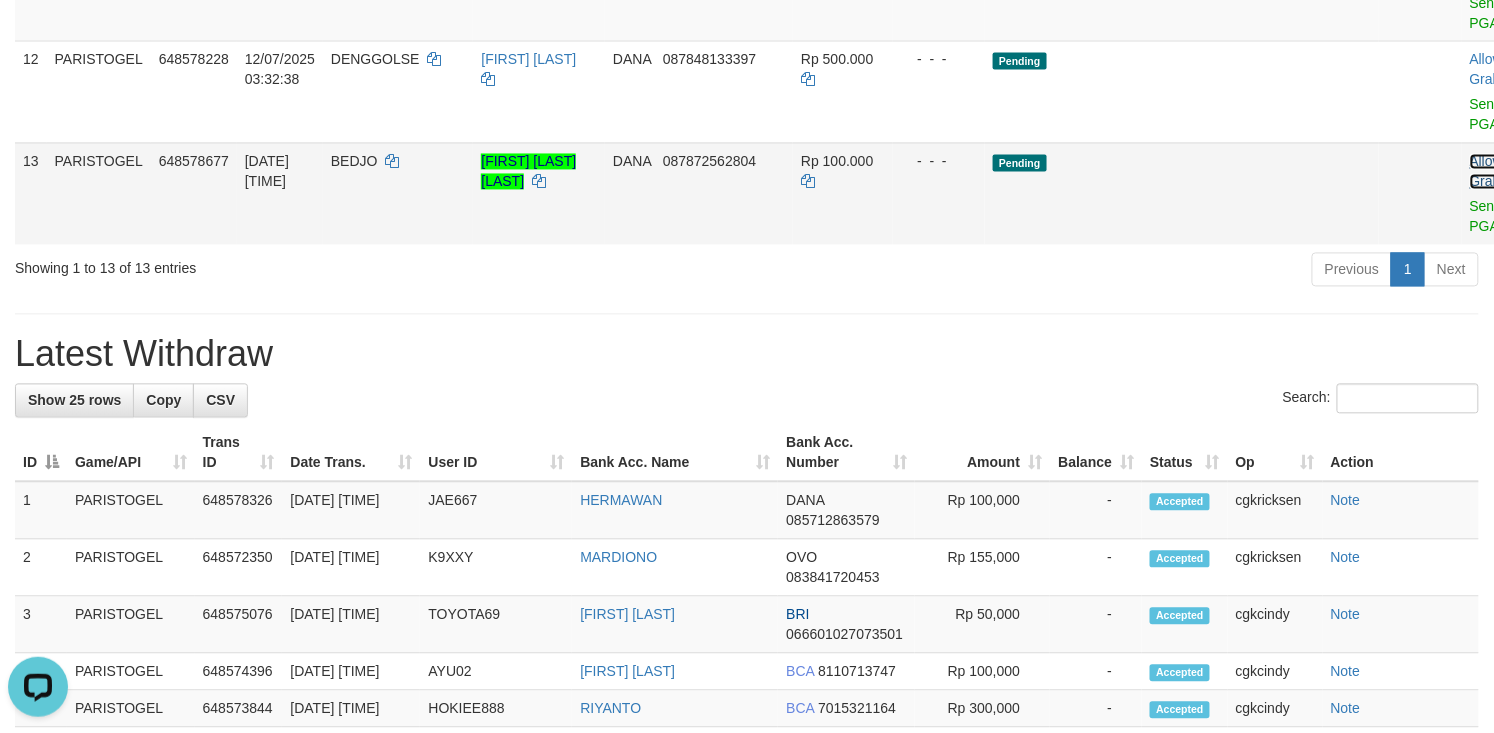 click on "Allow Grab" at bounding box center [1486, 172] 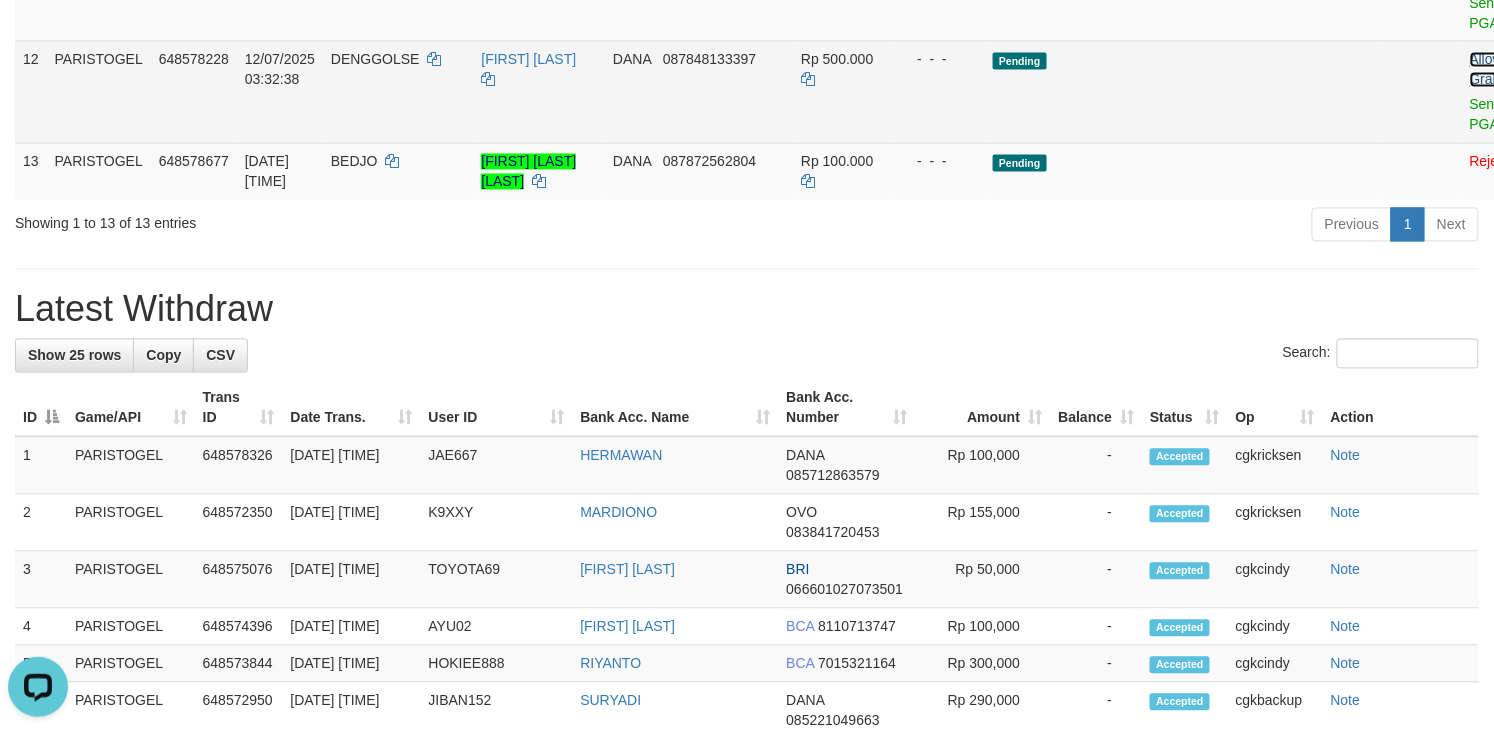 click on "Allow Grab" at bounding box center [1486, 70] 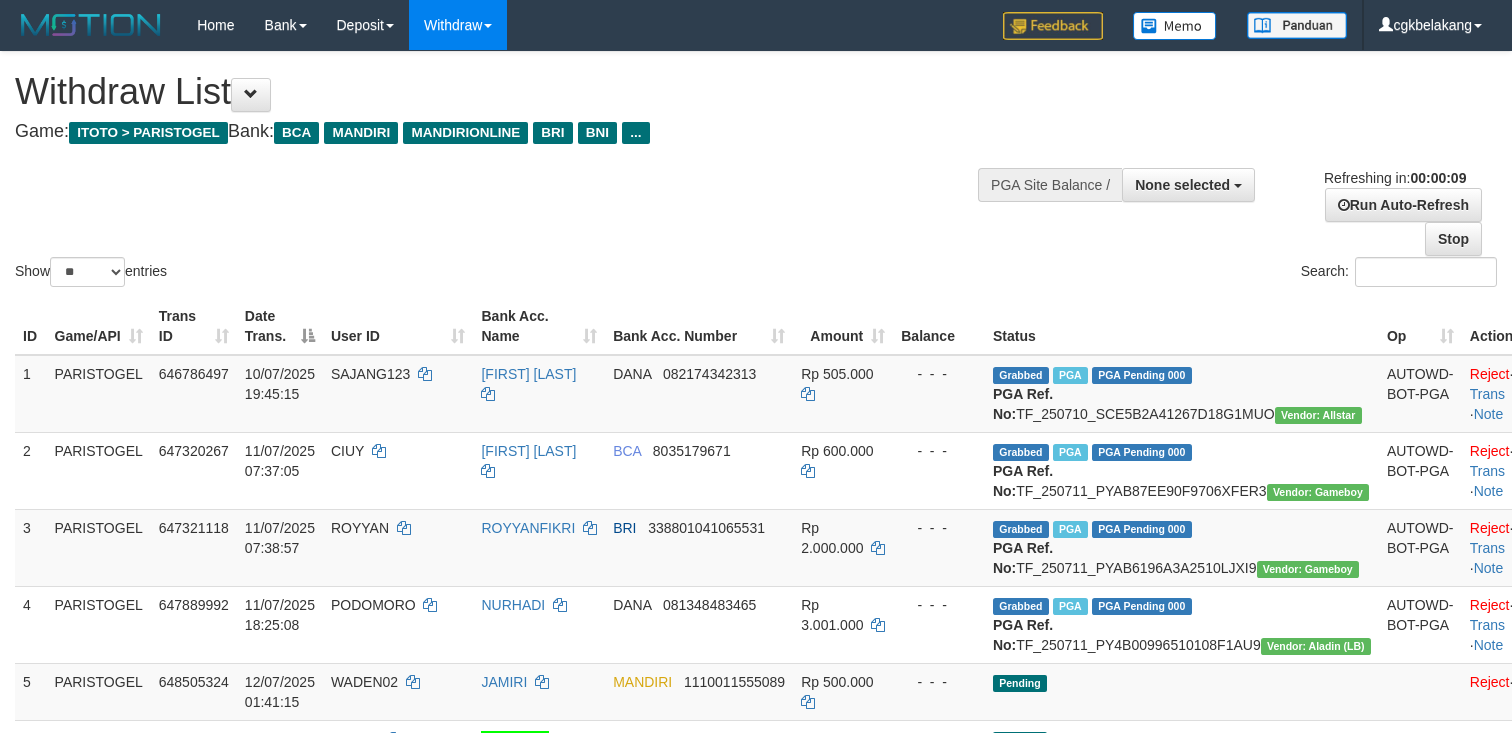 select 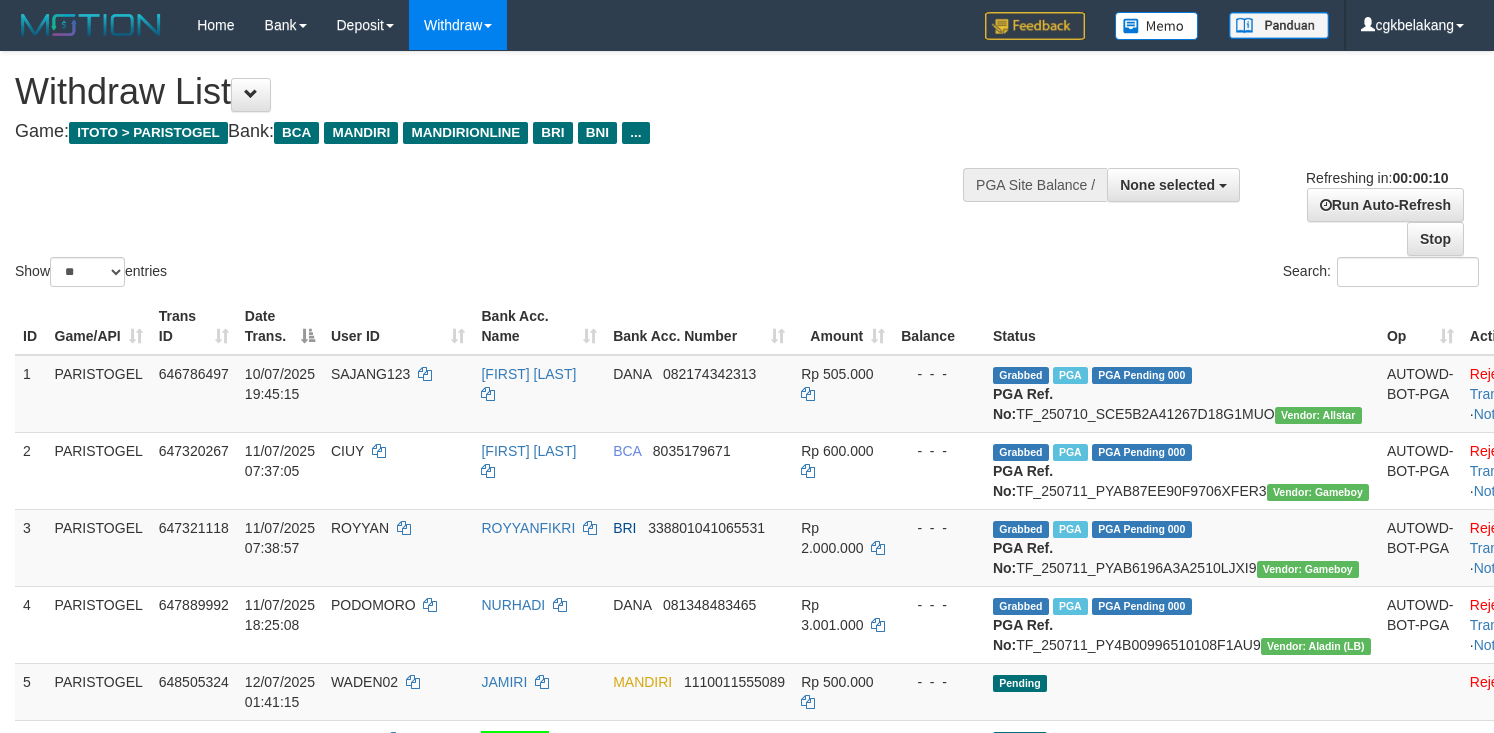 select 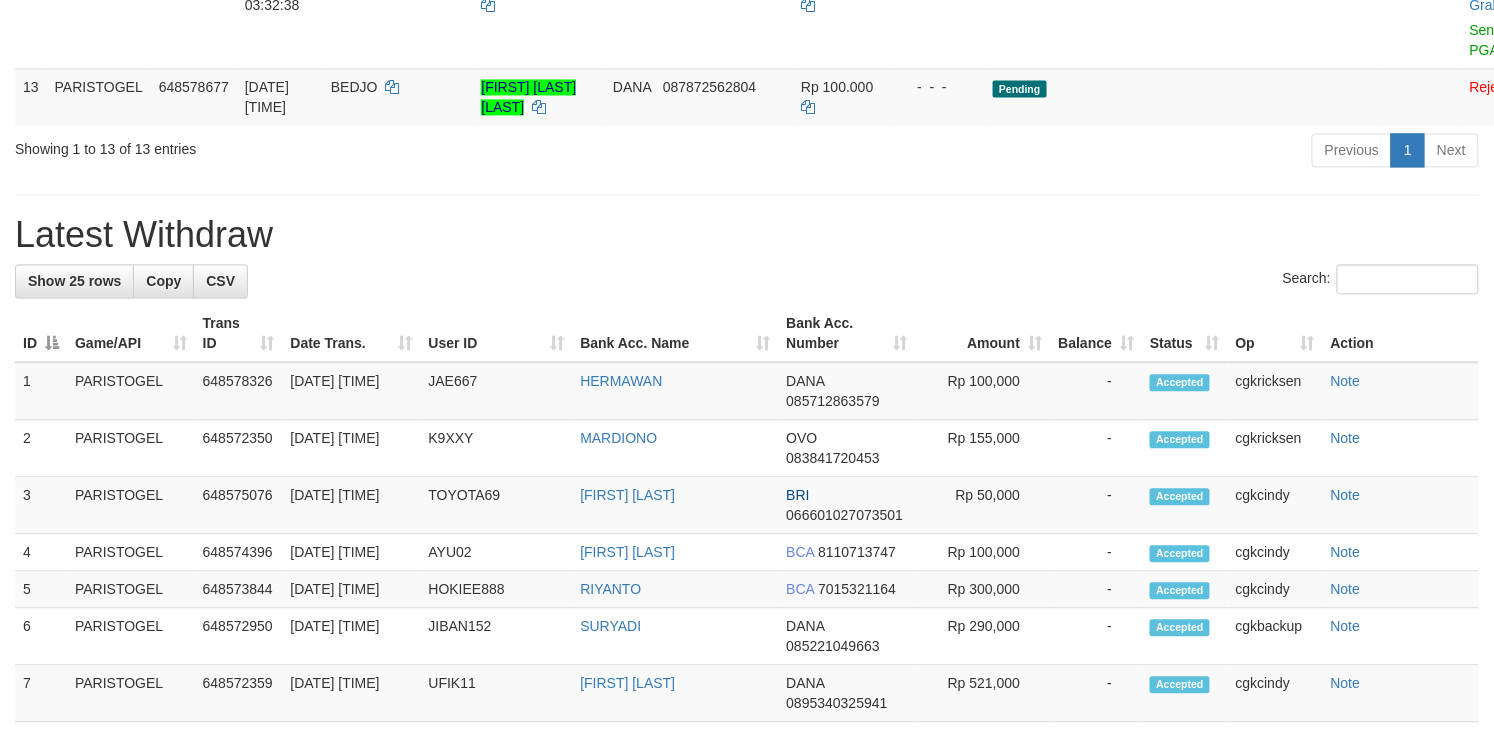 scroll, scrollTop: 1066, scrollLeft: 0, axis: vertical 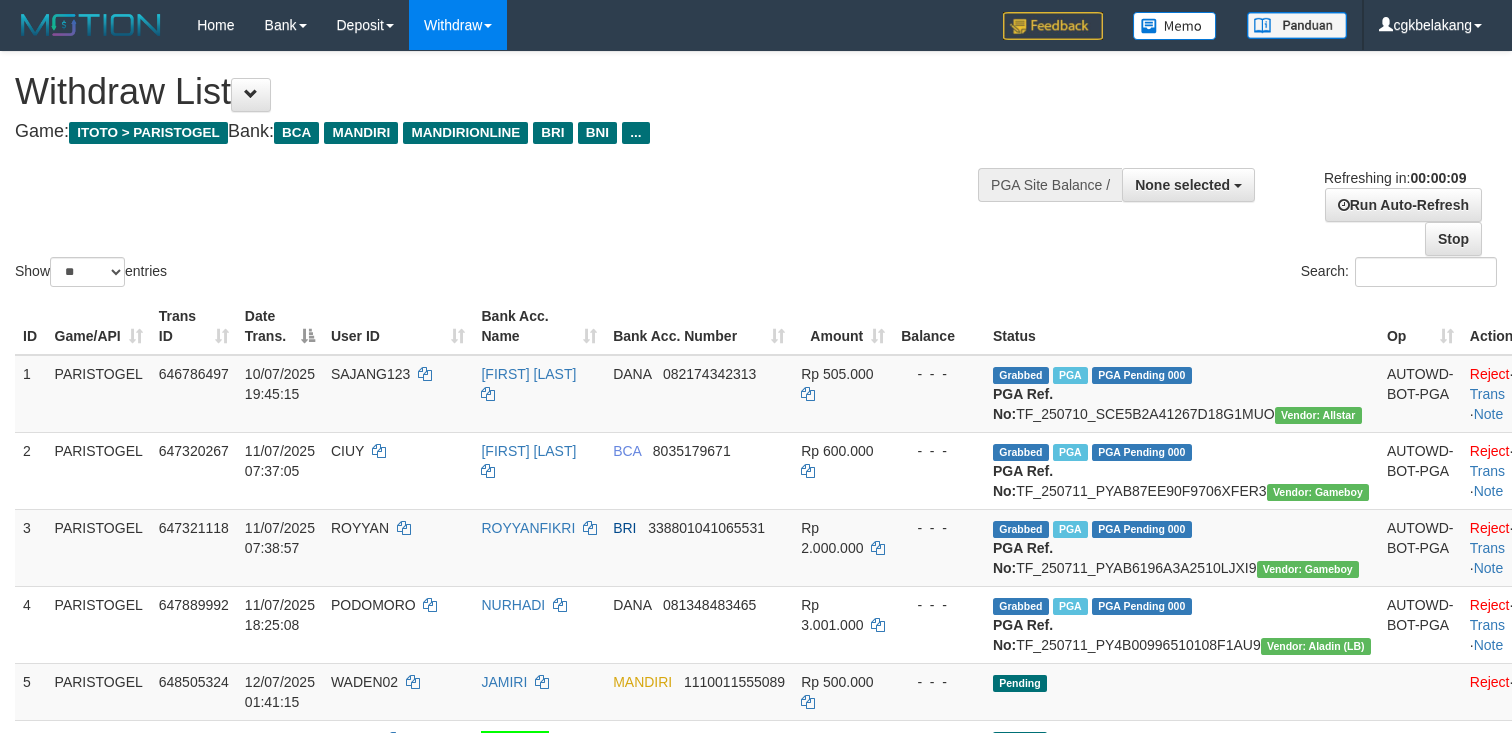 select 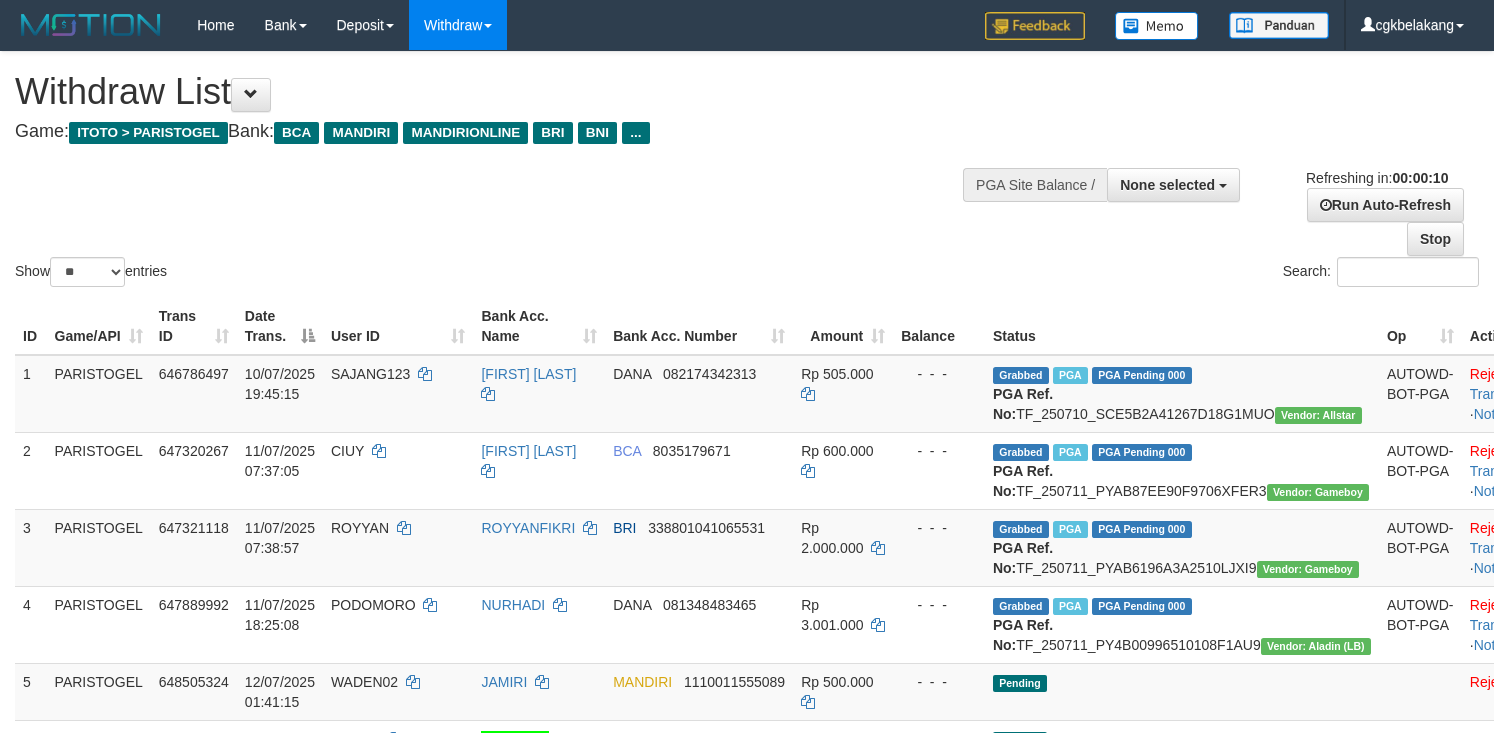 select 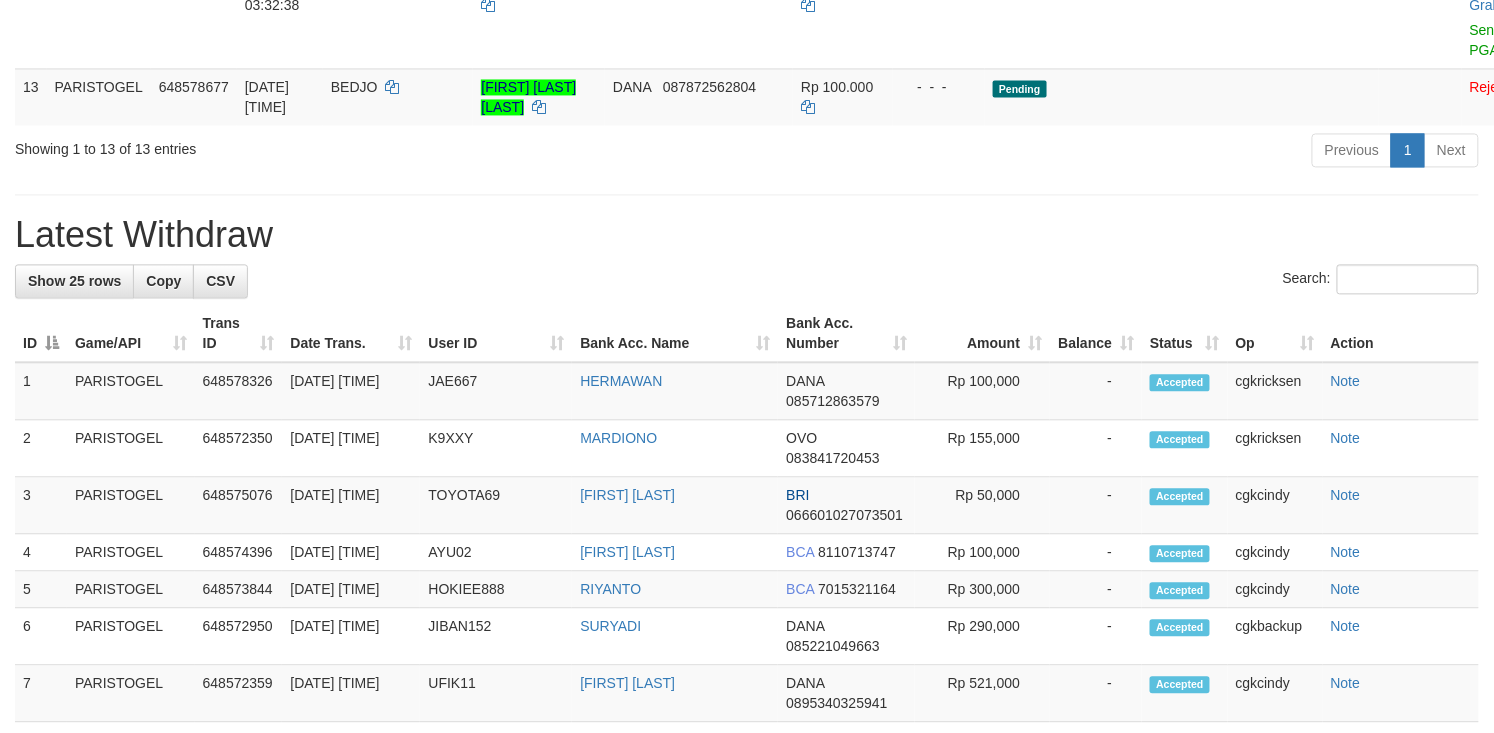 scroll, scrollTop: 1066, scrollLeft: 0, axis: vertical 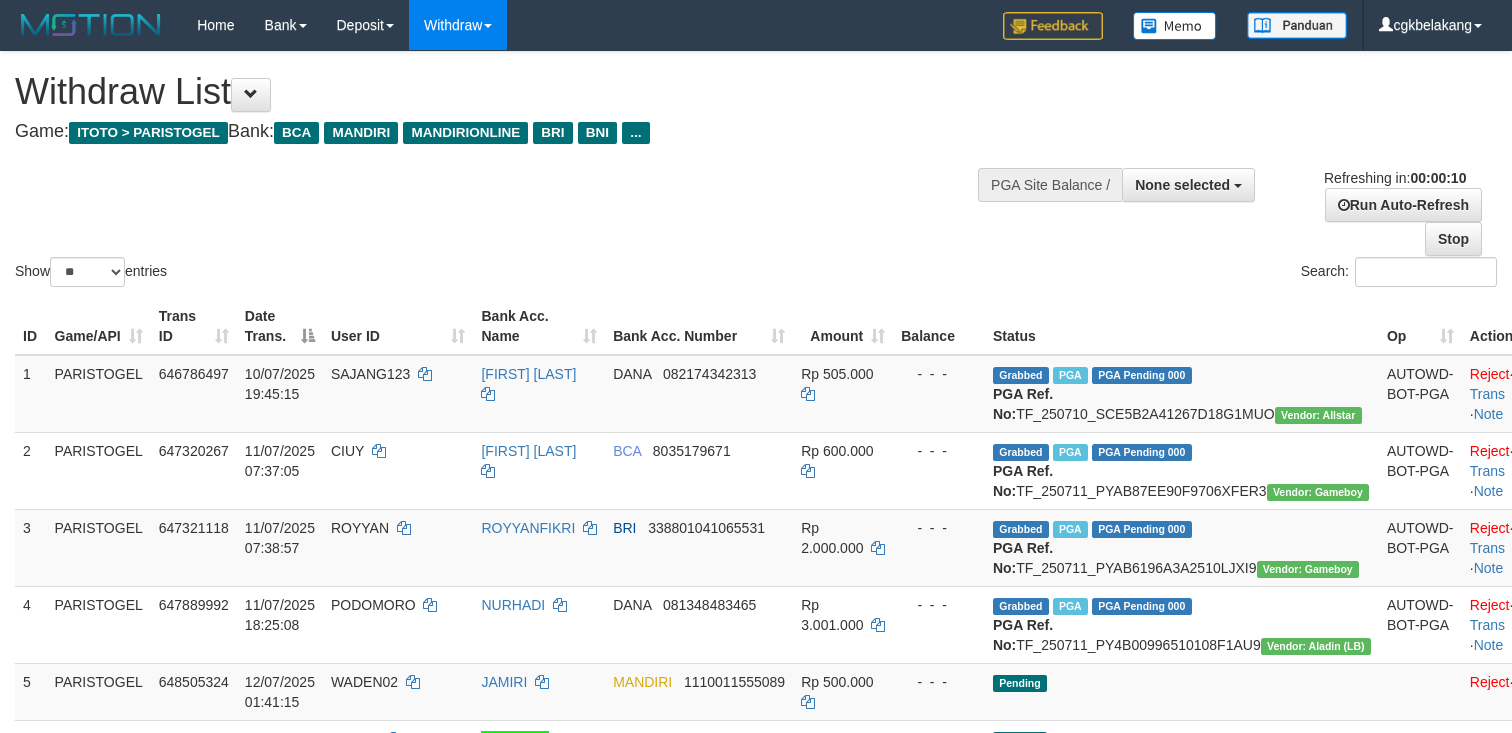 select 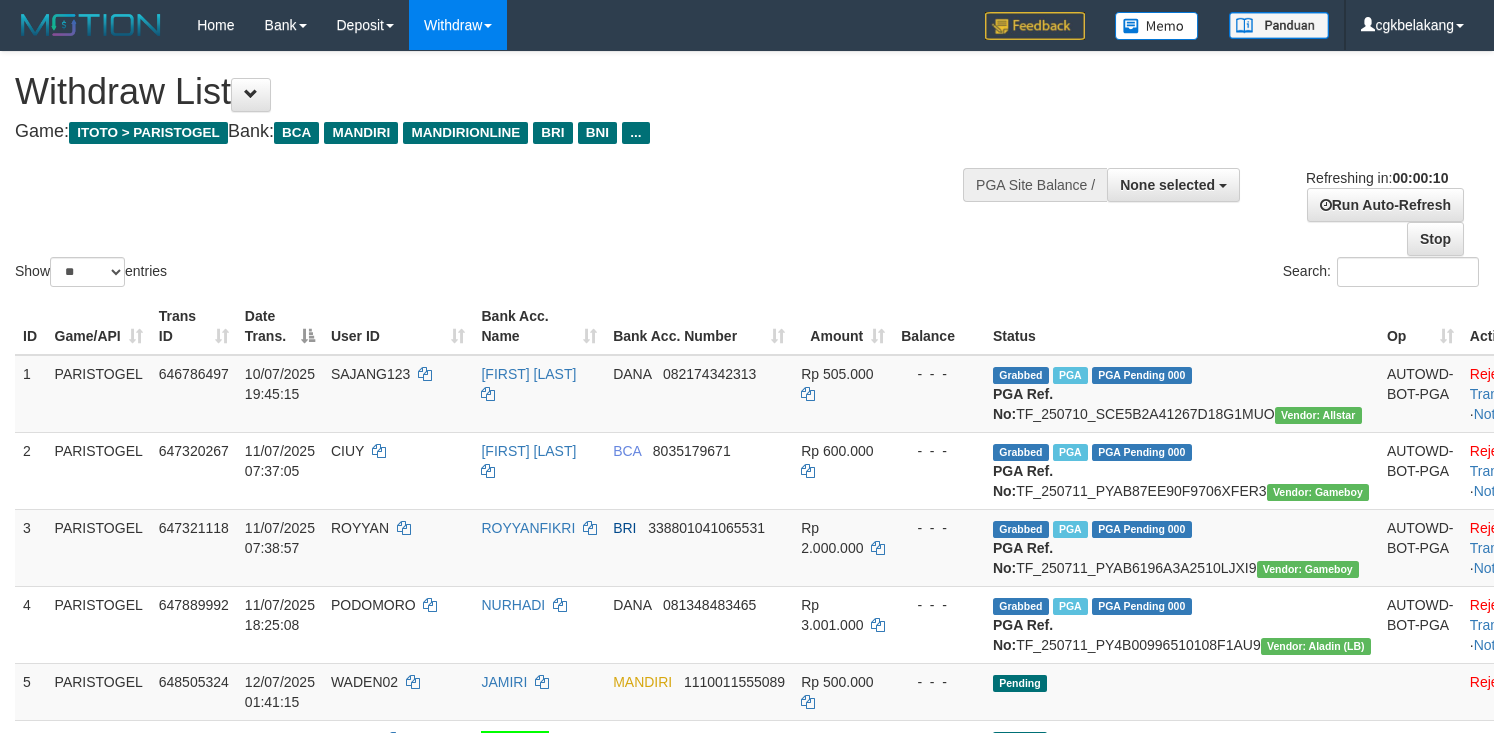 select 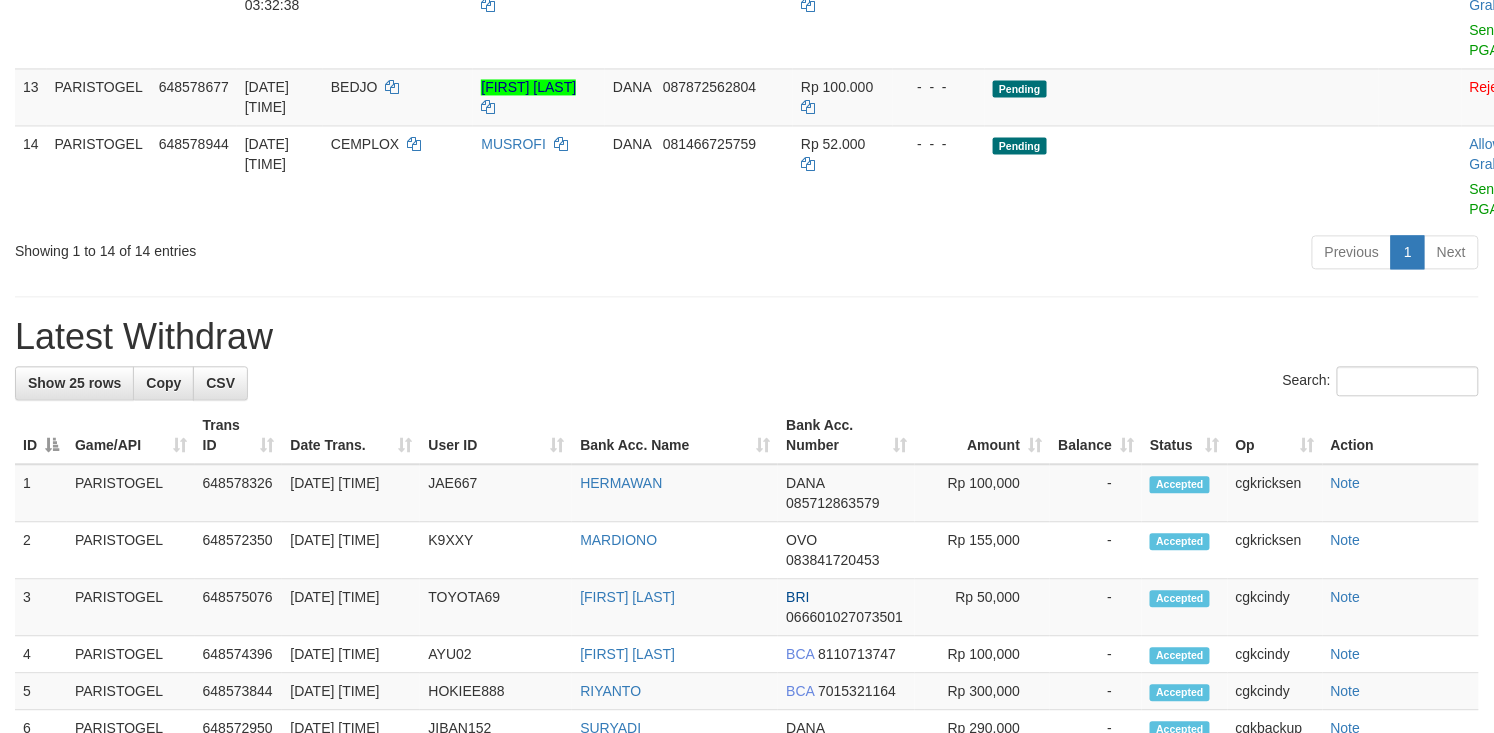 scroll, scrollTop: 1066, scrollLeft: 0, axis: vertical 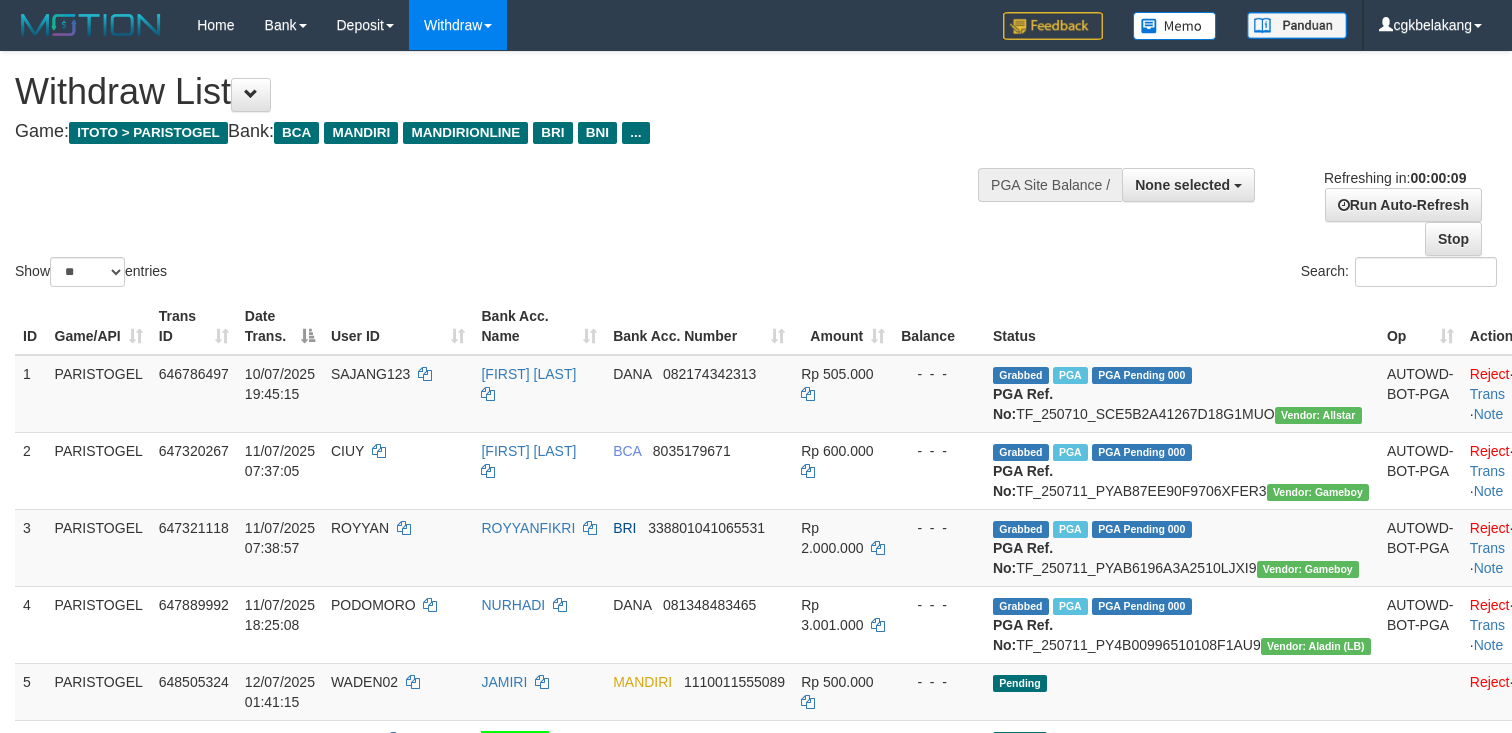 select 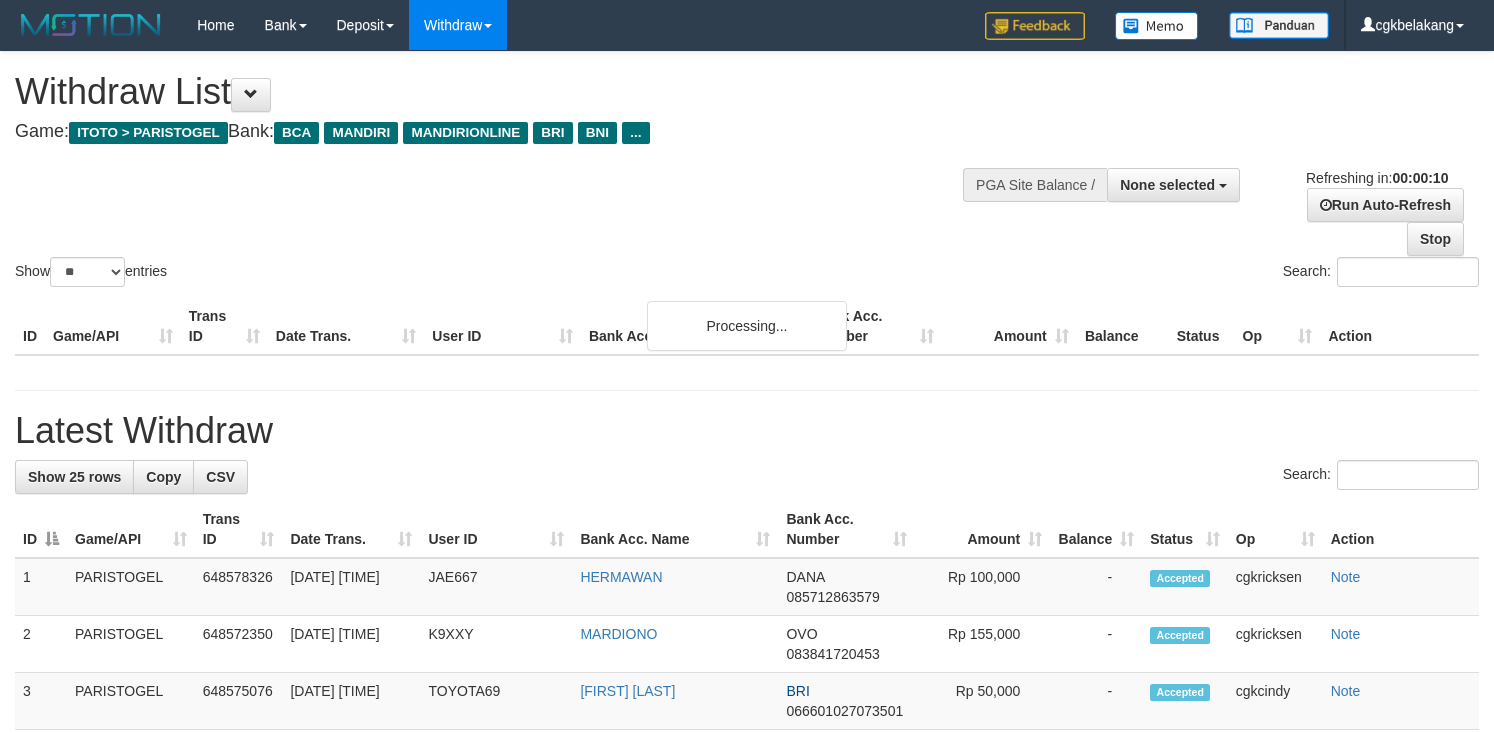 select 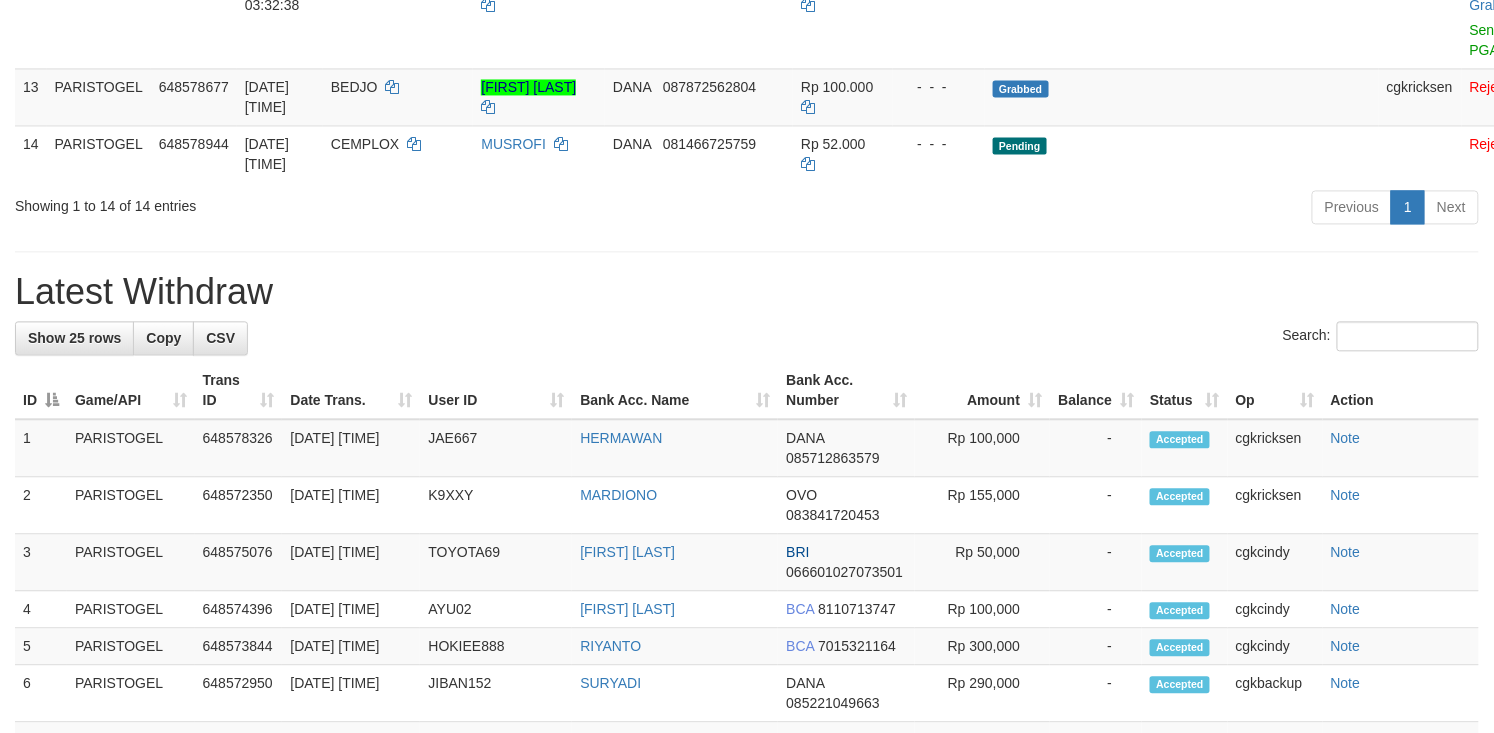 scroll, scrollTop: 1066, scrollLeft: 0, axis: vertical 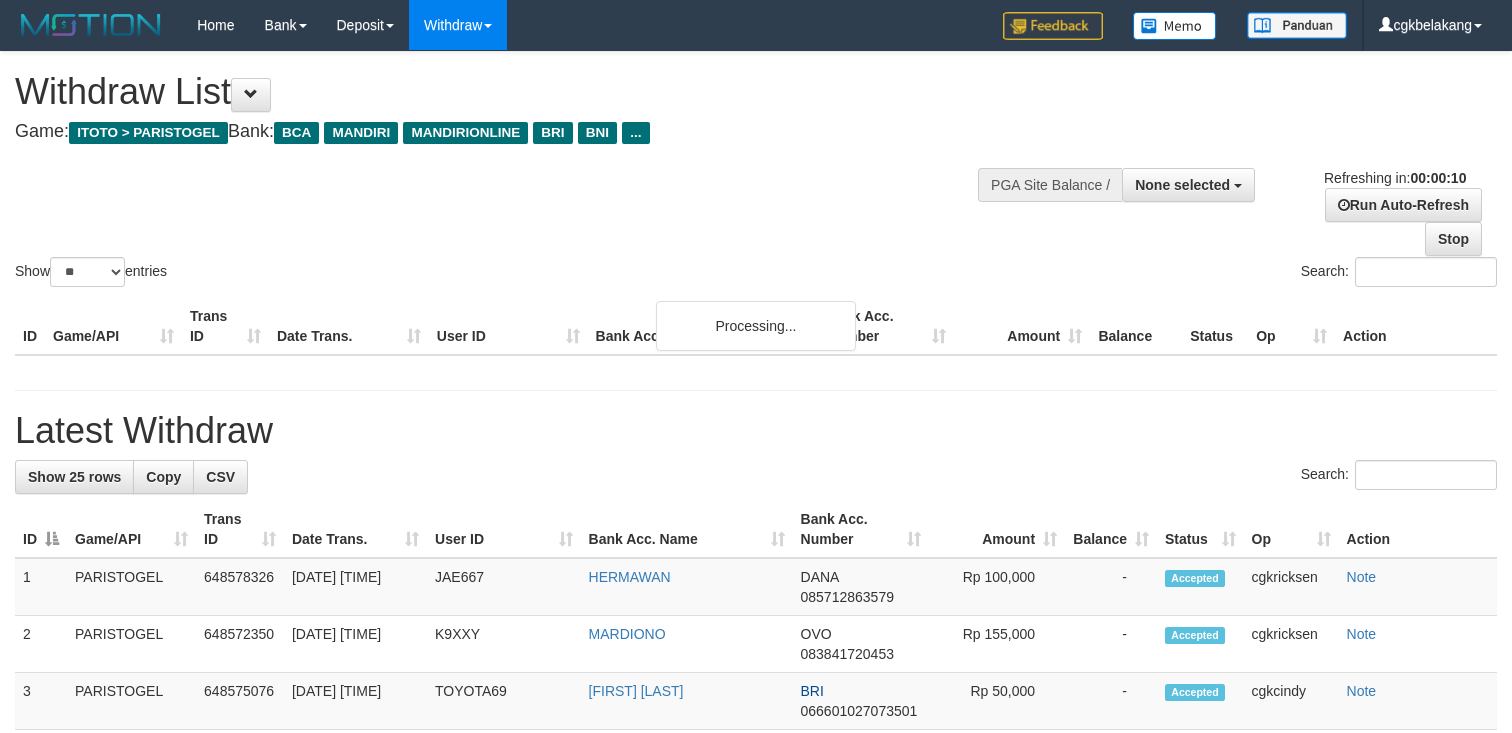 select 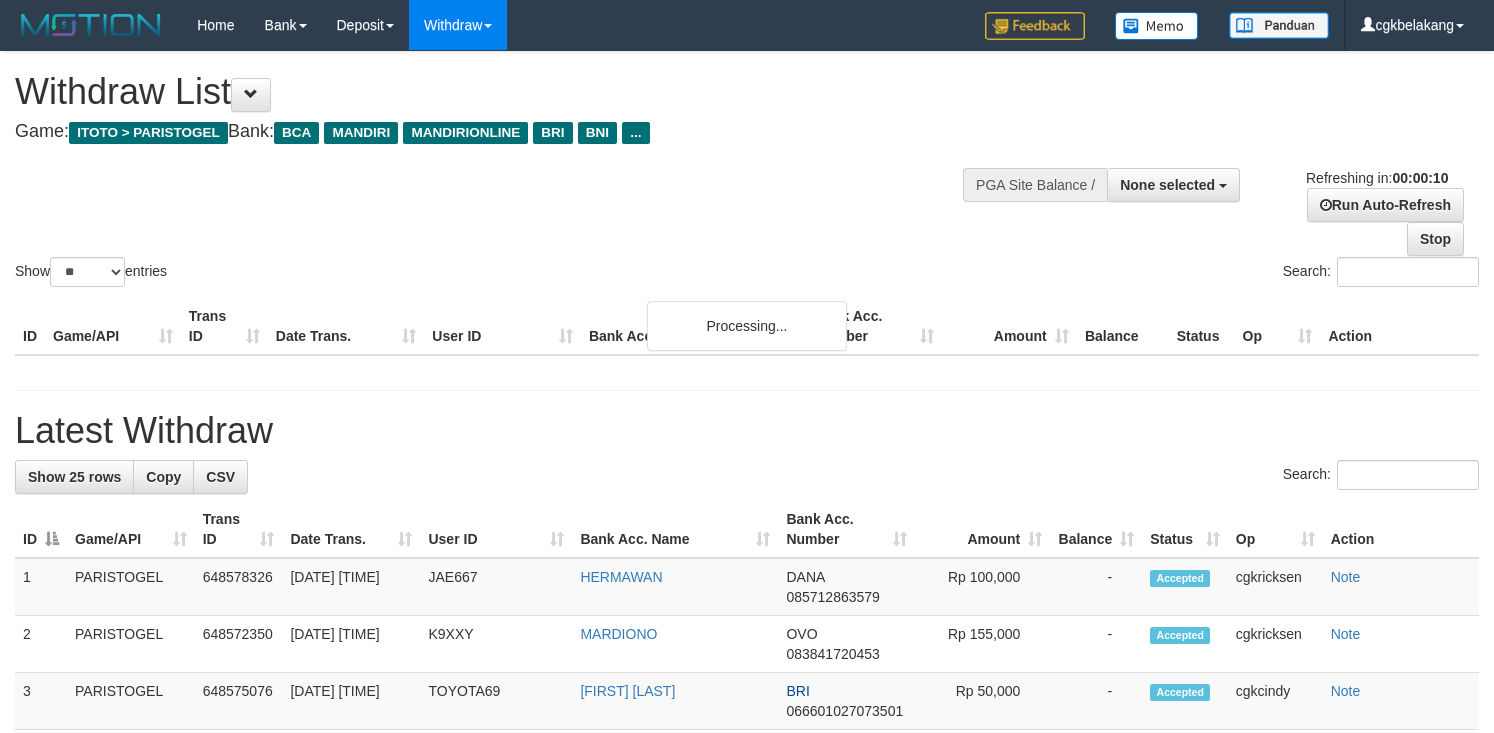 select 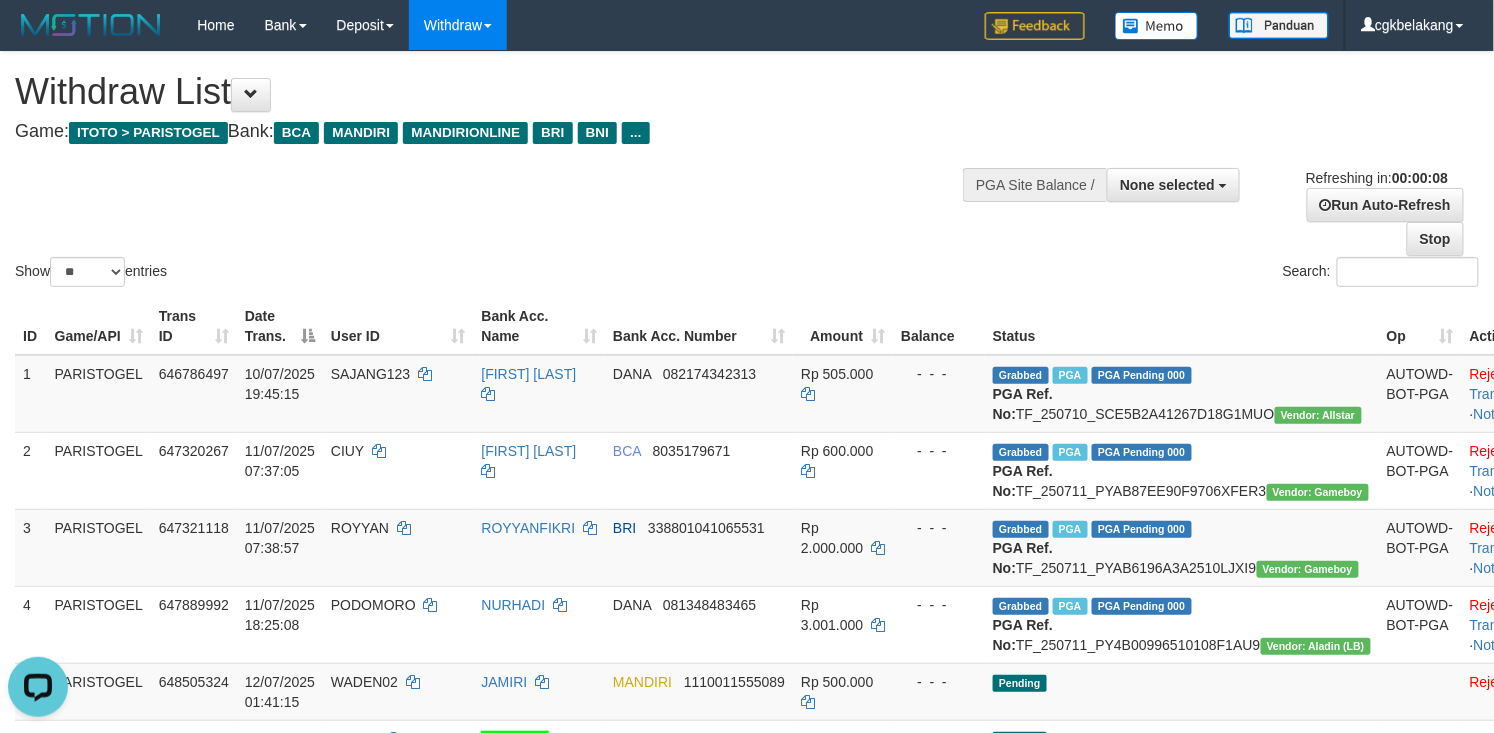 scroll, scrollTop: 0, scrollLeft: 0, axis: both 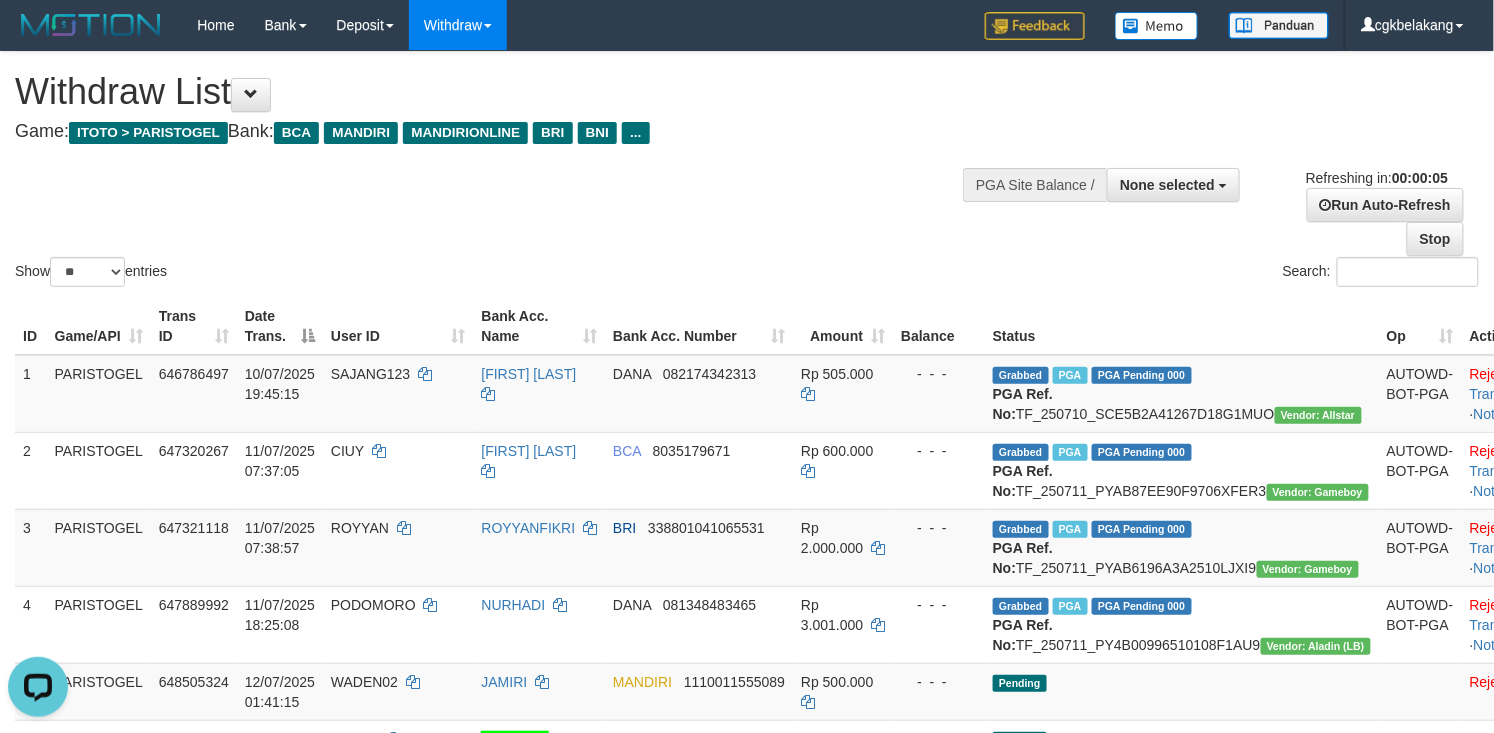 click on "Show  ** ** ** ***  entries Search:" at bounding box center [747, 171] 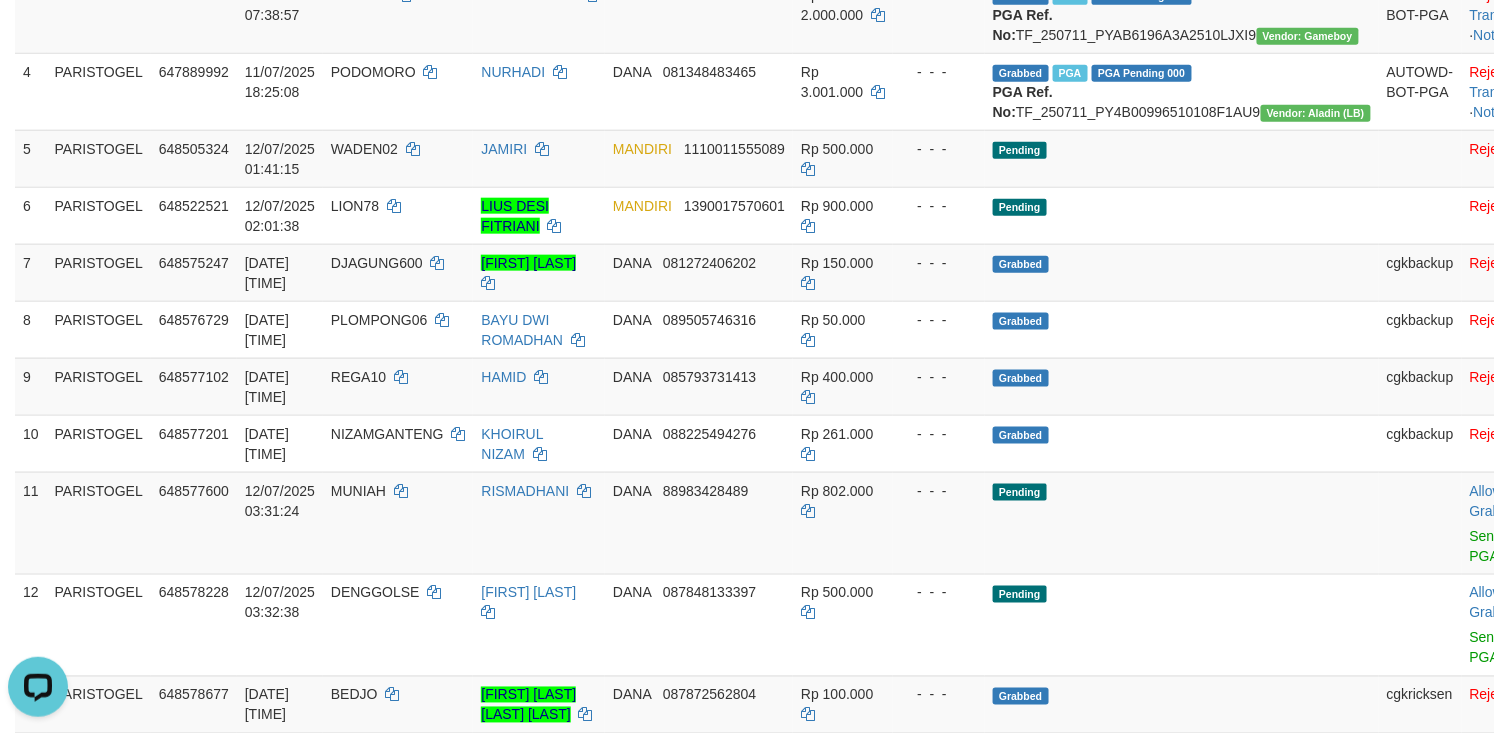 scroll, scrollTop: 1066, scrollLeft: 0, axis: vertical 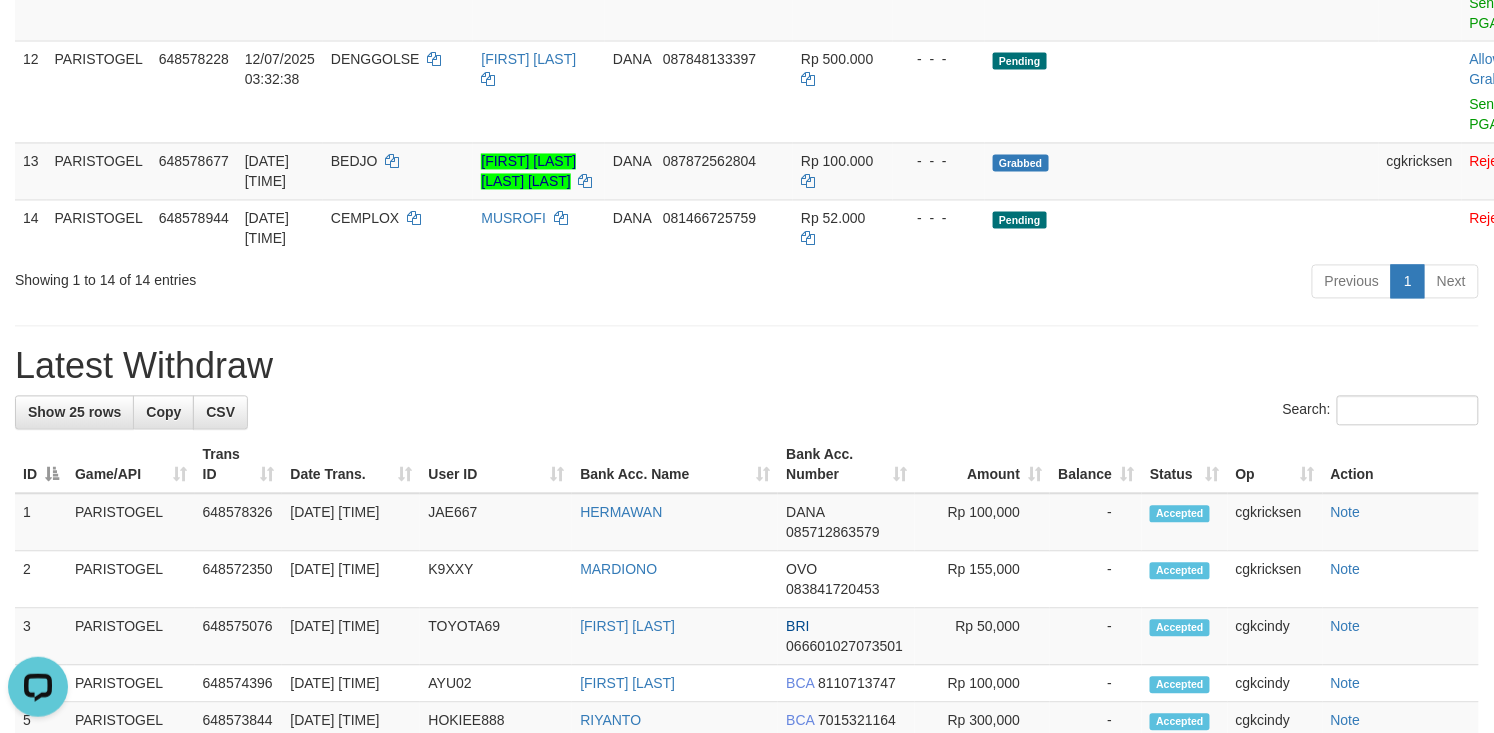 click at bounding box center (747, 326) 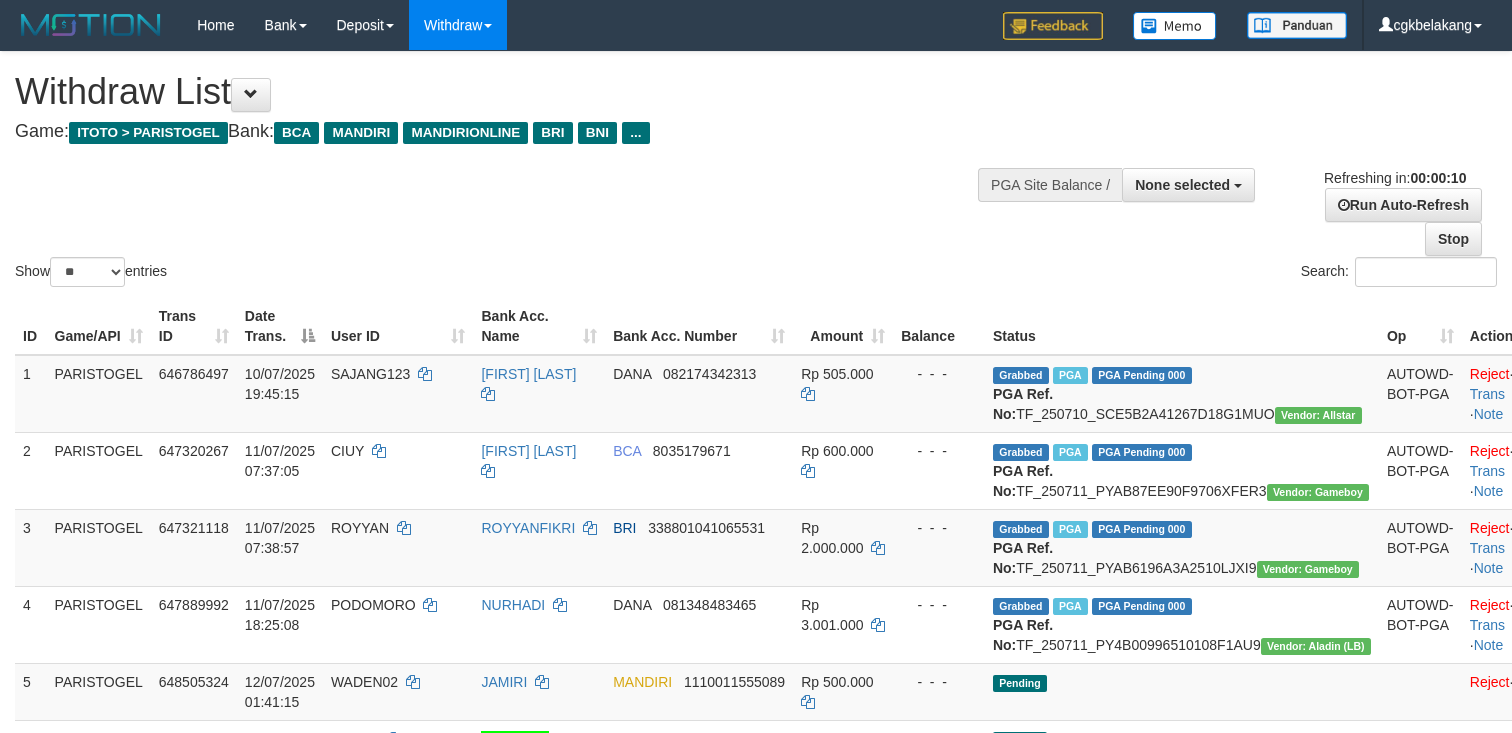 select 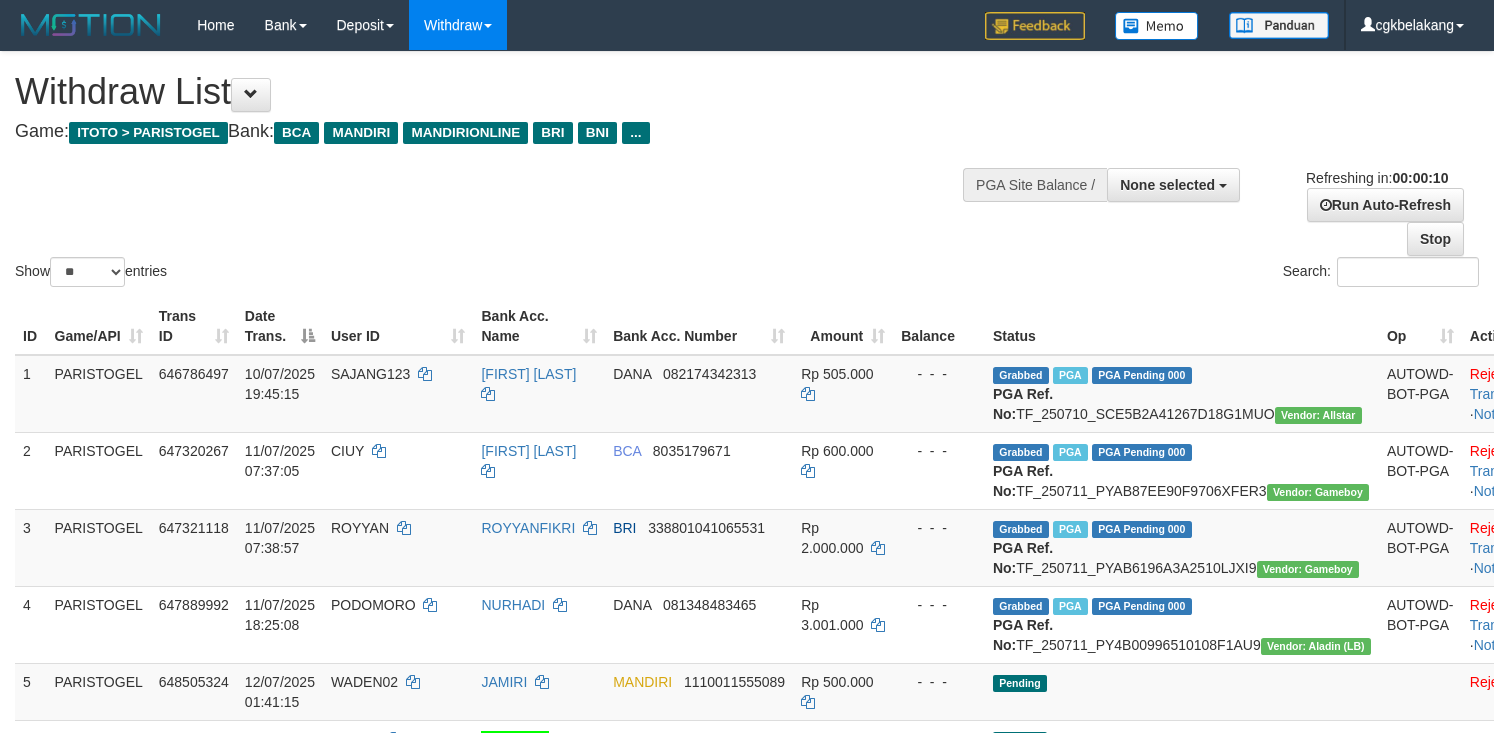select 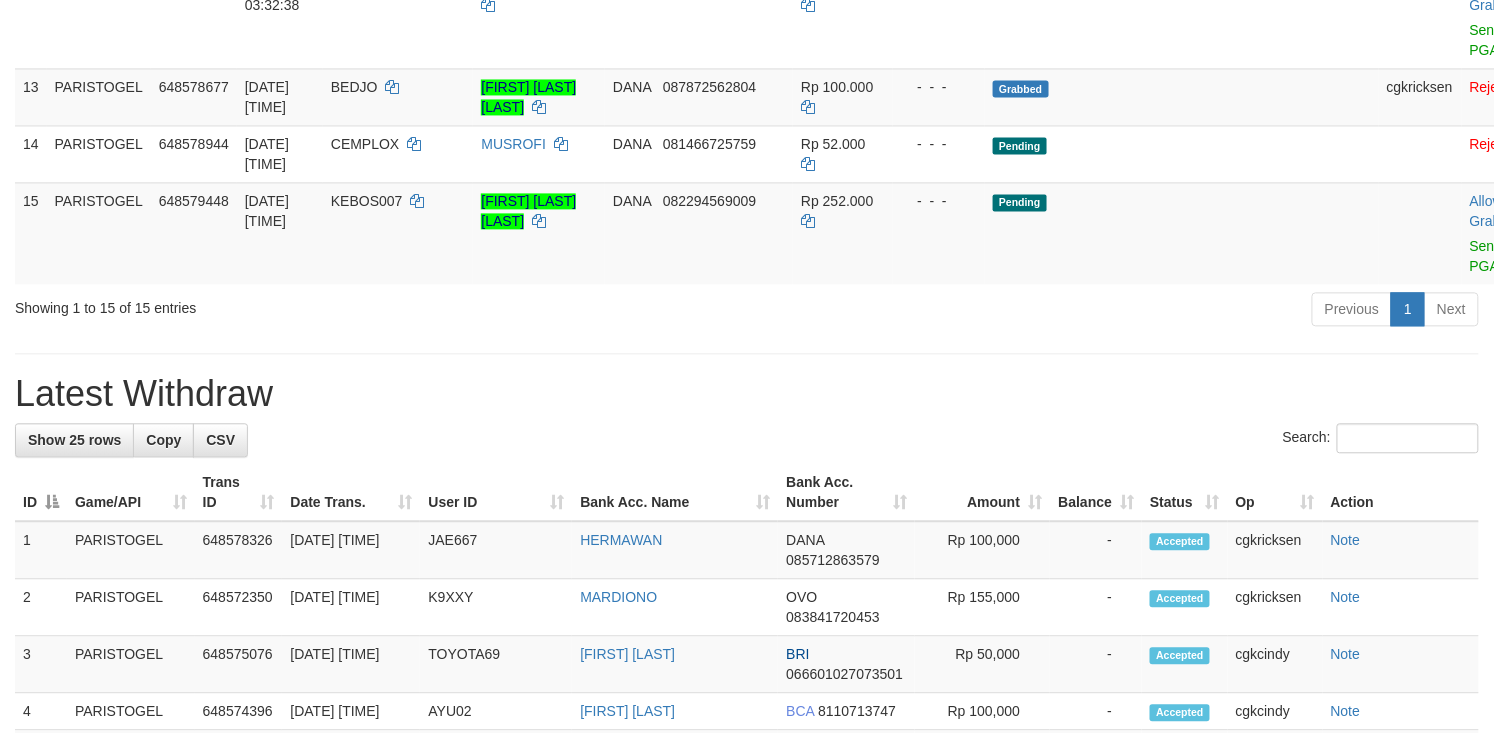 scroll, scrollTop: 1066, scrollLeft: 0, axis: vertical 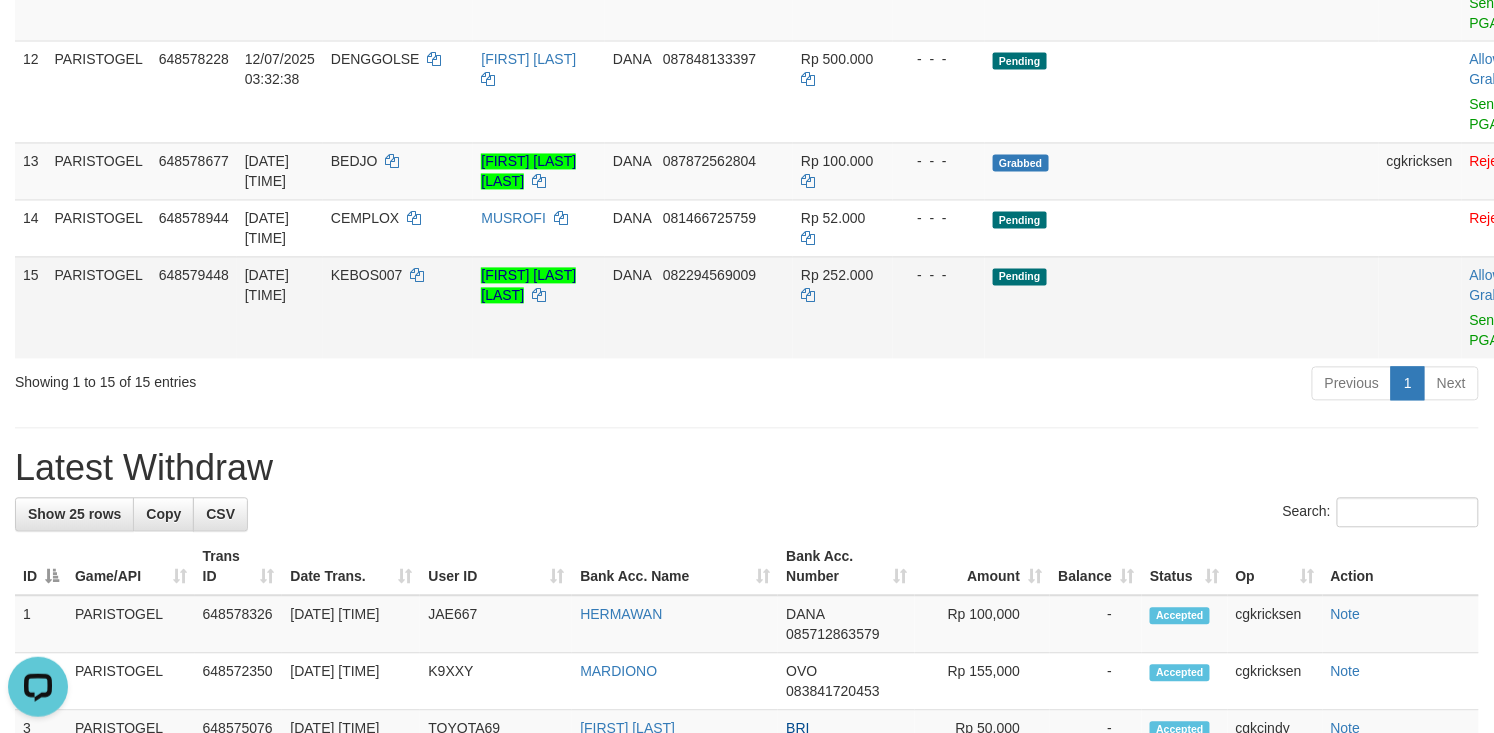 click on "Allow Grab   ·    Reject Send PGA     ·    Note" at bounding box center (1511, 308) 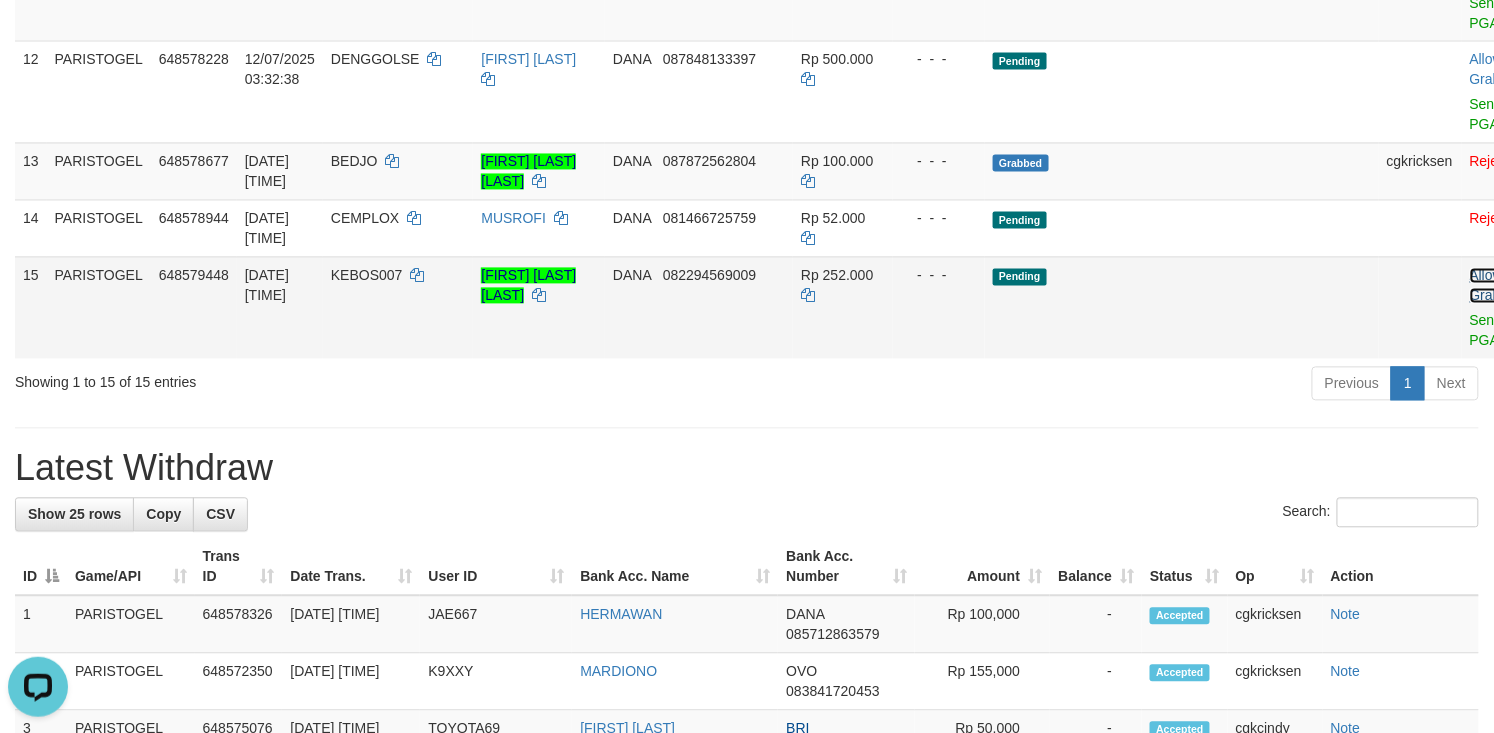 click on "Allow Grab" at bounding box center (1486, 286) 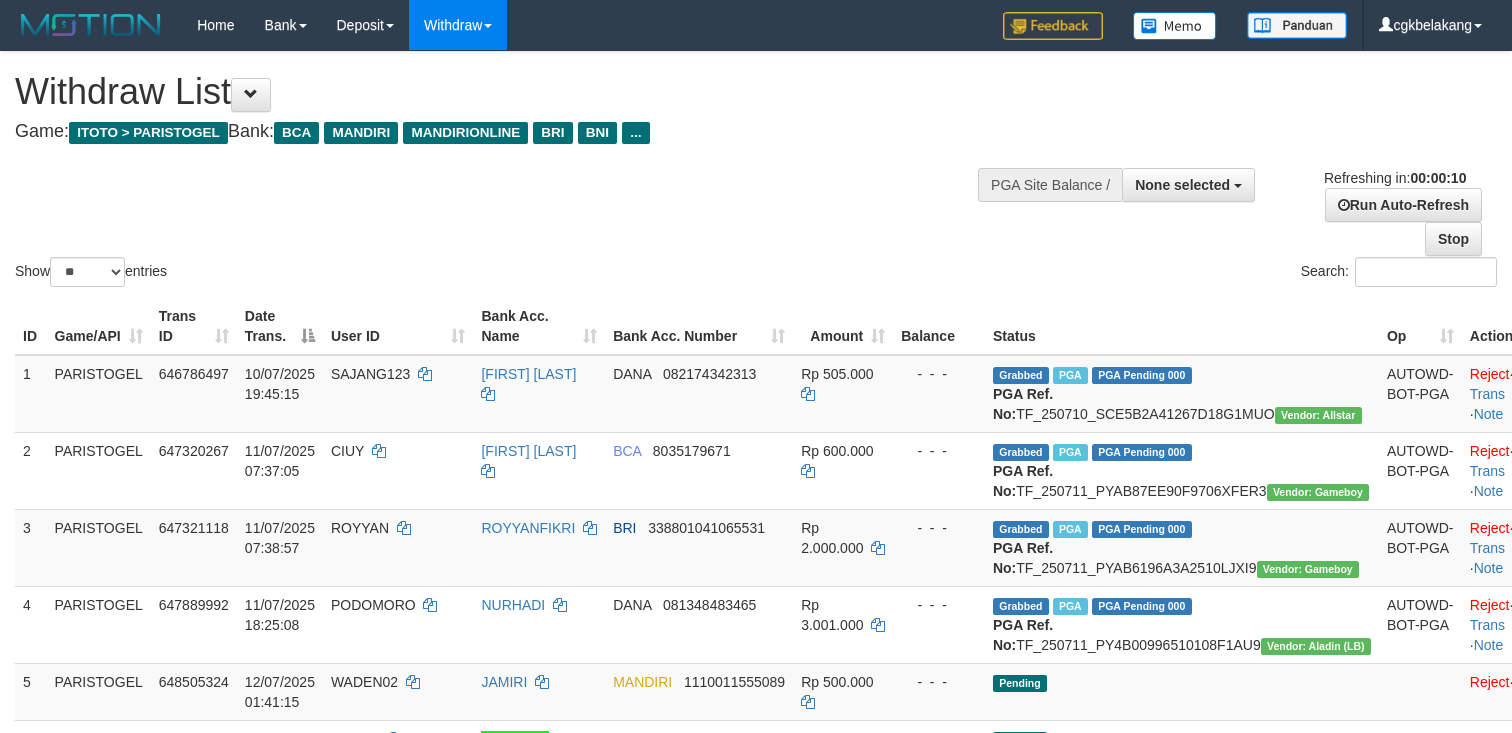 select 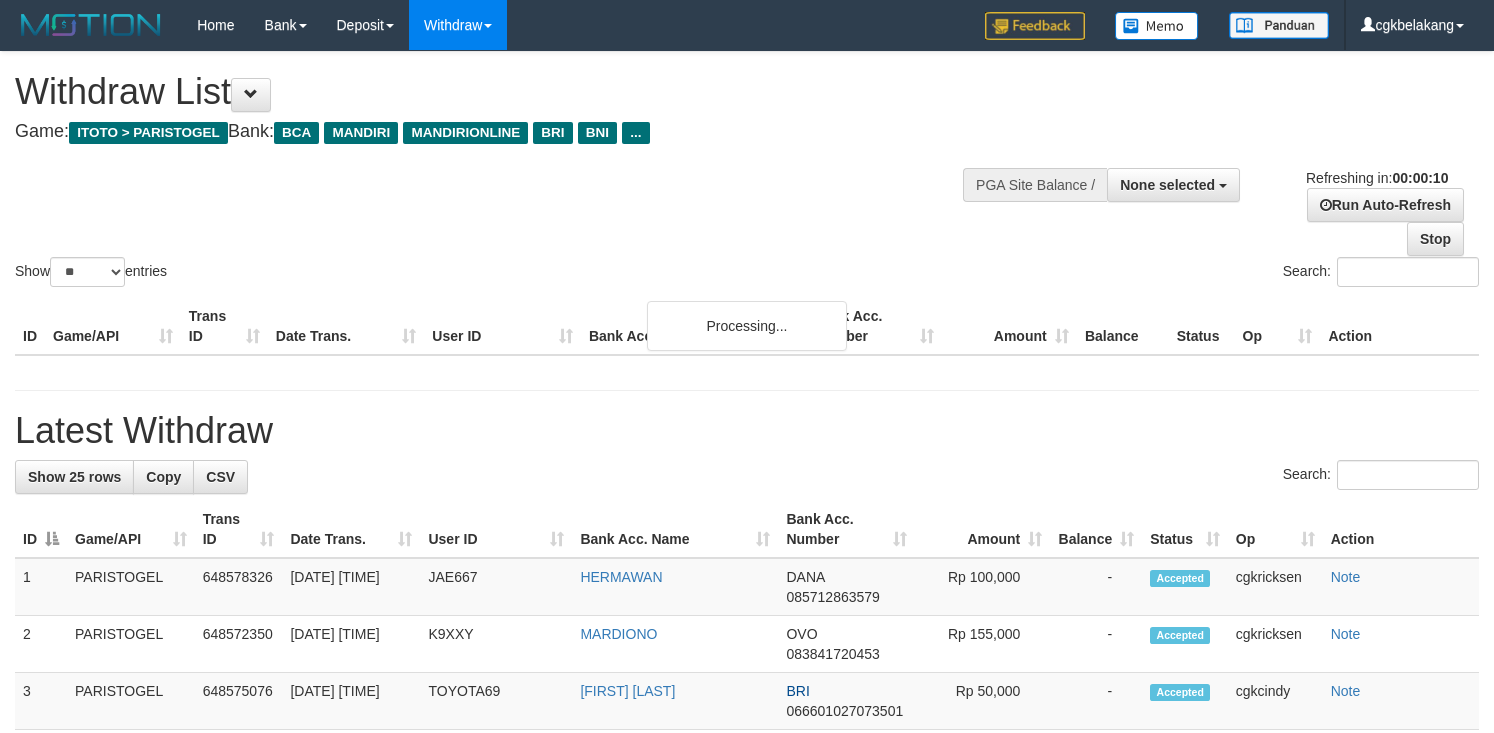 select 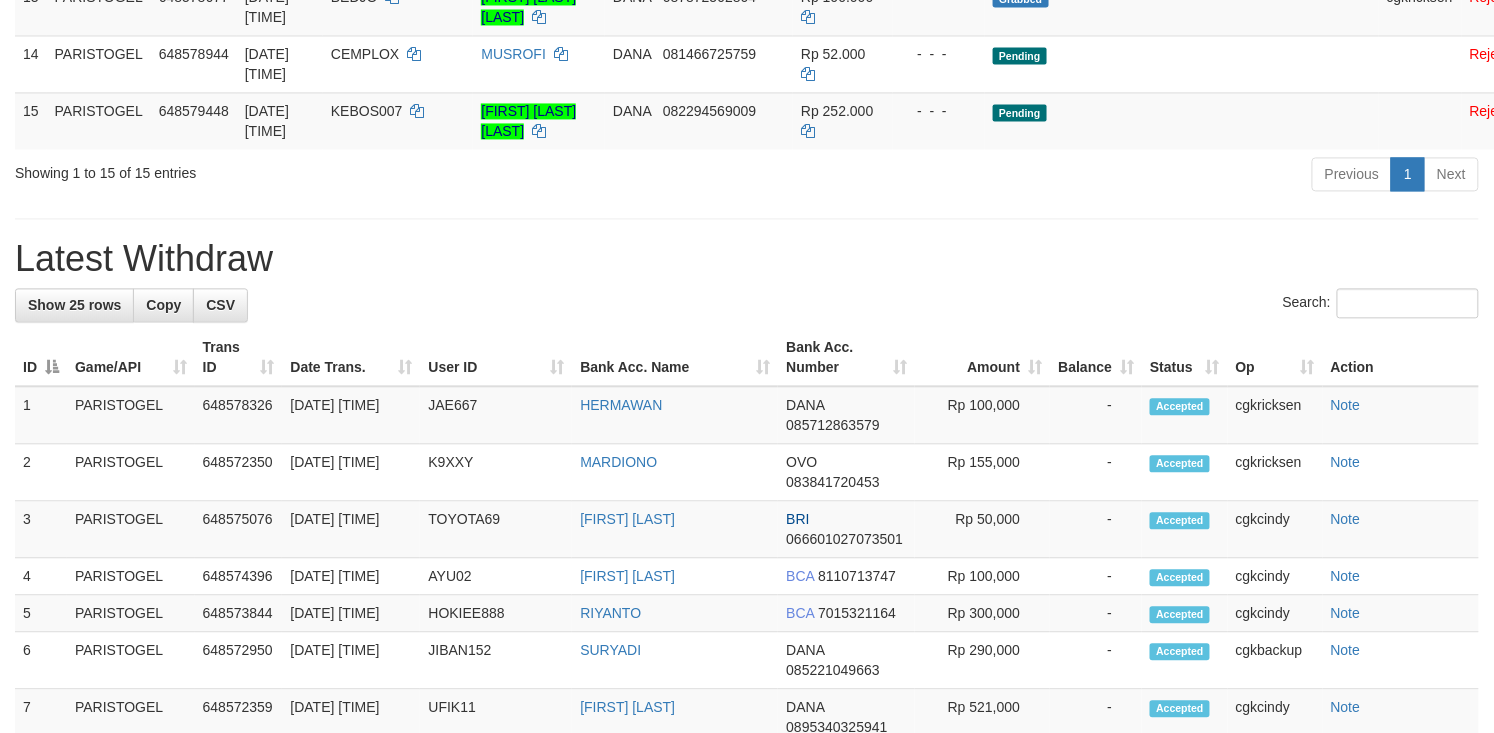 scroll, scrollTop: 1066, scrollLeft: 0, axis: vertical 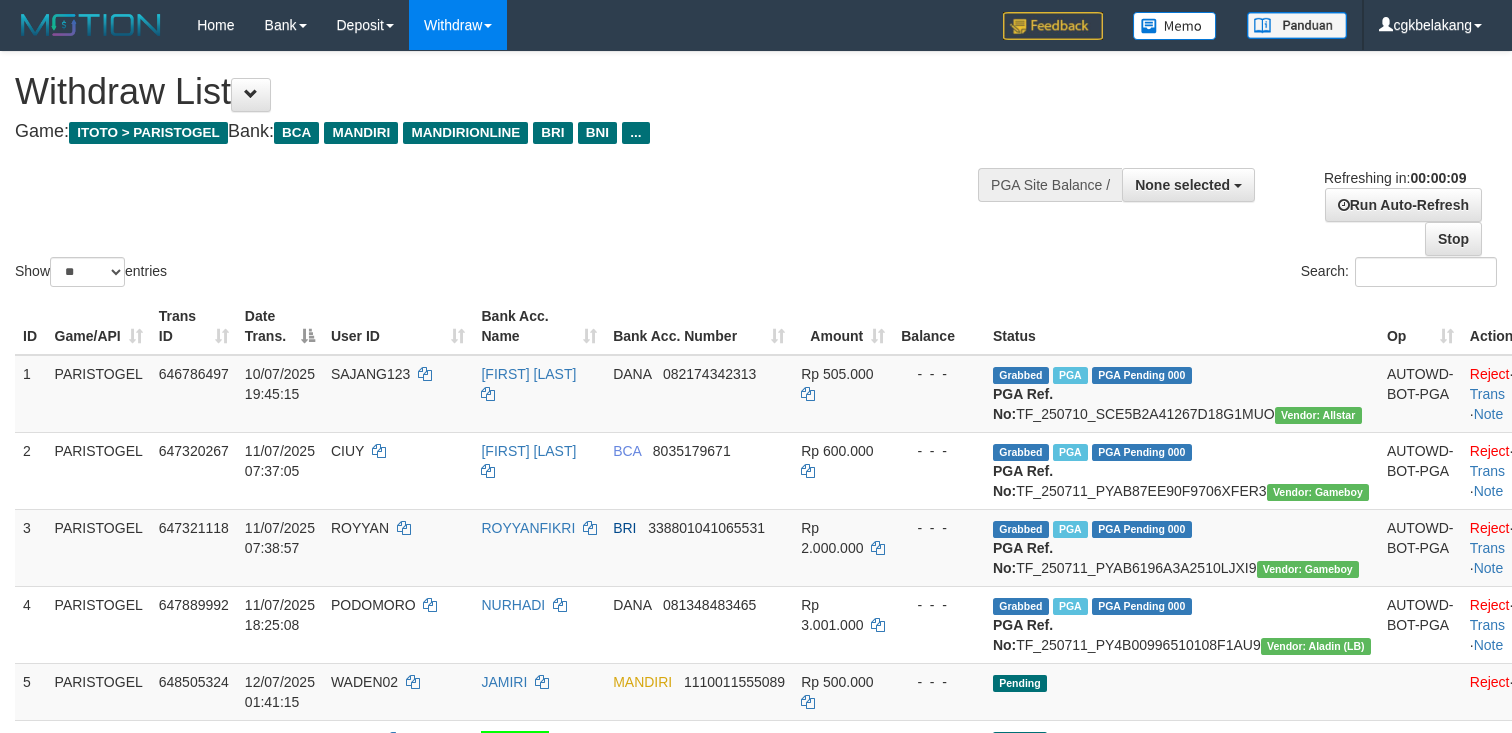 select 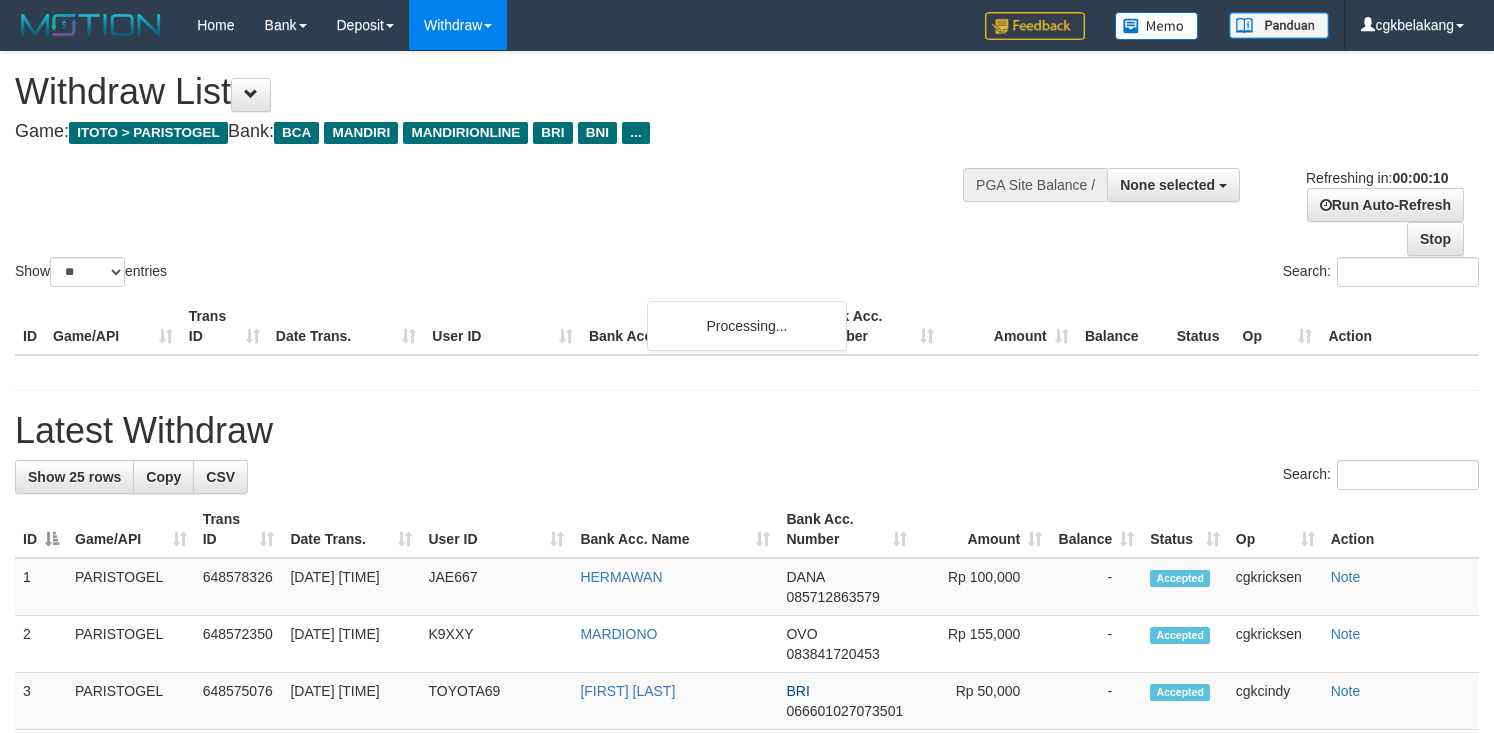 select 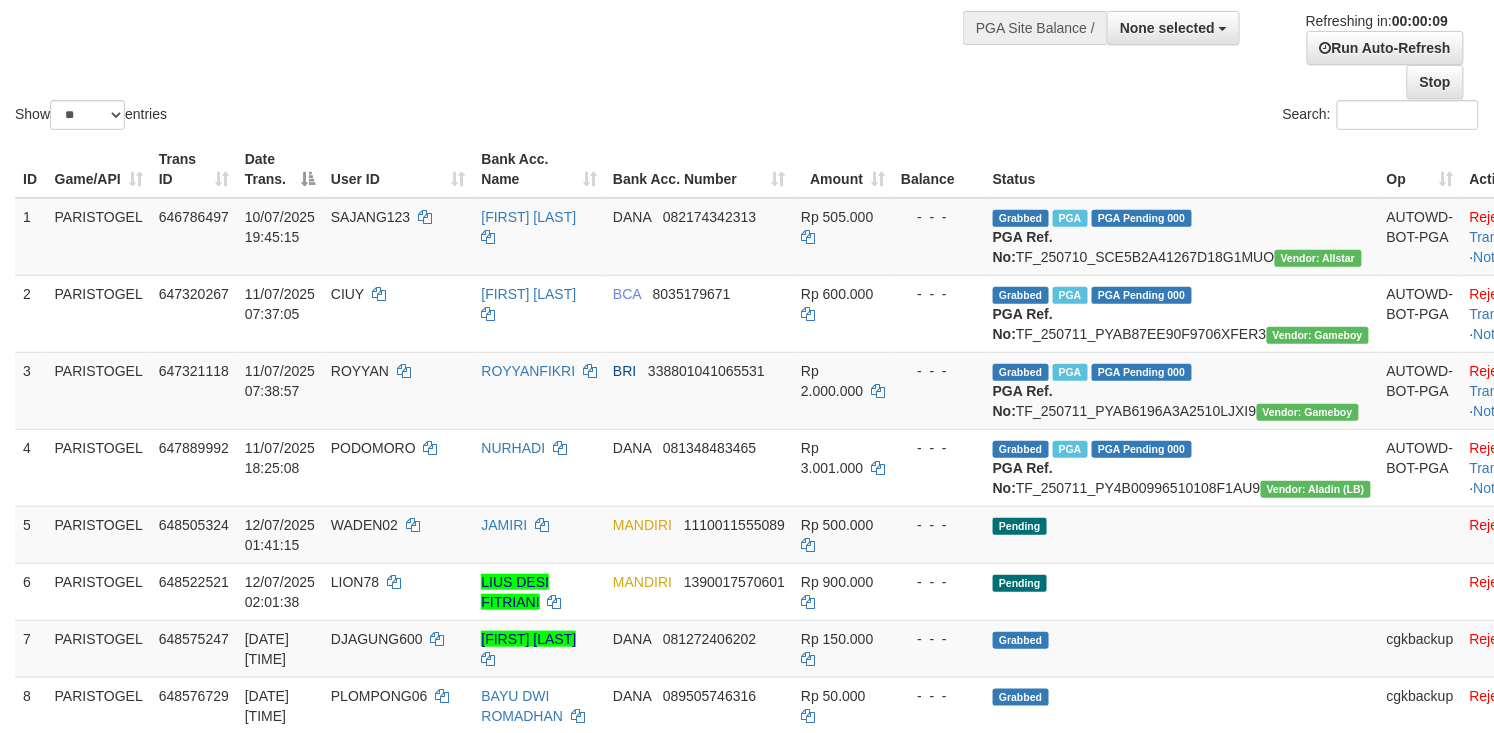 scroll, scrollTop: 400, scrollLeft: 0, axis: vertical 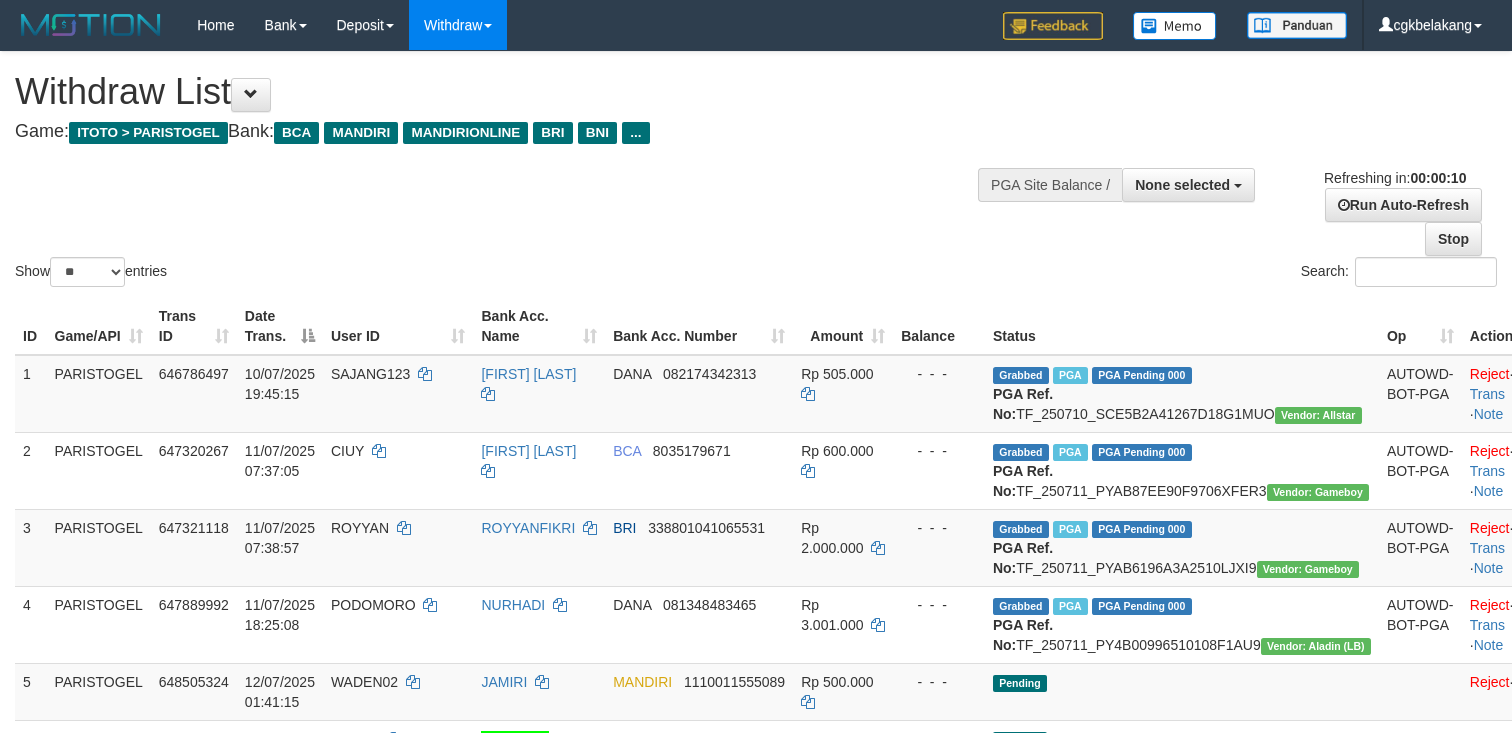 select 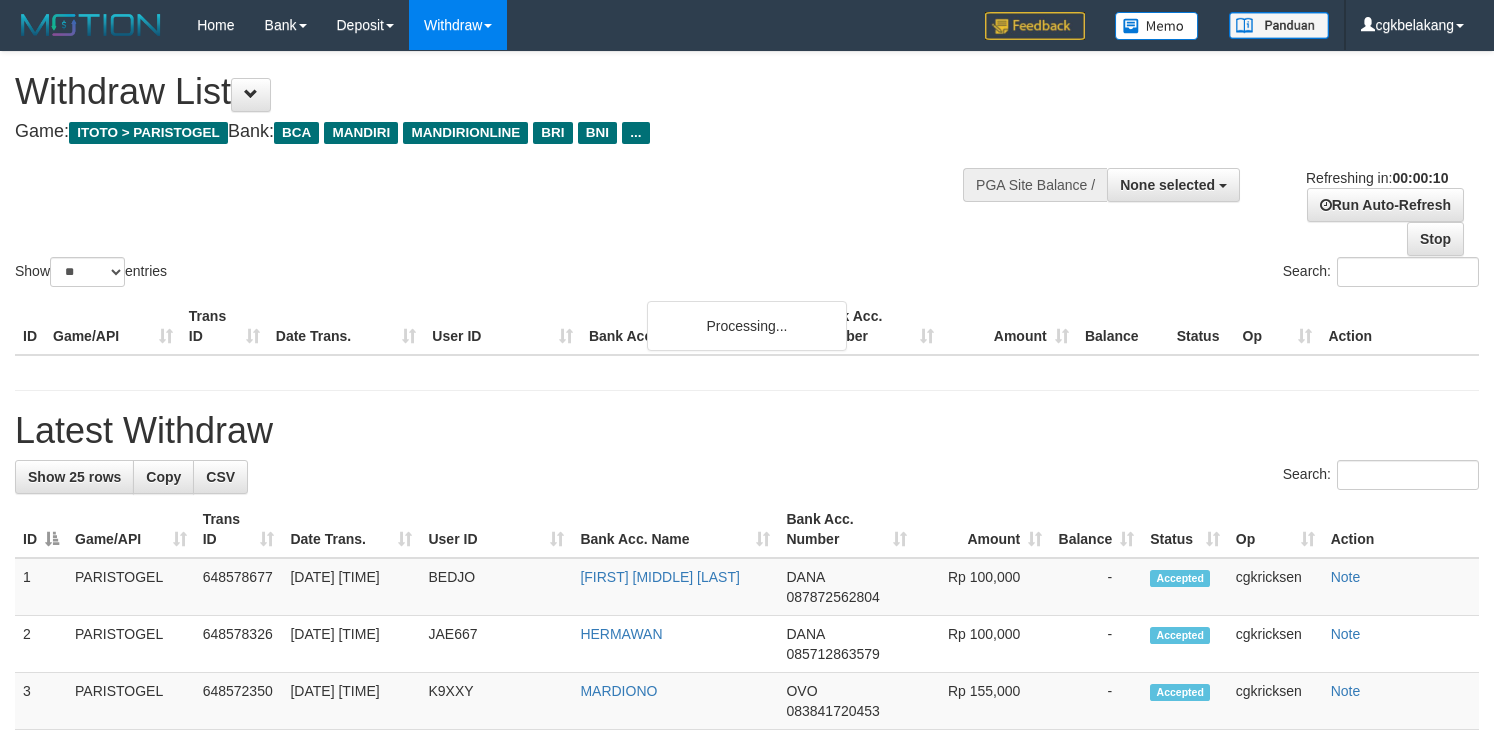 select 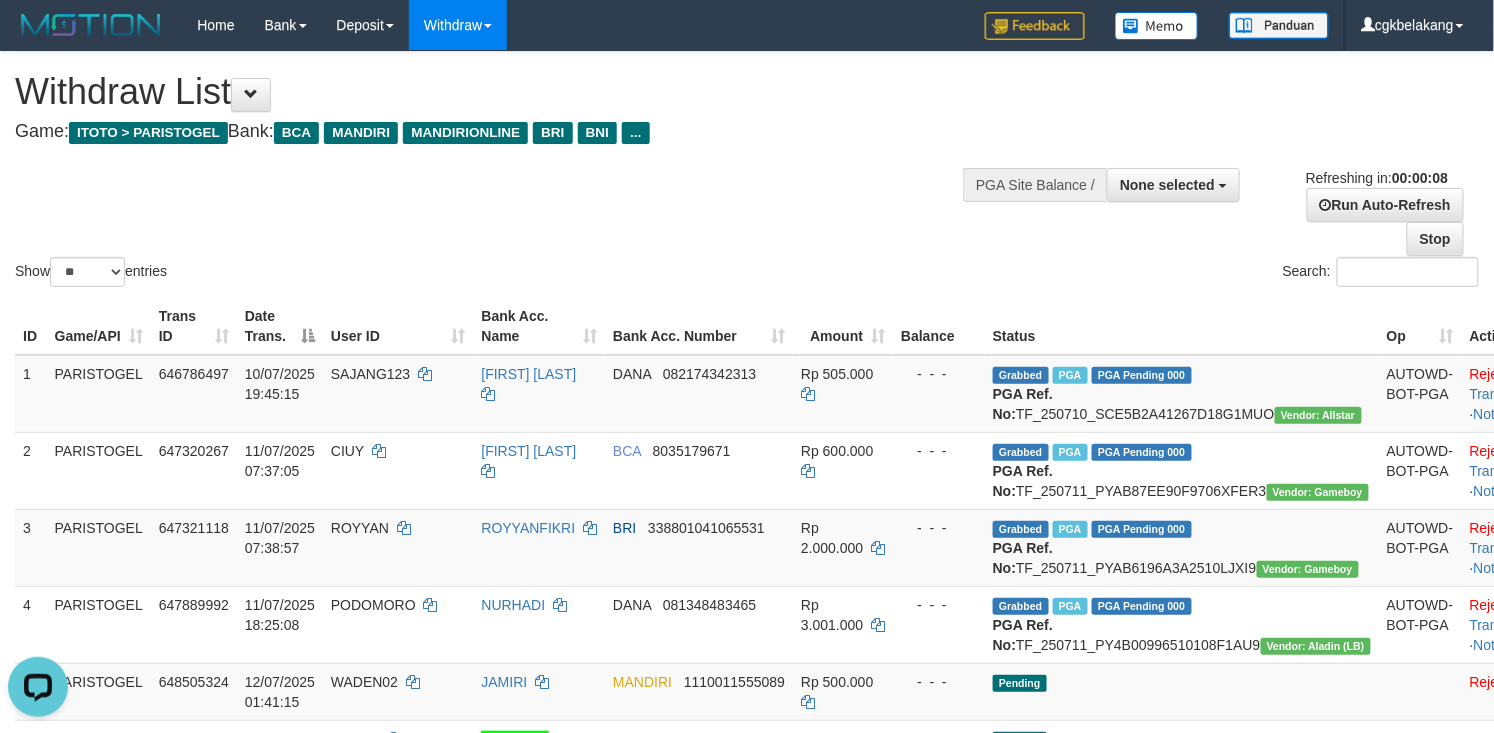 scroll, scrollTop: 0, scrollLeft: 0, axis: both 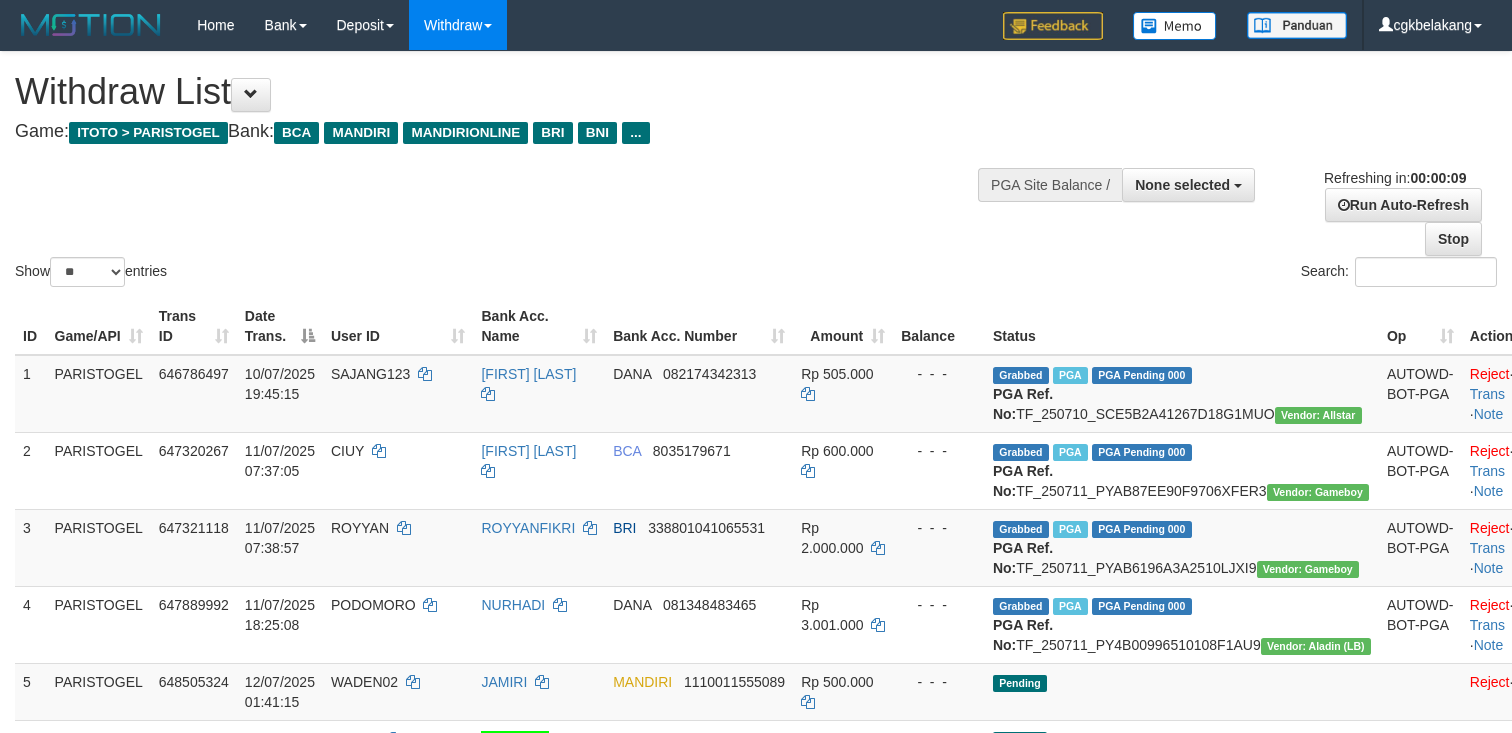 select 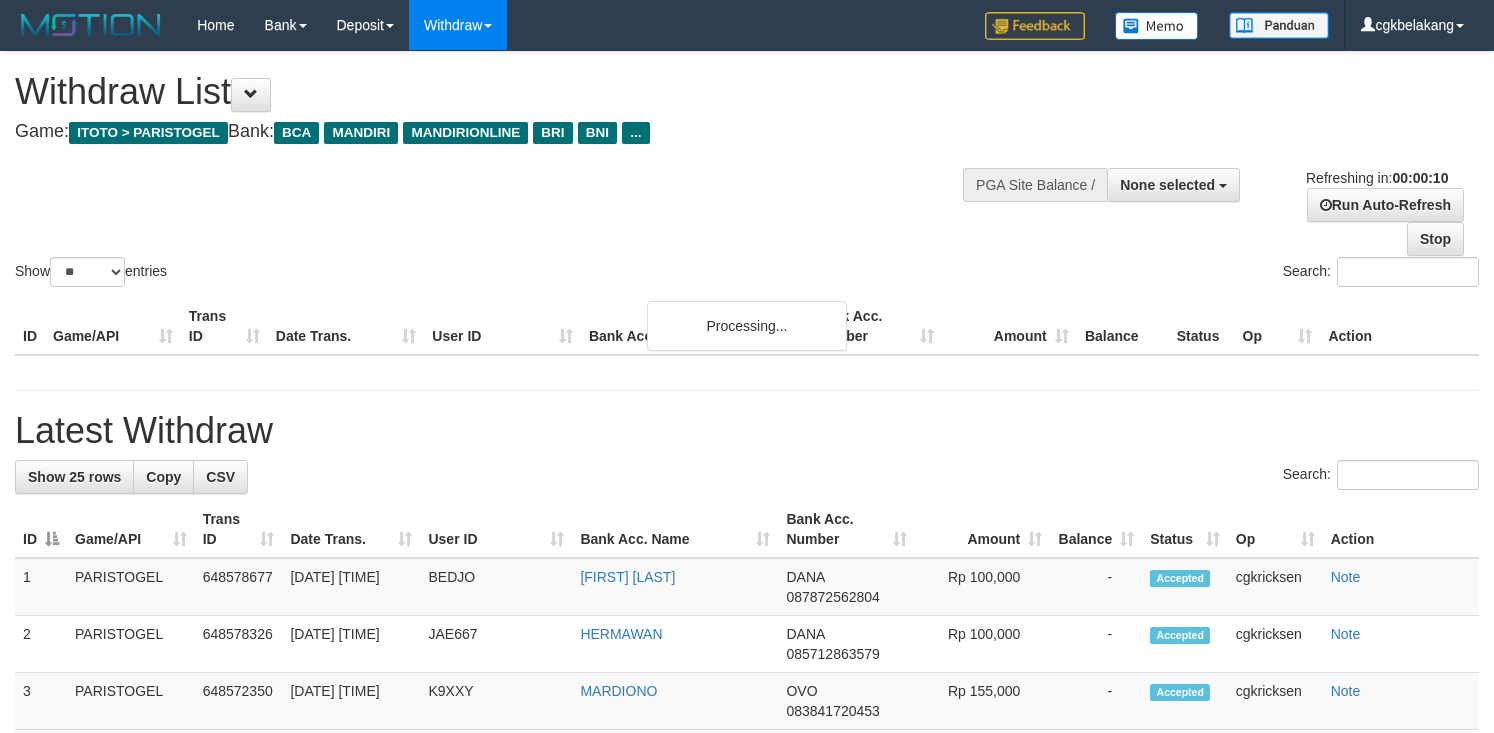 select 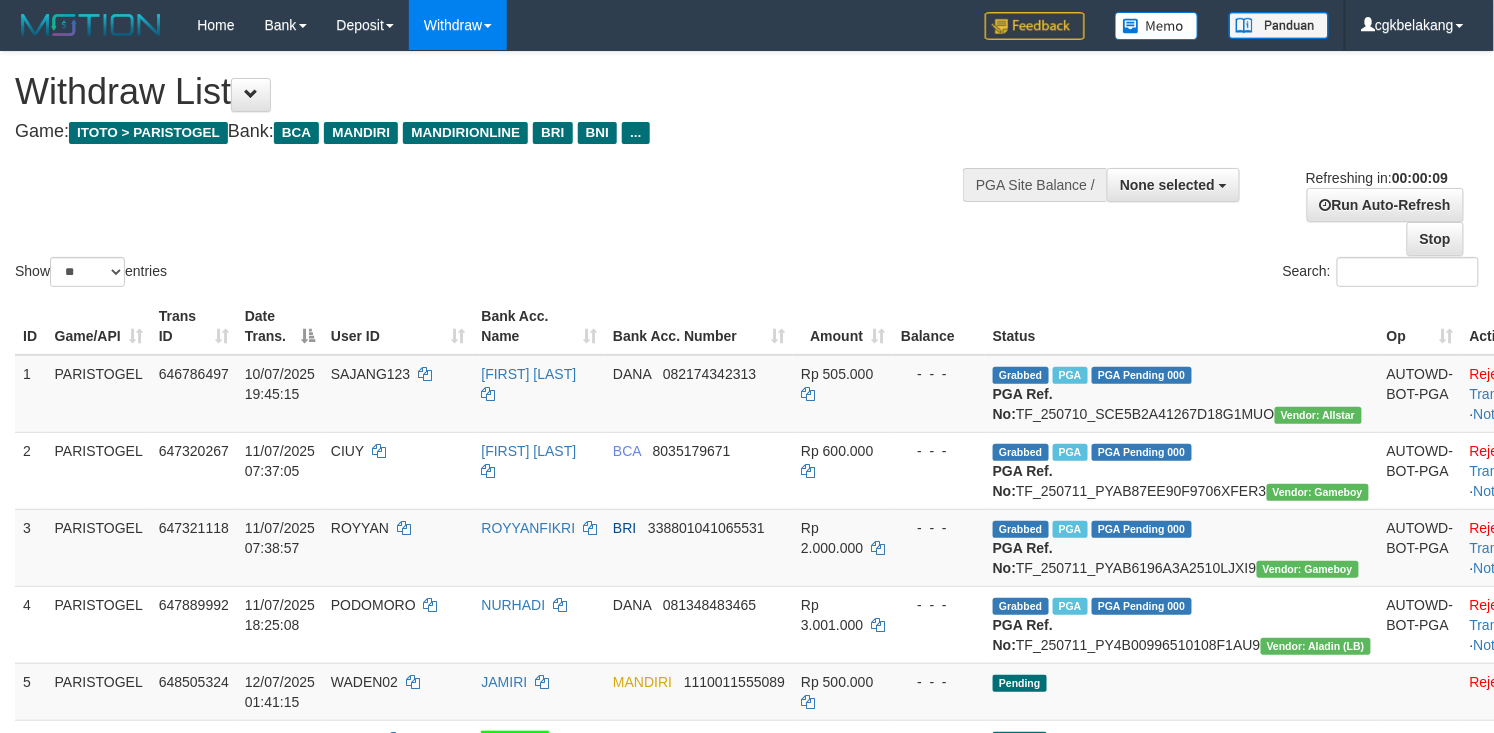 click on "Show  ** ** ** ***  entries Search:" at bounding box center [747, 171] 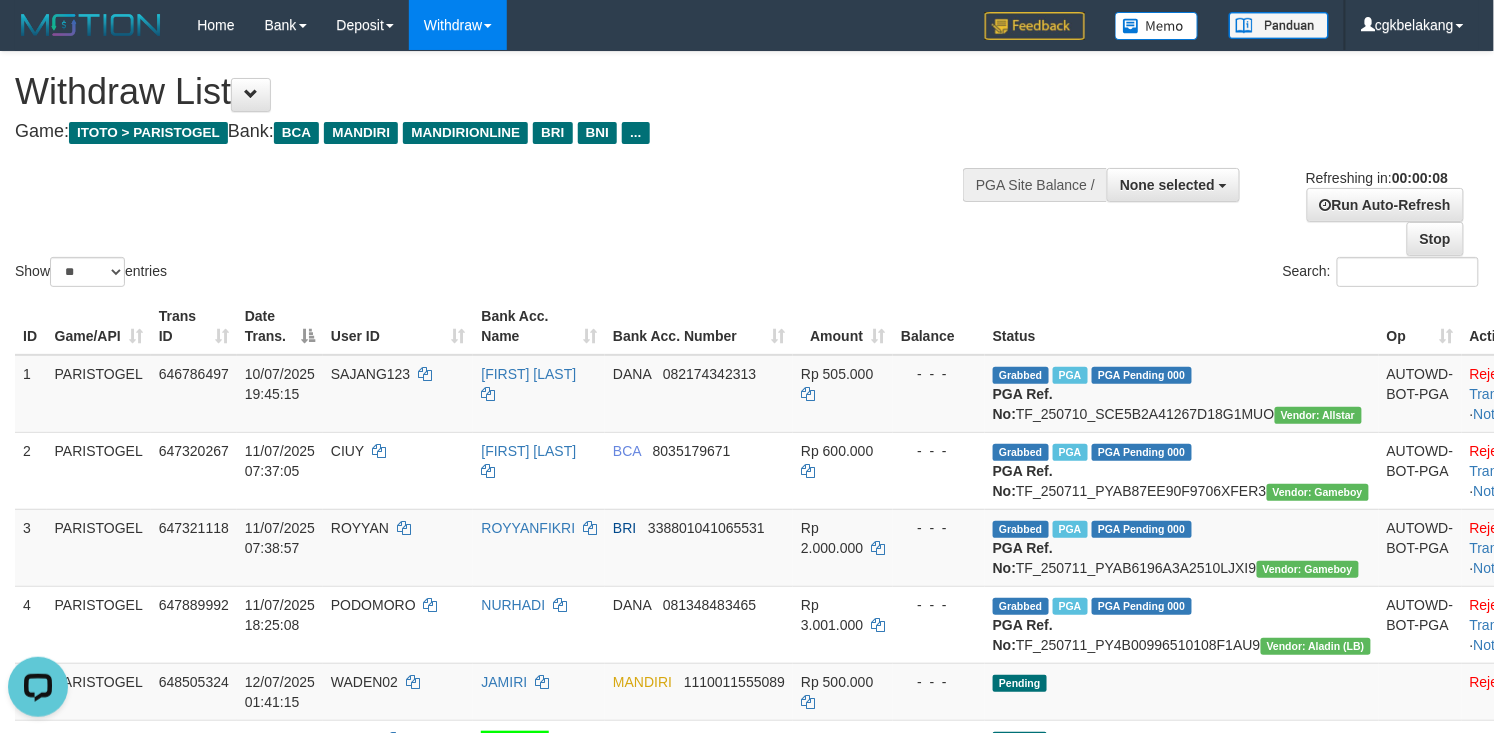 scroll, scrollTop: 0, scrollLeft: 0, axis: both 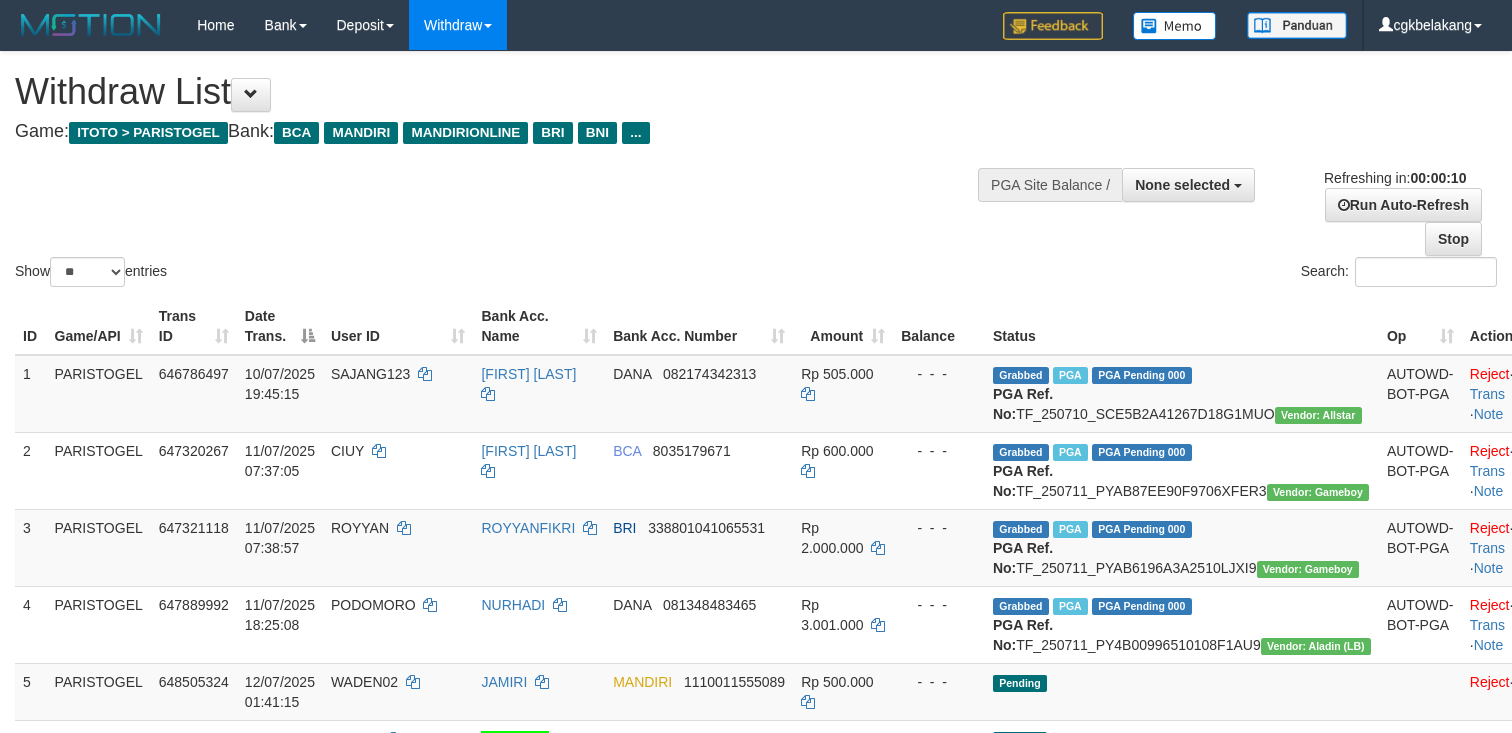 select 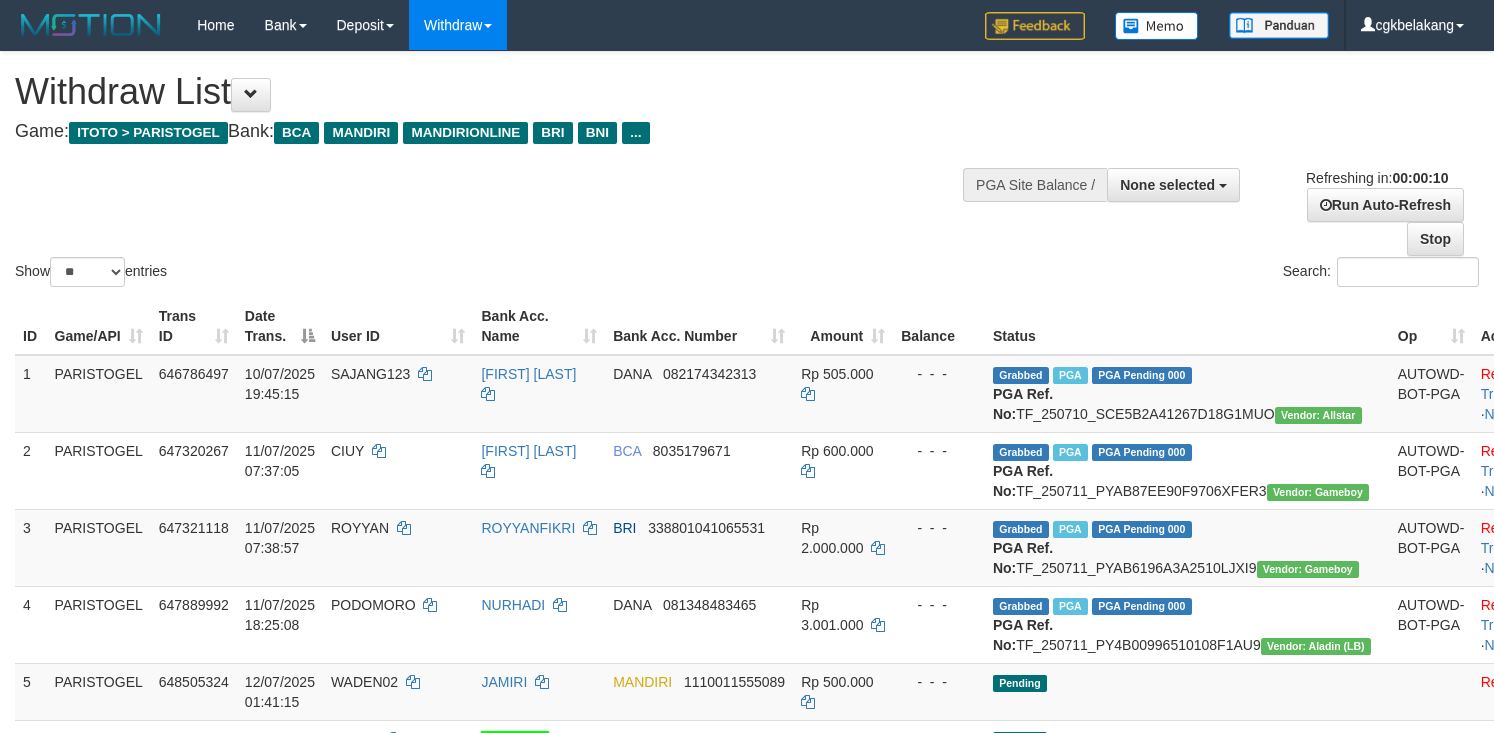 select 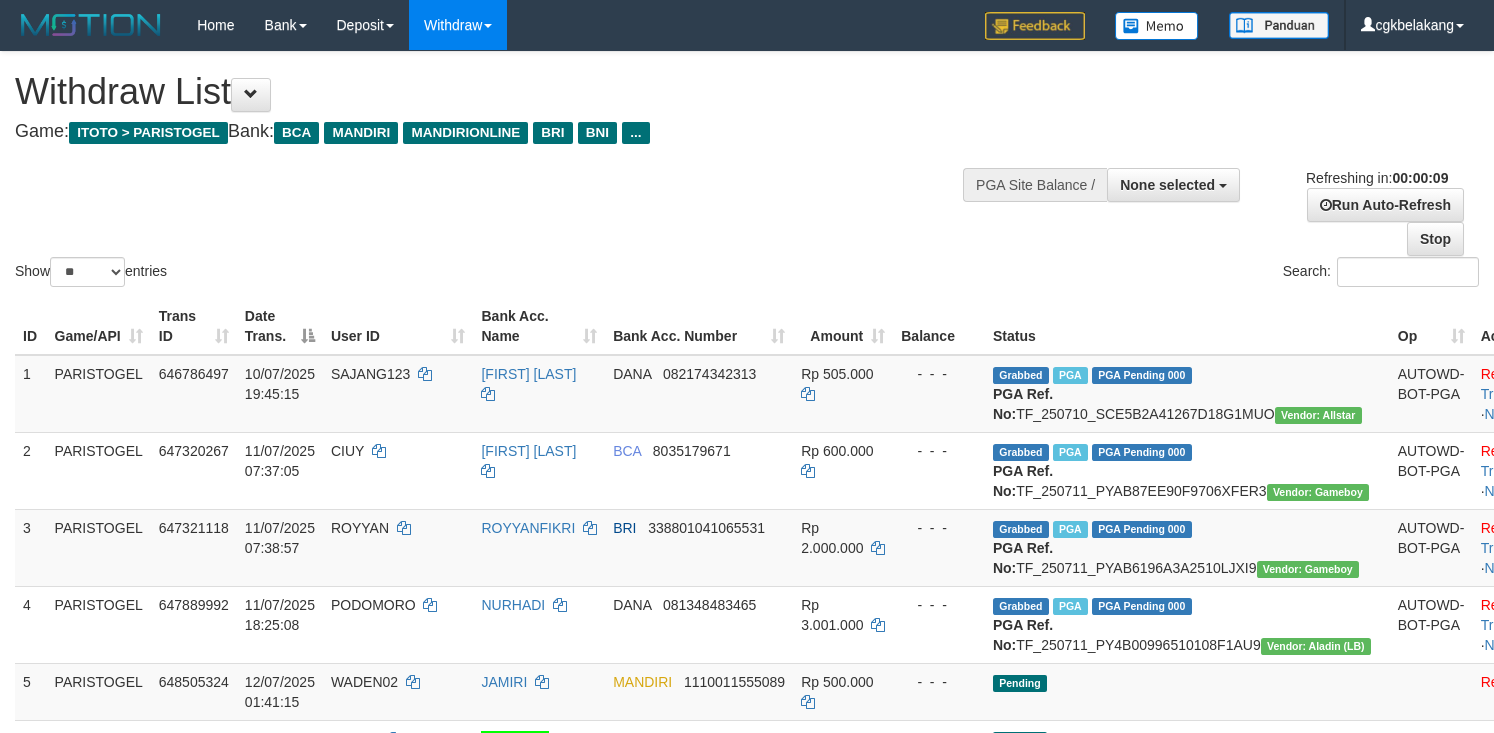 scroll, scrollTop: 0, scrollLeft: 0, axis: both 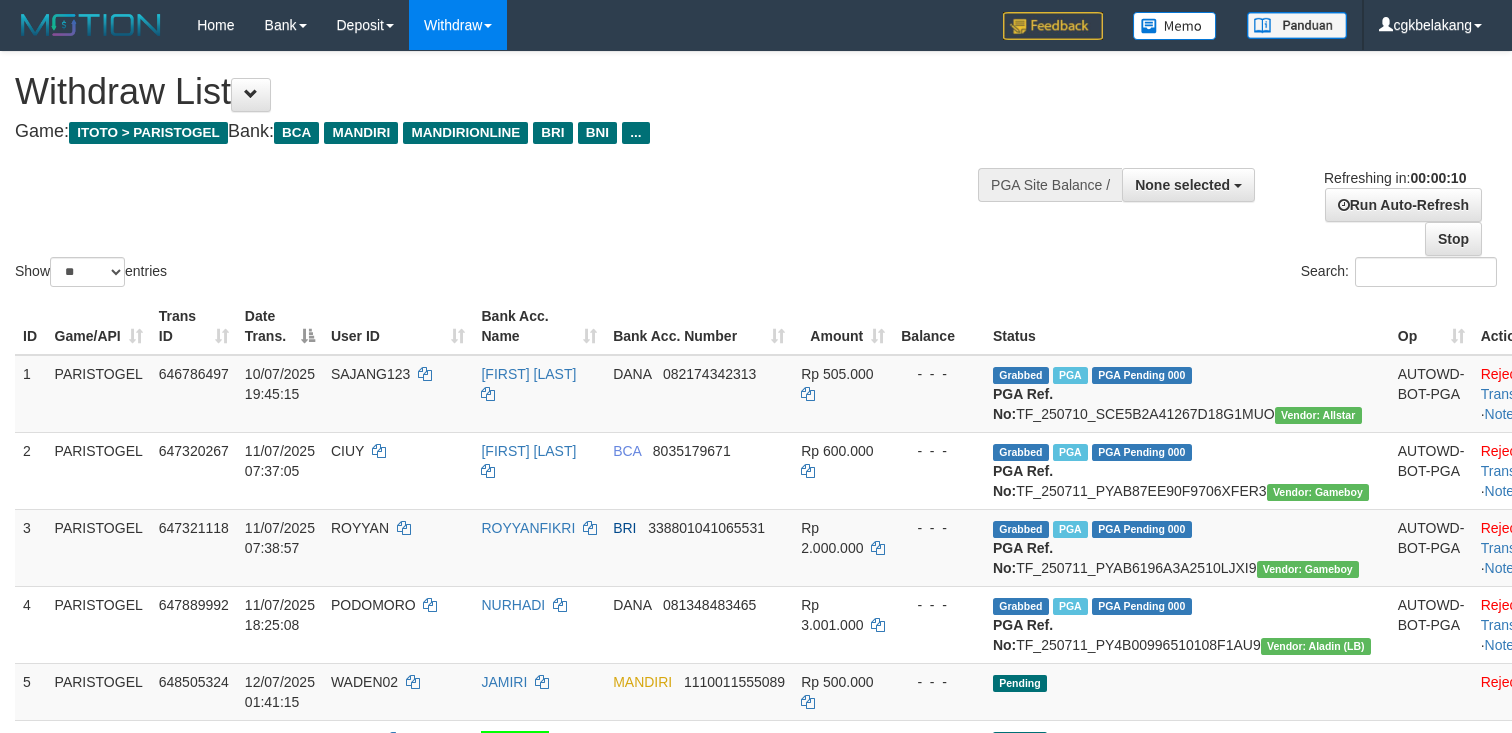 select 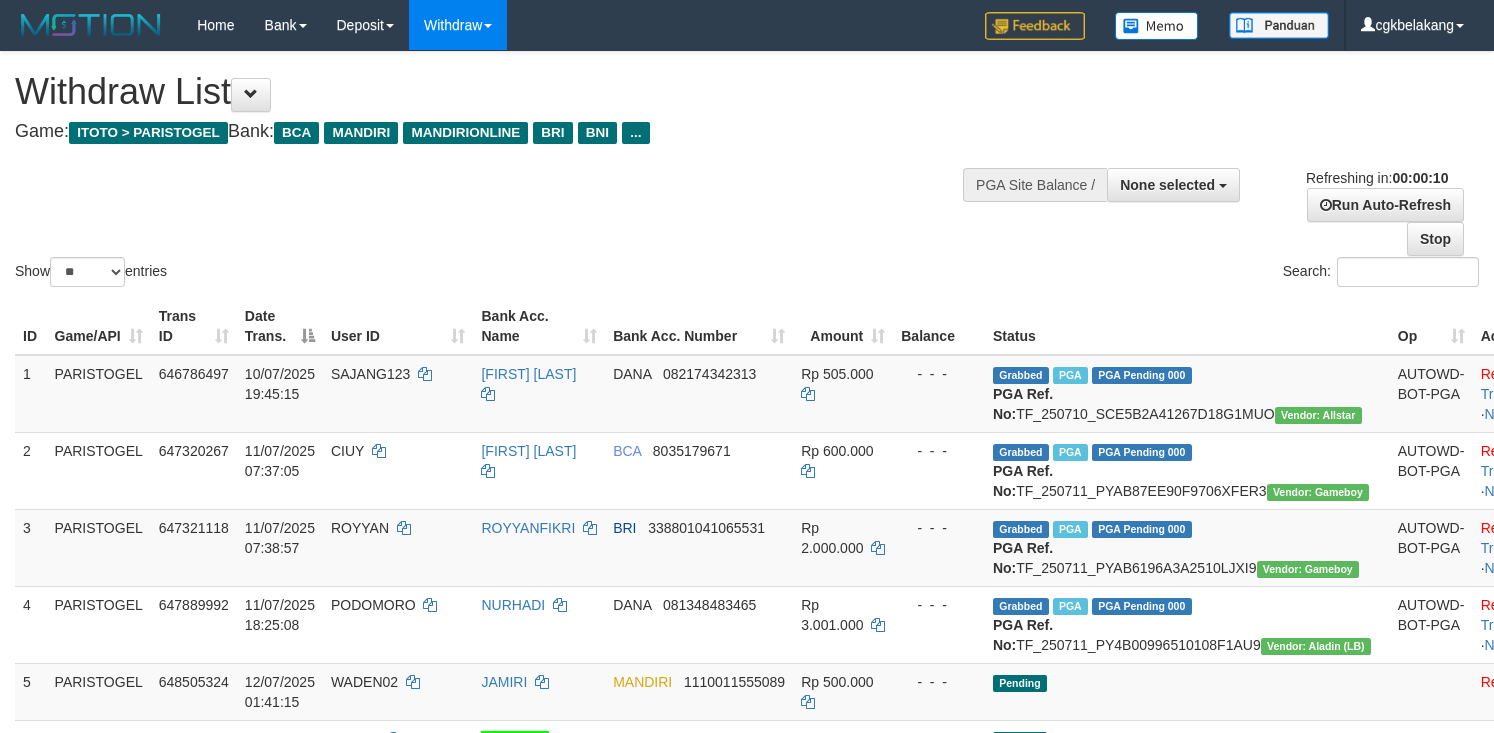 select 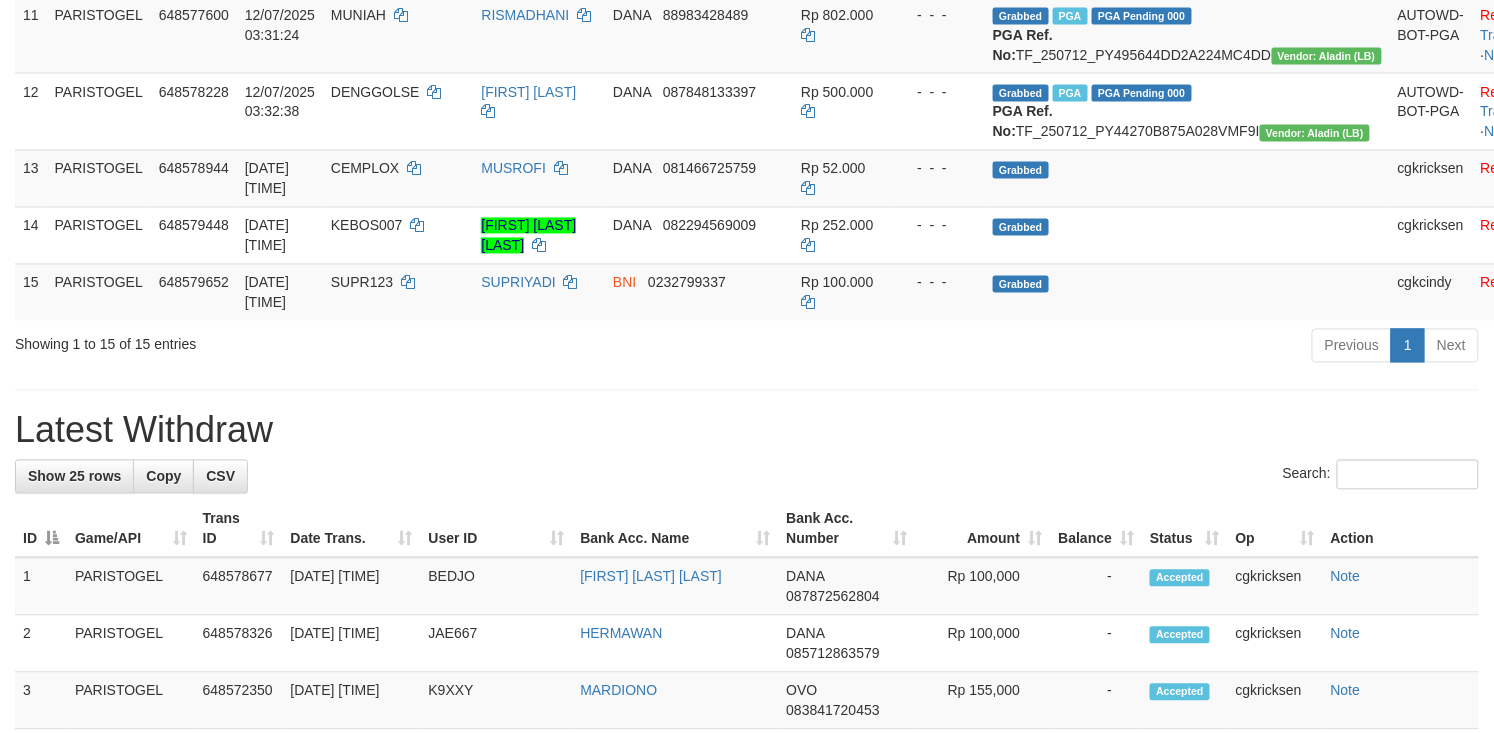 scroll, scrollTop: 933, scrollLeft: 0, axis: vertical 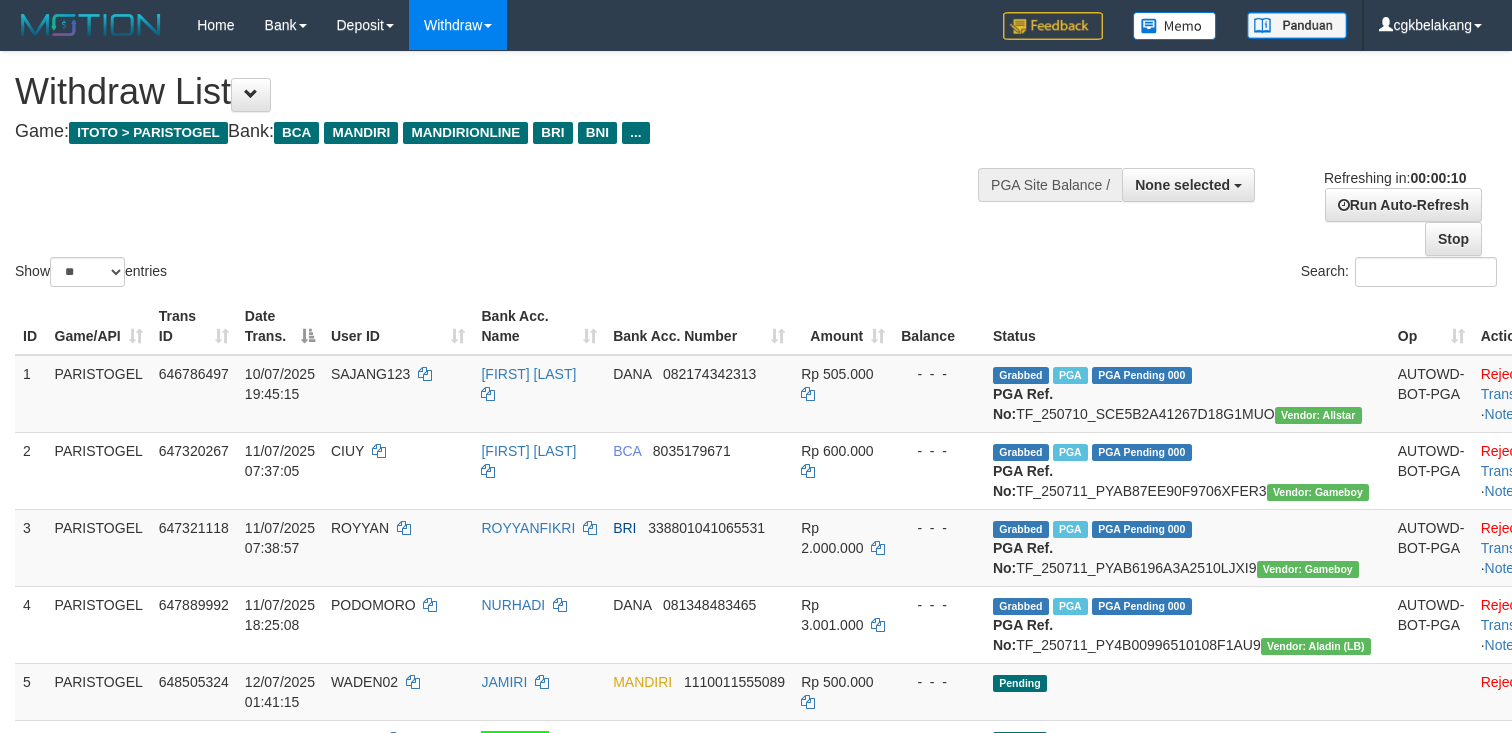 select 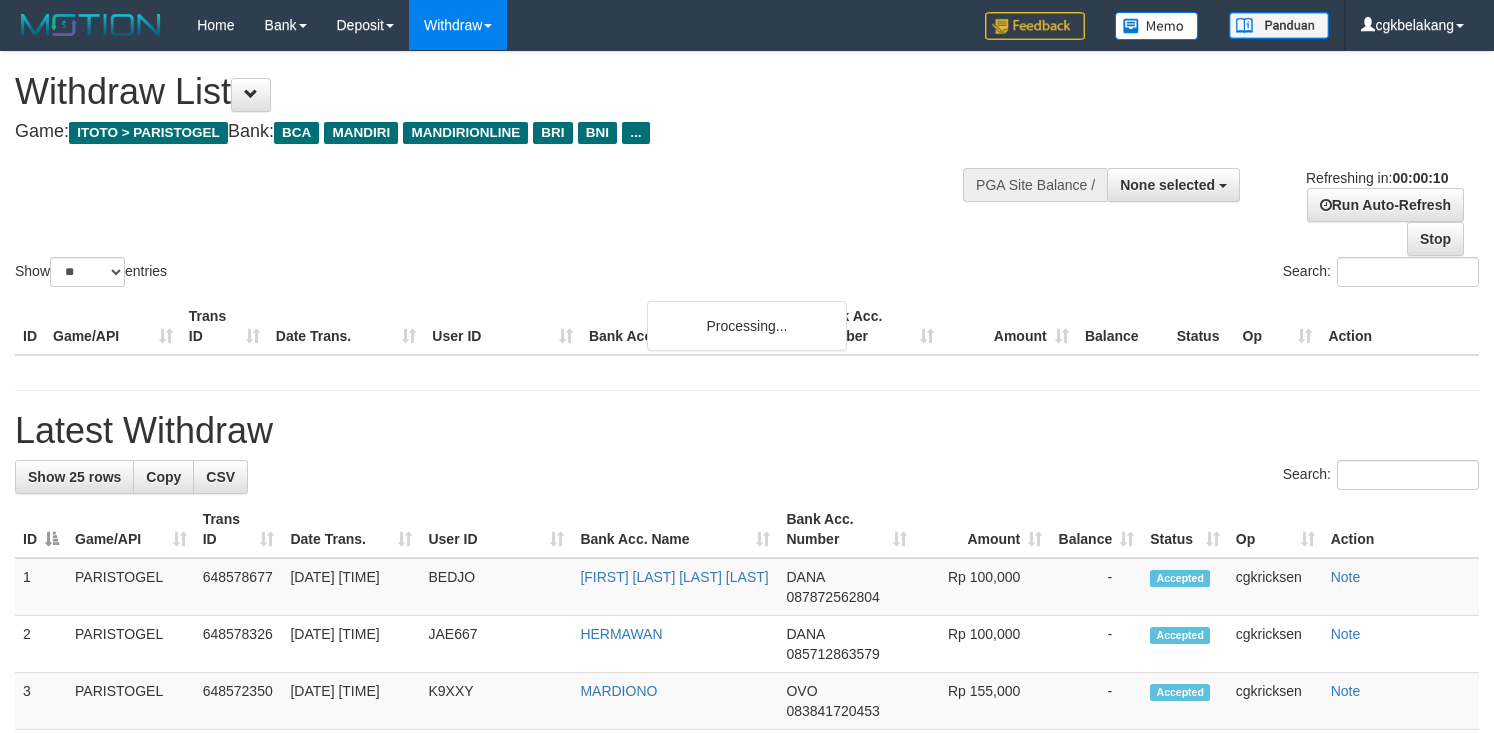 select 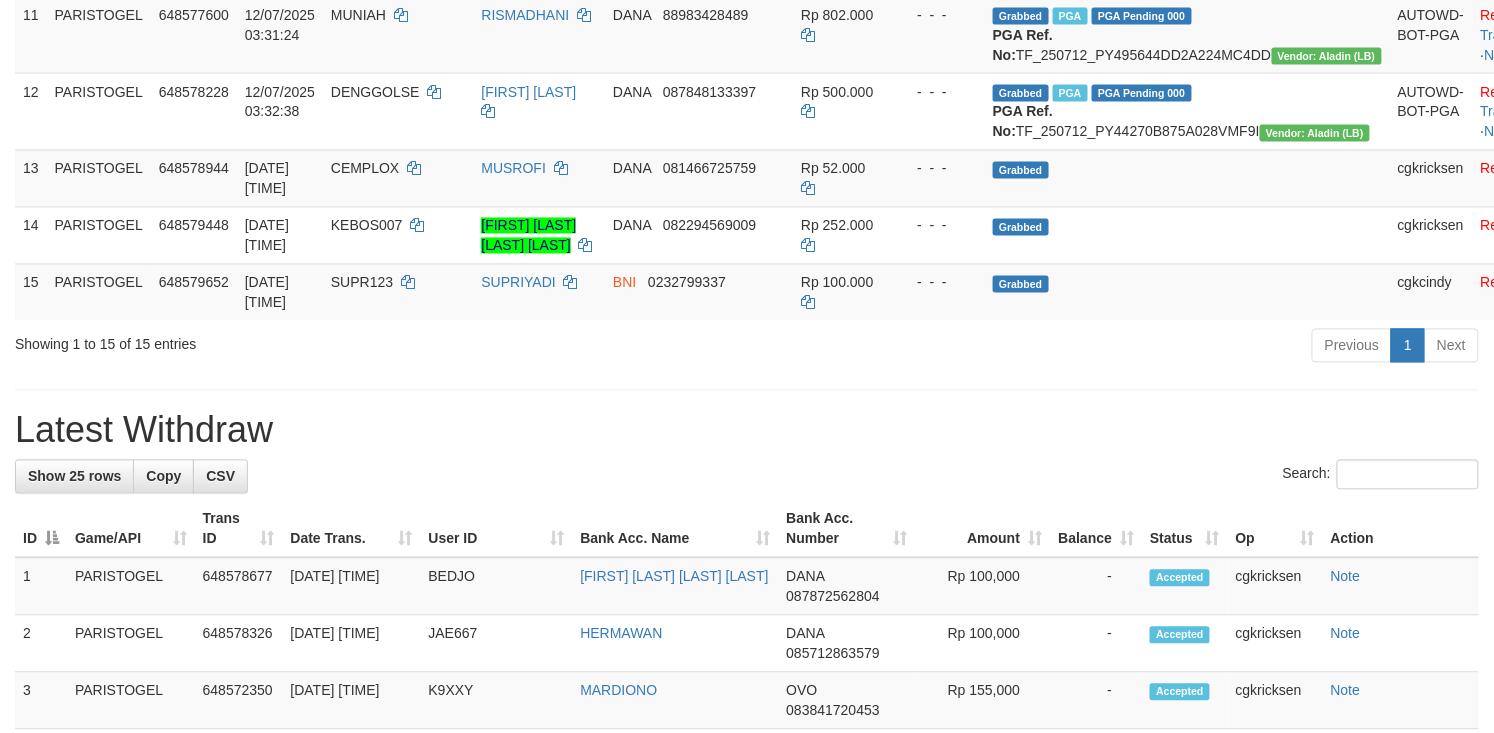 scroll, scrollTop: 933, scrollLeft: 0, axis: vertical 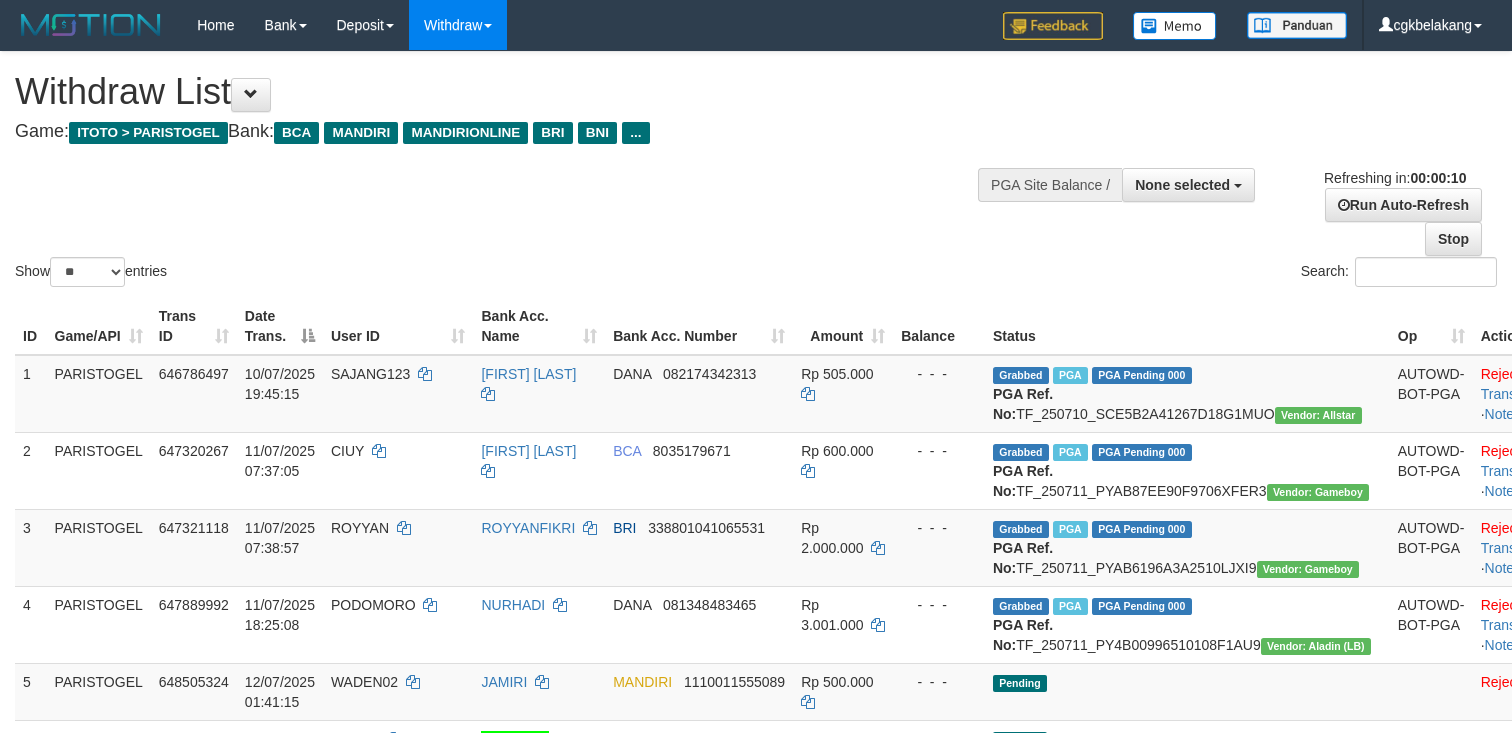 select 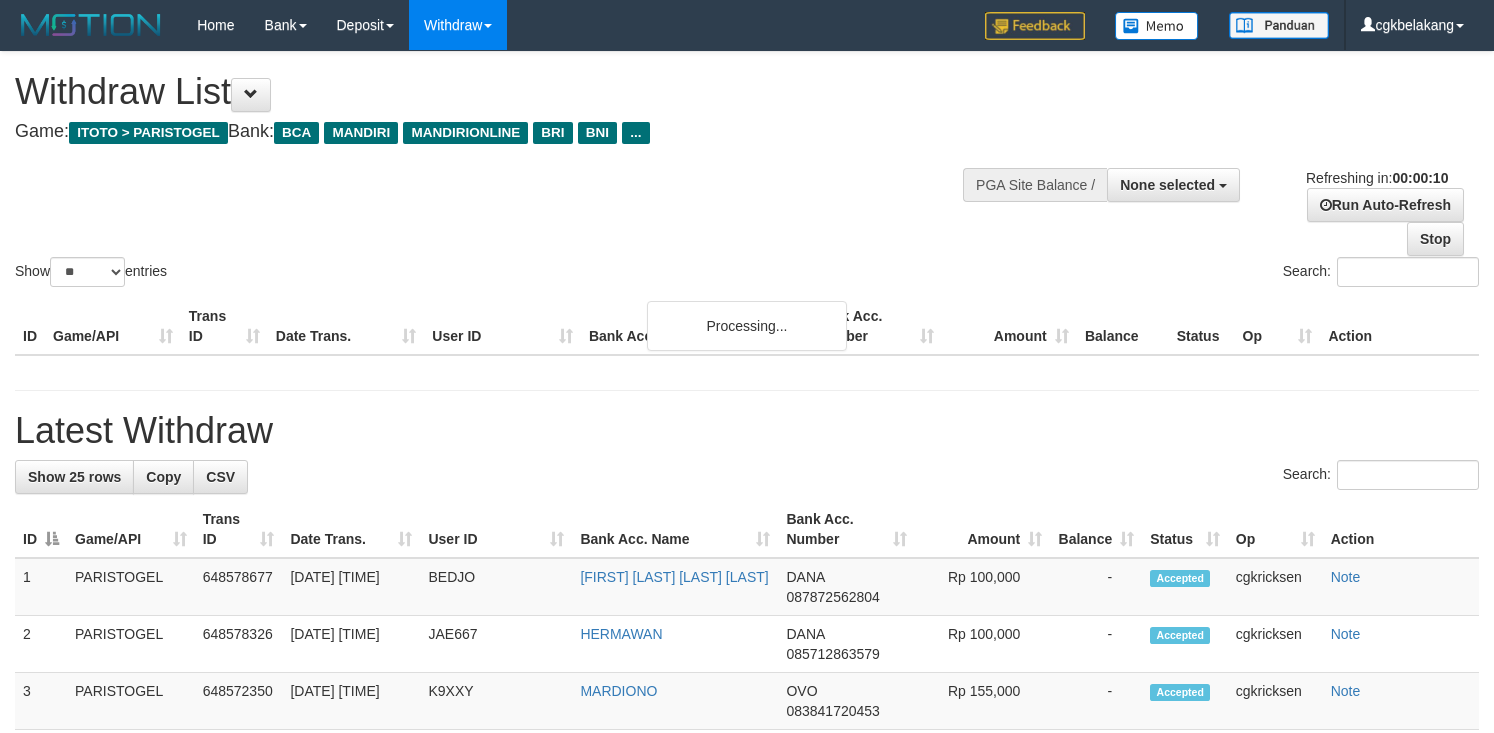 select 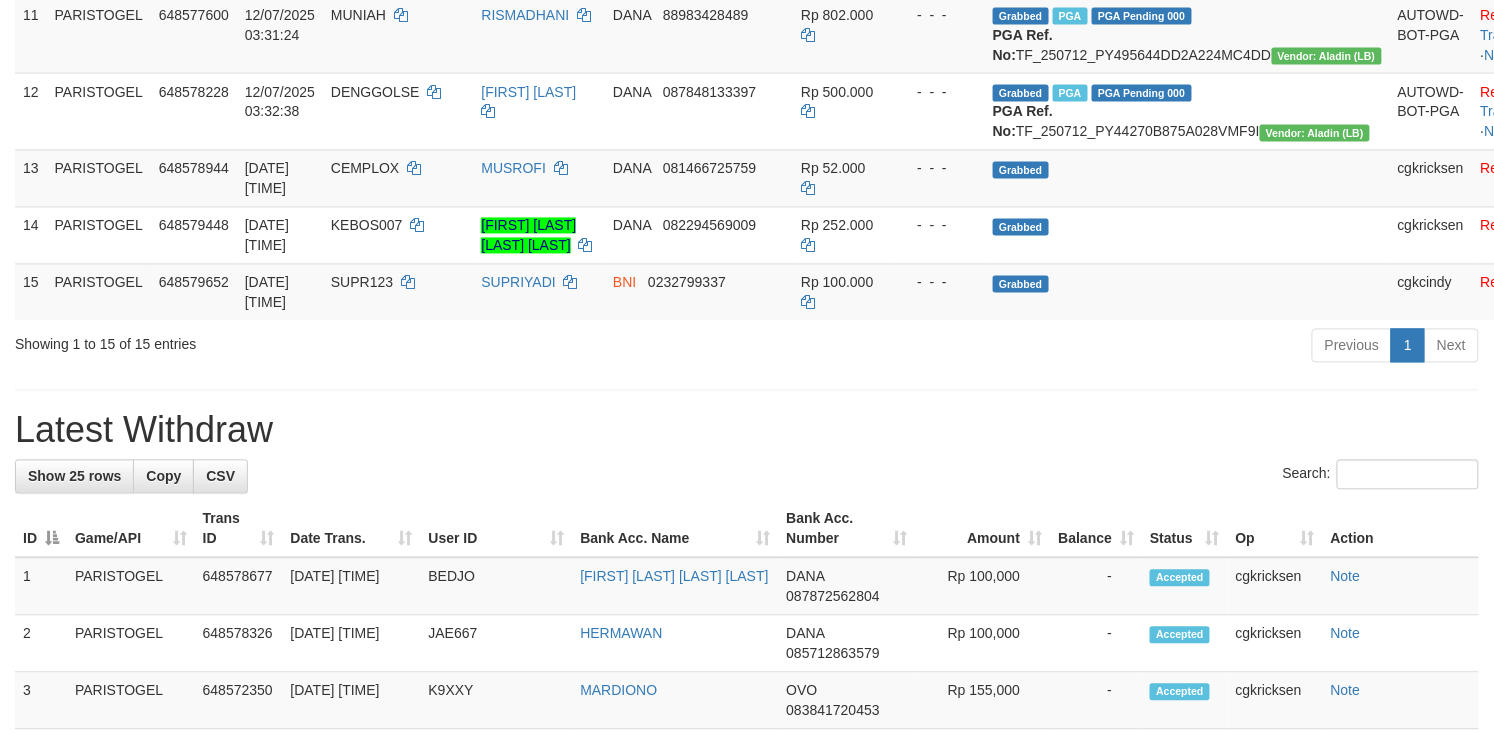 scroll, scrollTop: 933, scrollLeft: 0, axis: vertical 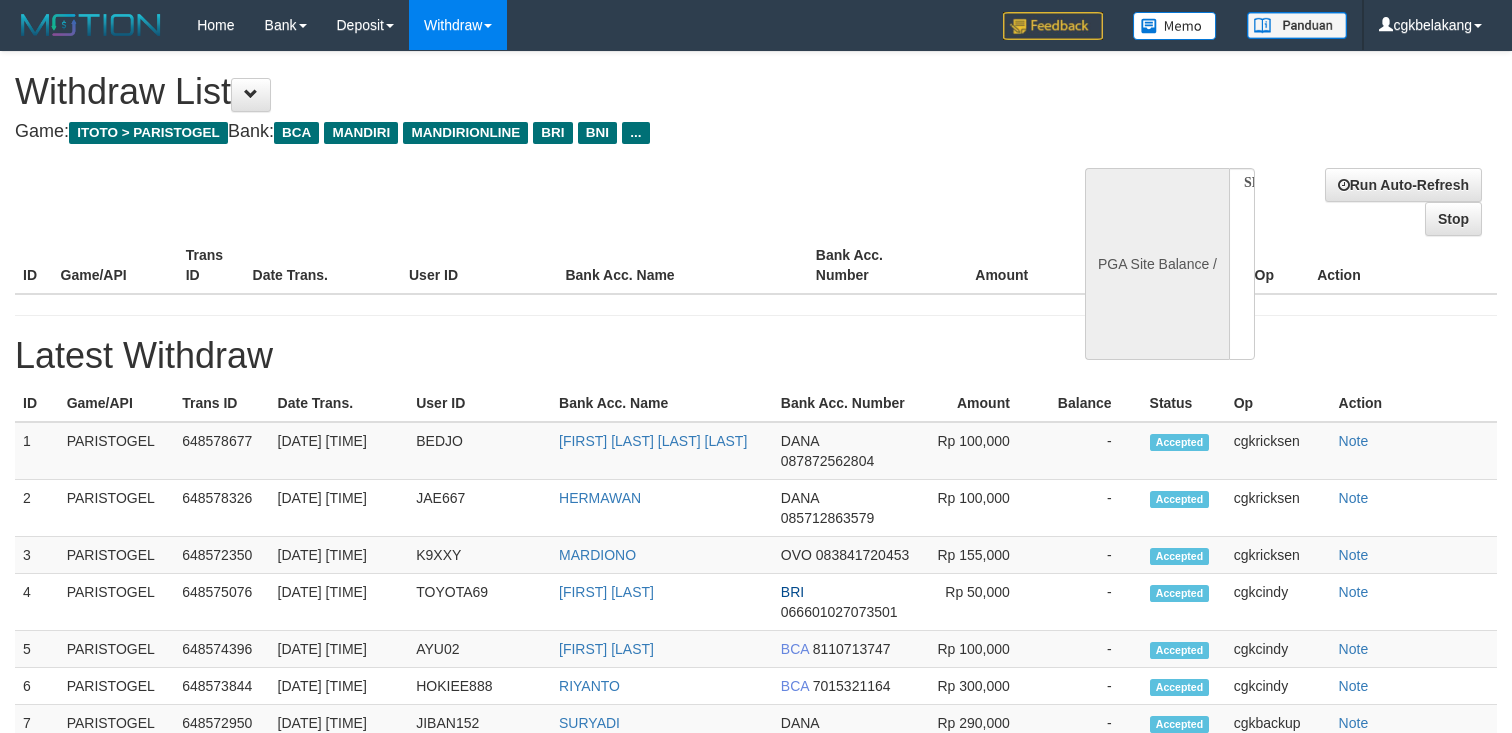select 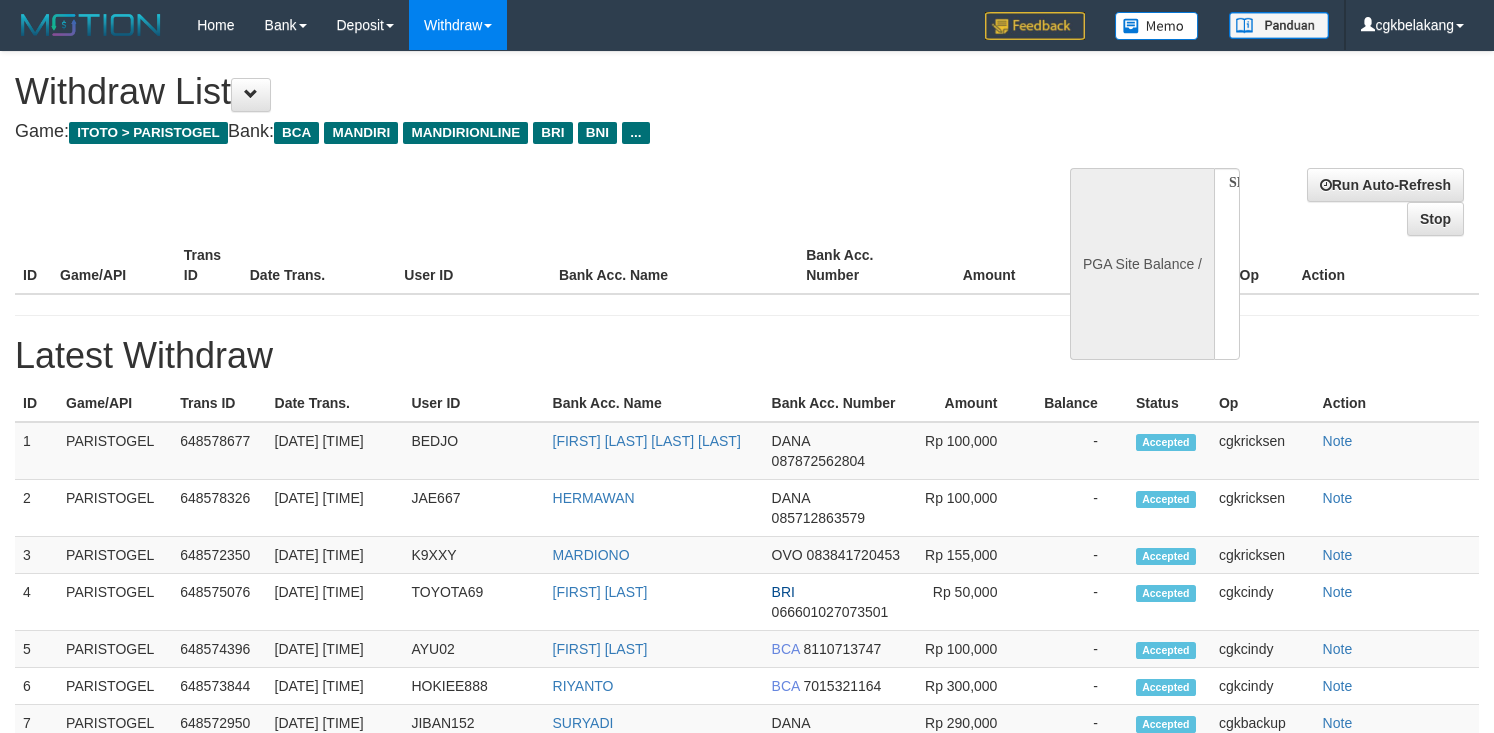 select 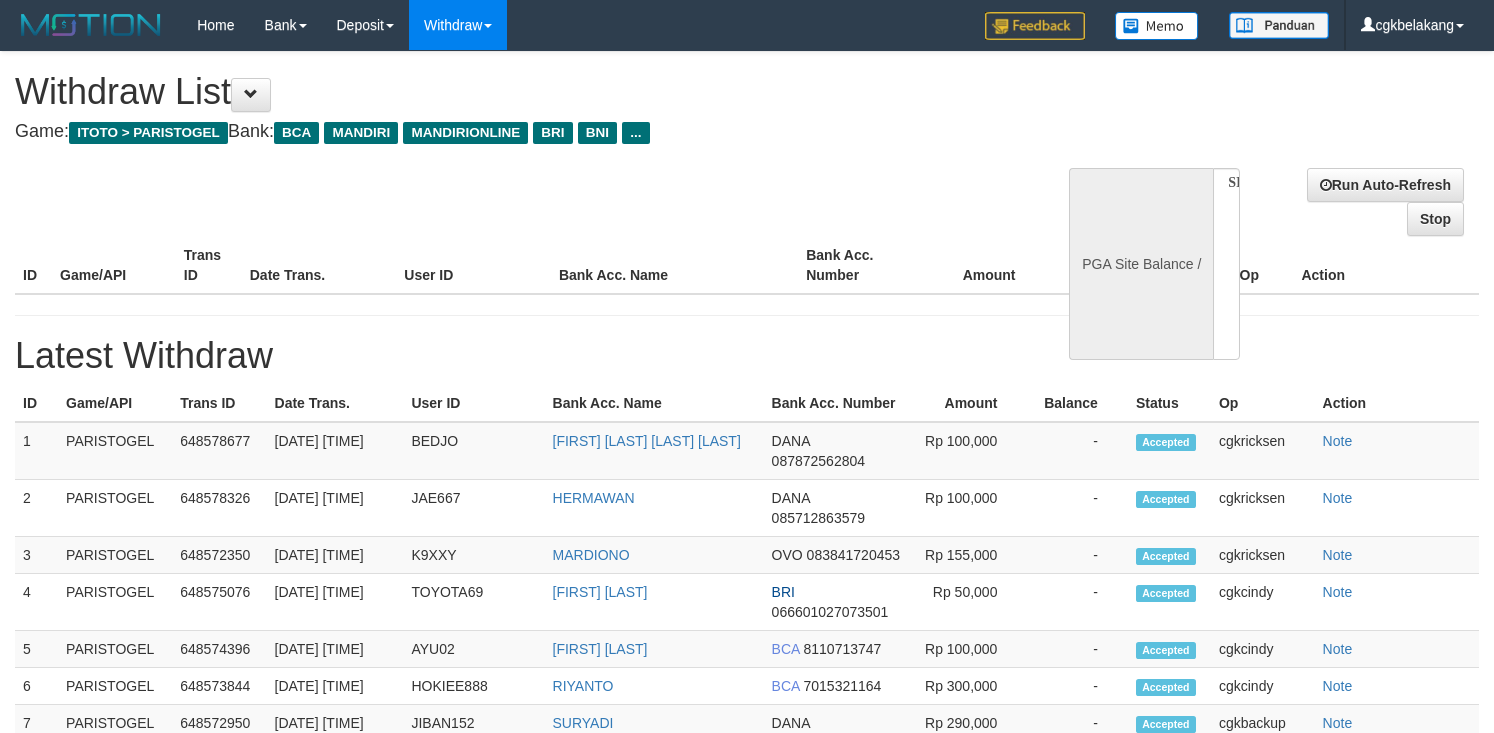 scroll, scrollTop: 0, scrollLeft: 0, axis: both 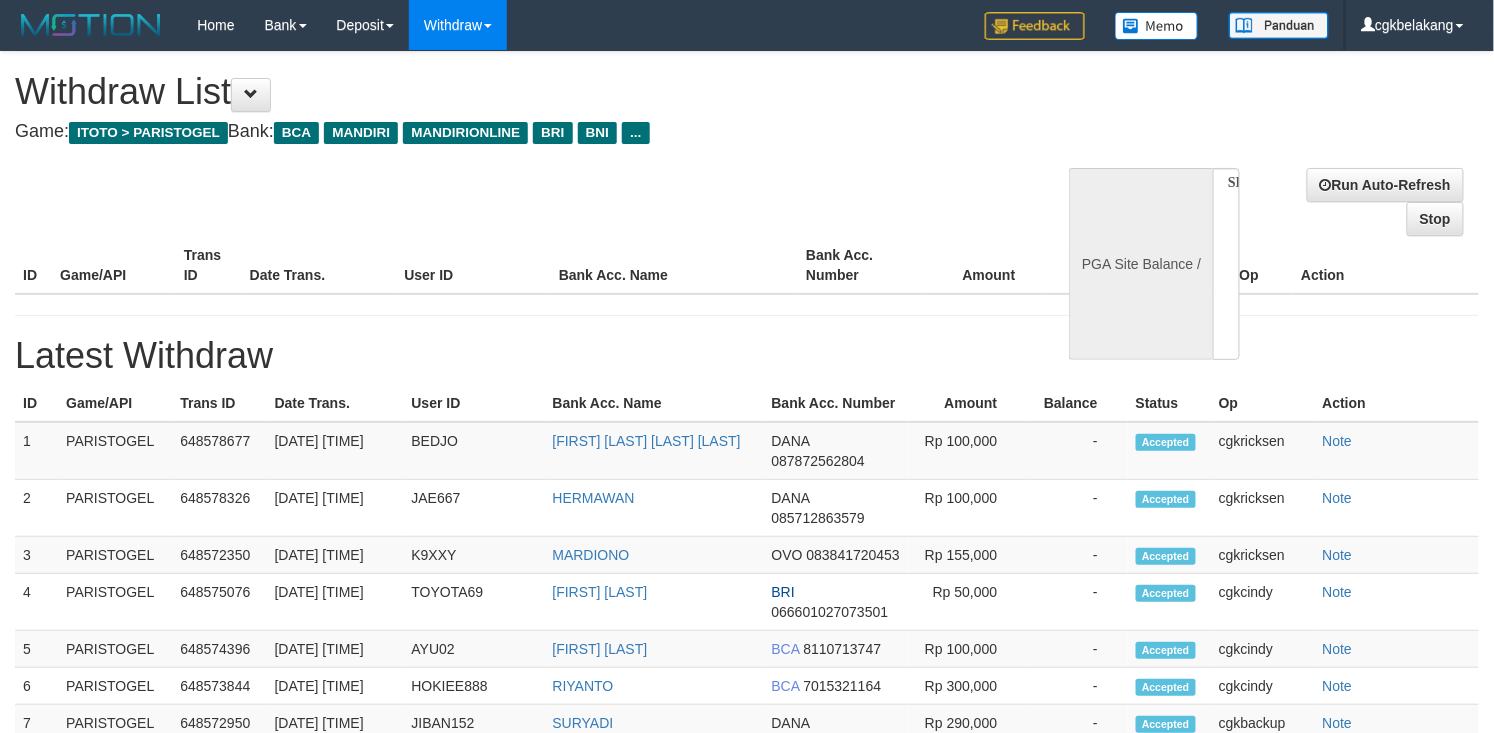 select on "**" 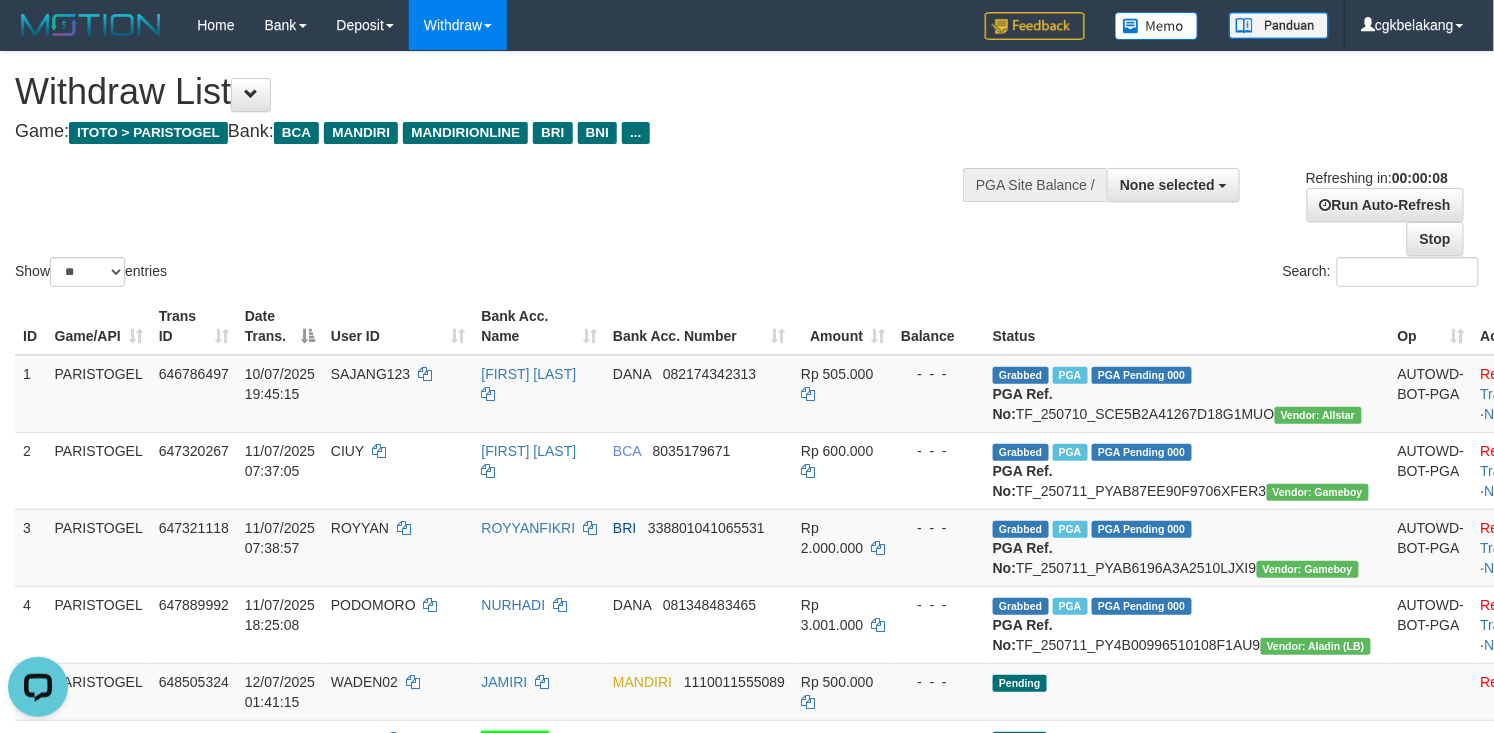 scroll, scrollTop: 0, scrollLeft: 0, axis: both 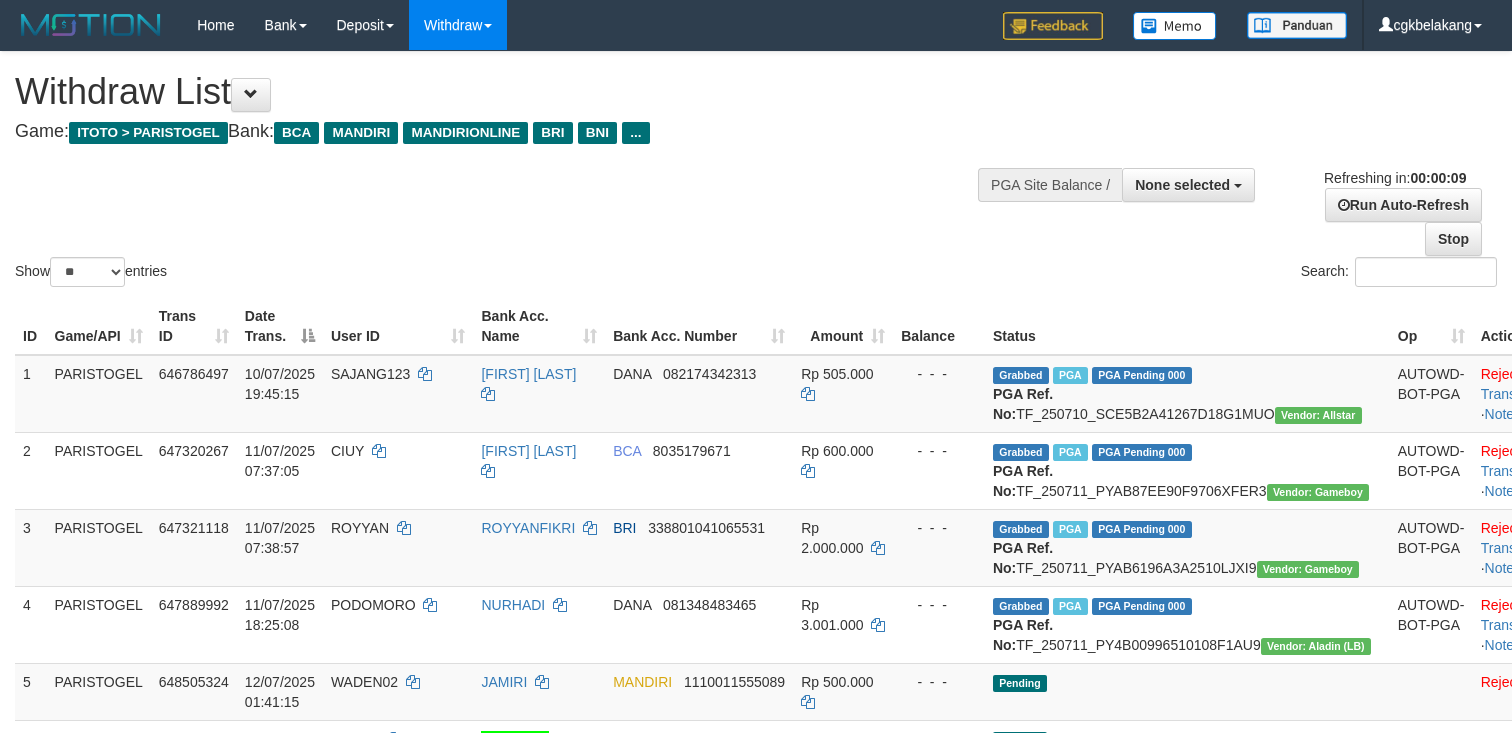 select 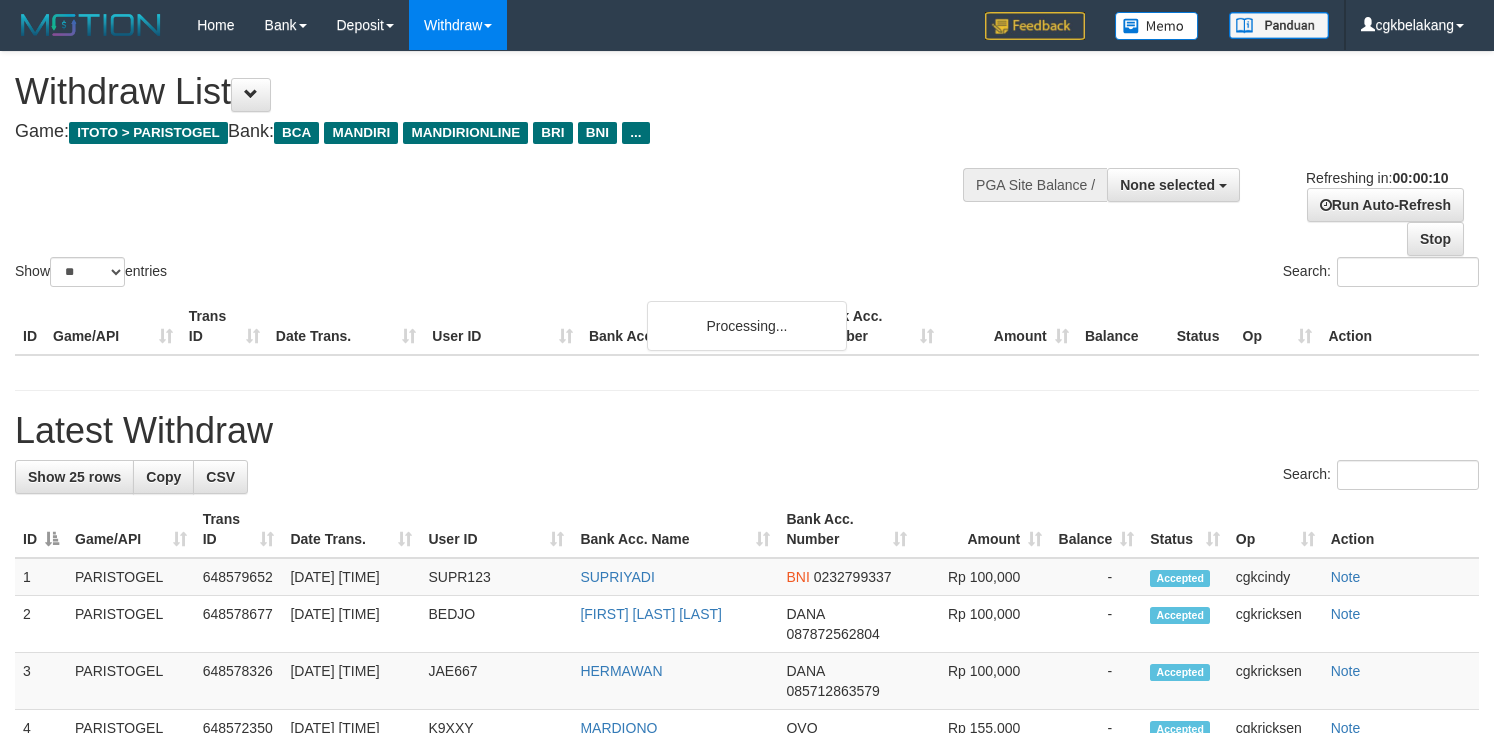 select 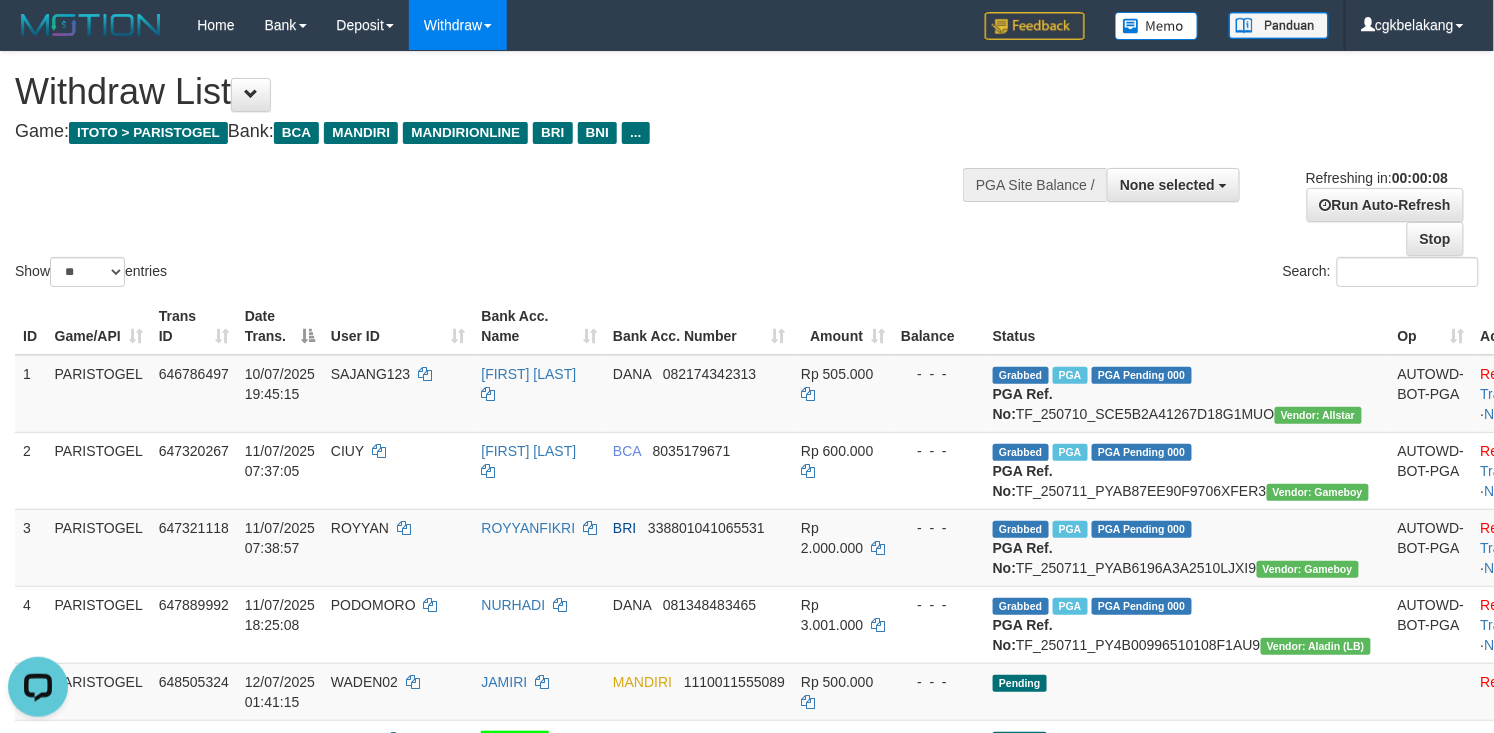 scroll, scrollTop: 0, scrollLeft: 0, axis: both 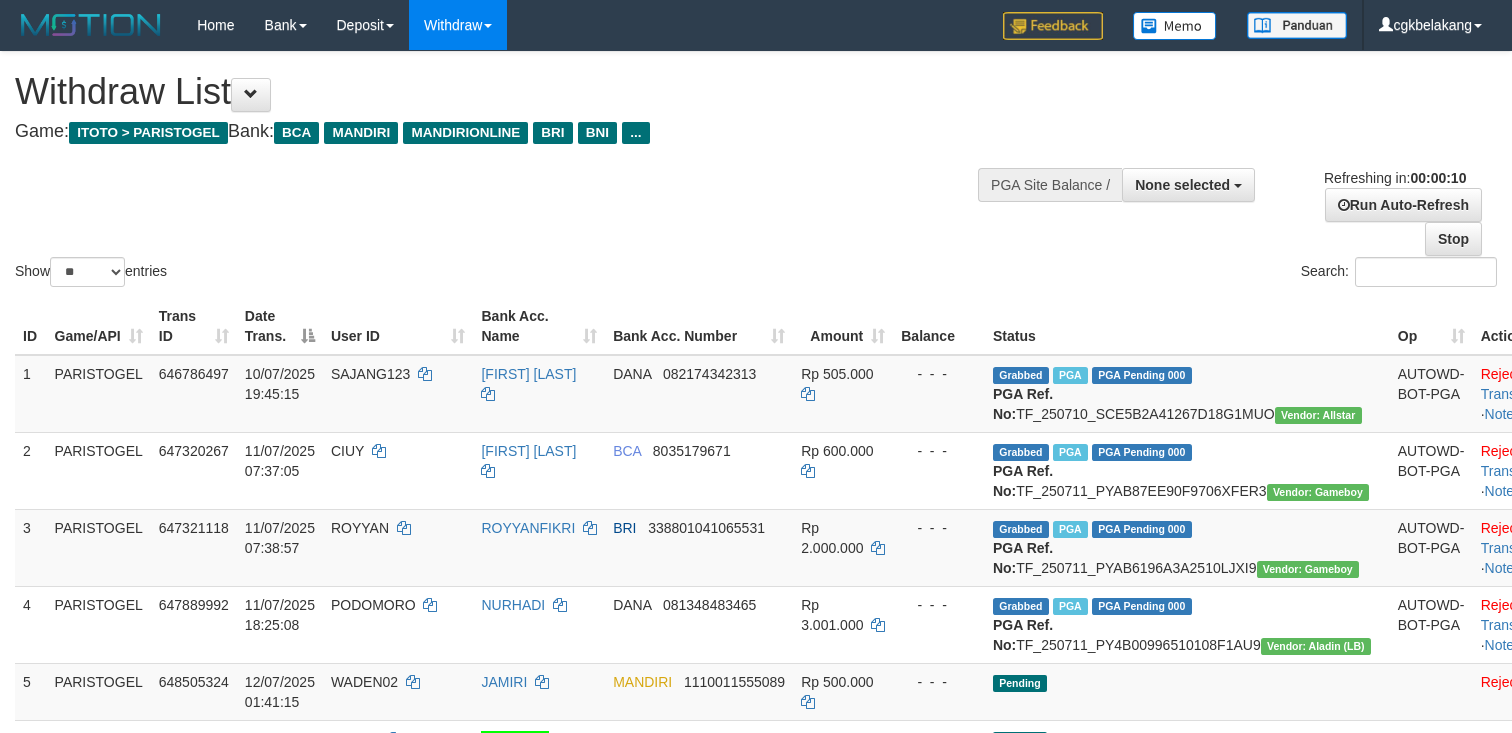select 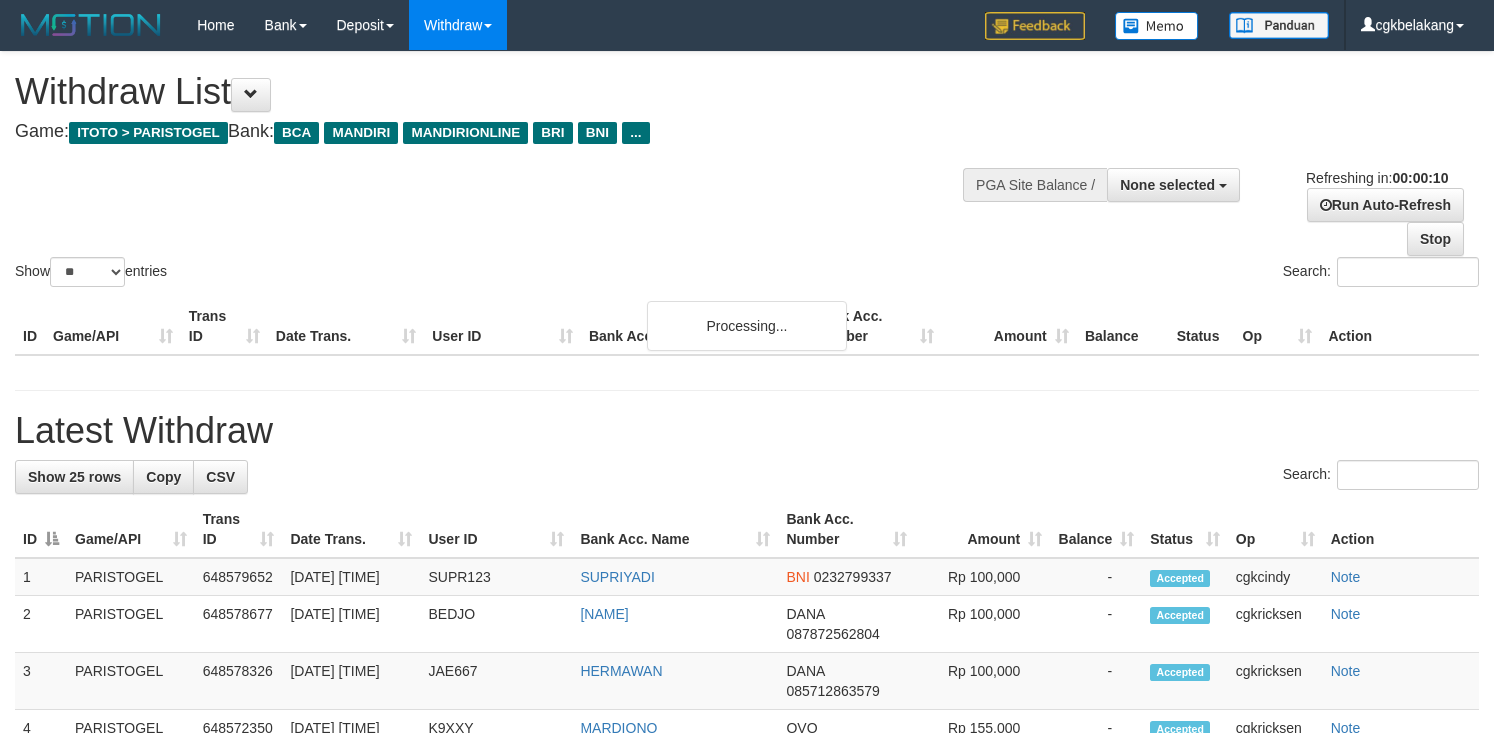 select 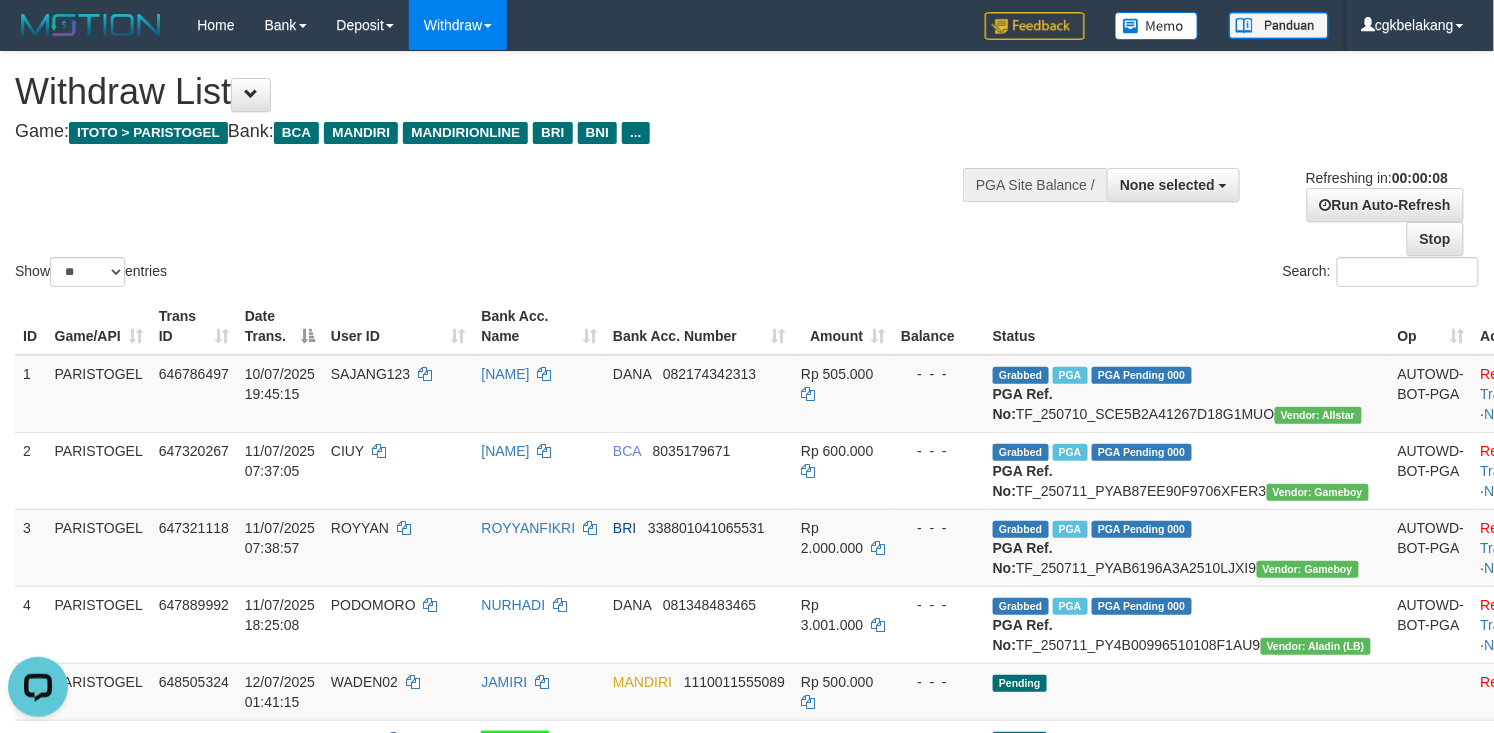 scroll, scrollTop: 0, scrollLeft: 0, axis: both 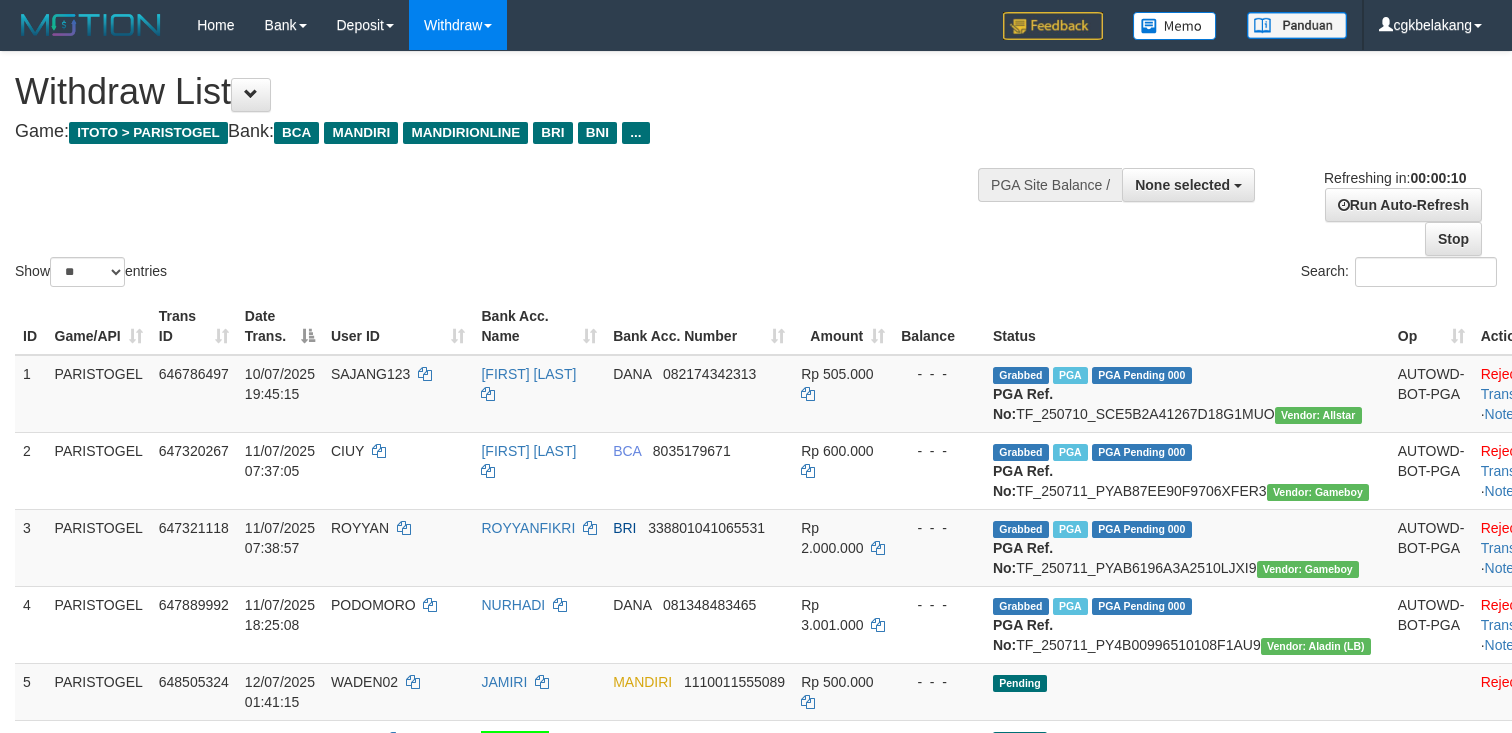 select 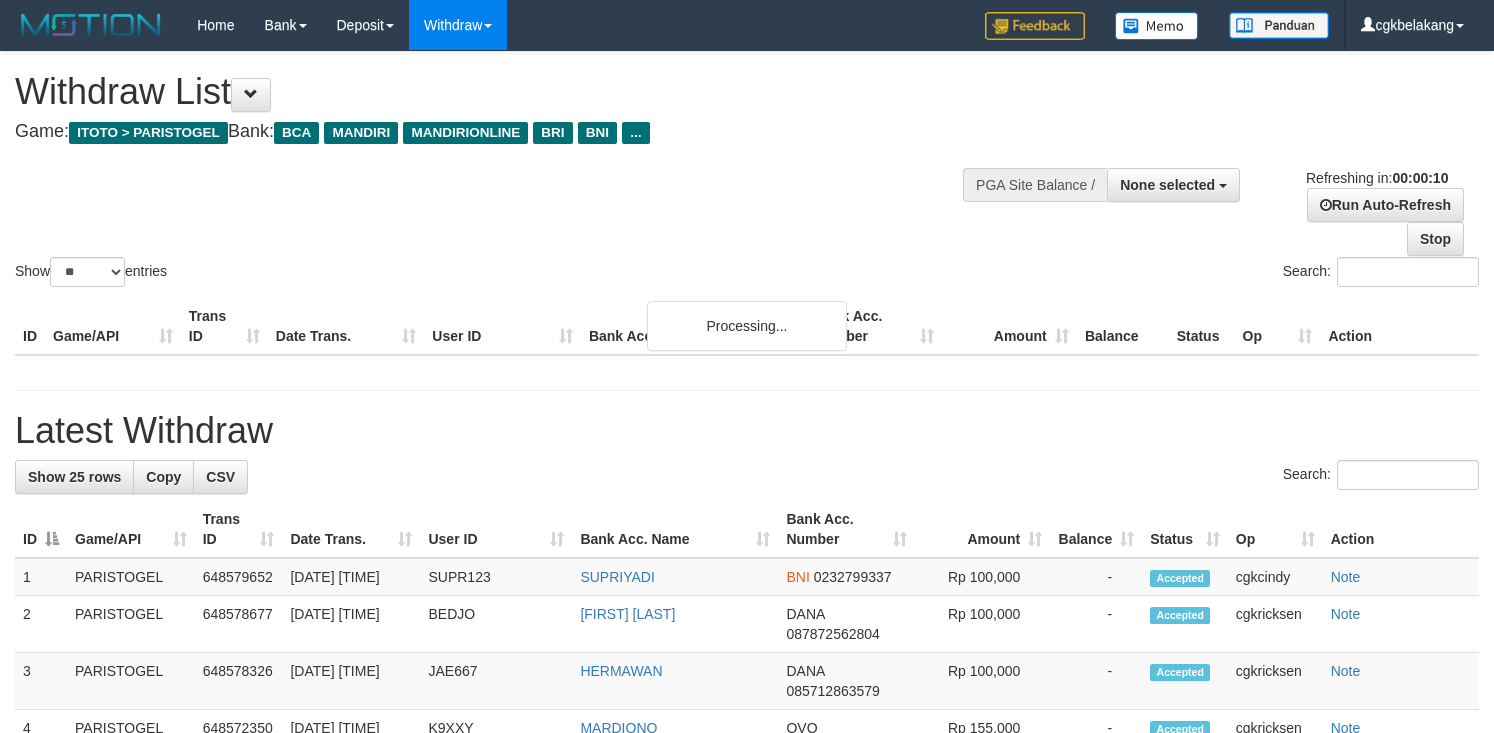 select 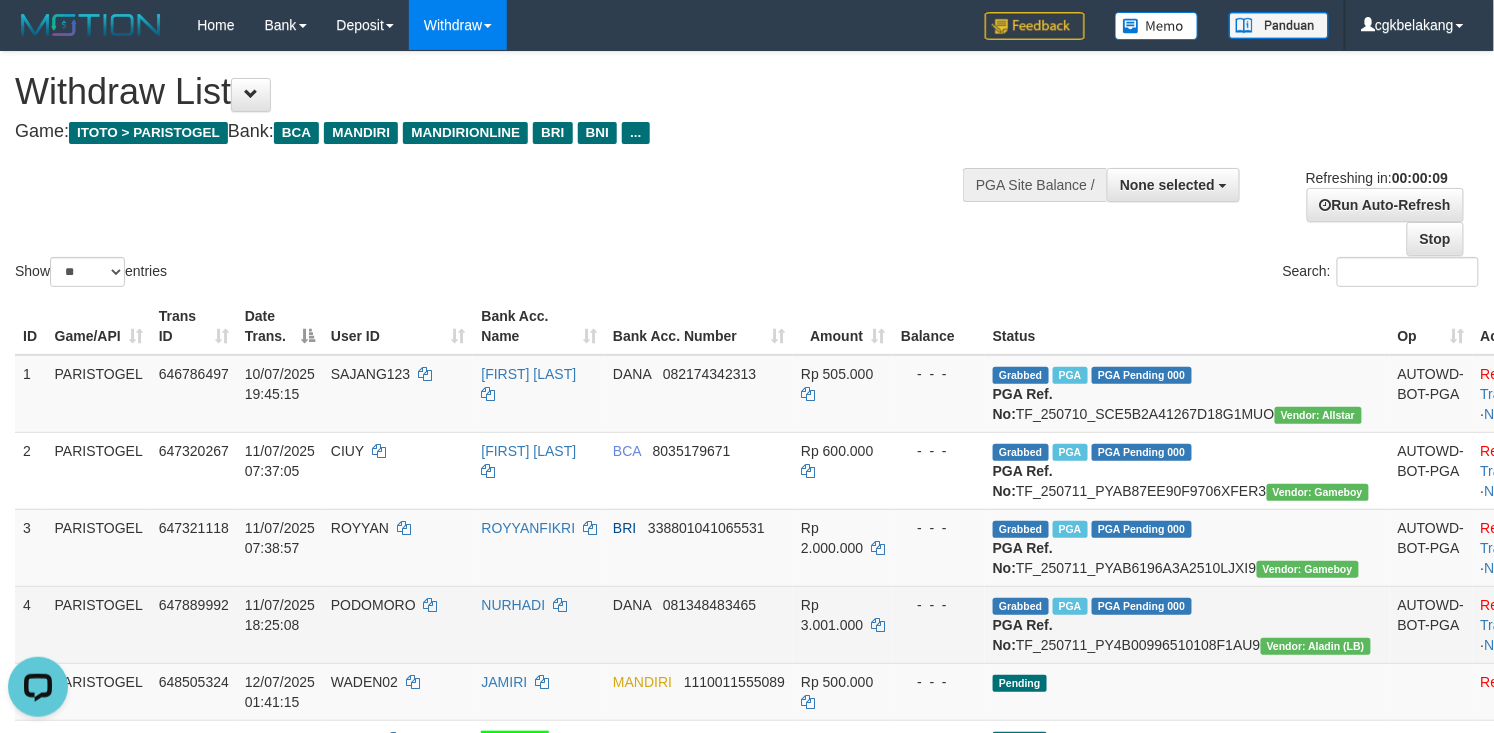scroll, scrollTop: 0, scrollLeft: 0, axis: both 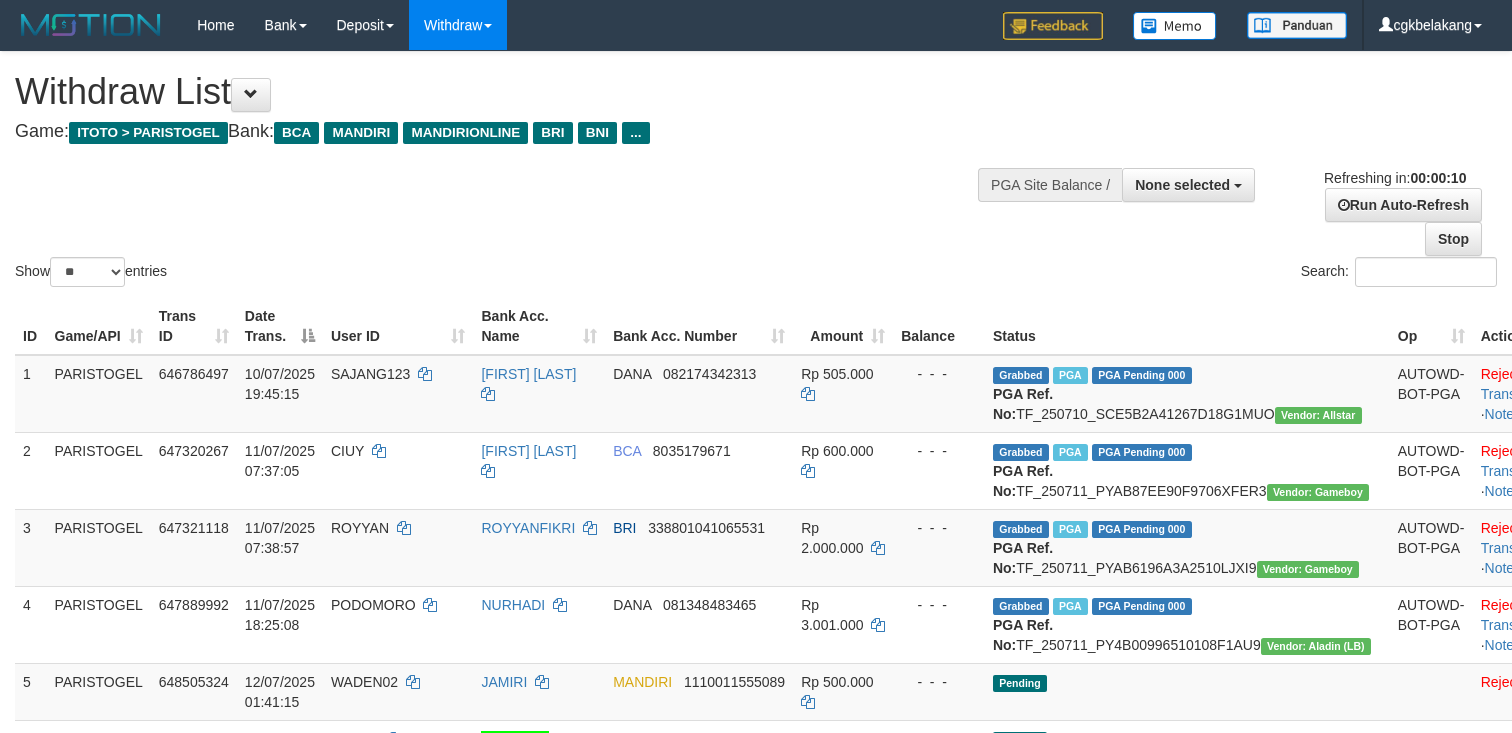 select 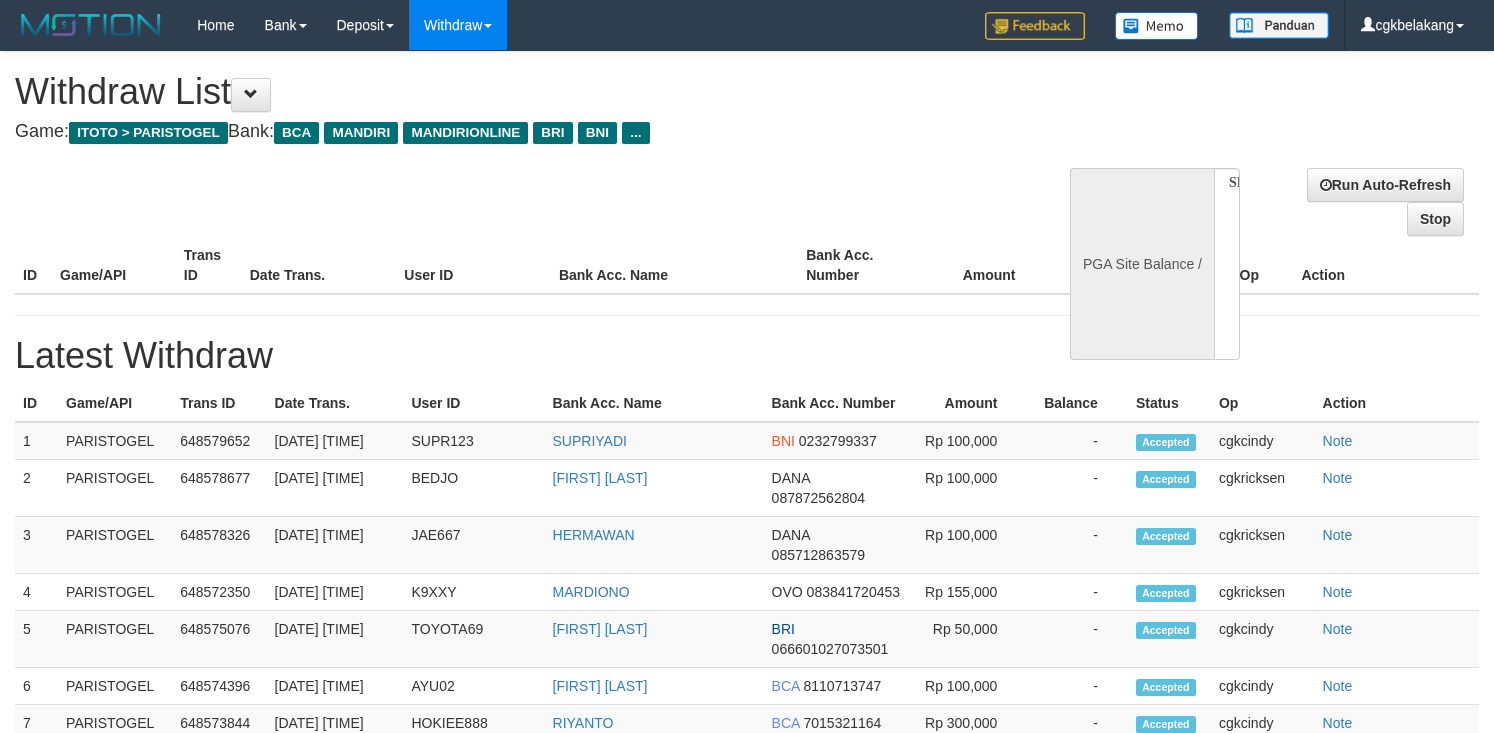 select 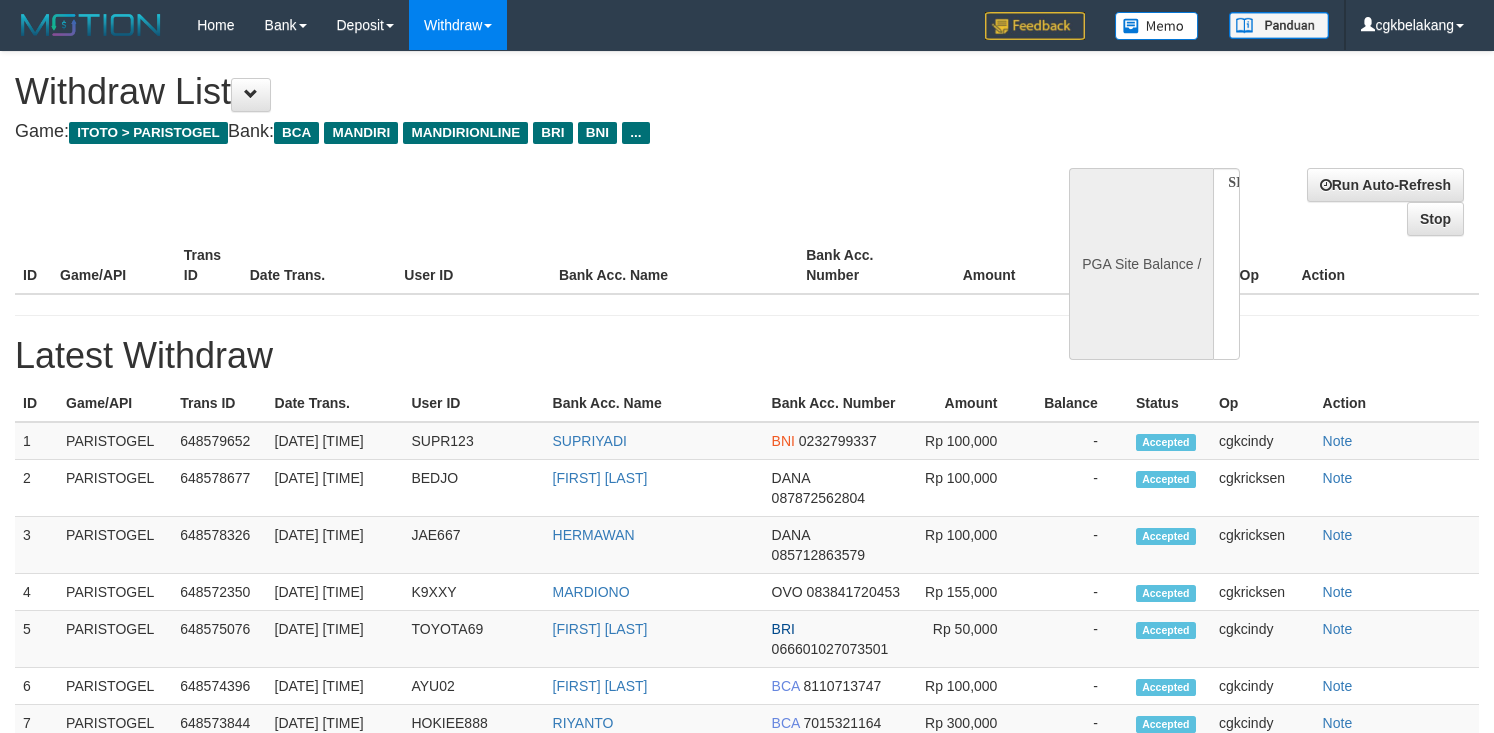 scroll, scrollTop: 0, scrollLeft: 0, axis: both 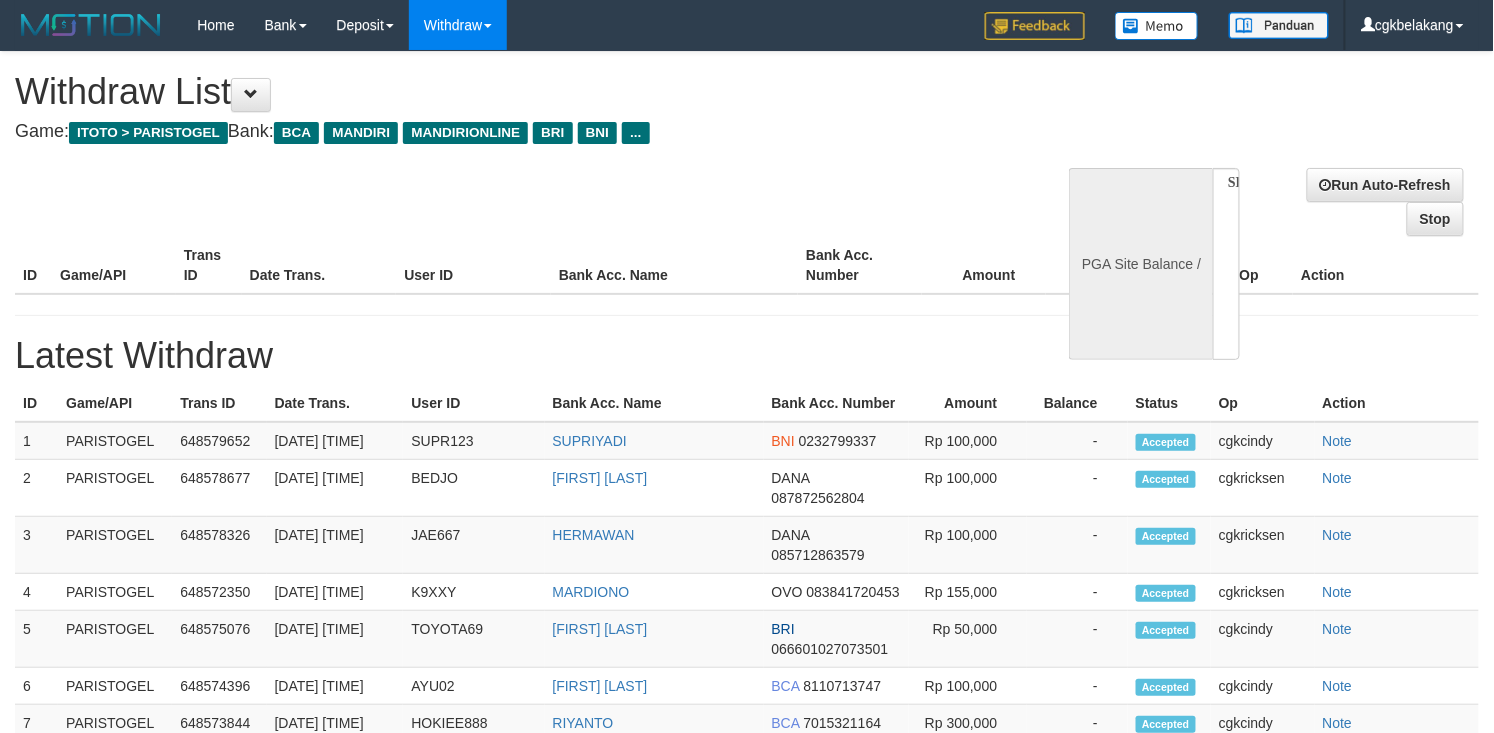 select on "**" 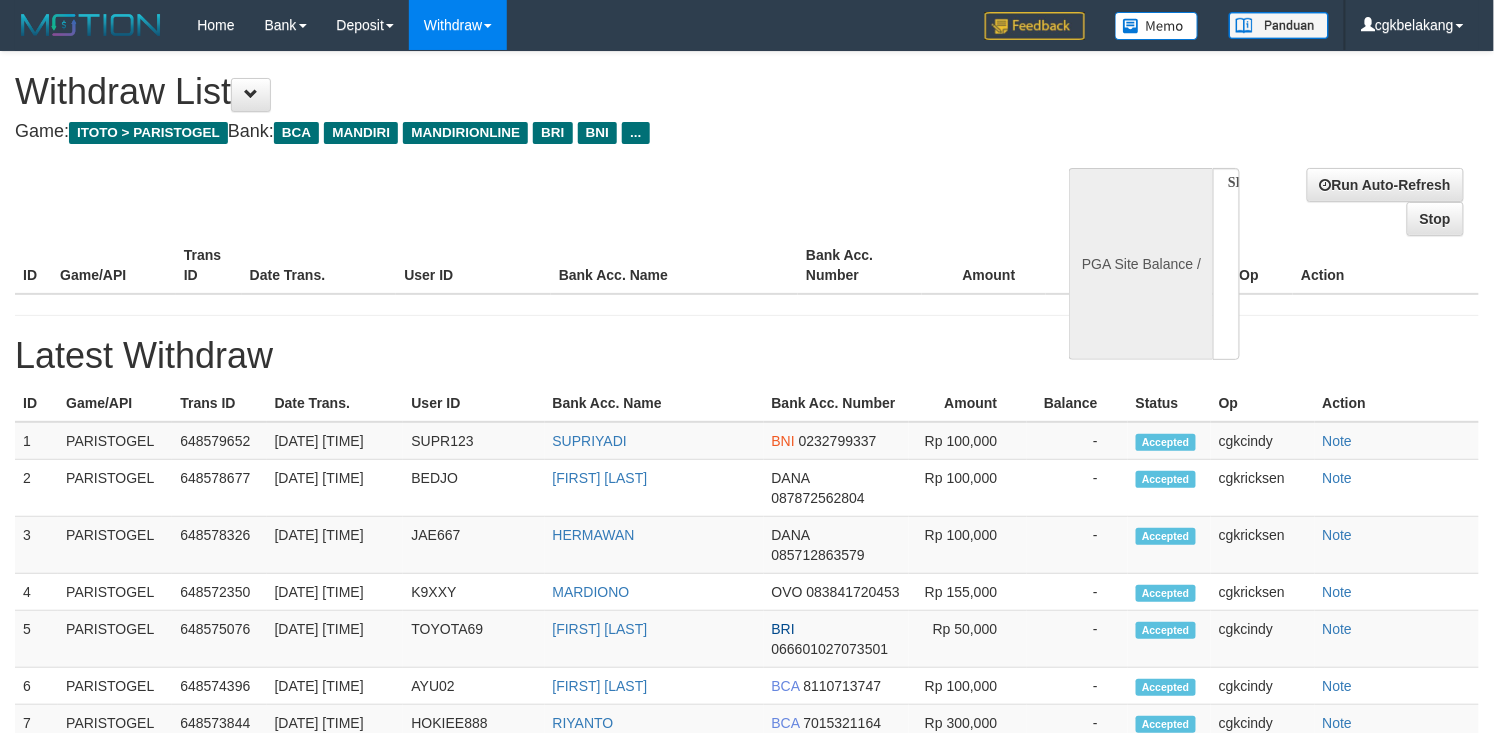 select 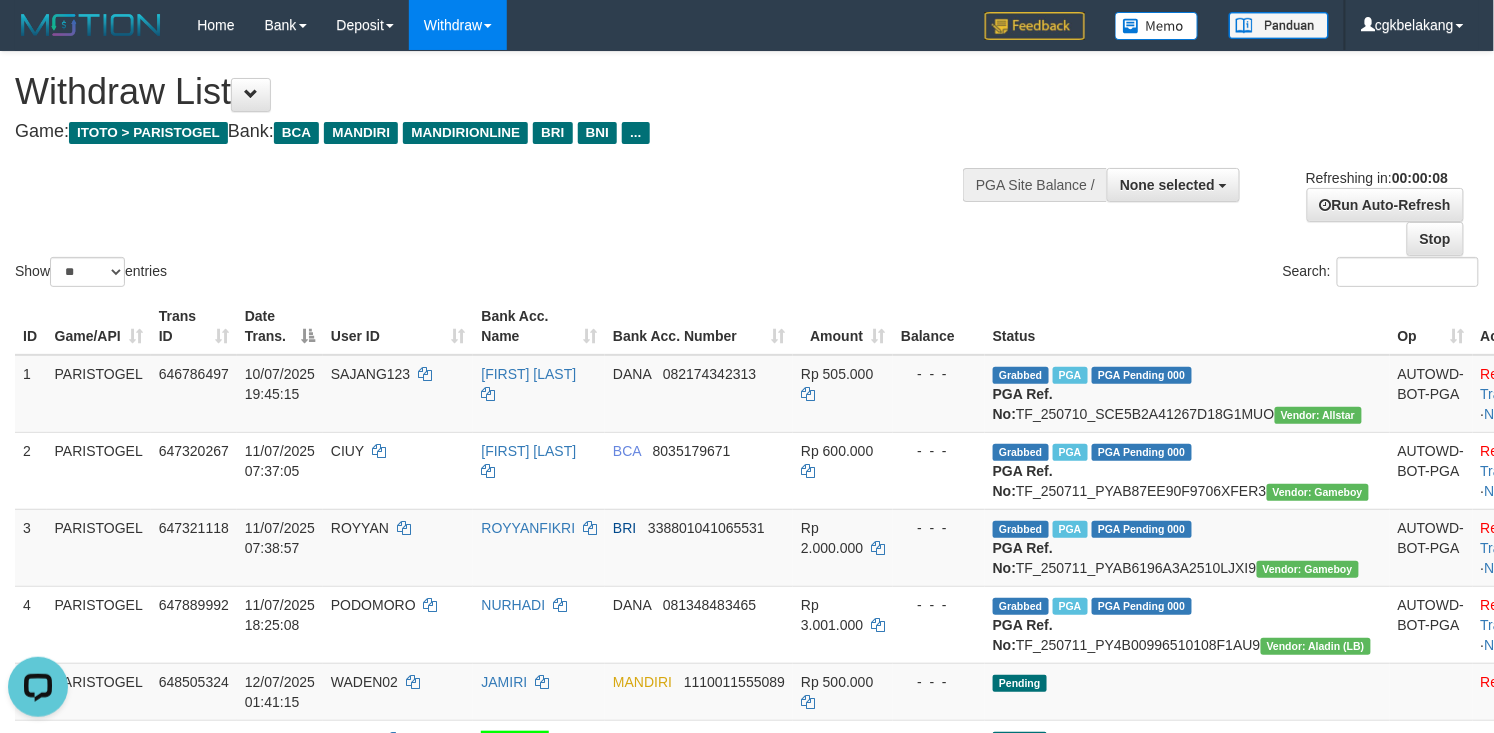 scroll, scrollTop: 0, scrollLeft: 0, axis: both 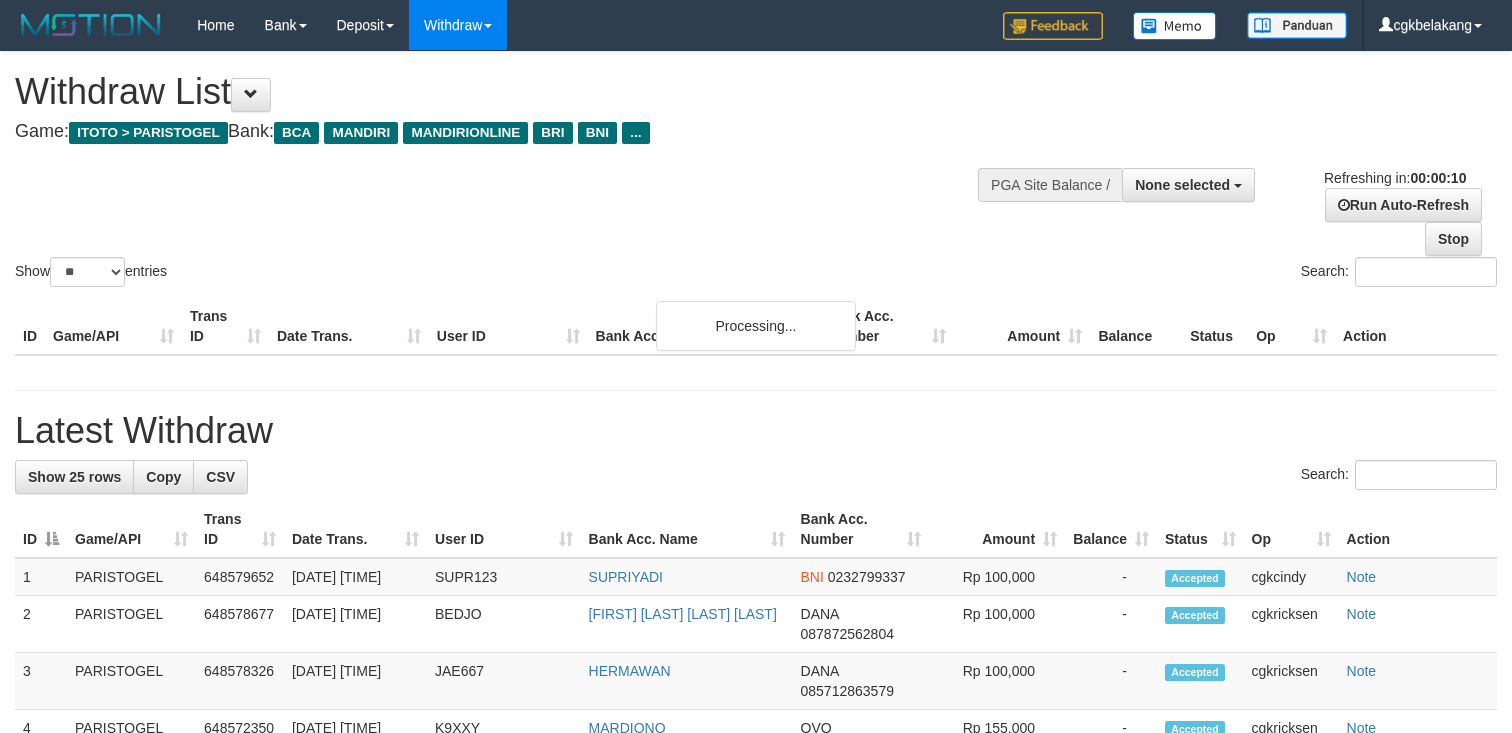 select 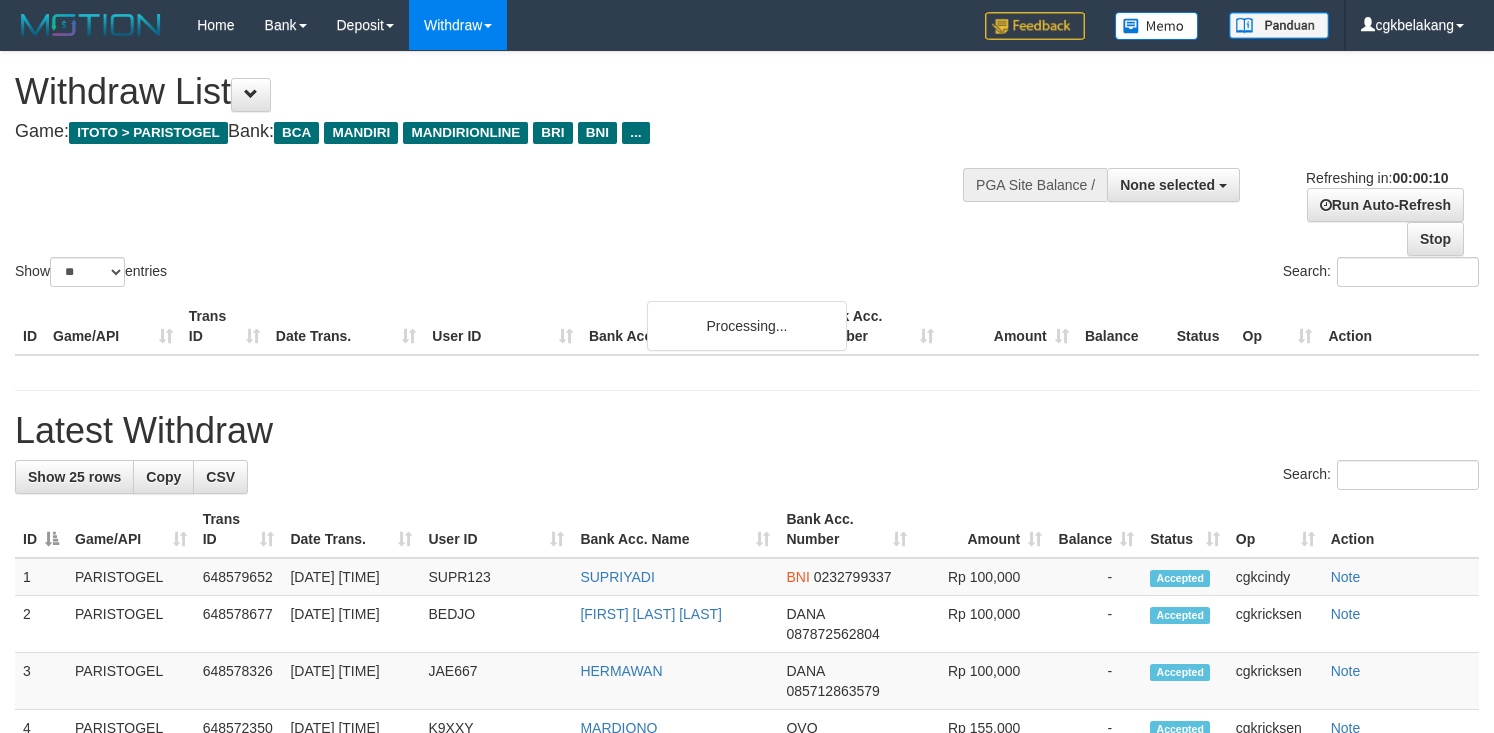 select 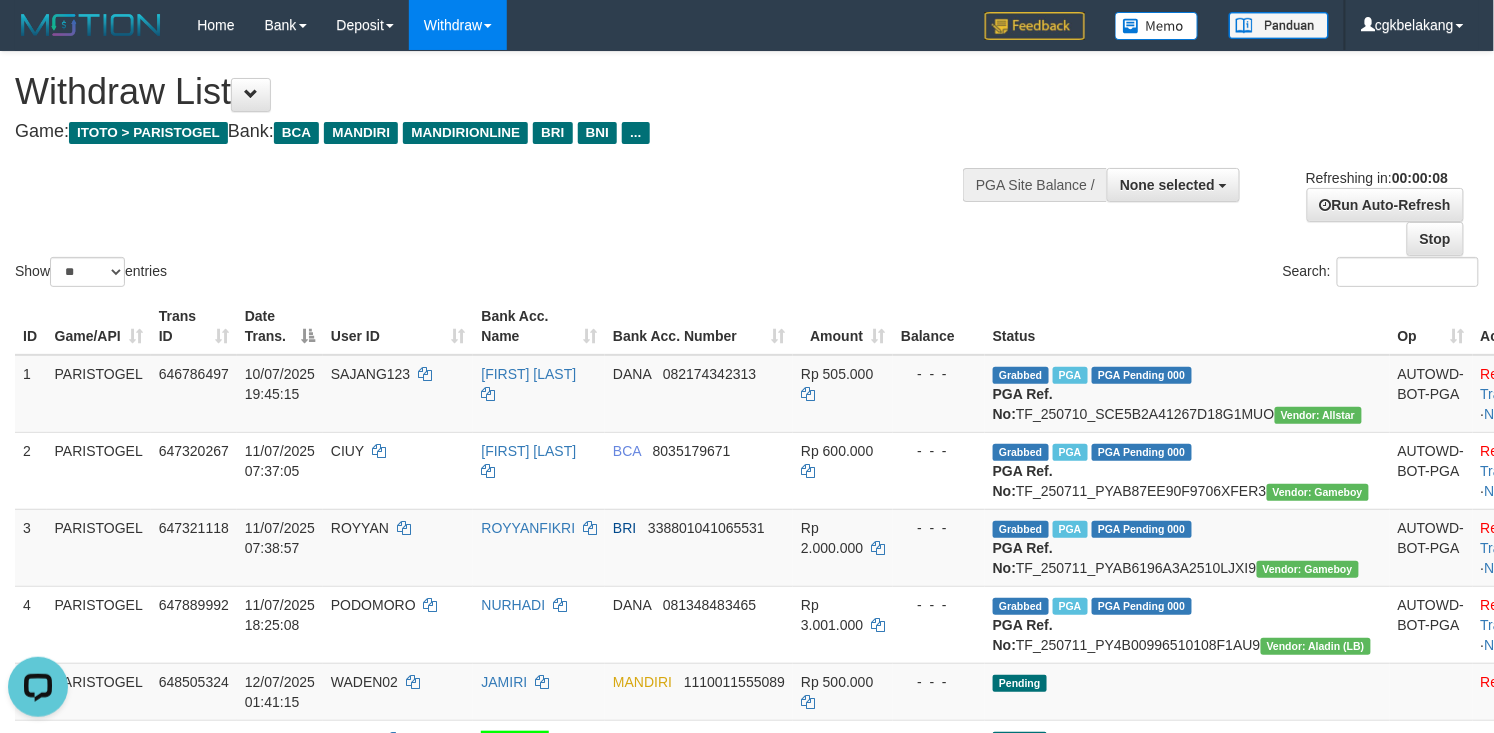 scroll, scrollTop: 0, scrollLeft: 0, axis: both 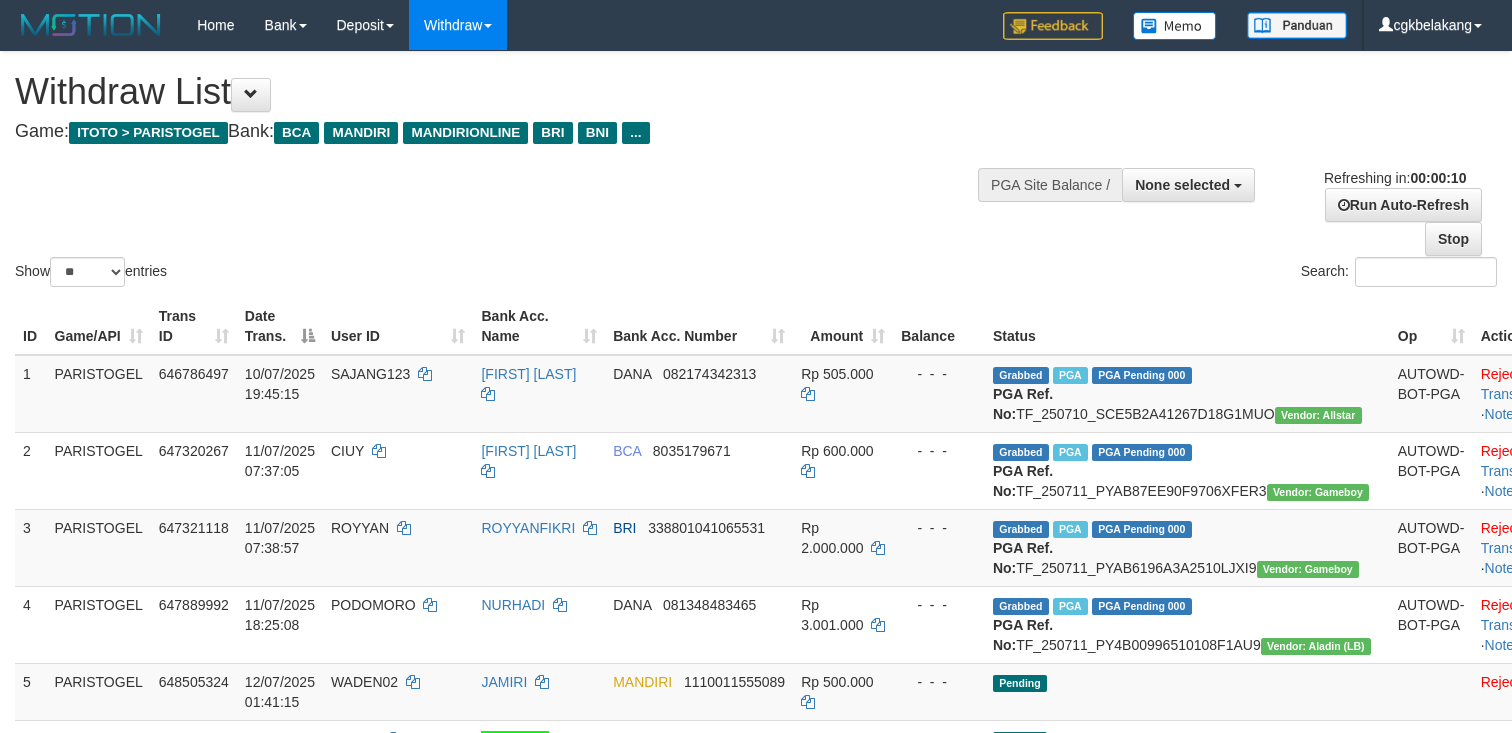 select 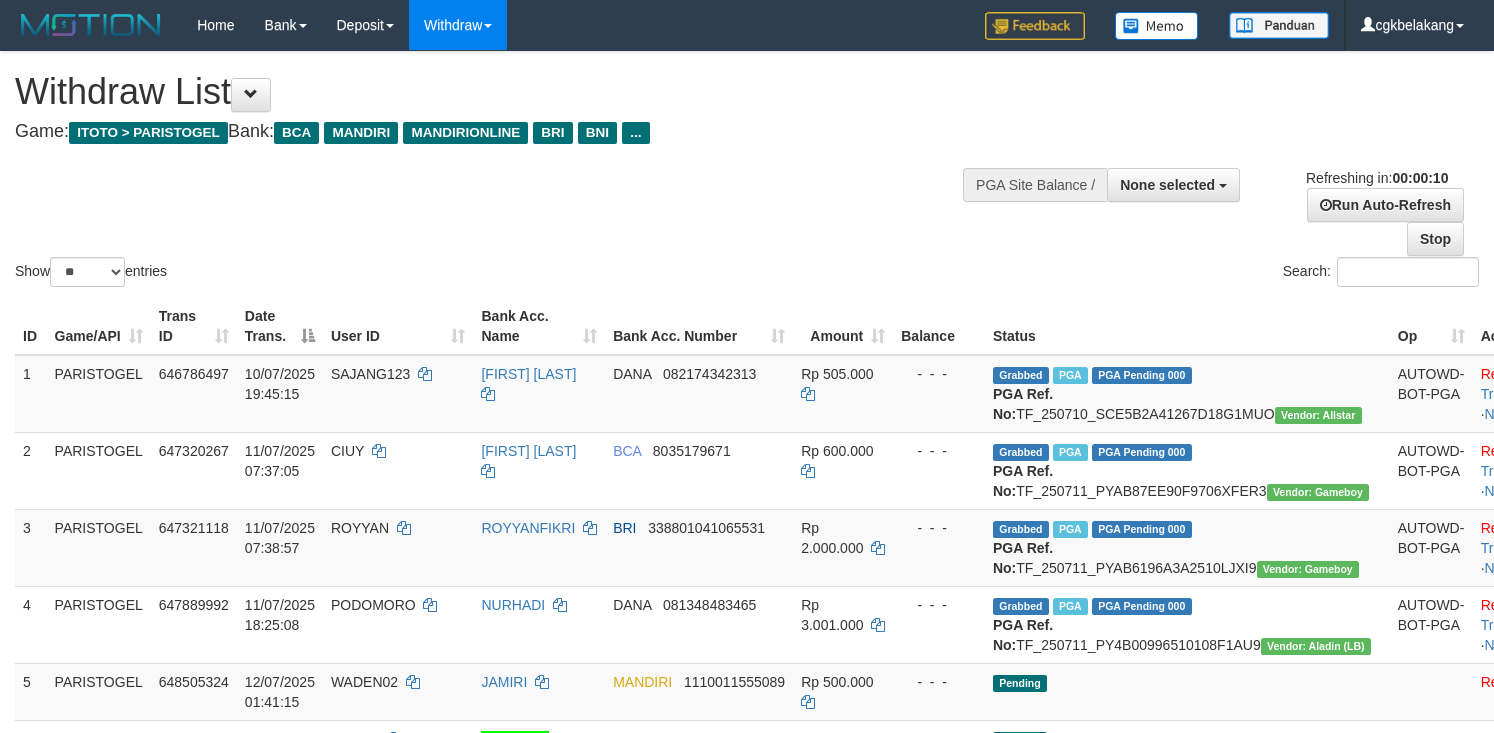 select 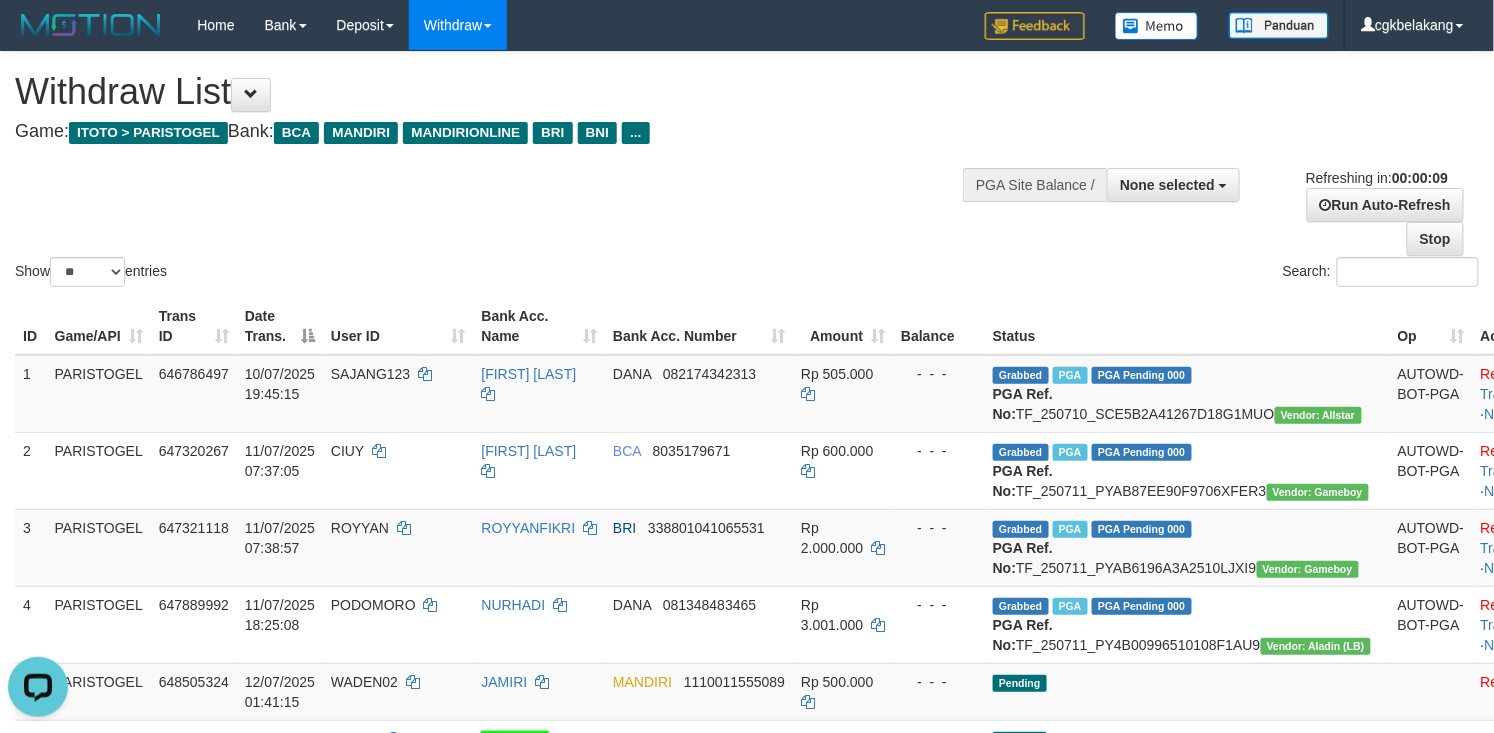 scroll, scrollTop: 0, scrollLeft: 0, axis: both 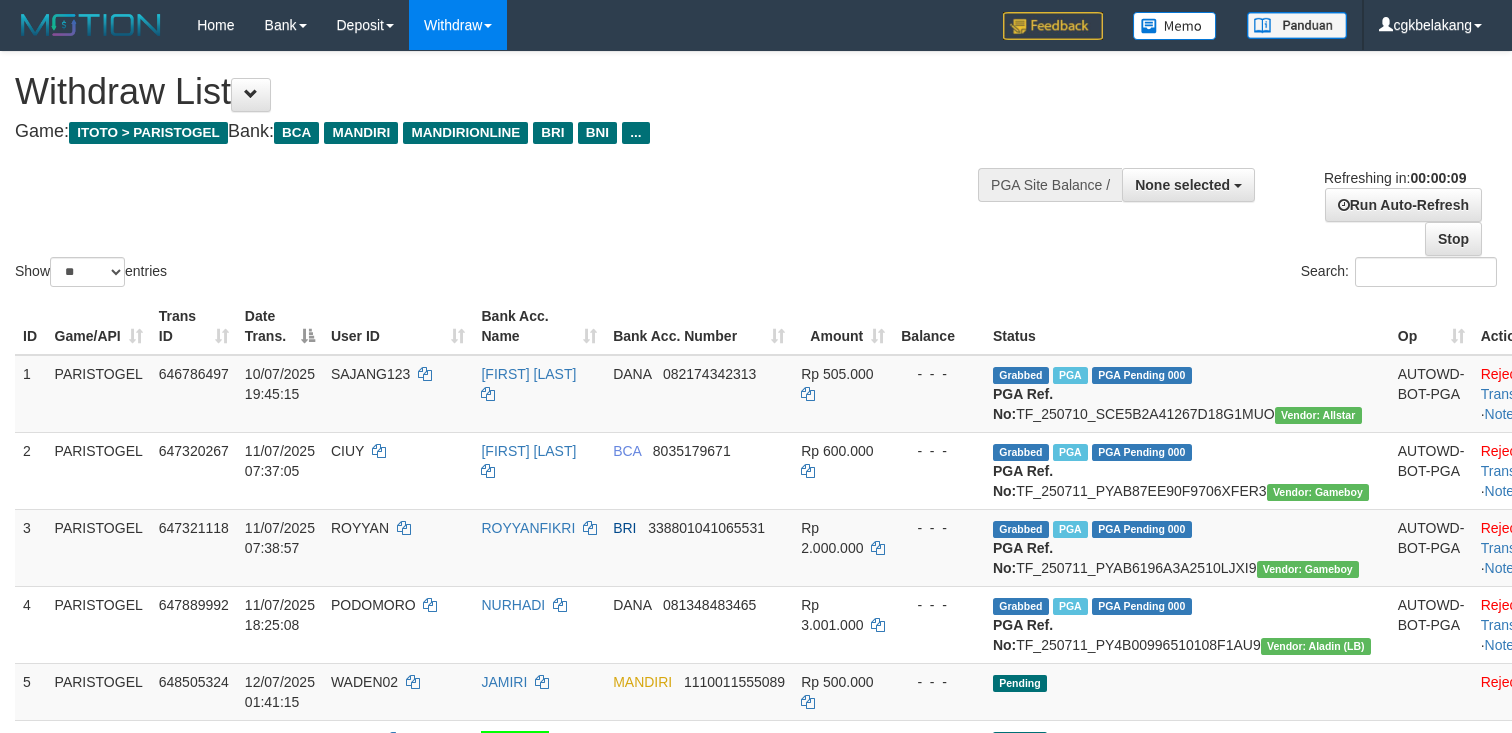 select 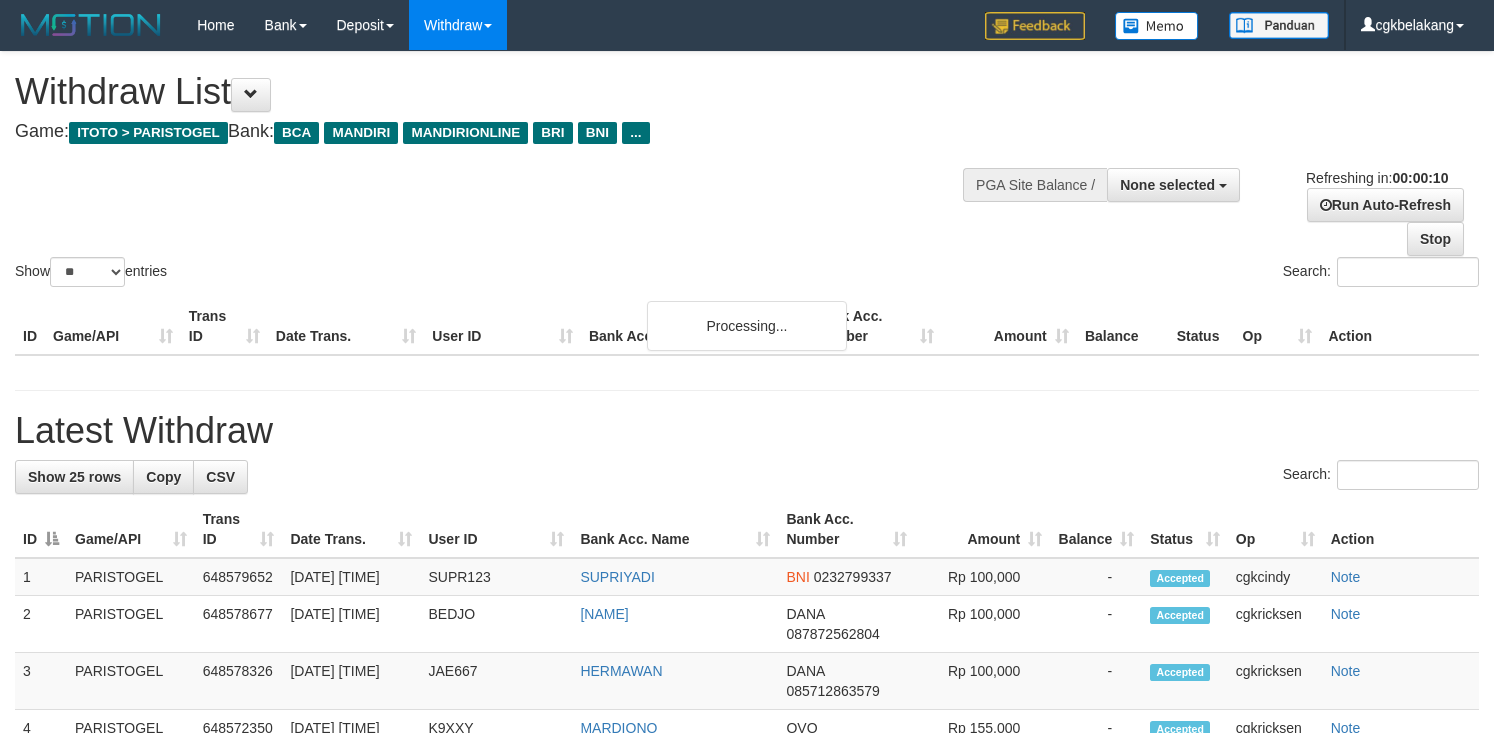 select 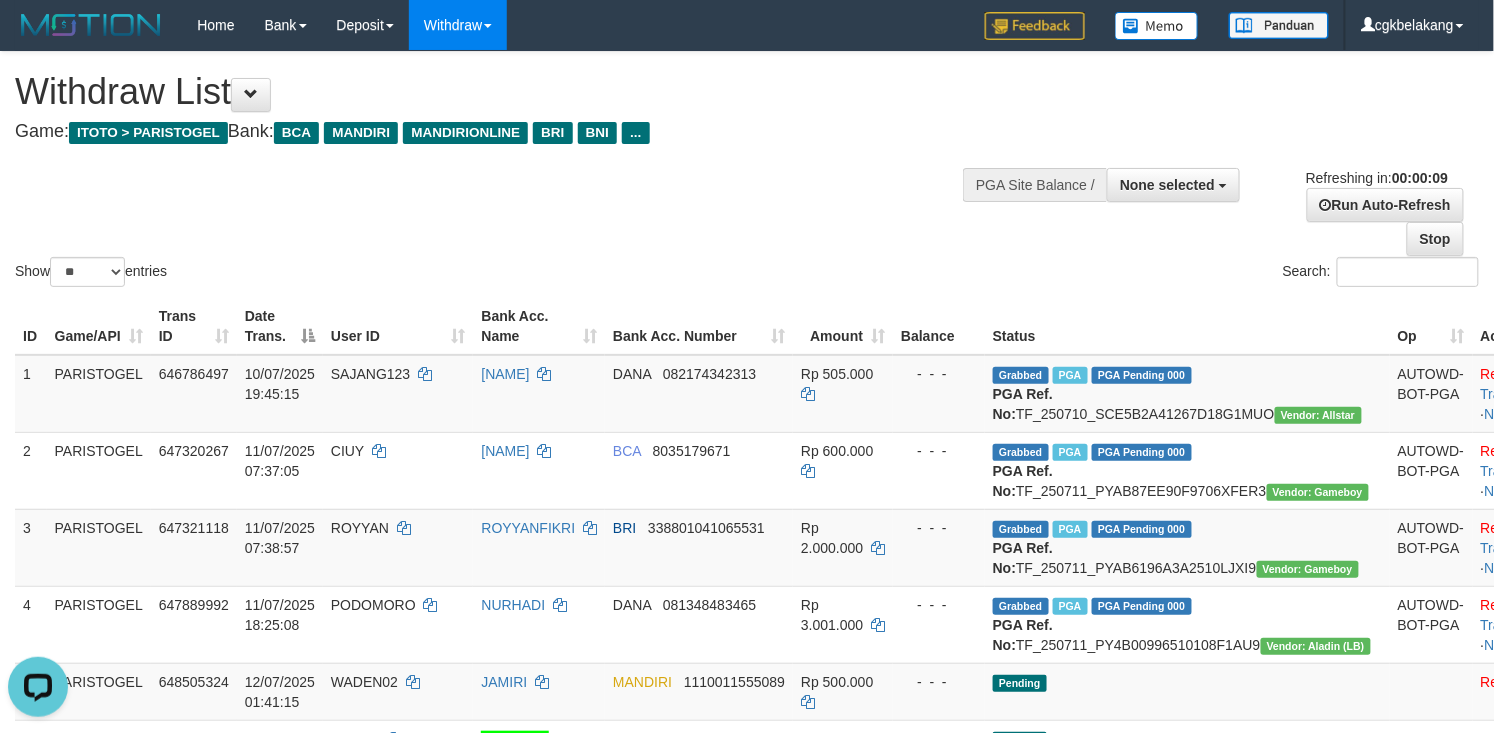 scroll, scrollTop: 0, scrollLeft: 0, axis: both 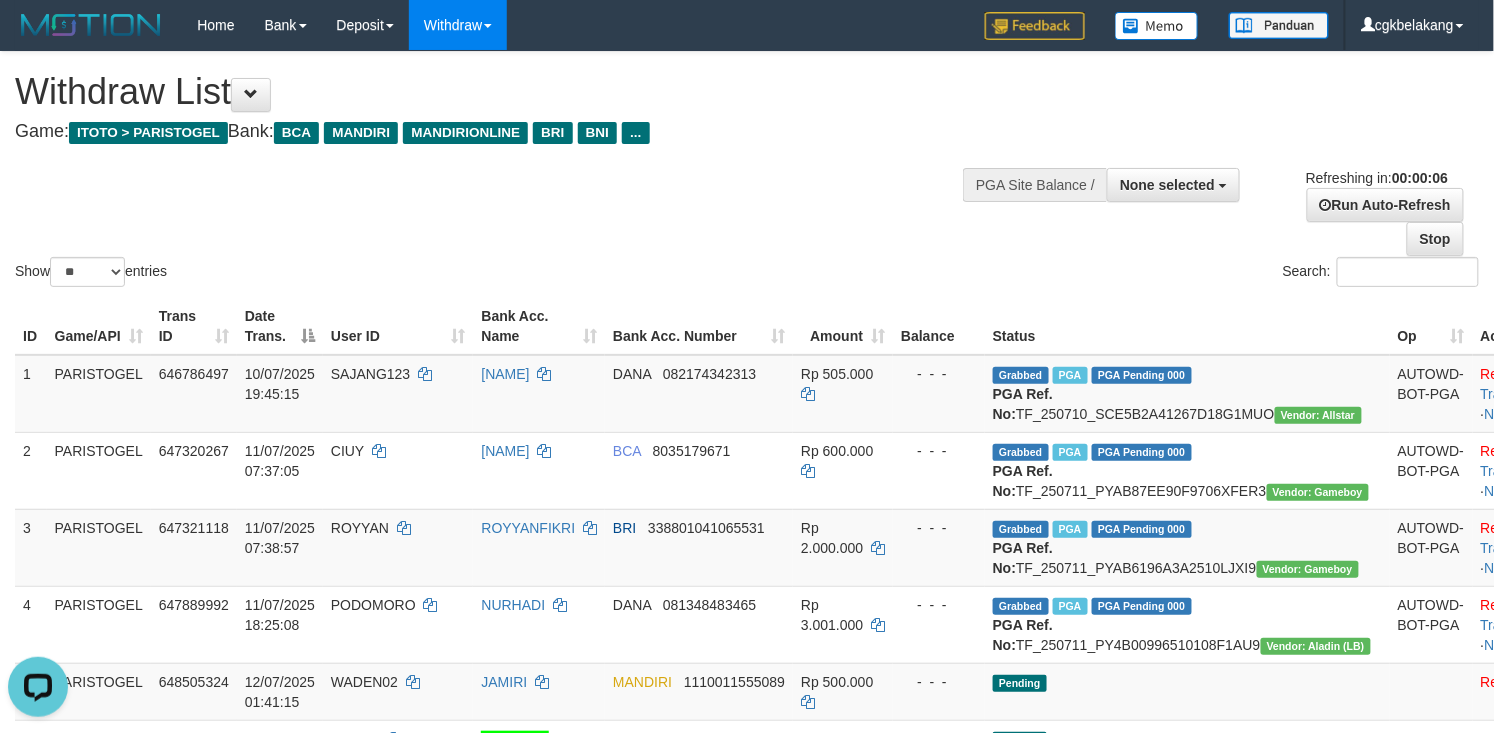 click on "Search:" at bounding box center [1120, 274] 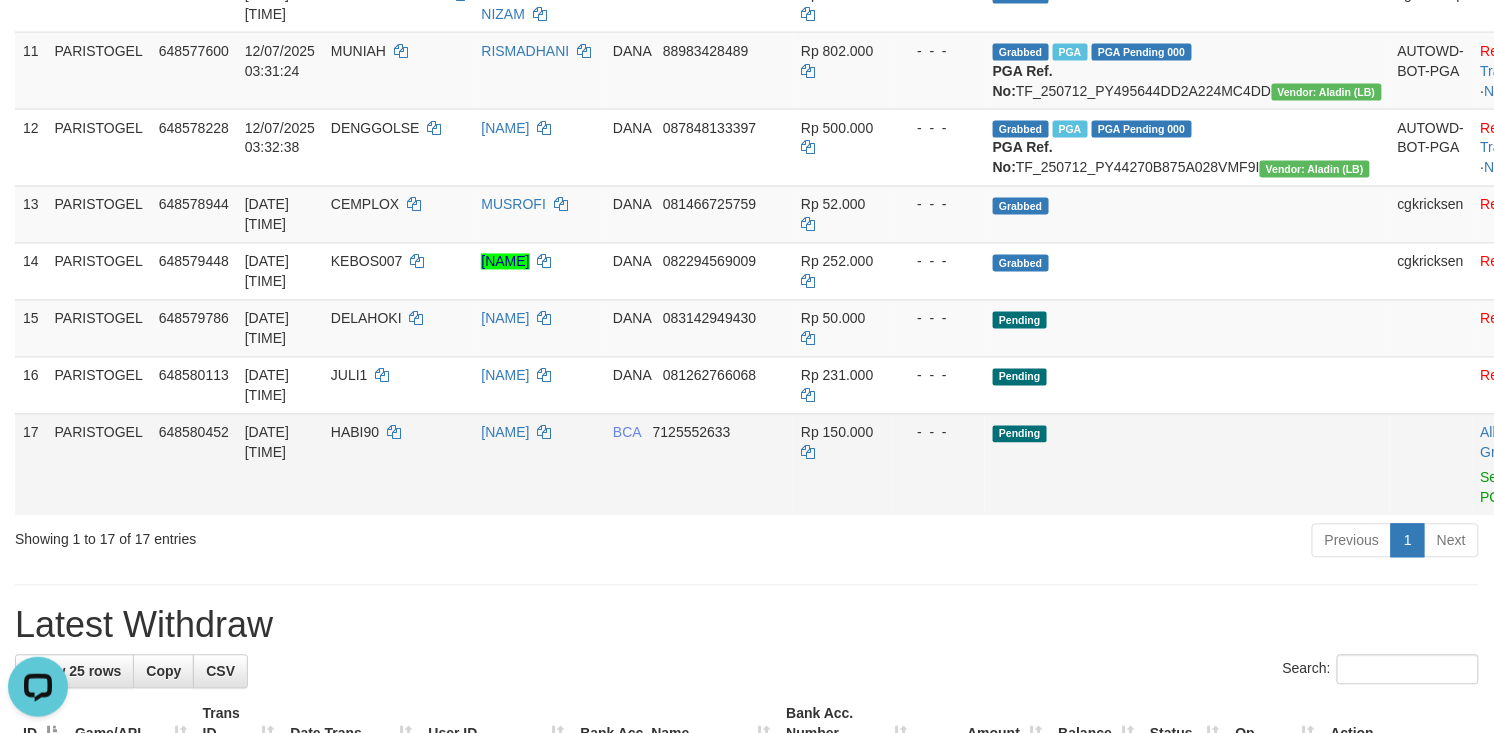 scroll, scrollTop: 1066, scrollLeft: 0, axis: vertical 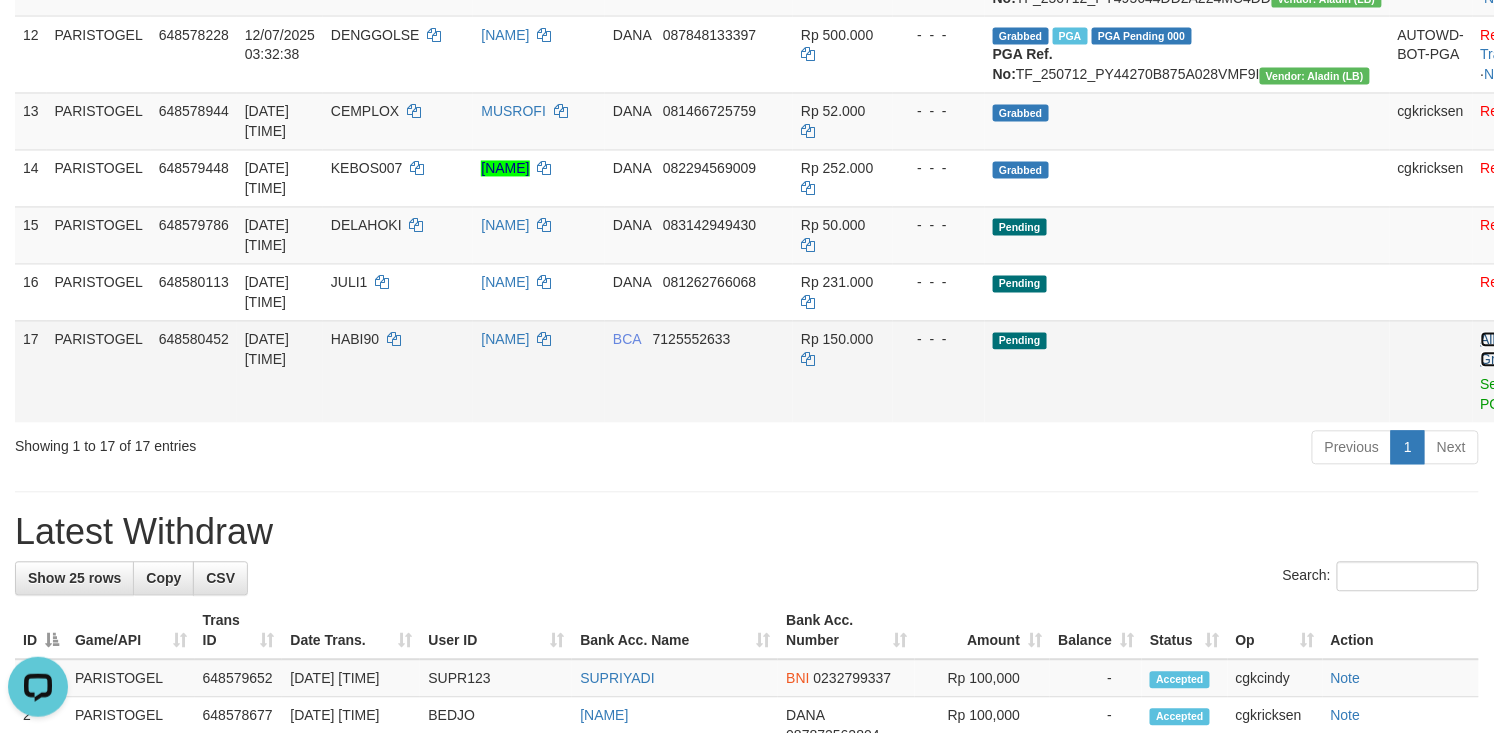 click on "Allow Grab" at bounding box center (1497, 350) 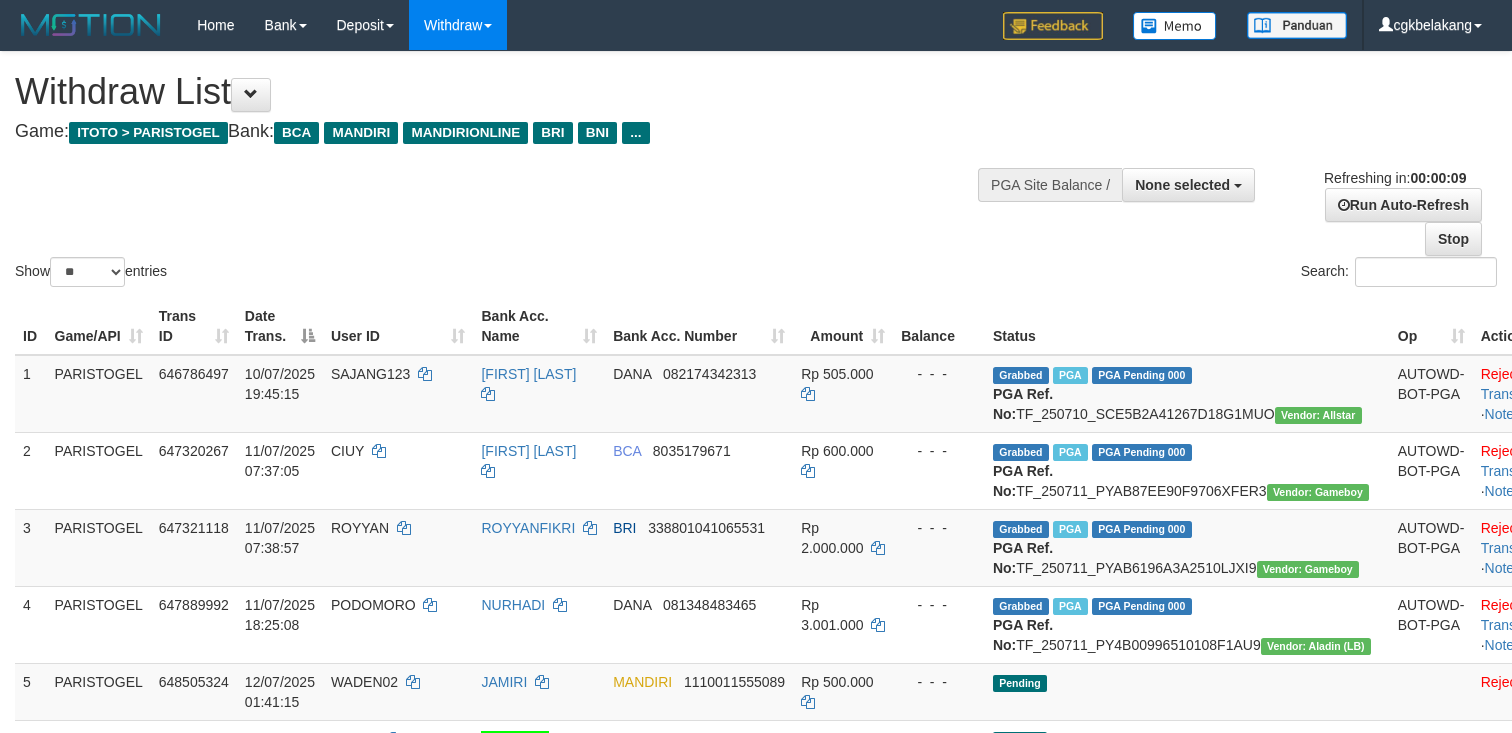 select 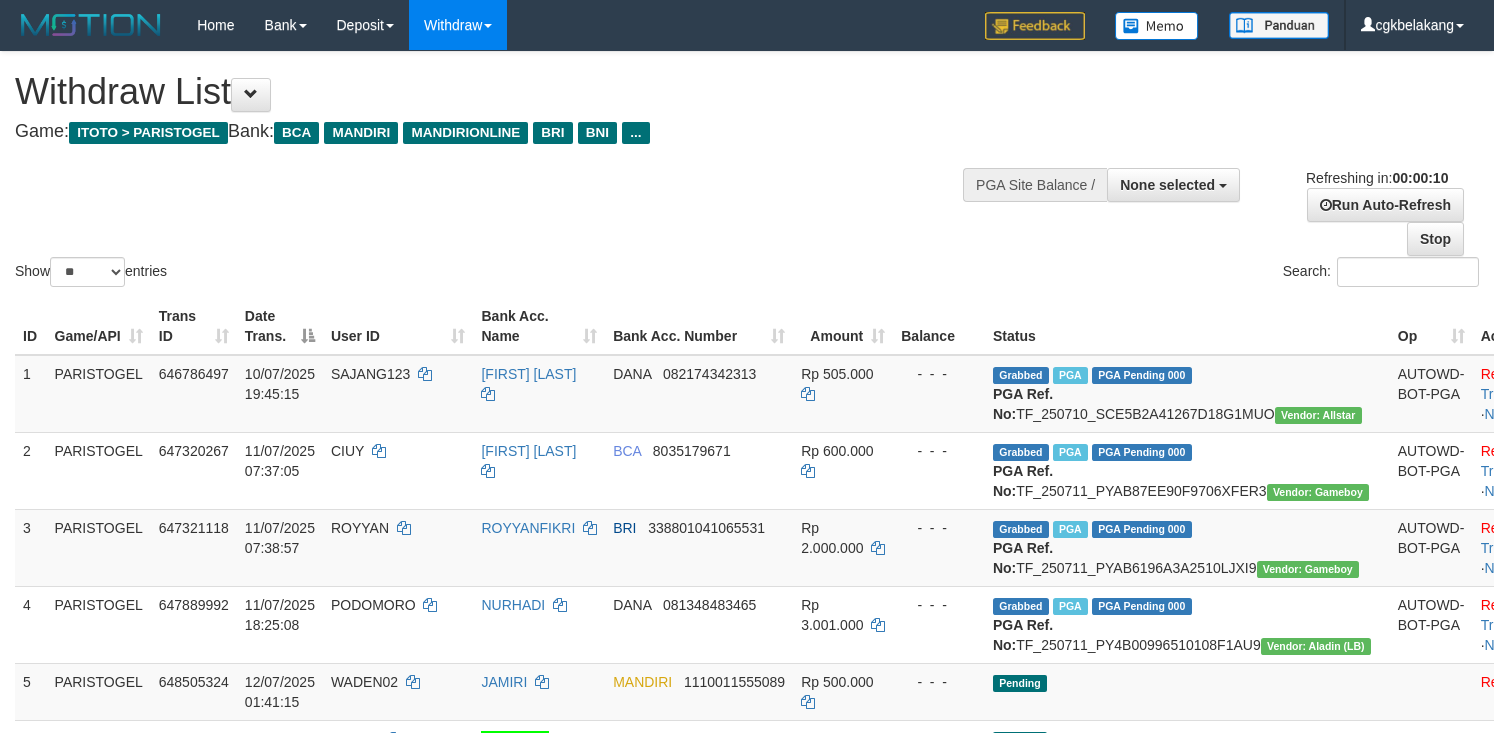 select 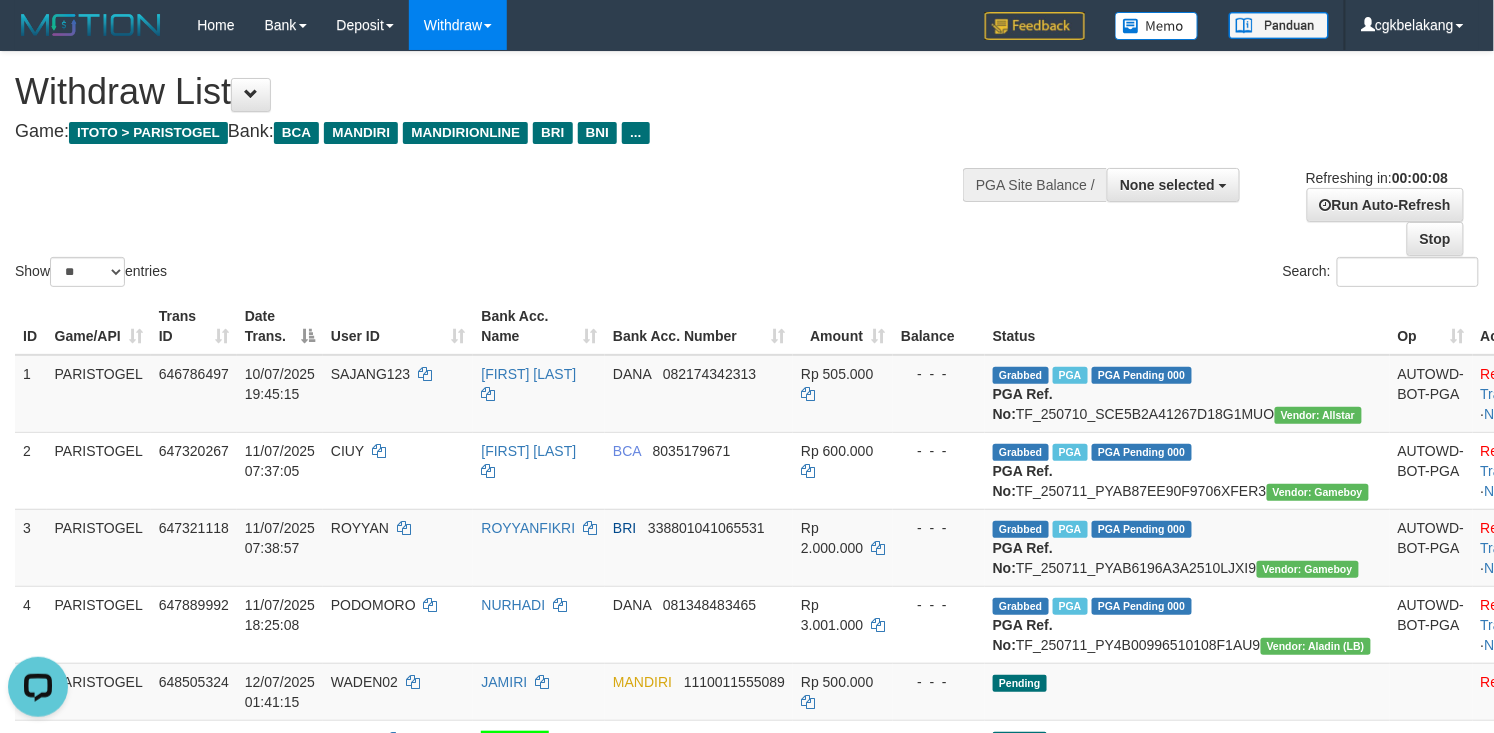 scroll, scrollTop: 0, scrollLeft: 0, axis: both 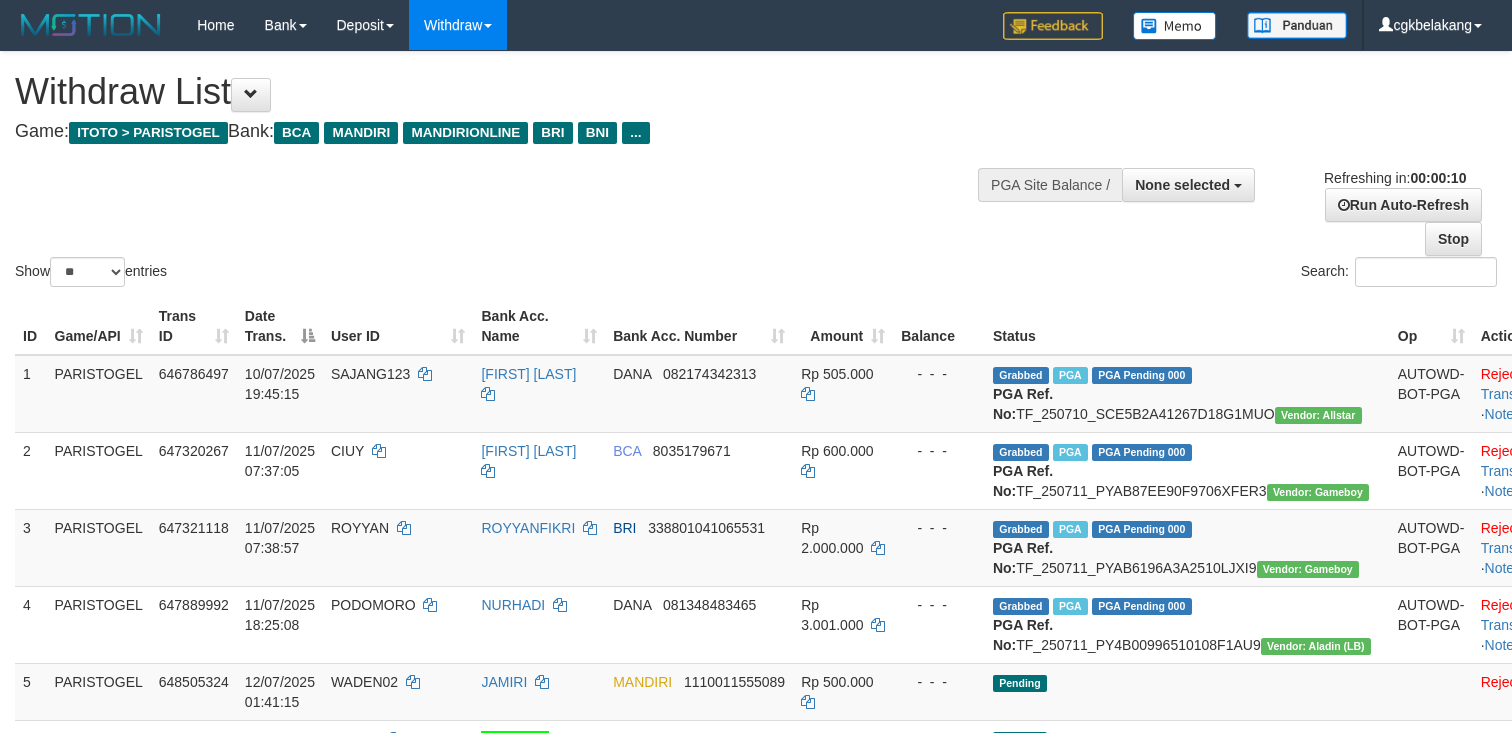 select 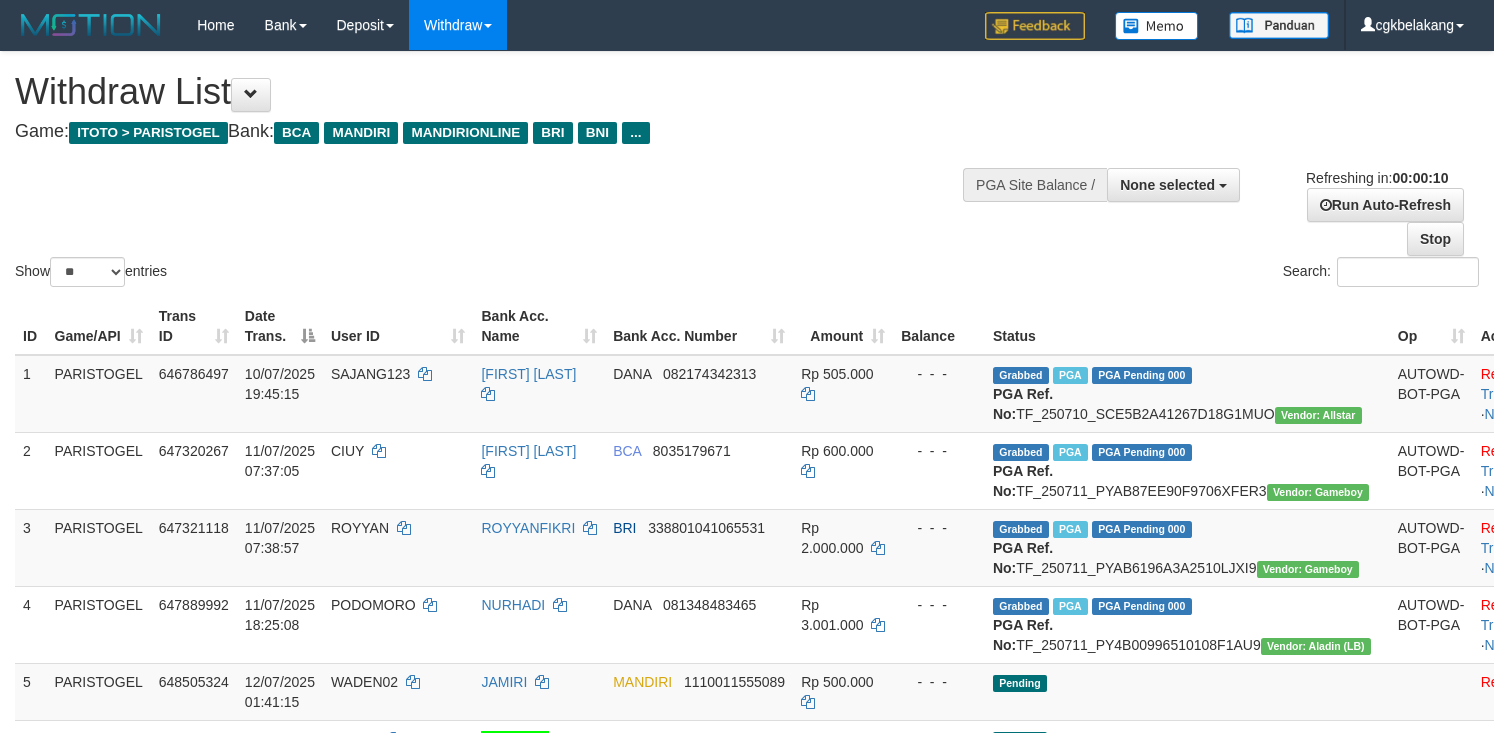 select 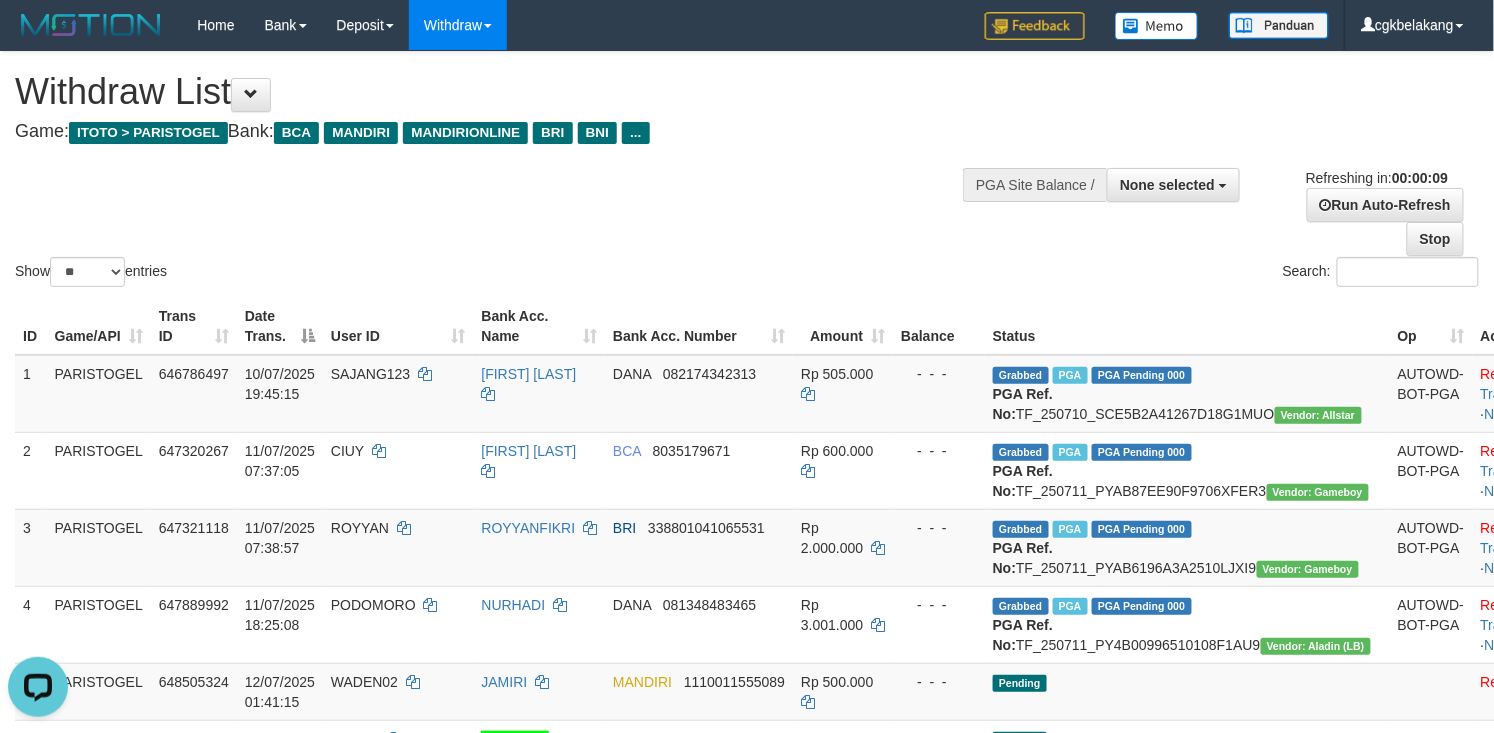 scroll, scrollTop: 0, scrollLeft: 0, axis: both 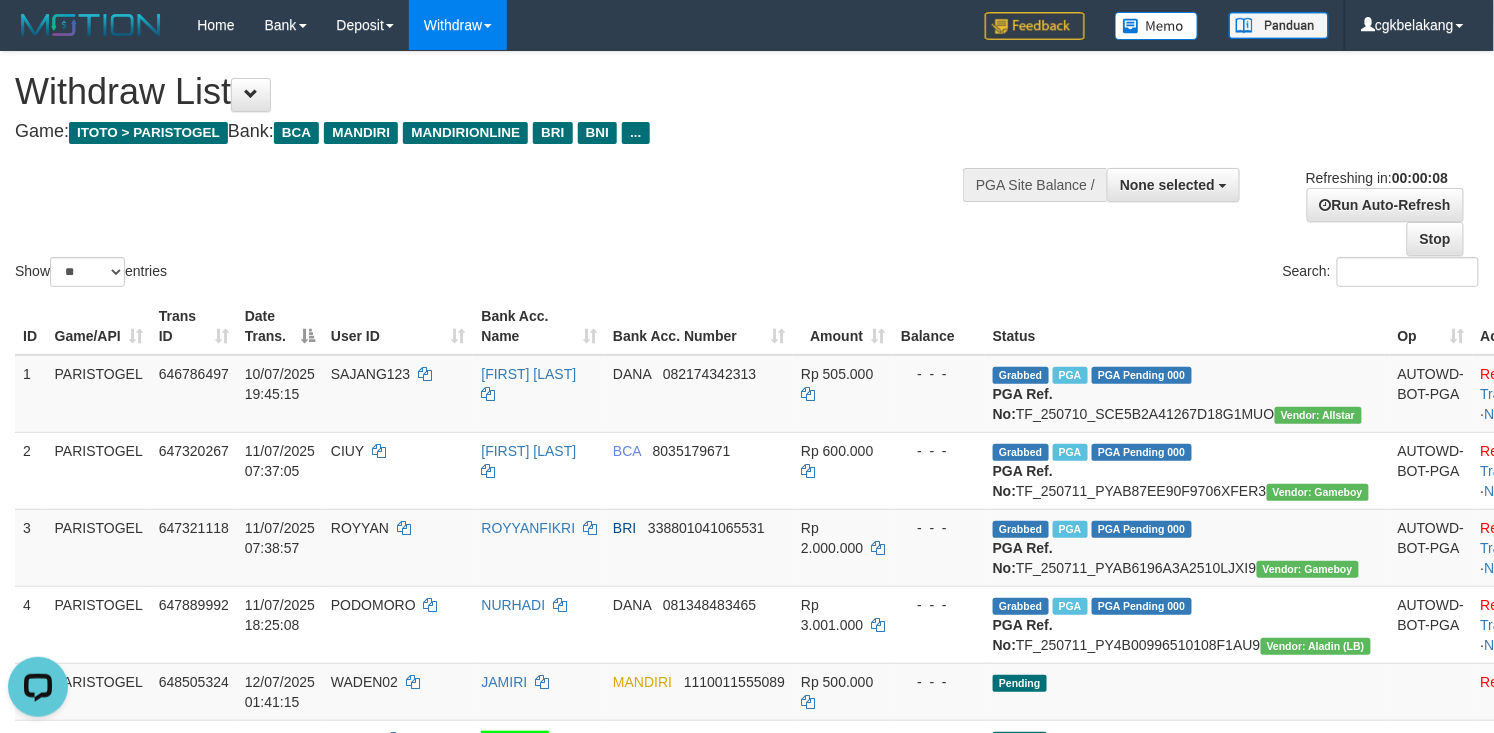 drag, startPoint x: 726, startPoint y: 149, endPoint x: 865, endPoint y: 185, distance: 143.58621 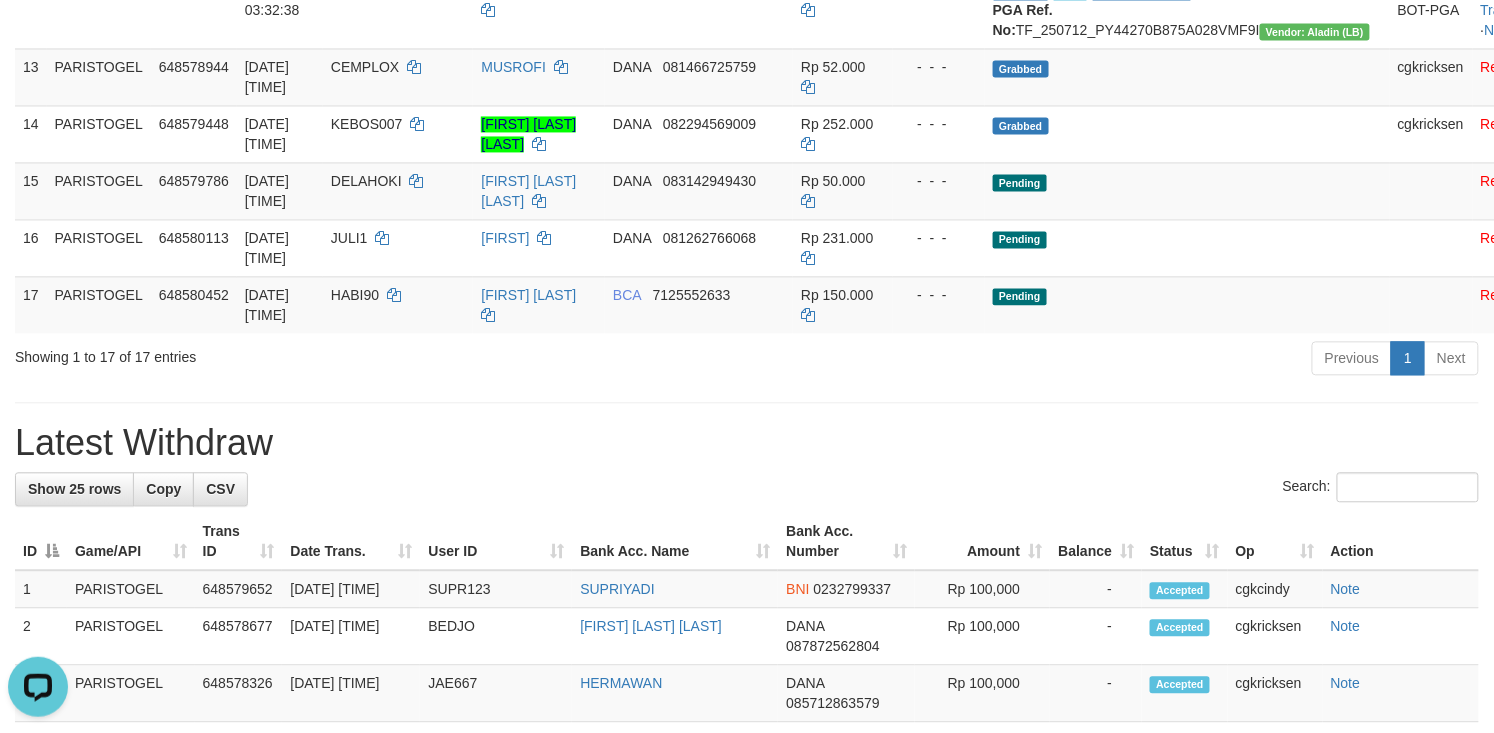 scroll, scrollTop: 1333, scrollLeft: 0, axis: vertical 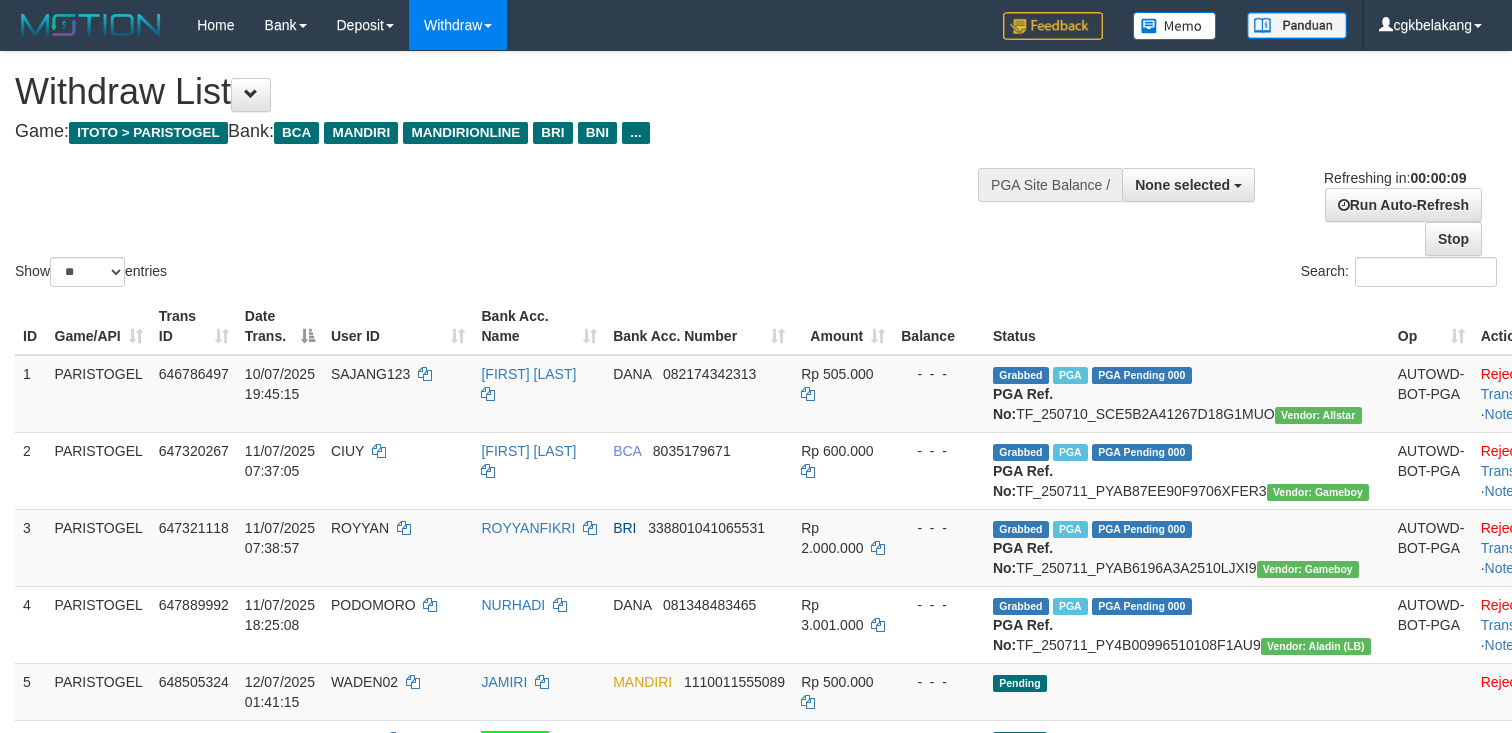 select 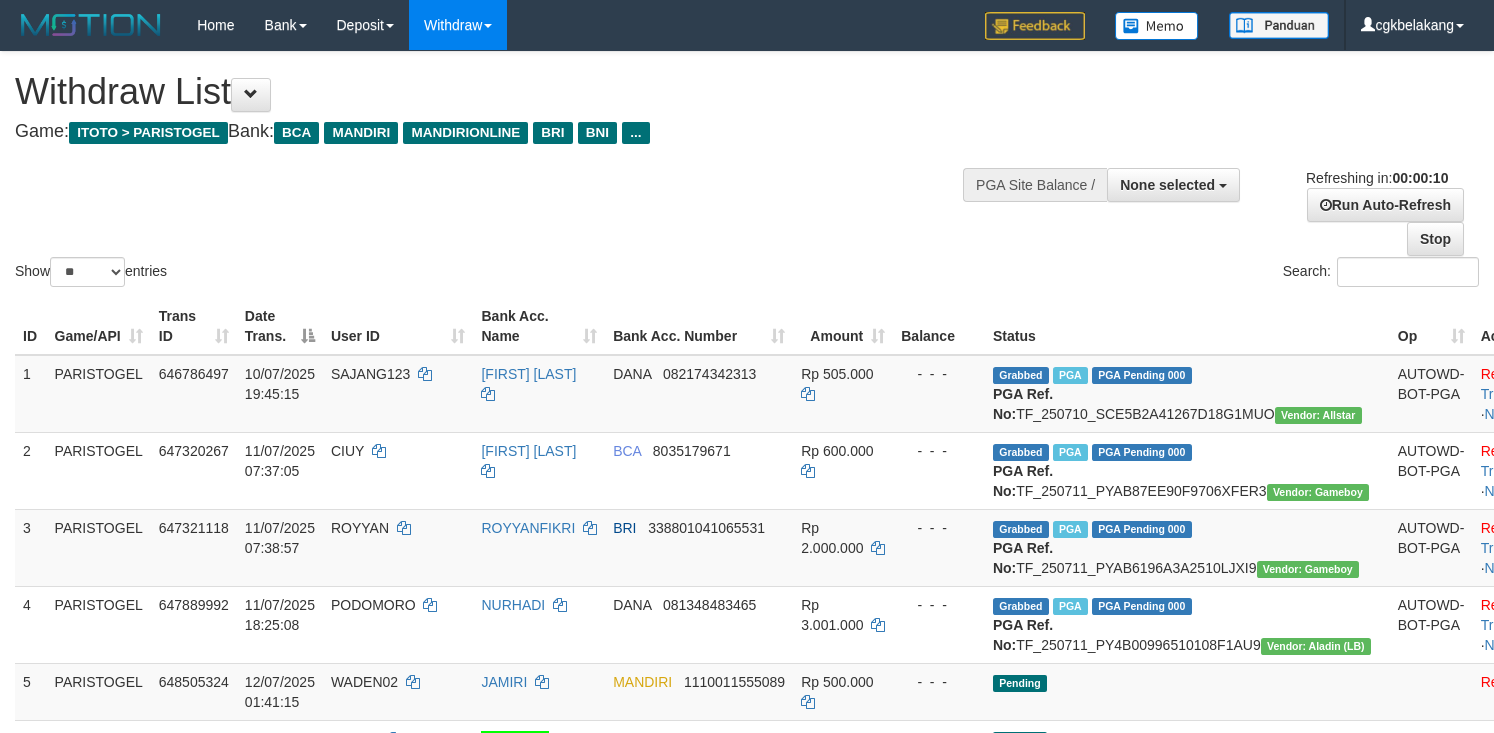 select 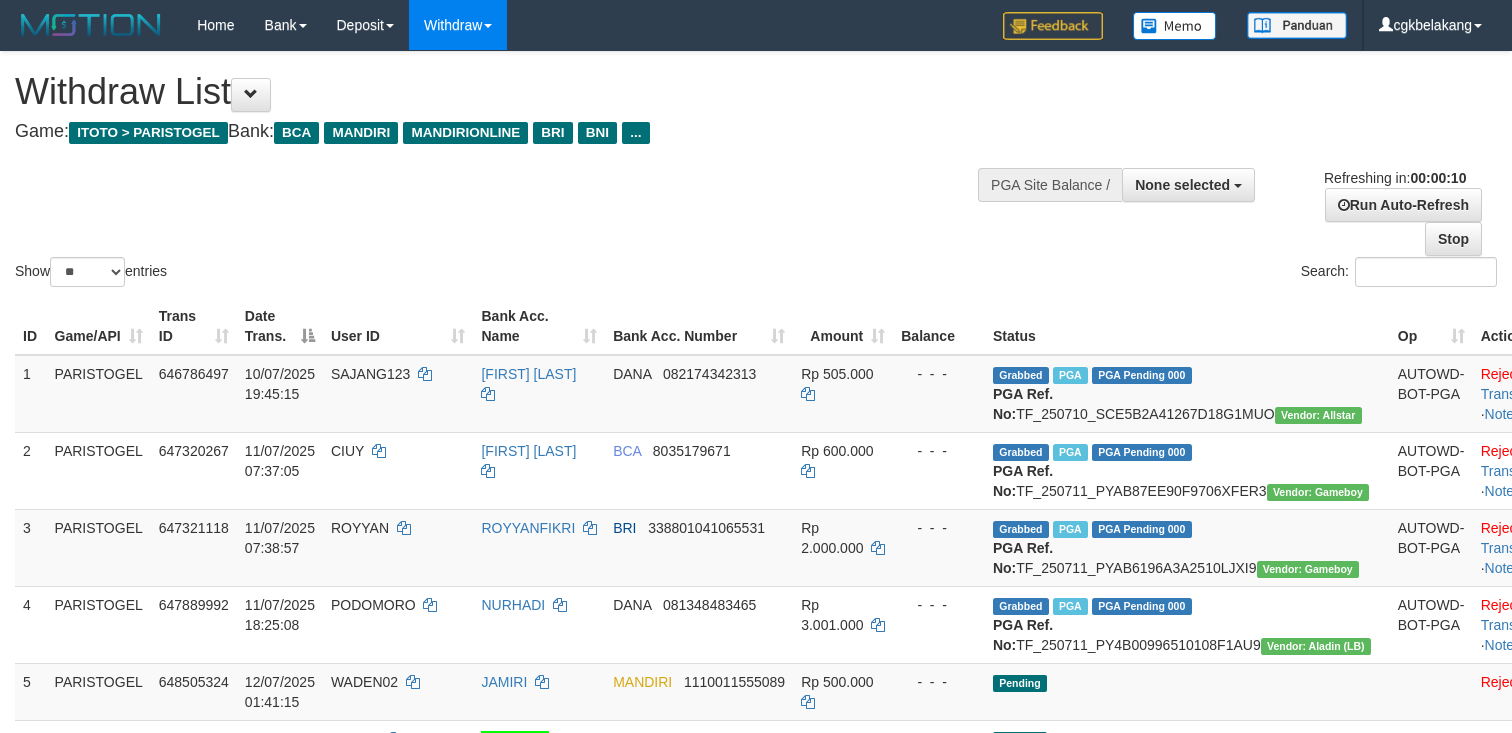 select 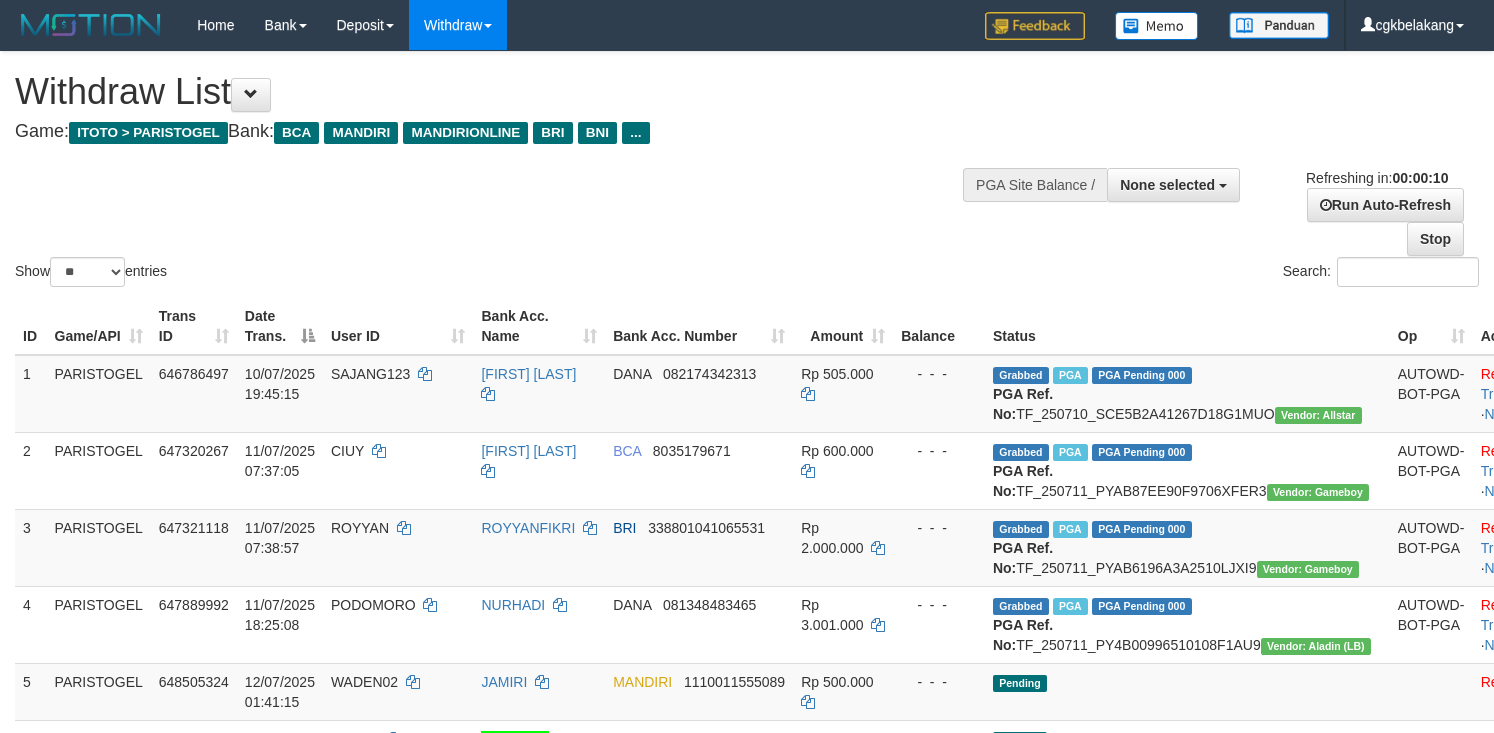 select 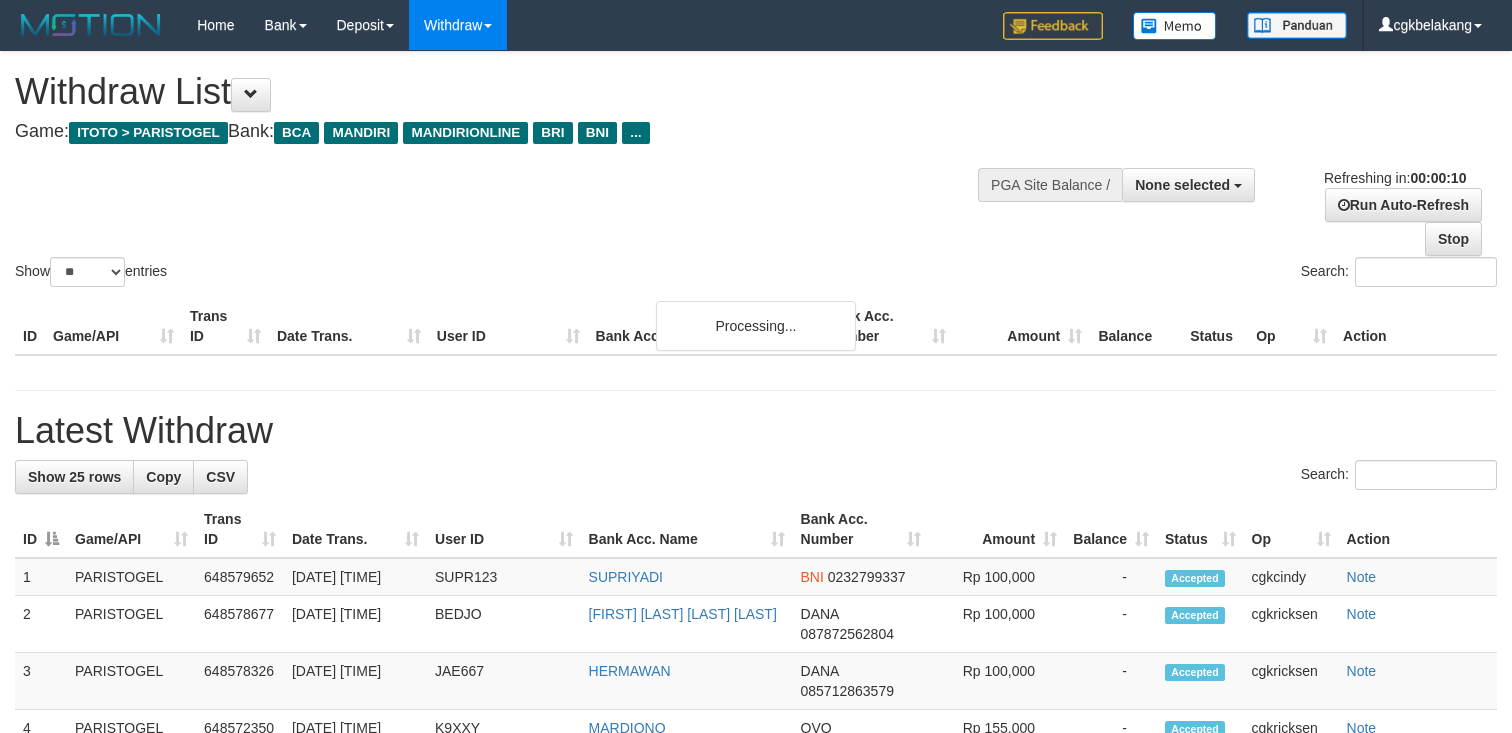 select 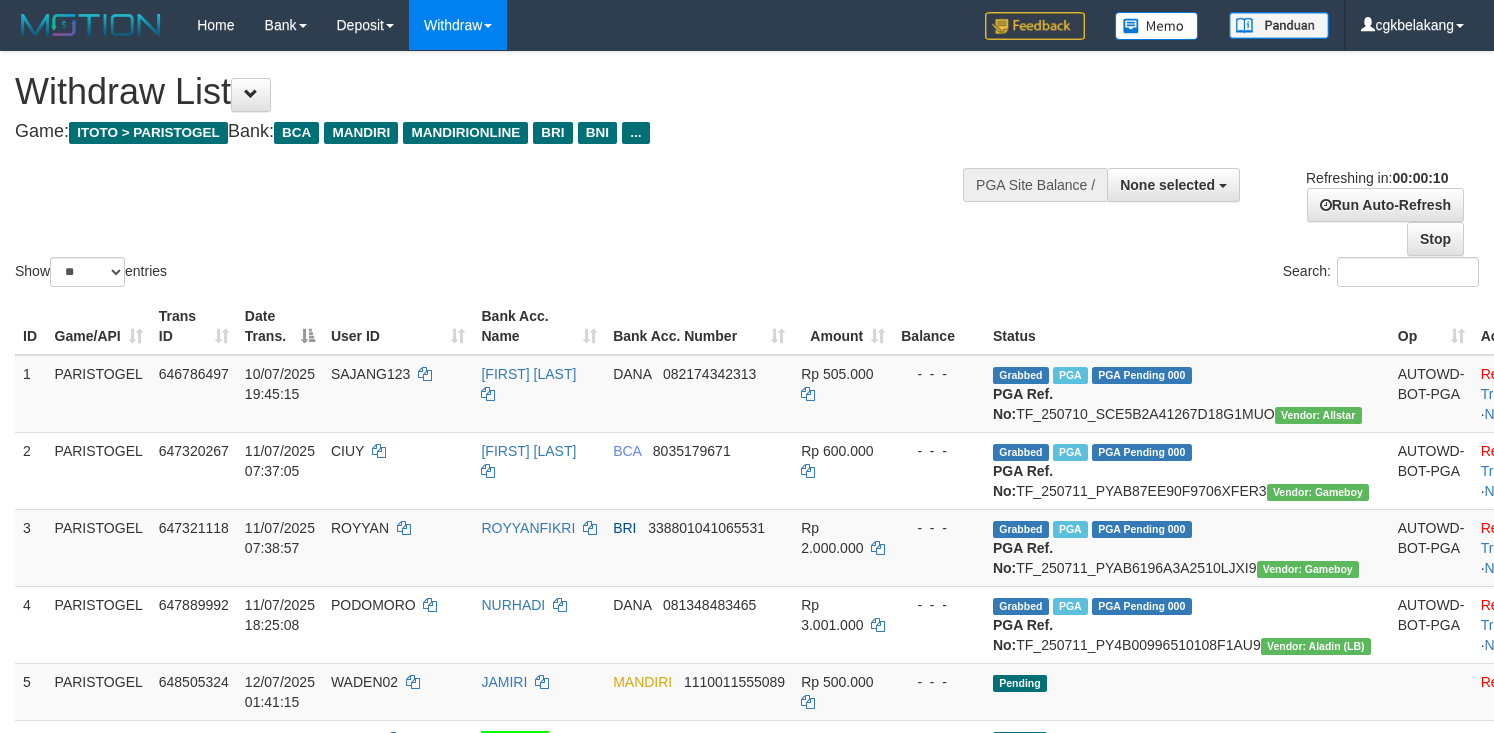 select 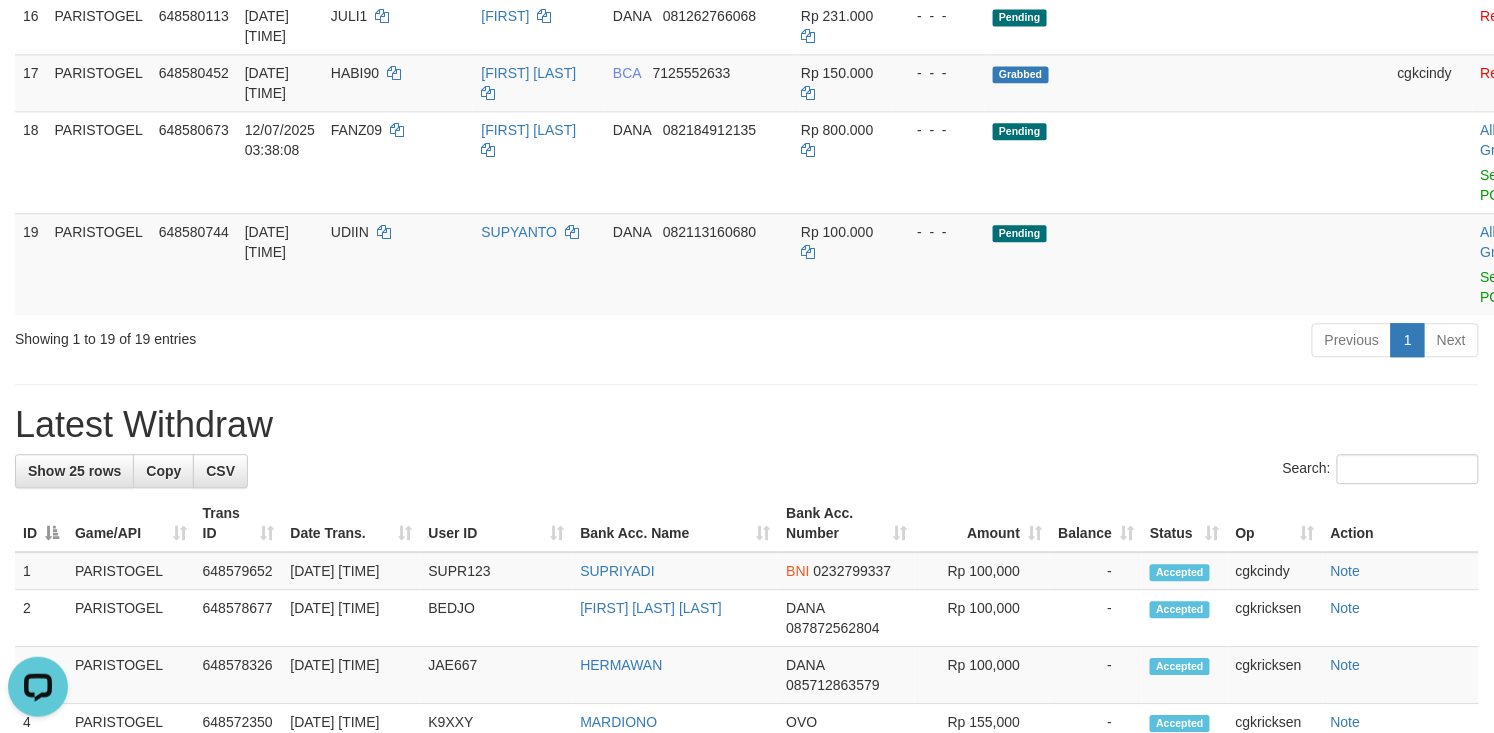 scroll, scrollTop: 1333, scrollLeft: 0, axis: vertical 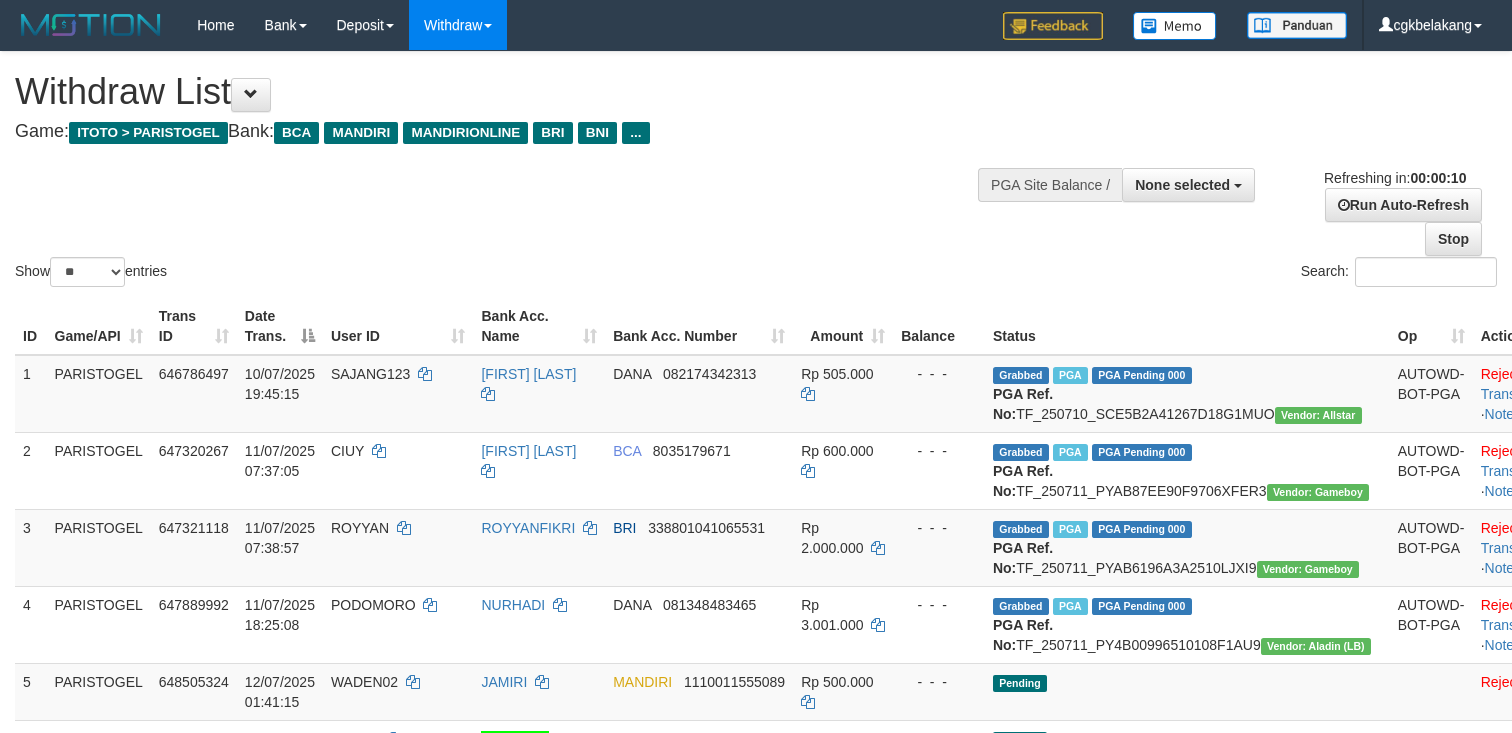 select 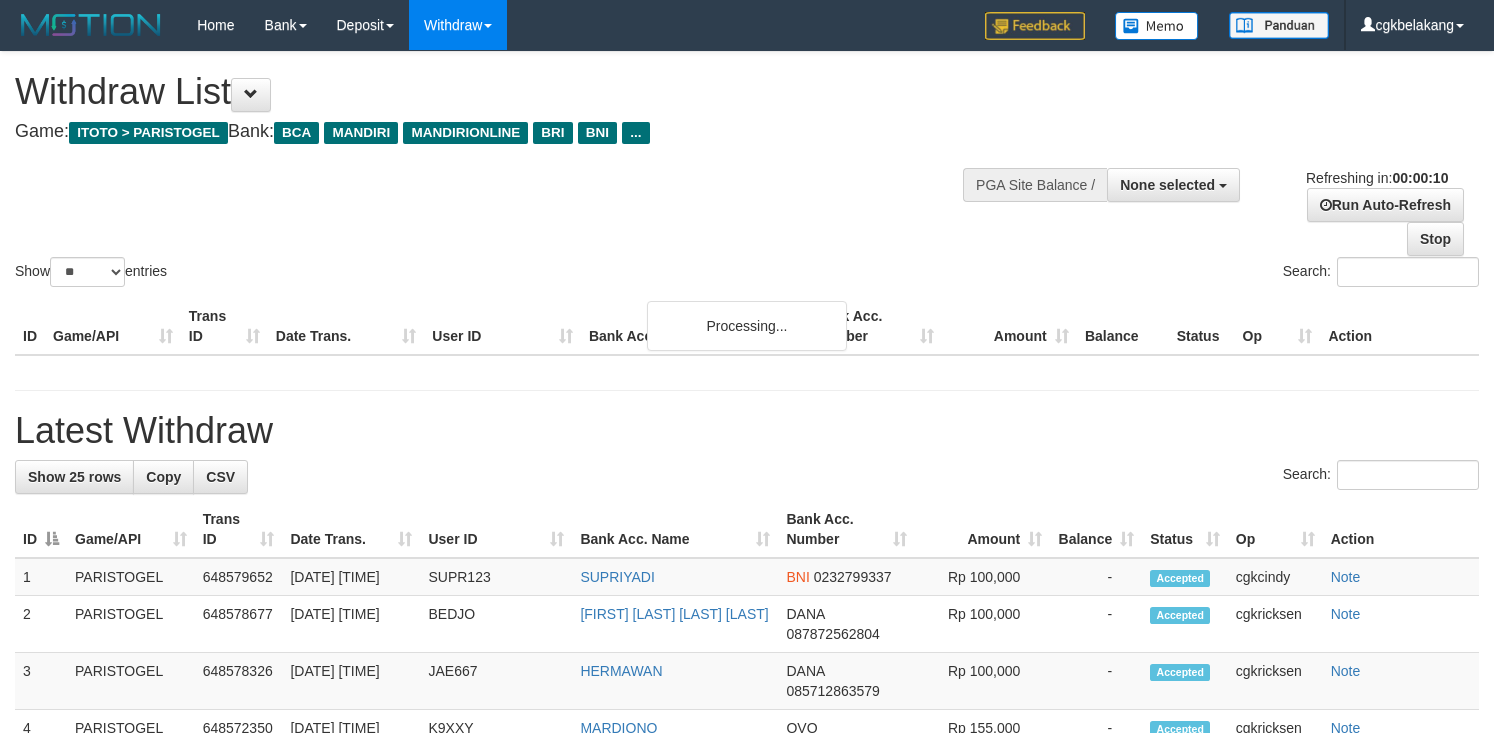 select 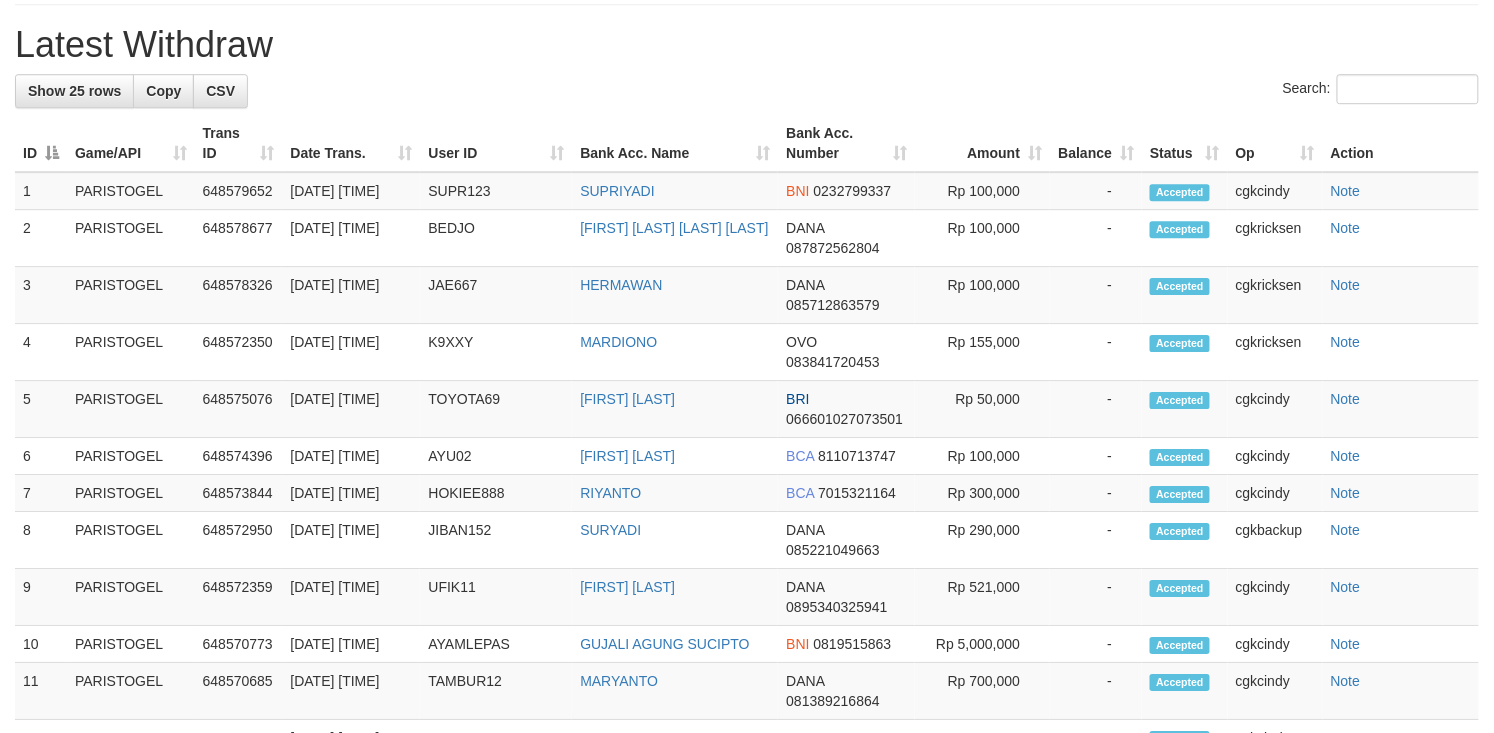scroll, scrollTop: 1492, scrollLeft: 0, axis: vertical 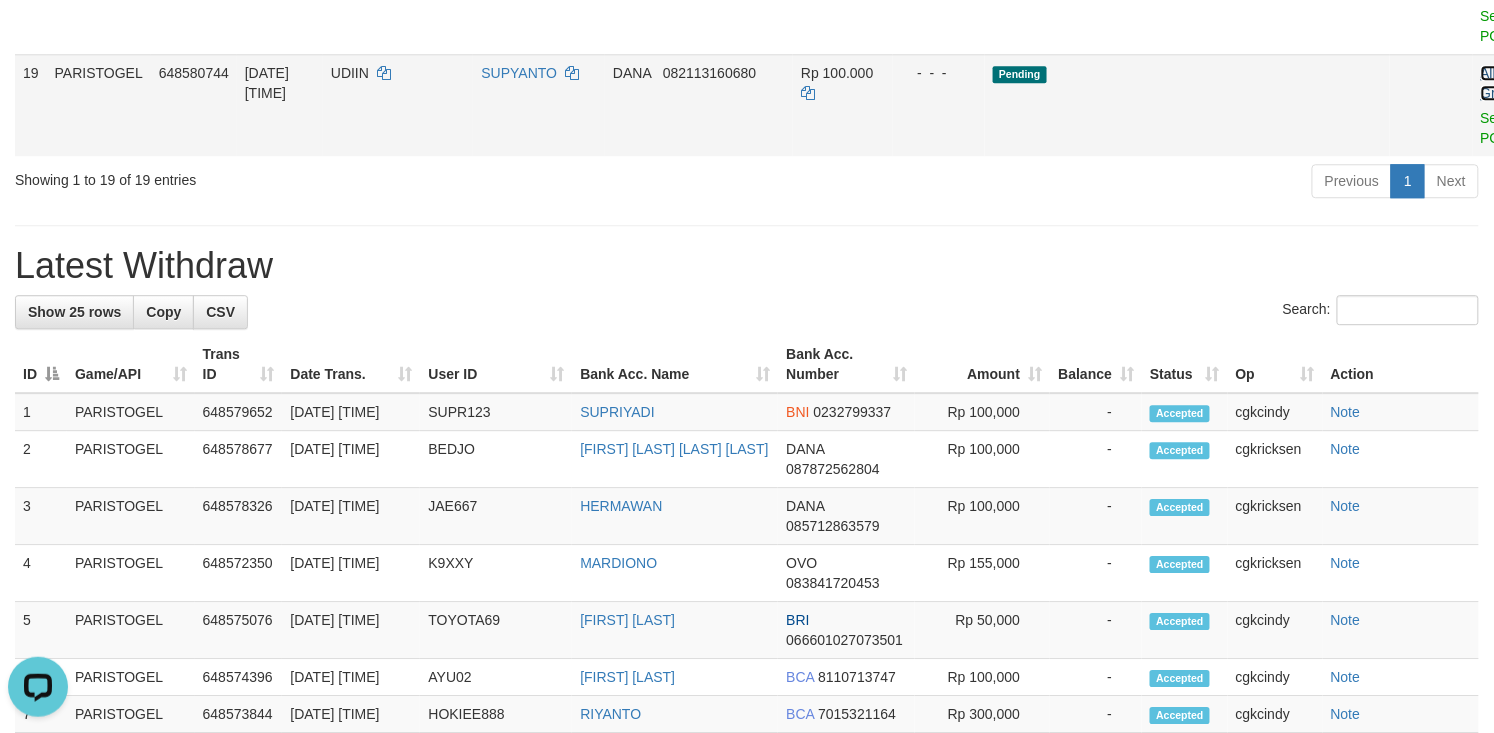 click on "Allow Grab" at bounding box center (1497, 83) 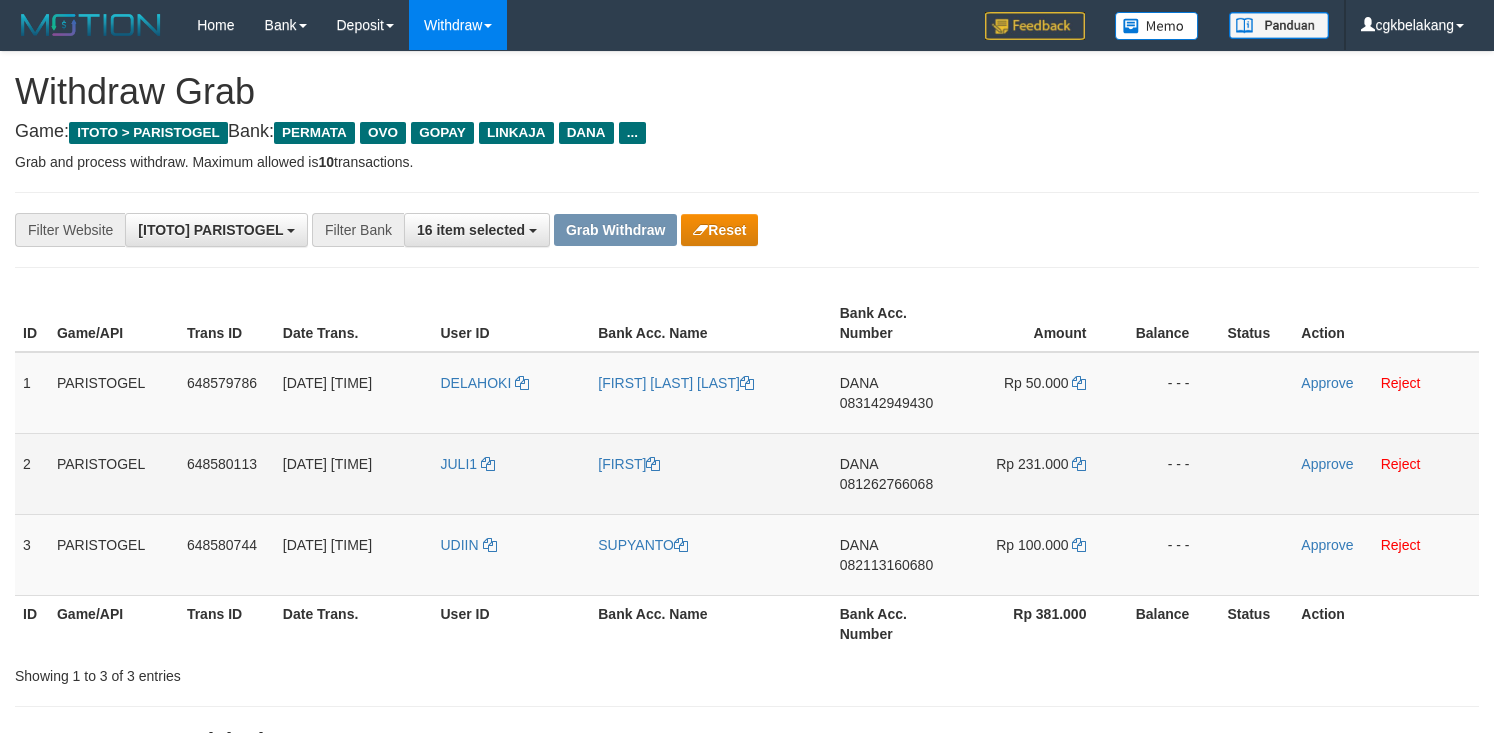 scroll, scrollTop: 0, scrollLeft: 0, axis: both 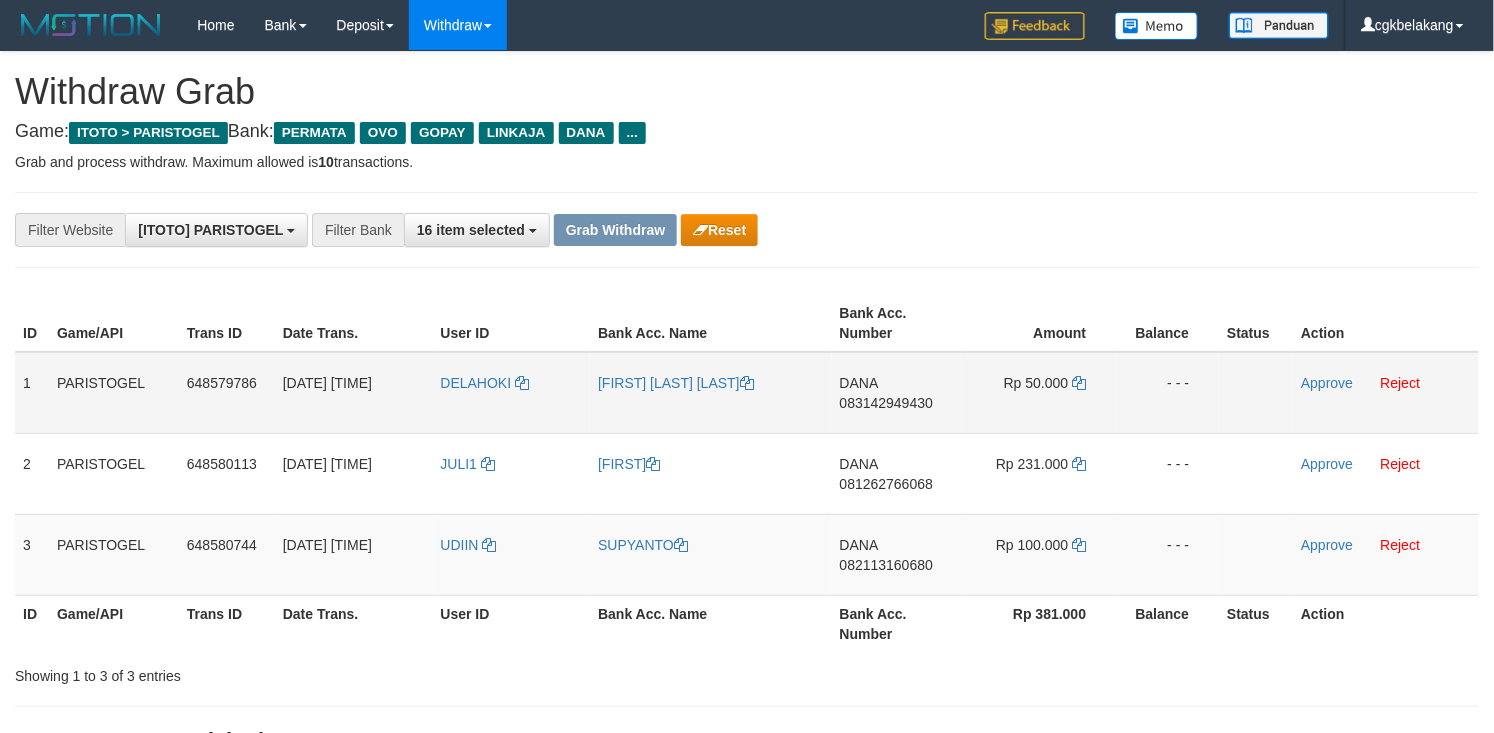 click on "DELAHOKI" at bounding box center (512, 393) 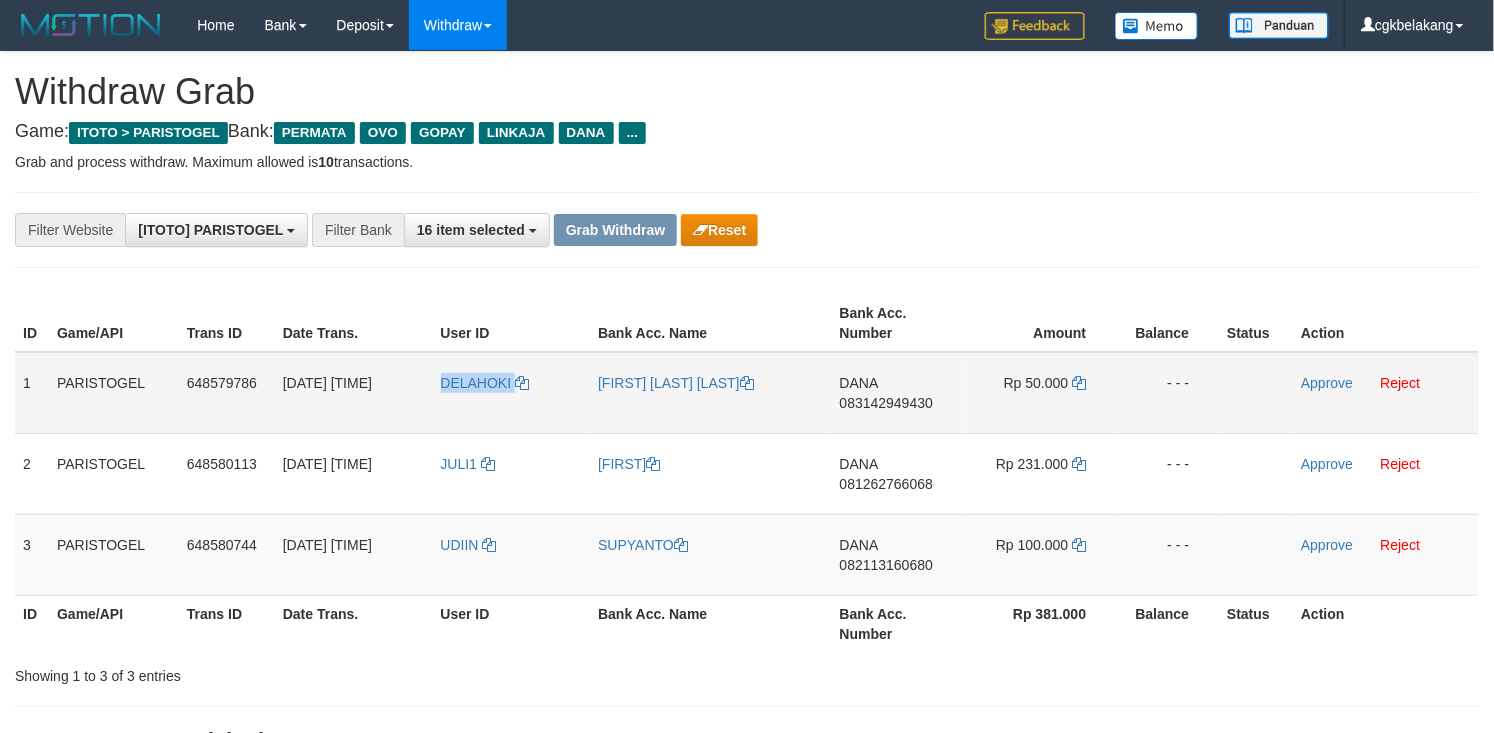 click on "DELAHOKI" at bounding box center (512, 393) 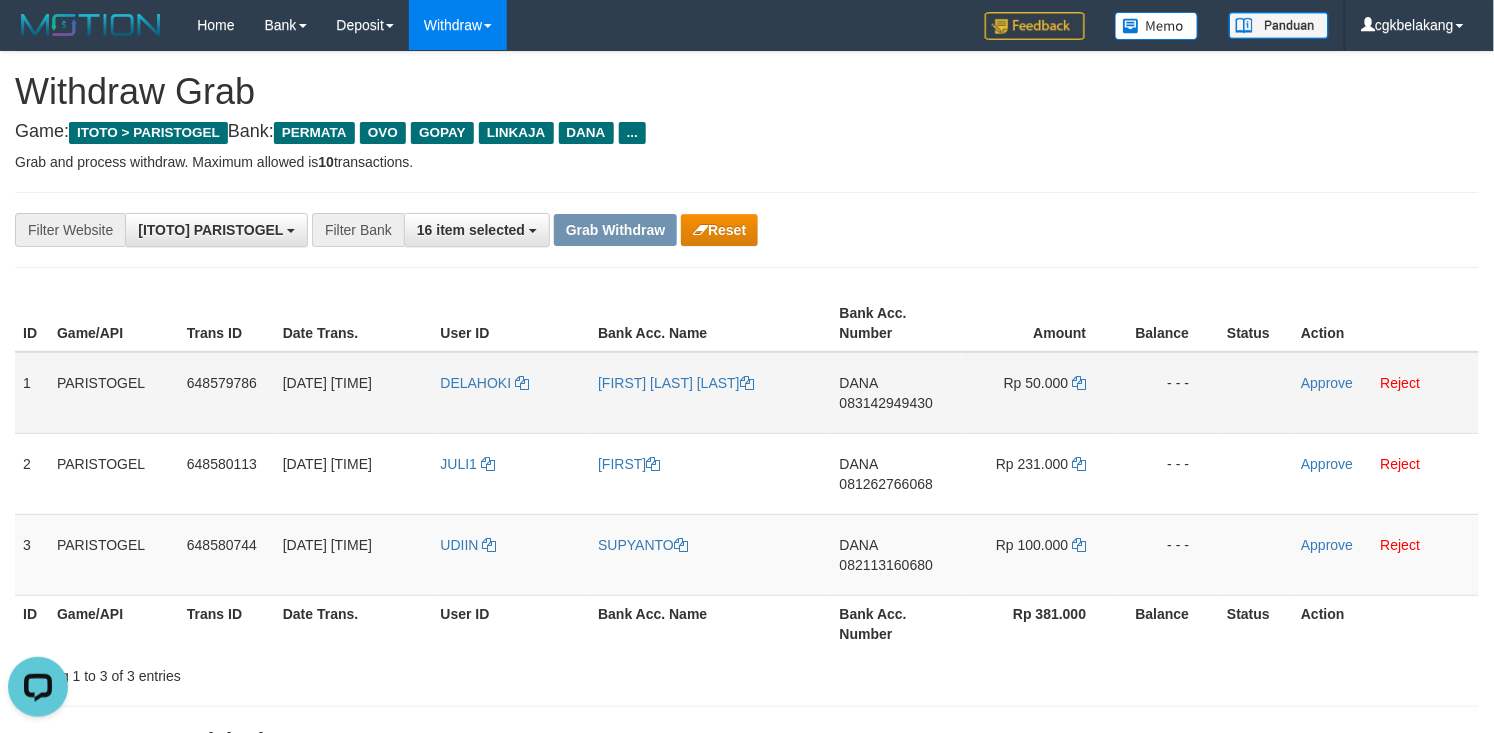 scroll, scrollTop: 0, scrollLeft: 0, axis: both 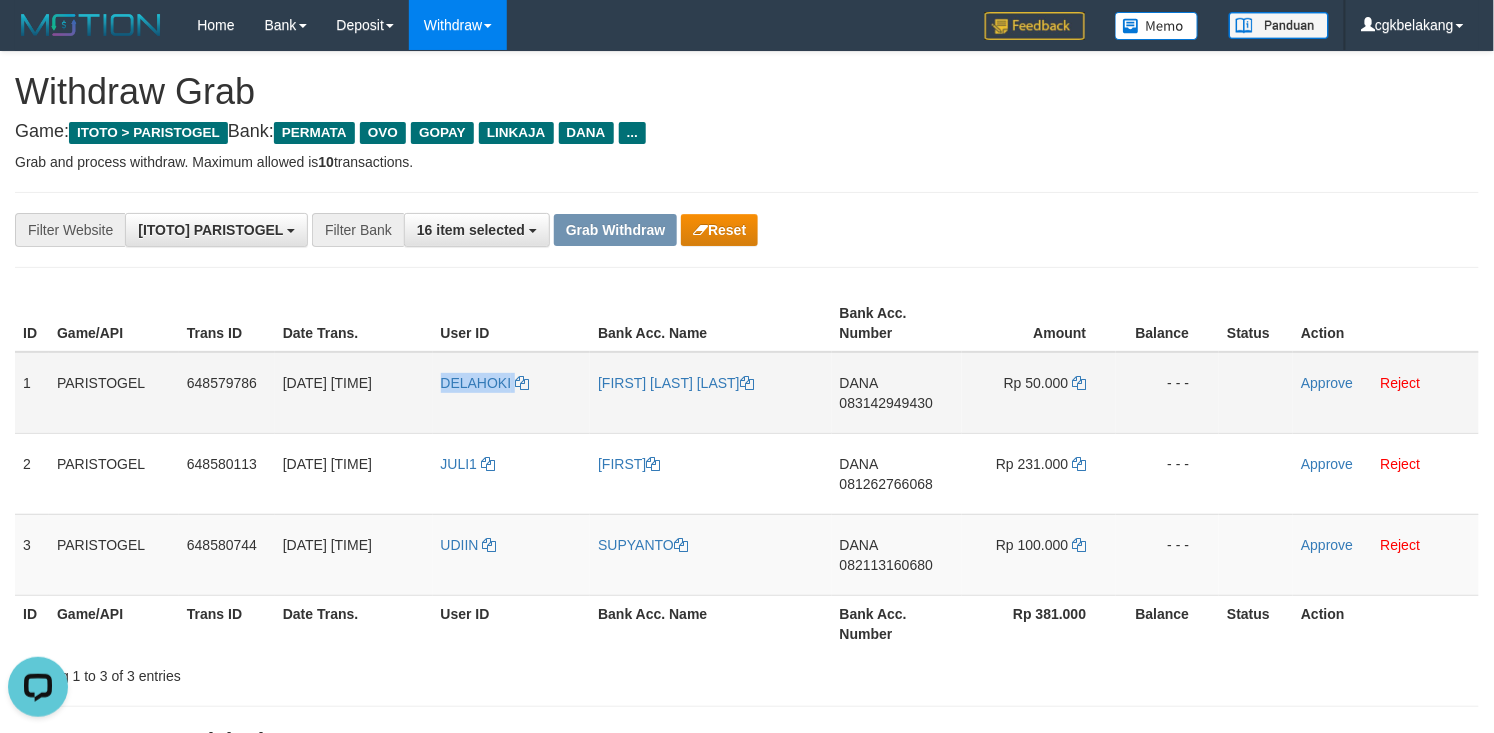 click on "DELAHOKI" at bounding box center [512, 393] 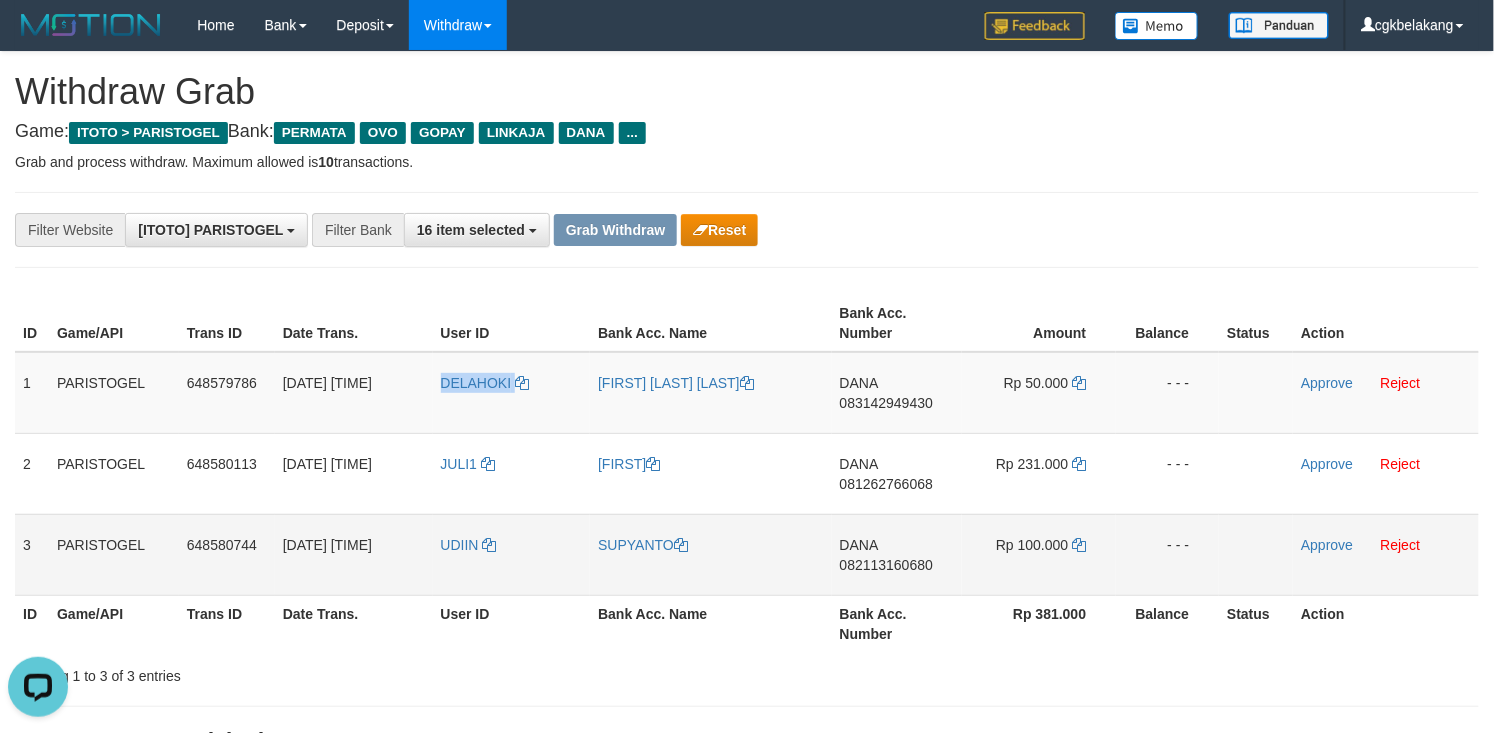 copy on "DELAHOKI" 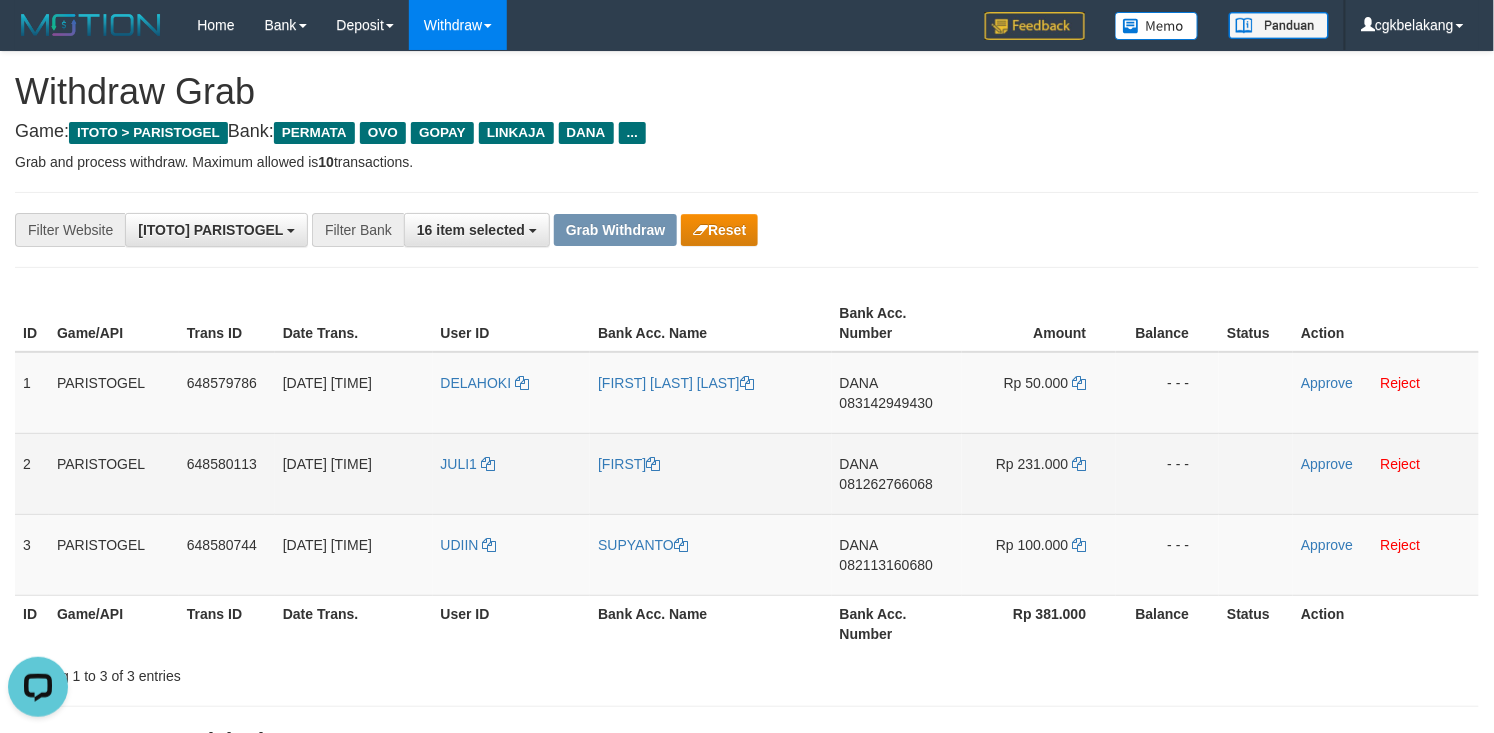 click on "JULI1" at bounding box center [512, 473] 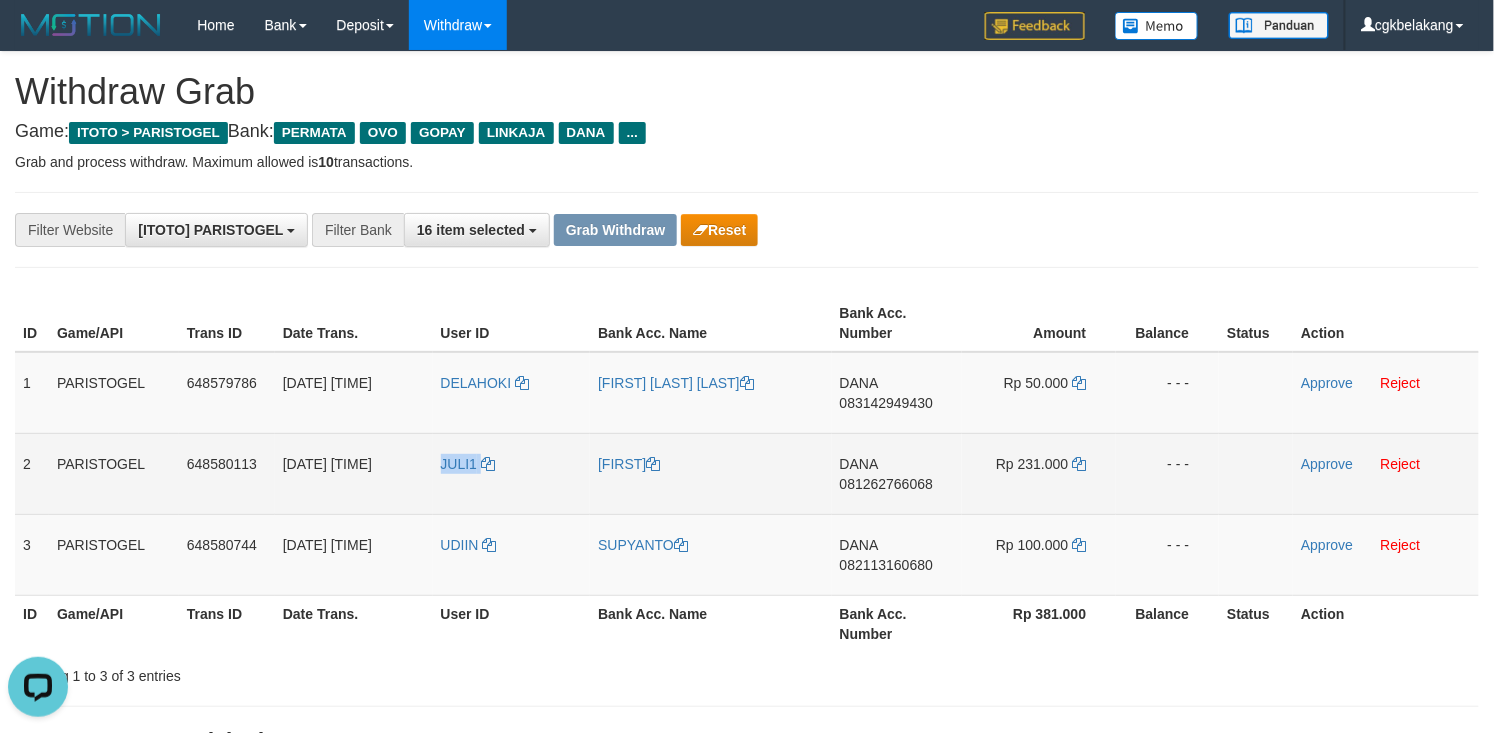 click on "JULI1" at bounding box center (512, 473) 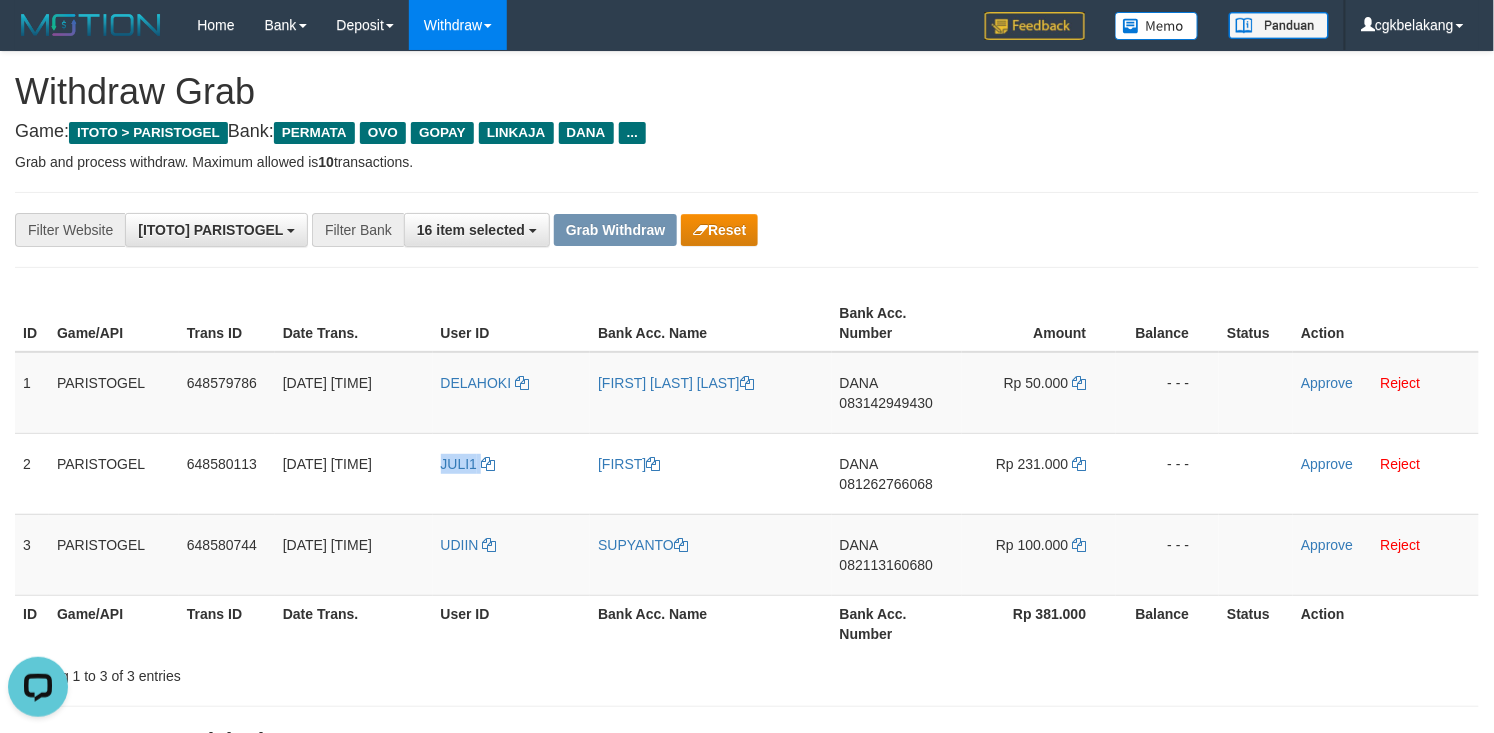 copy on "JULI1" 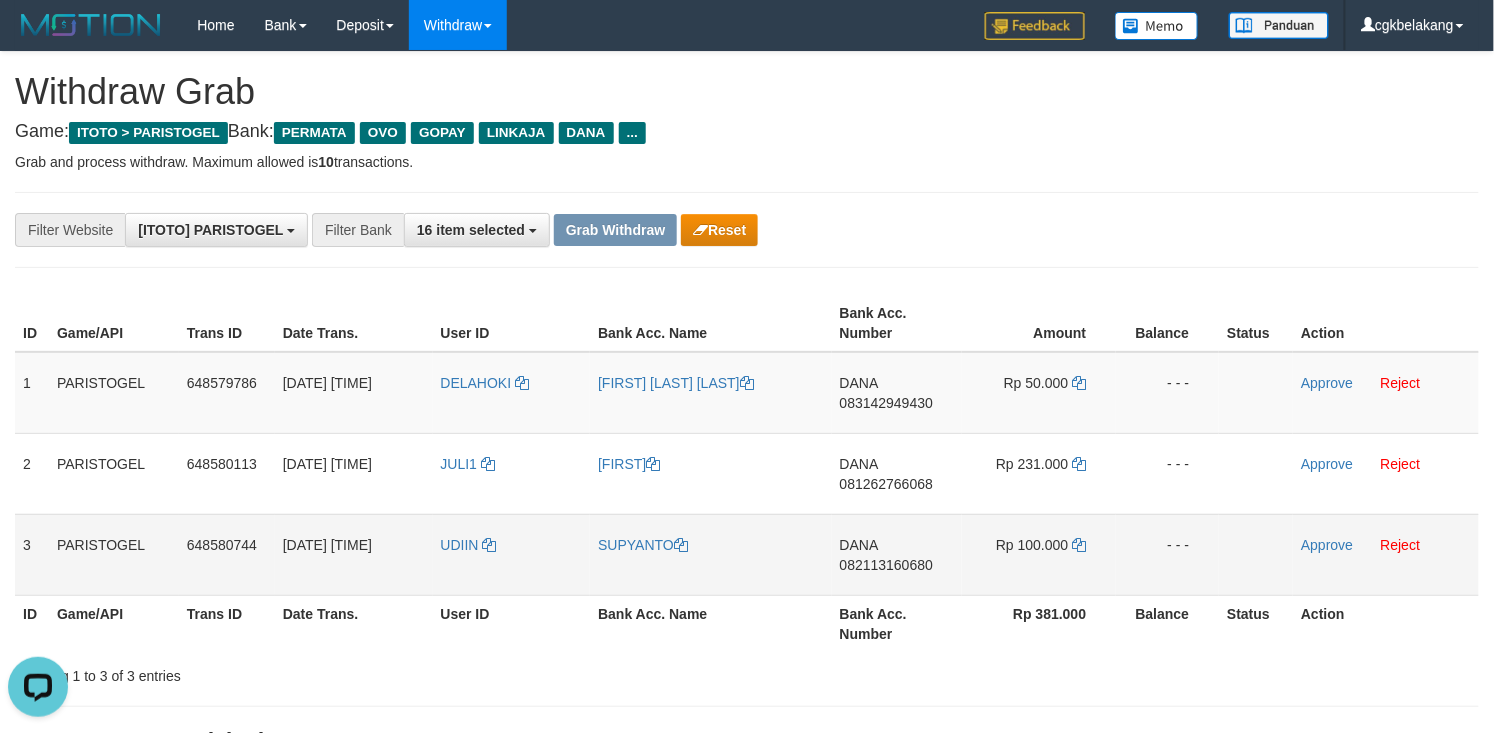 click on "UDIIN" at bounding box center [512, 554] 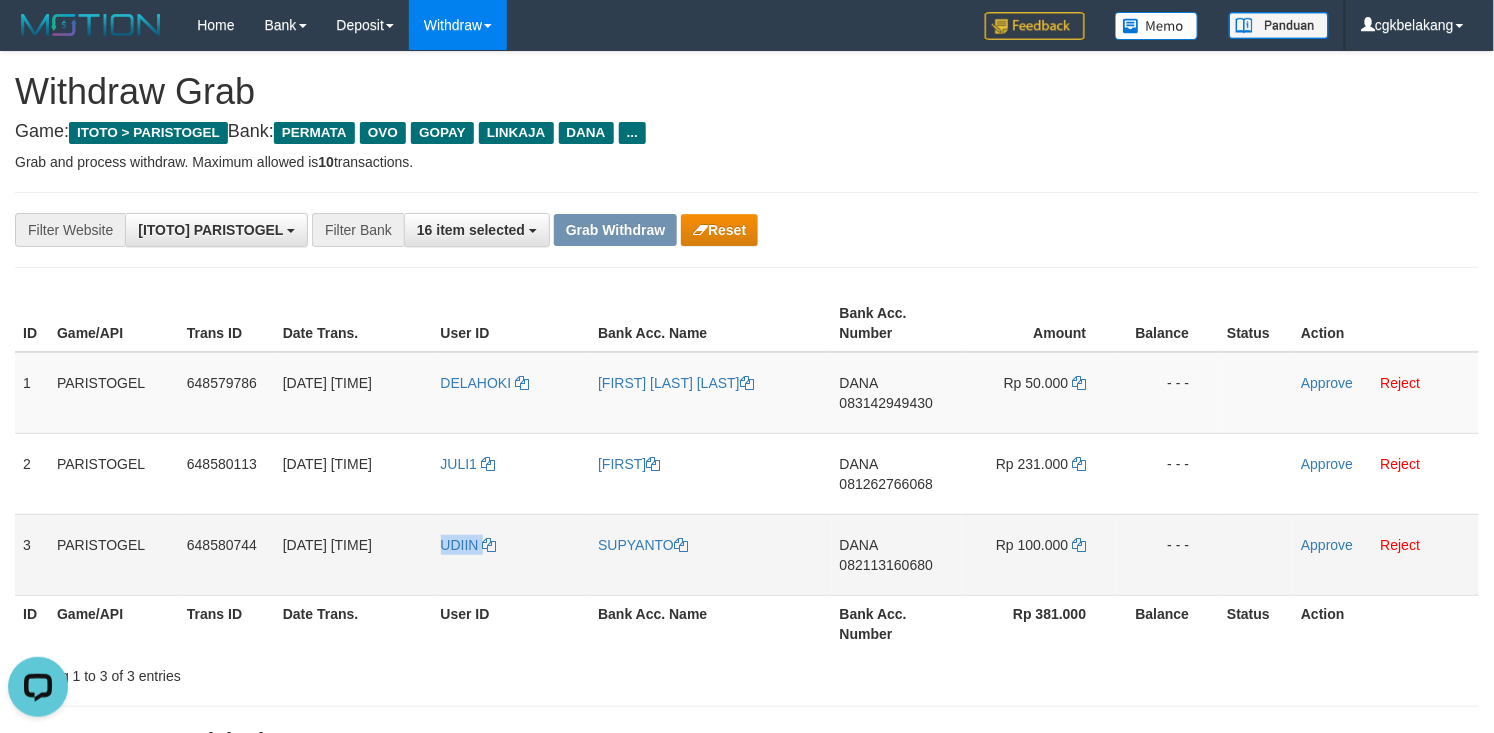 click on "UDIIN" at bounding box center [512, 554] 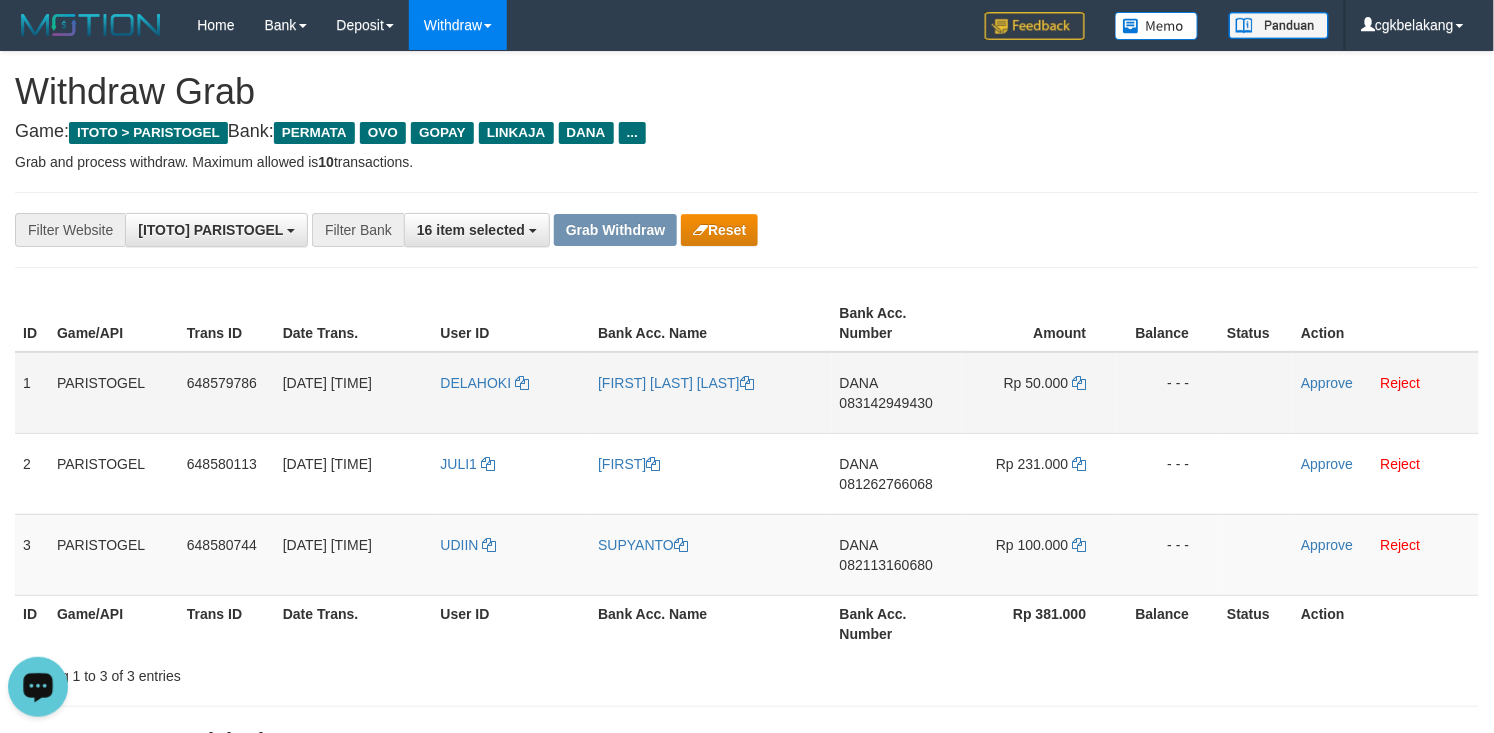click on "[LAST] [LAST]" at bounding box center (710, 393) 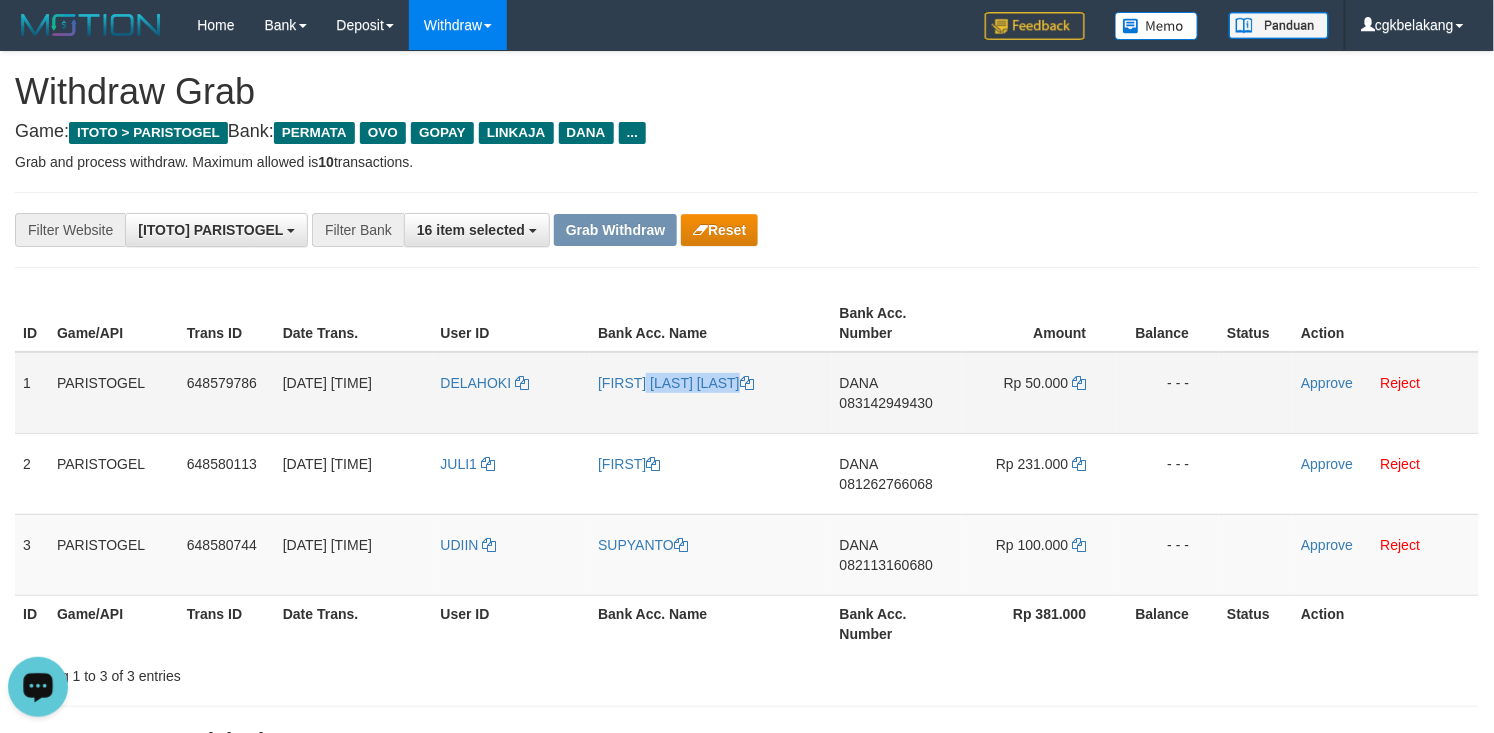 click on "[LAST] [LAST]" at bounding box center (710, 393) 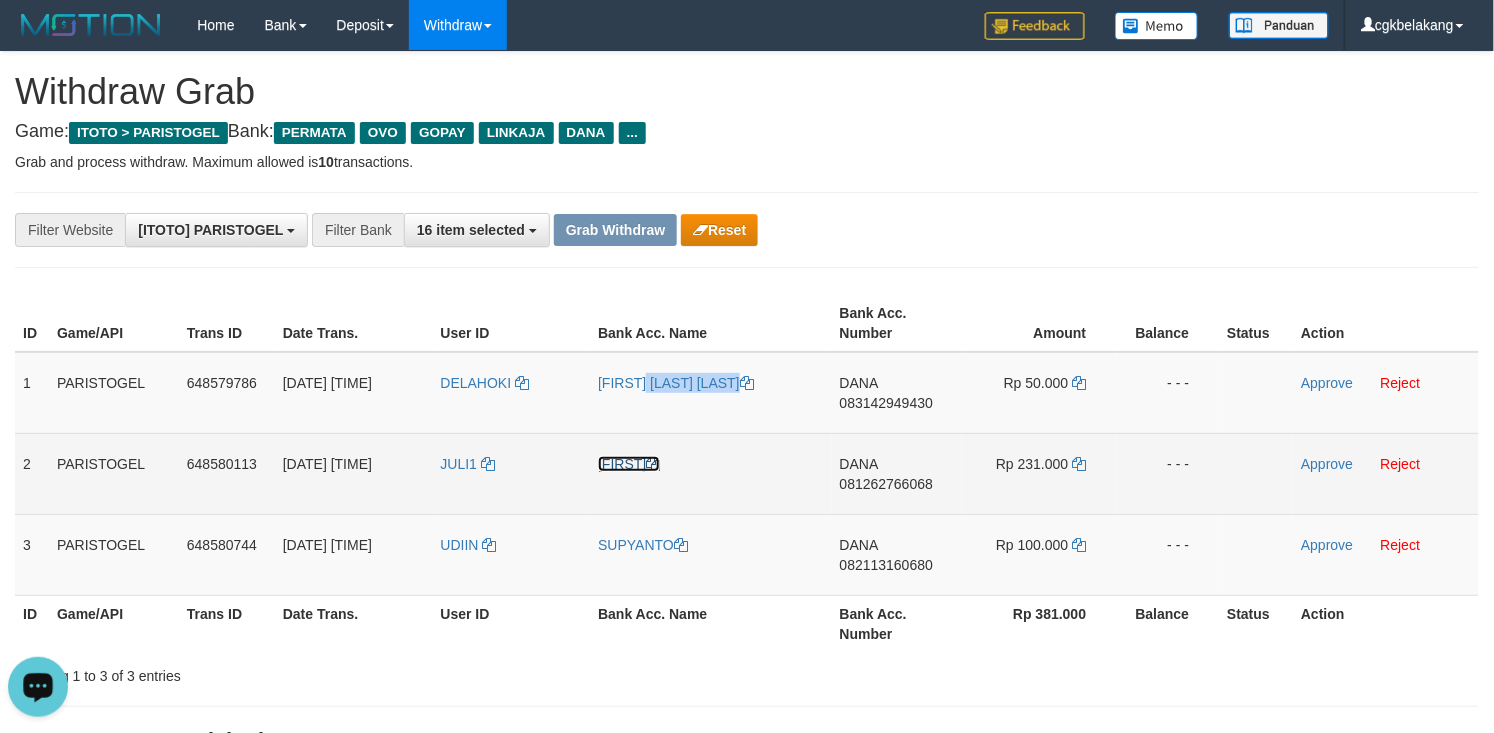 click on "[FIRST]" at bounding box center [710, 473] 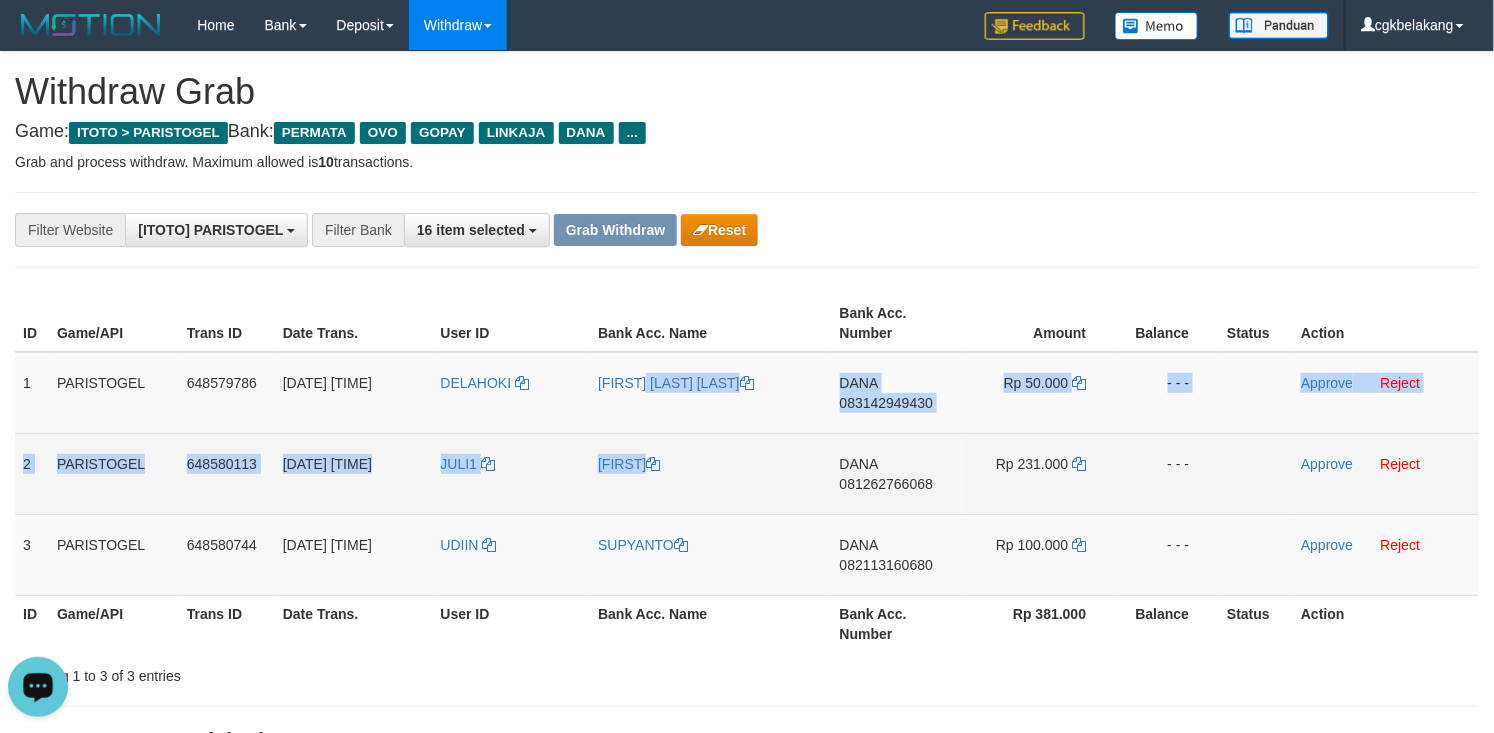 click on "[FIRST]" at bounding box center (710, 473) 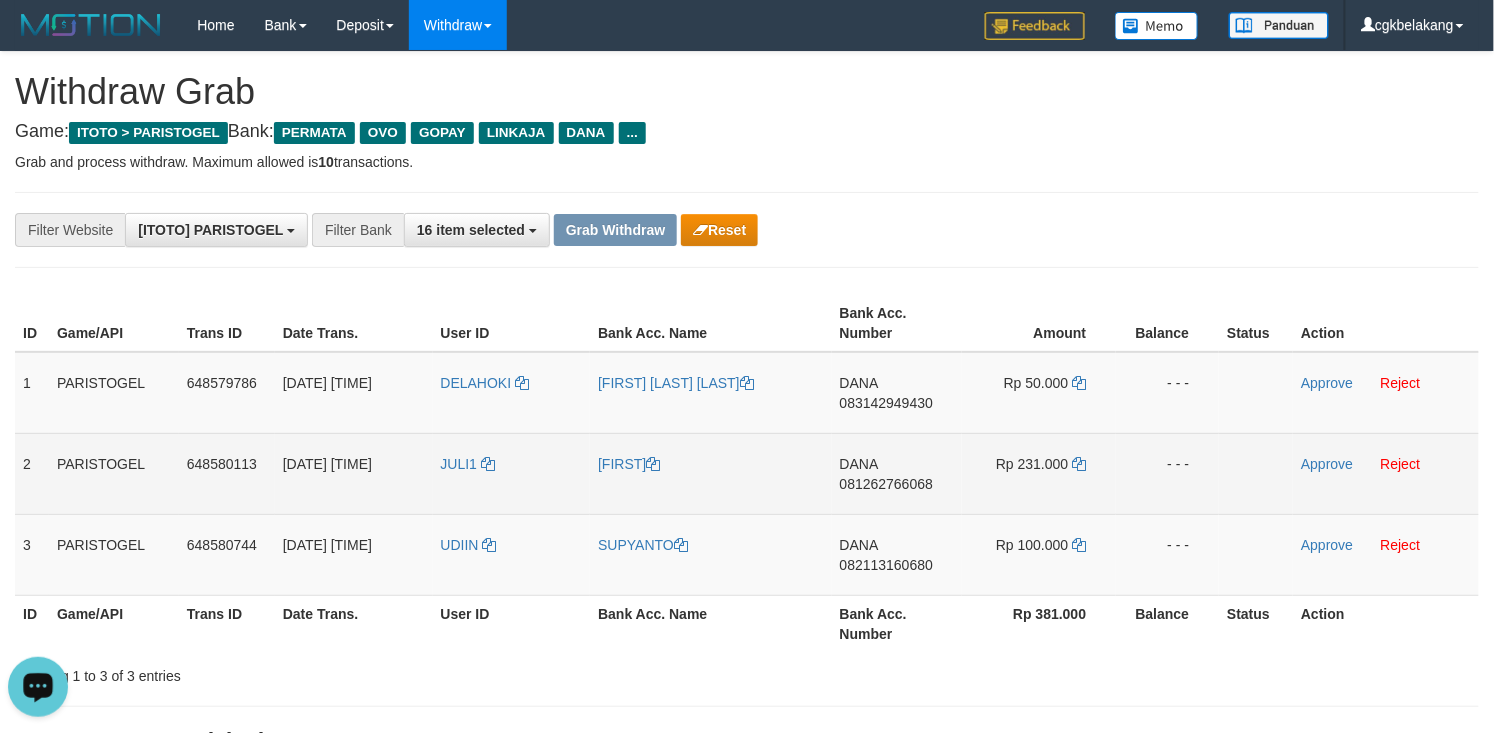 click on "[FIRST]" at bounding box center [710, 473] 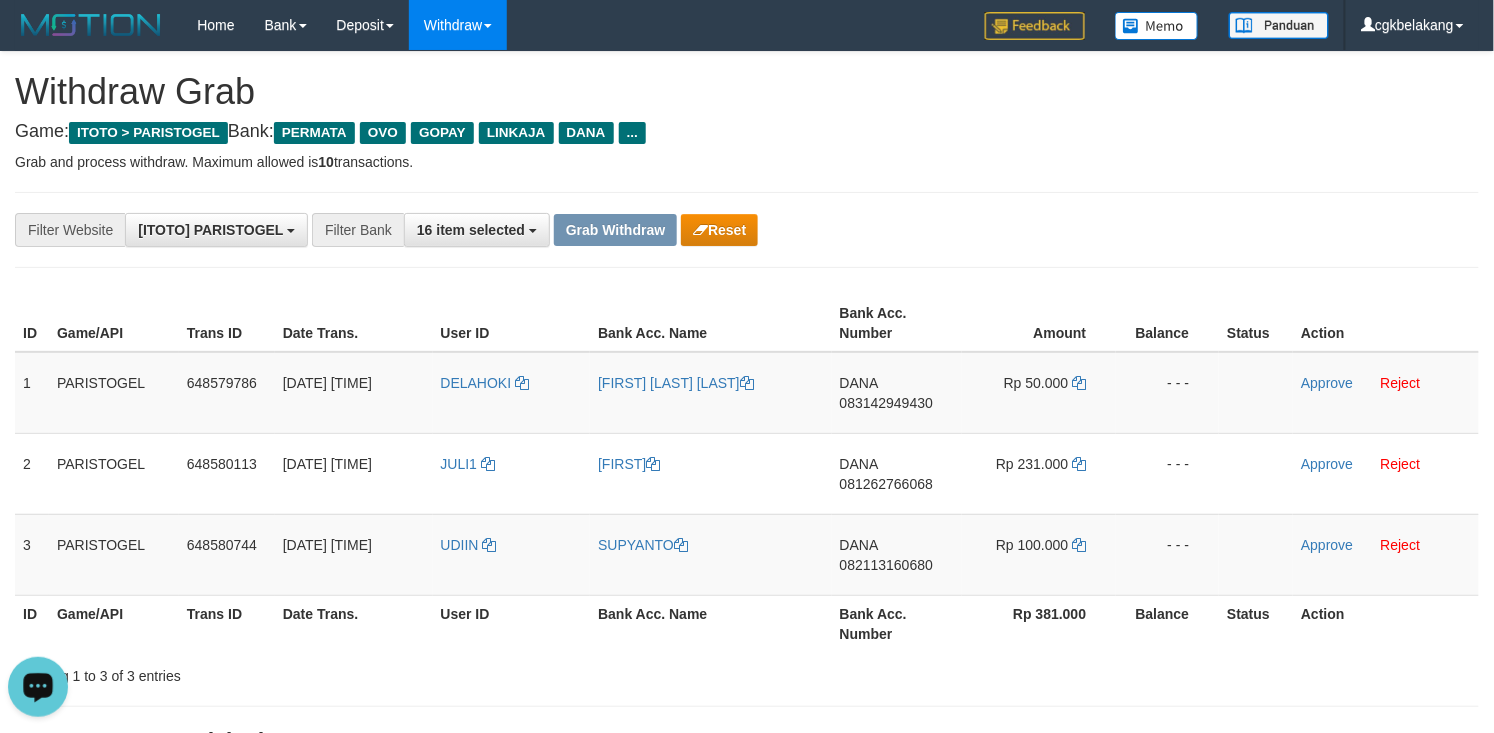 copy on "[FIRST]" 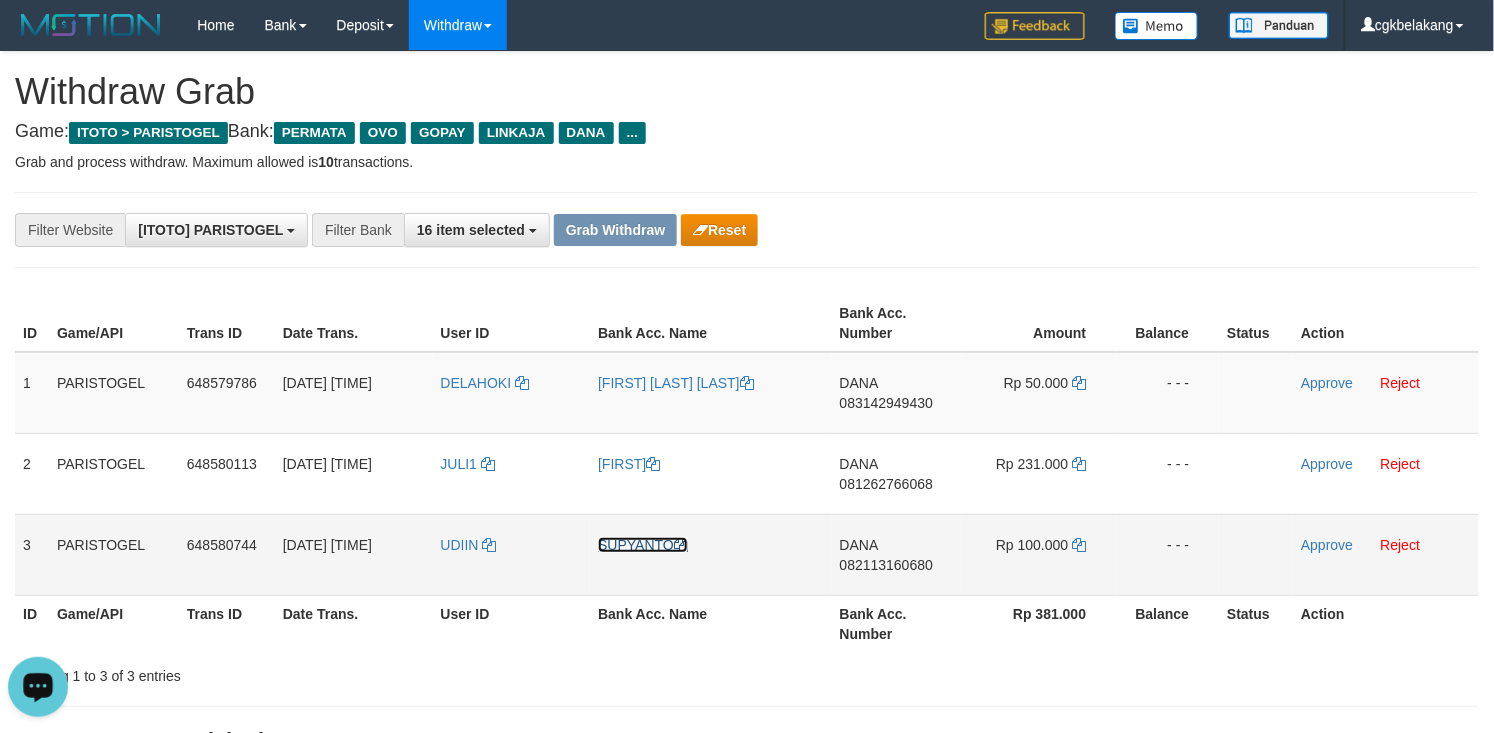 click on "SUPYANTO" at bounding box center [643, 545] 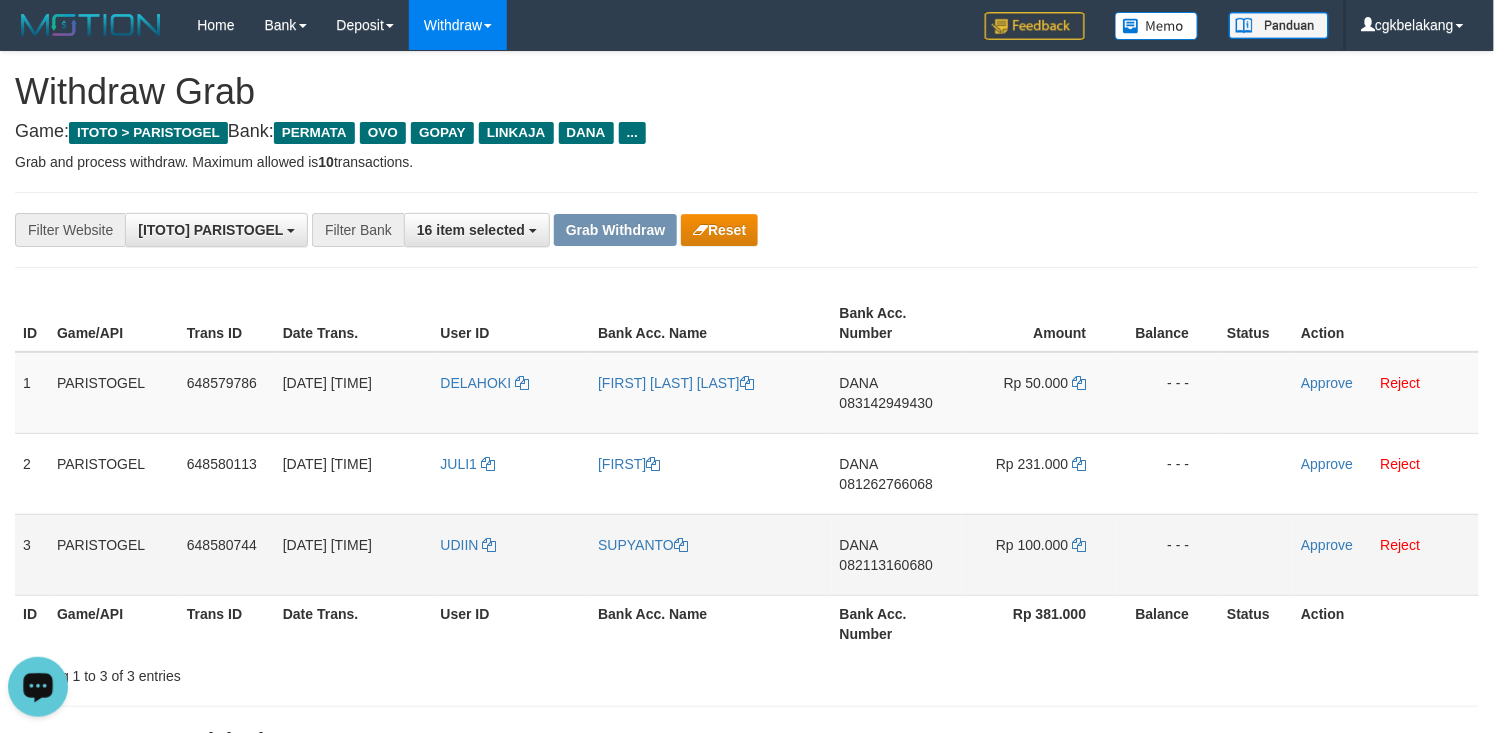 click on "SUPYANTO" at bounding box center (710, 554) 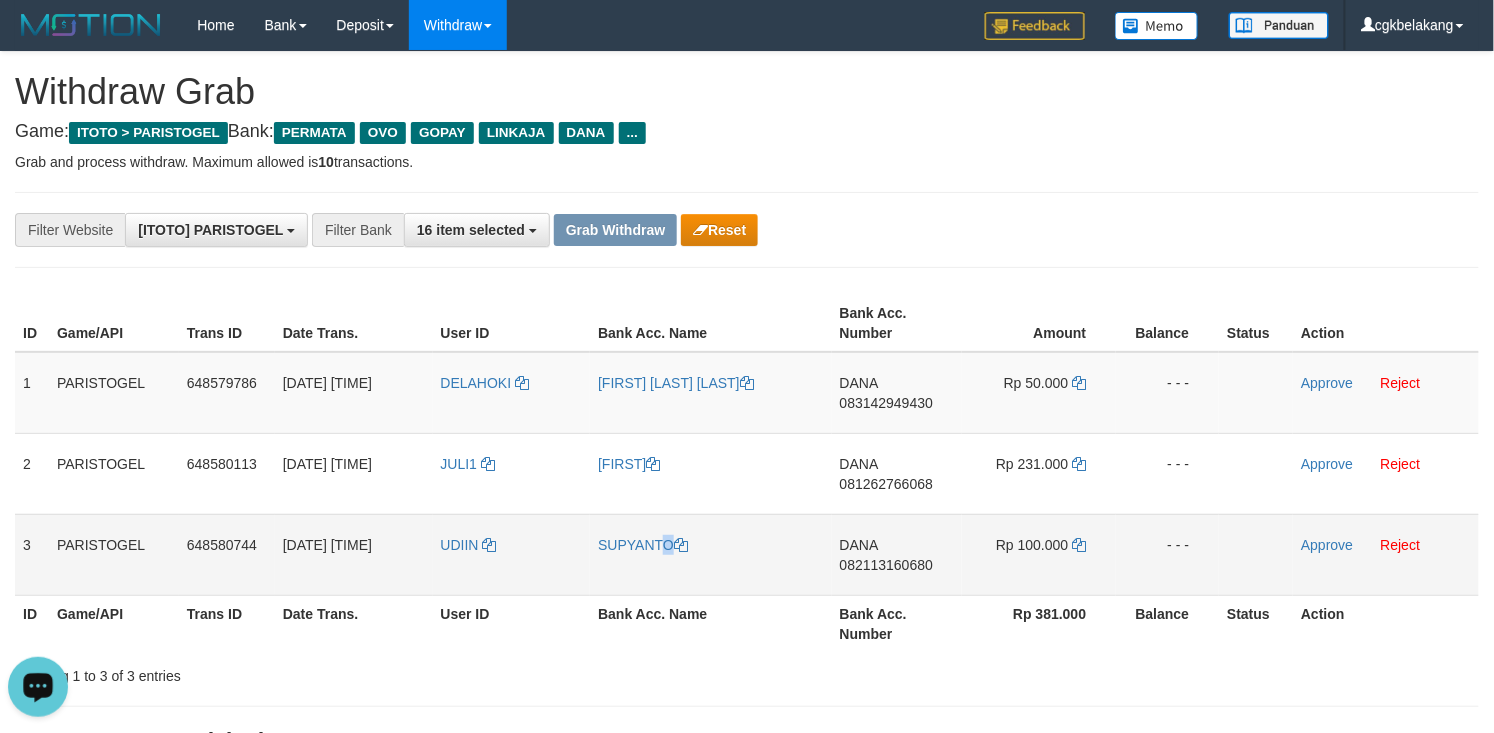 click on "SUPYANTO" at bounding box center [710, 554] 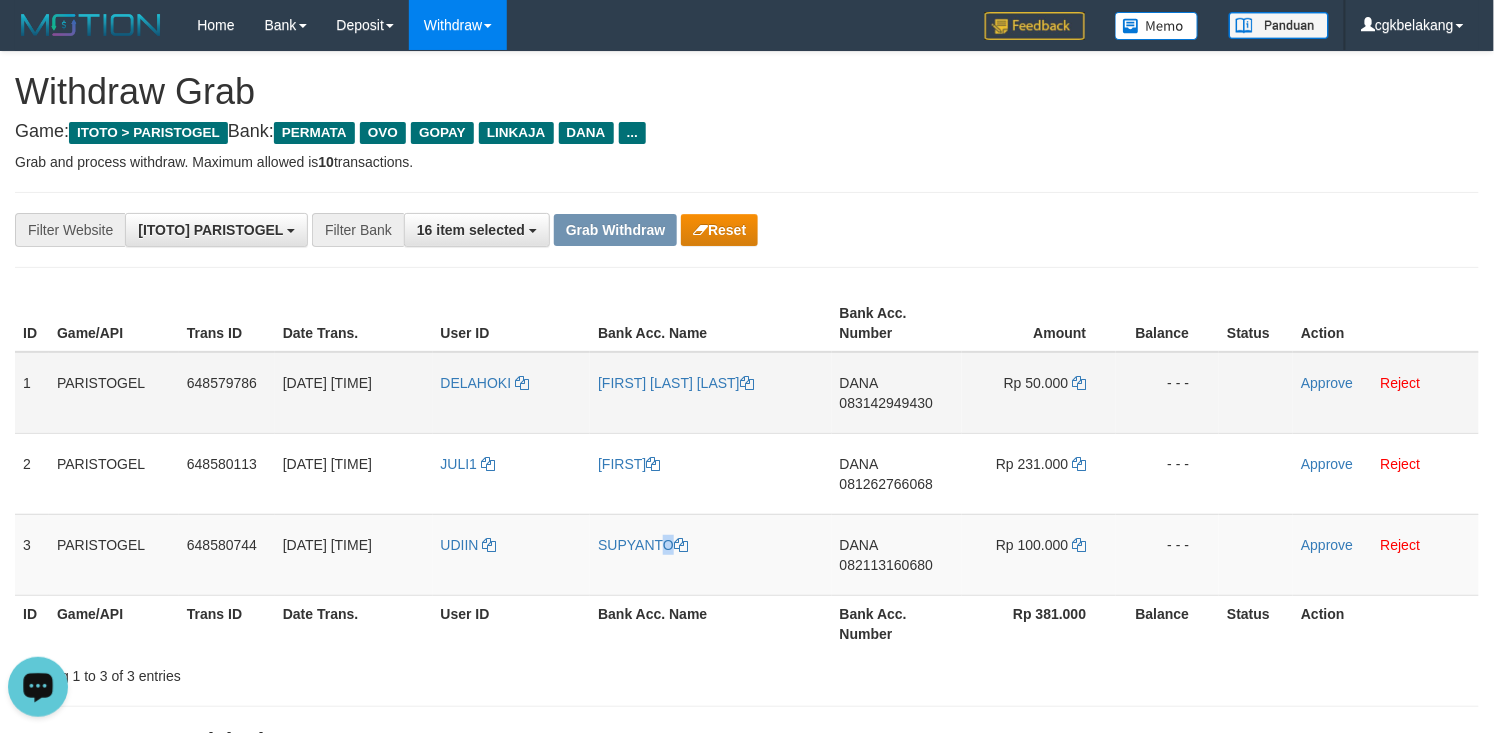click on "DANA
083142949430" at bounding box center [897, 393] 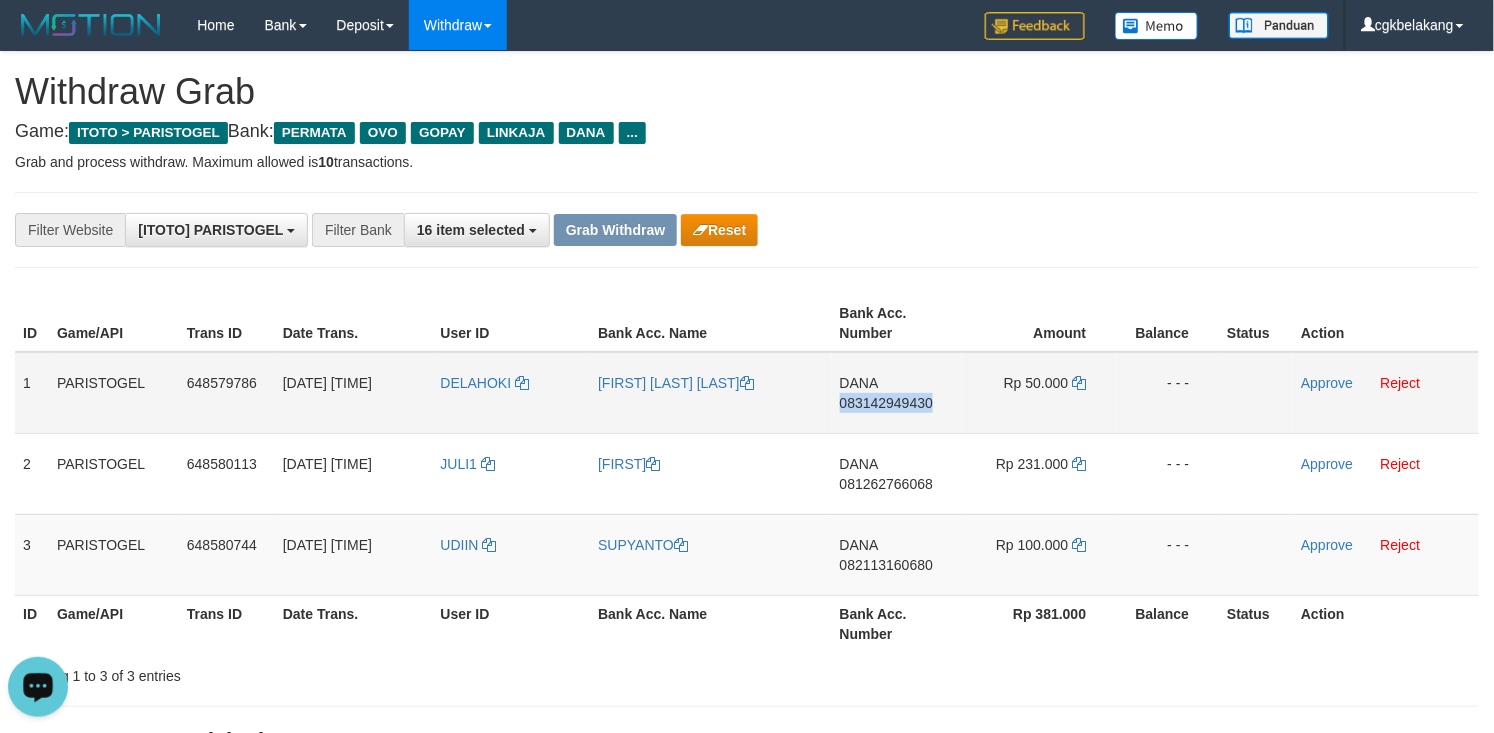 click on "DANA
083142949430" at bounding box center [897, 393] 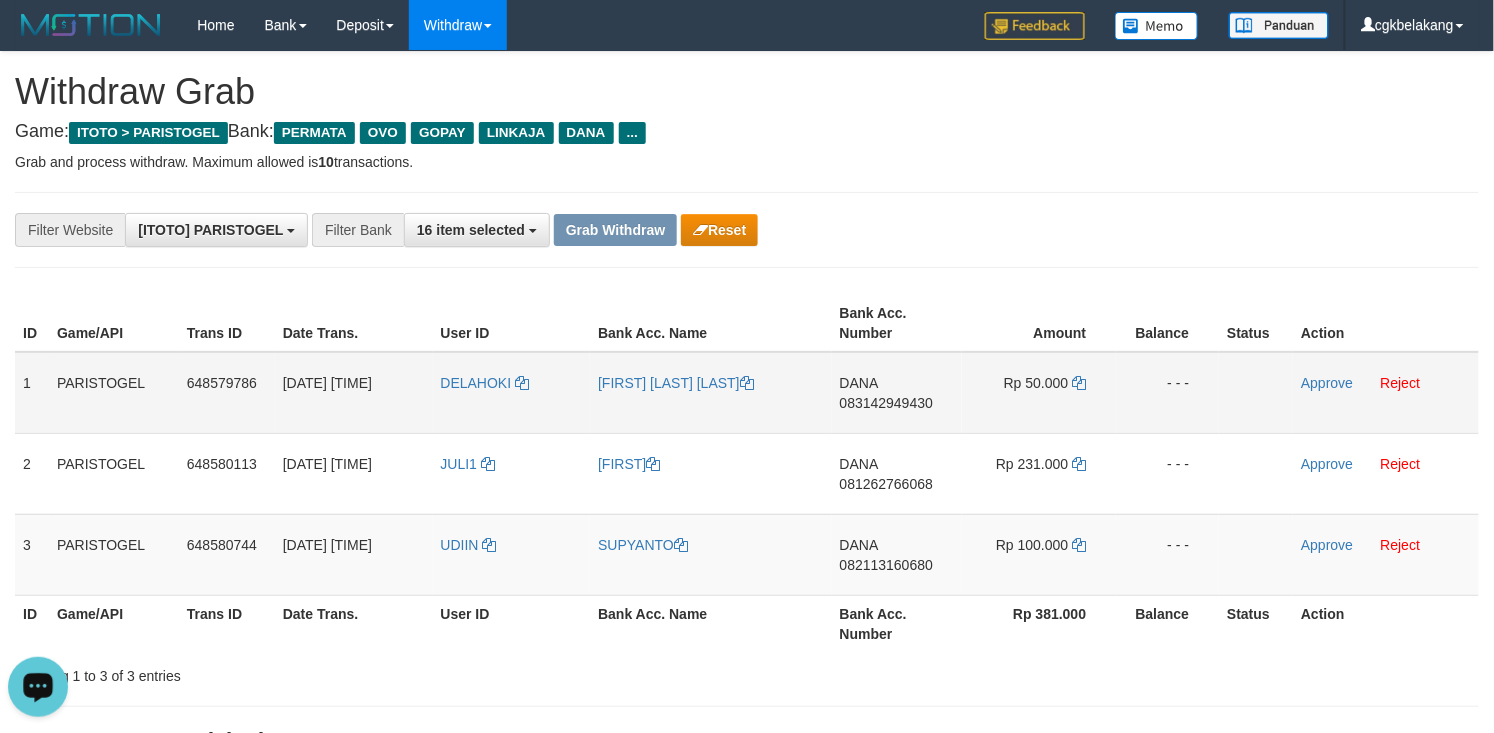 click on "Rp 50.000" at bounding box center [1039, 393] 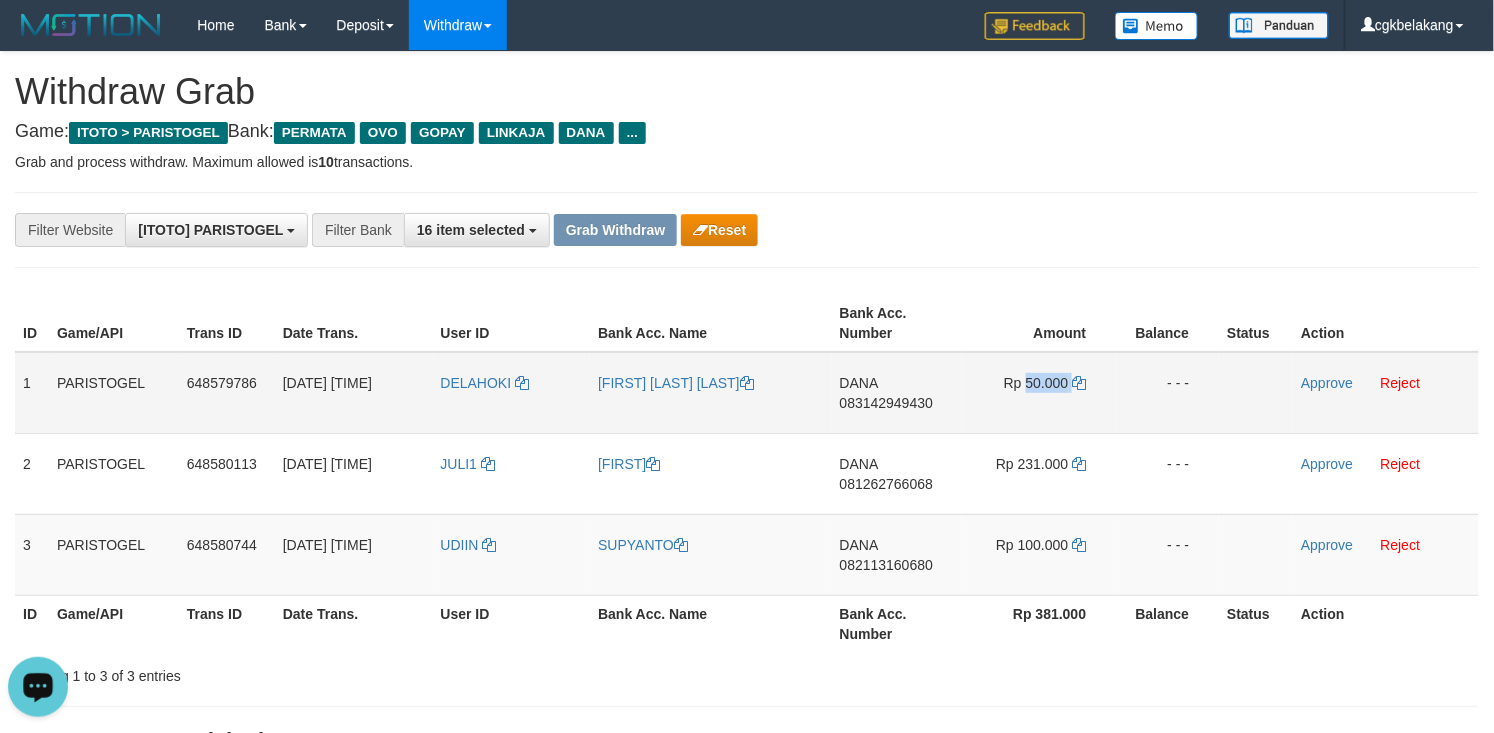 click on "Rp 50.000" at bounding box center (1039, 393) 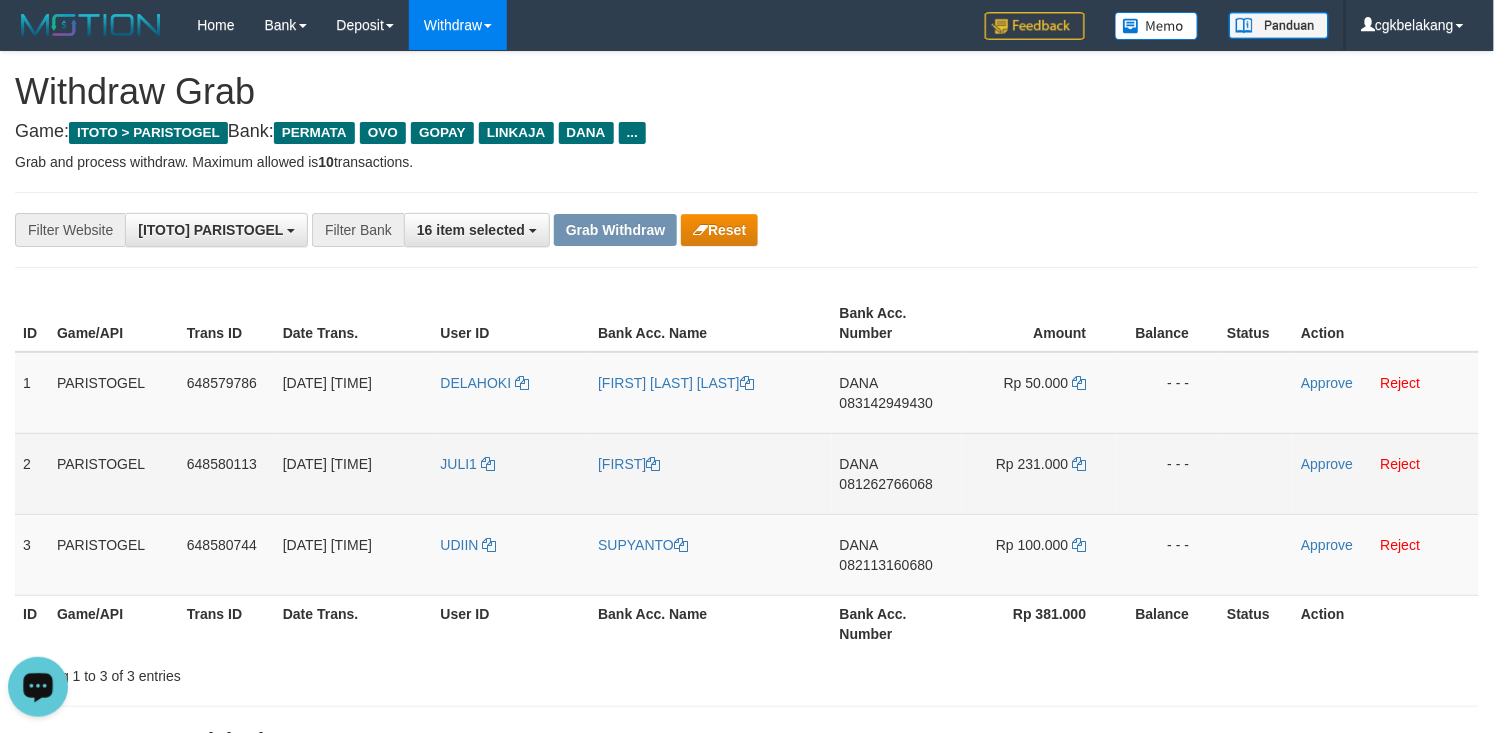 click on "DANA
081262766068" at bounding box center [897, 473] 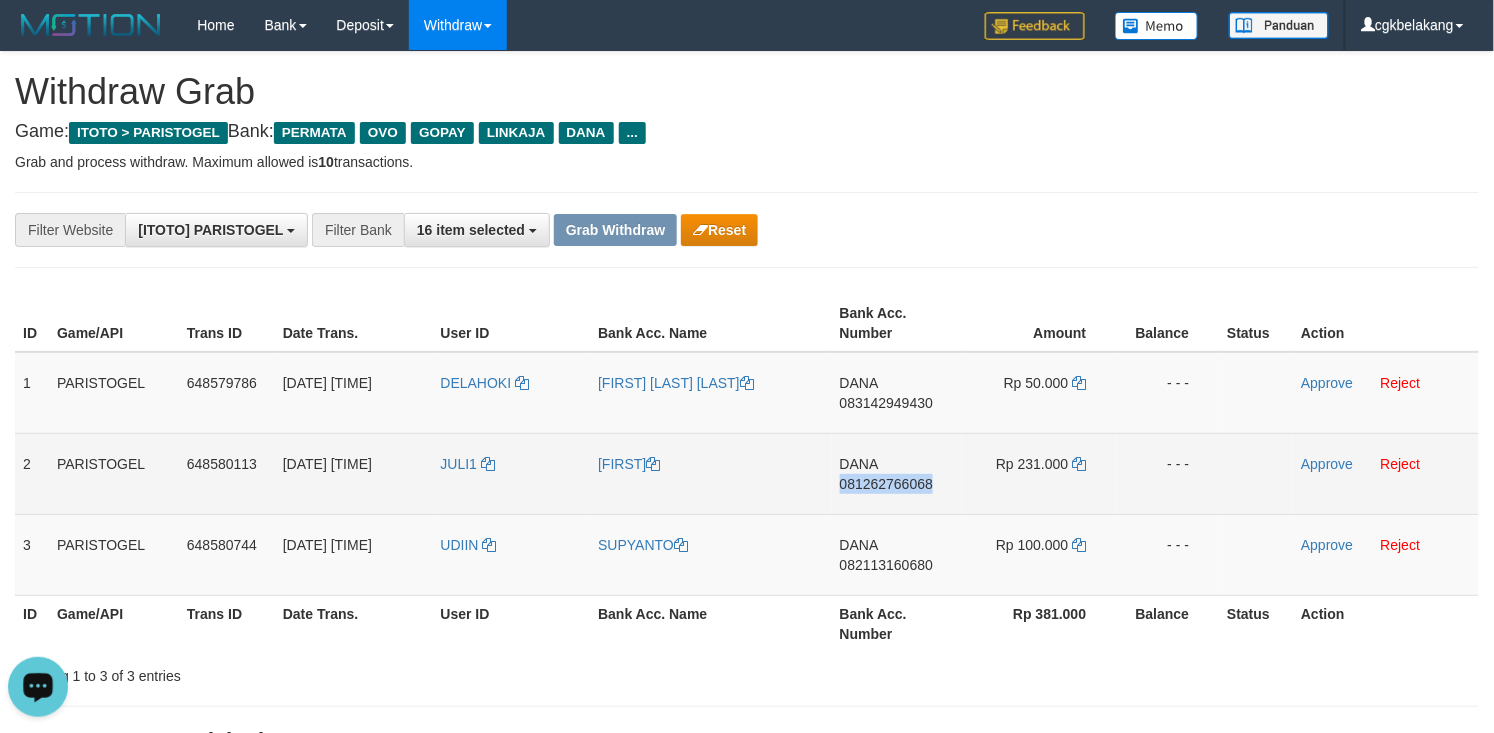 click on "DANA
081262766068" at bounding box center (897, 473) 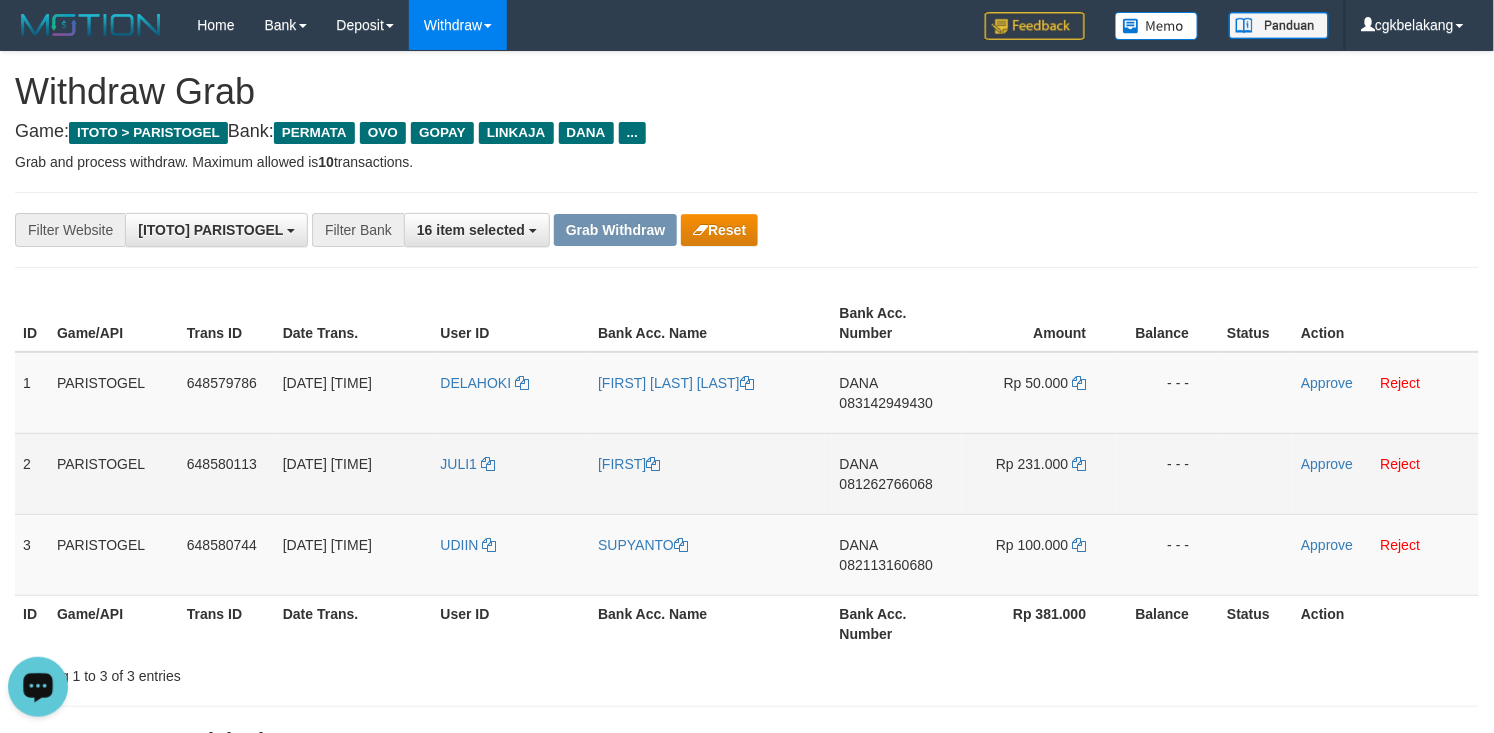 click on "081262766068" at bounding box center (886, 484) 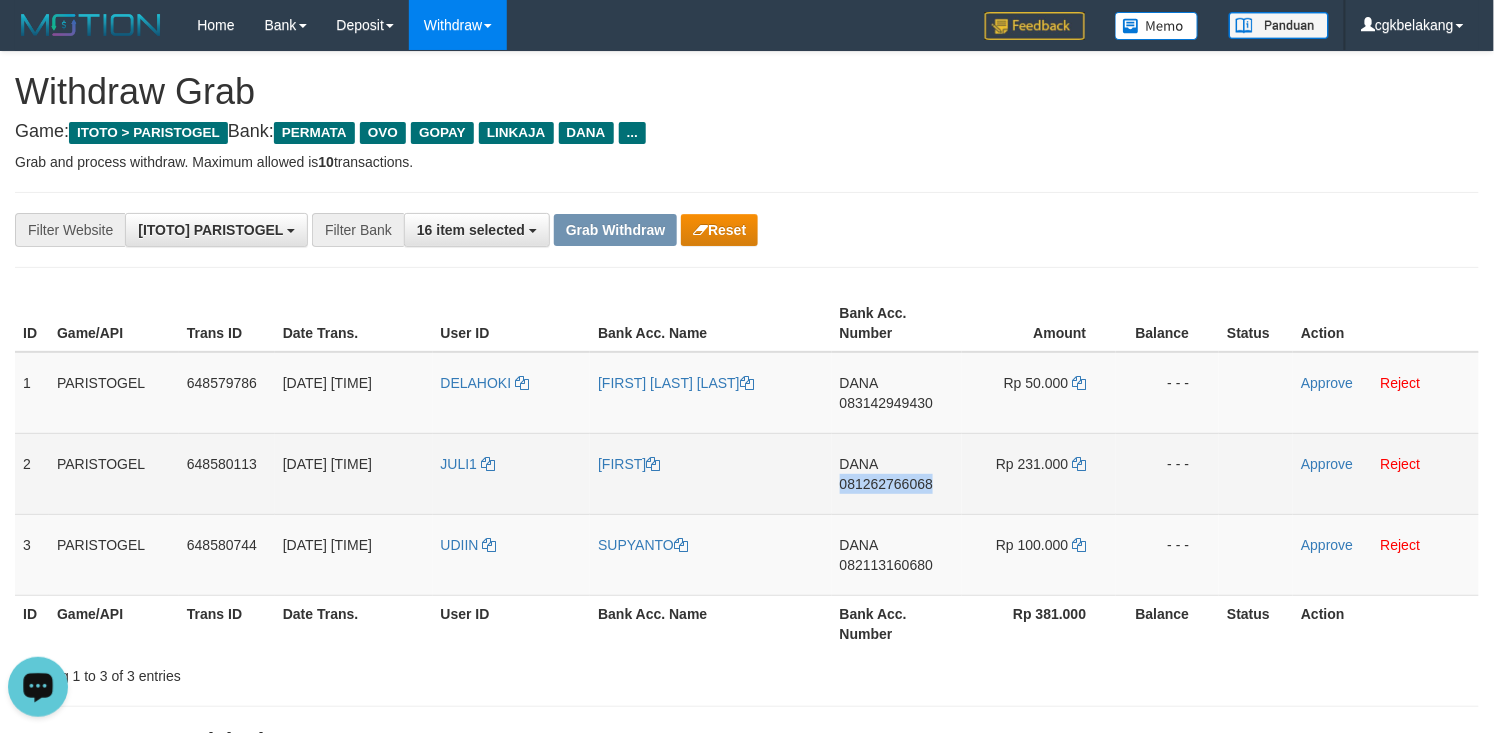 click on "DANA
081262766068" at bounding box center (897, 473) 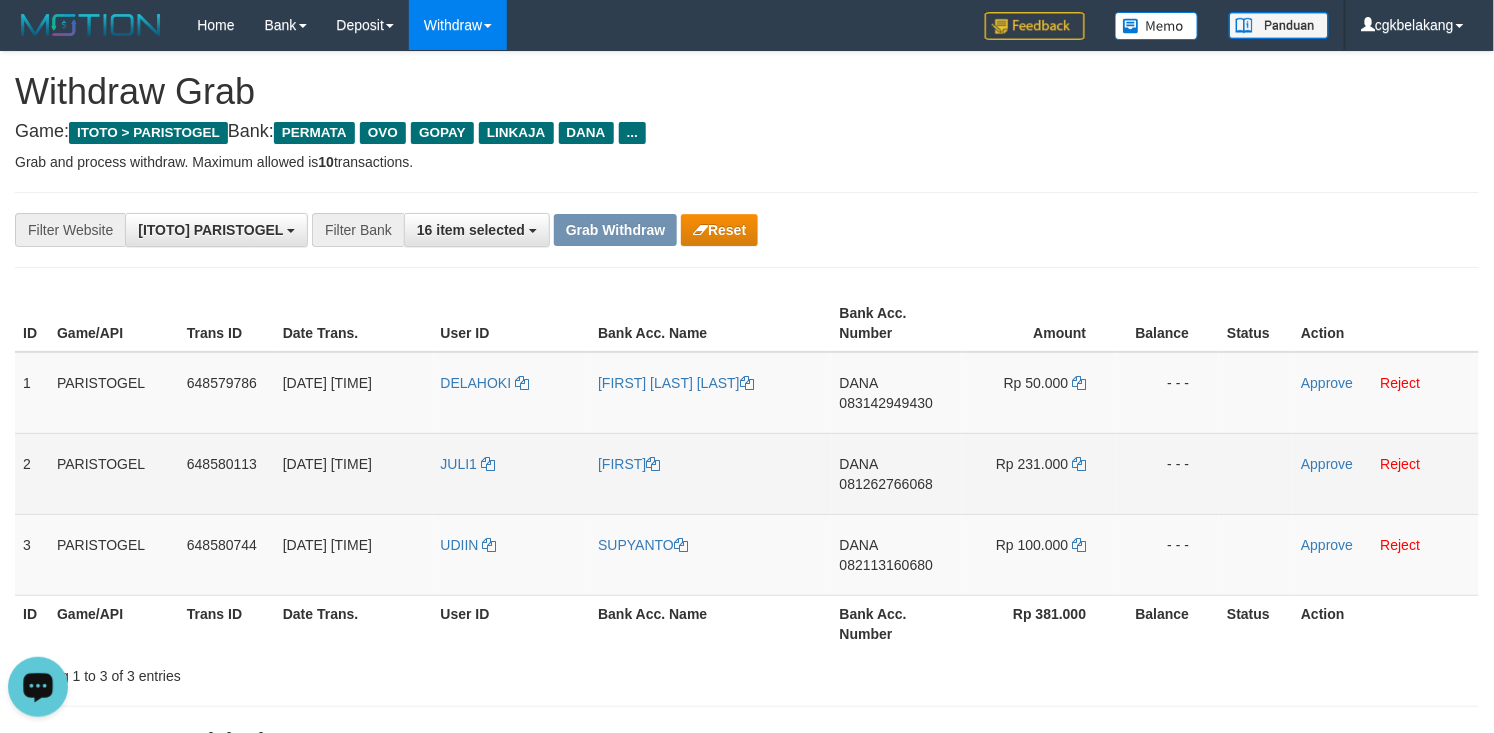 click on "Rp 231.000" at bounding box center (1039, 473) 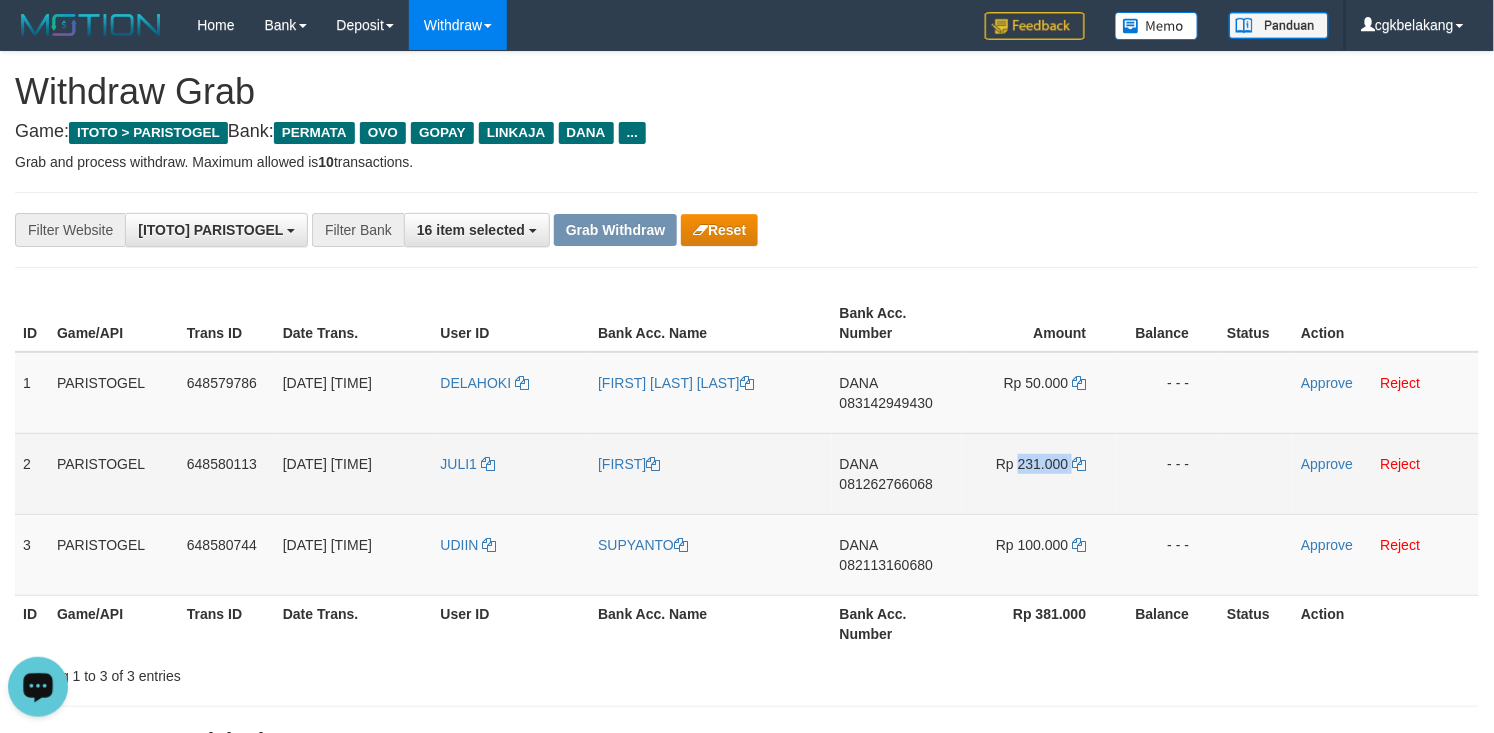 click on "Rp 231.000" at bounding box center (1039, 473) 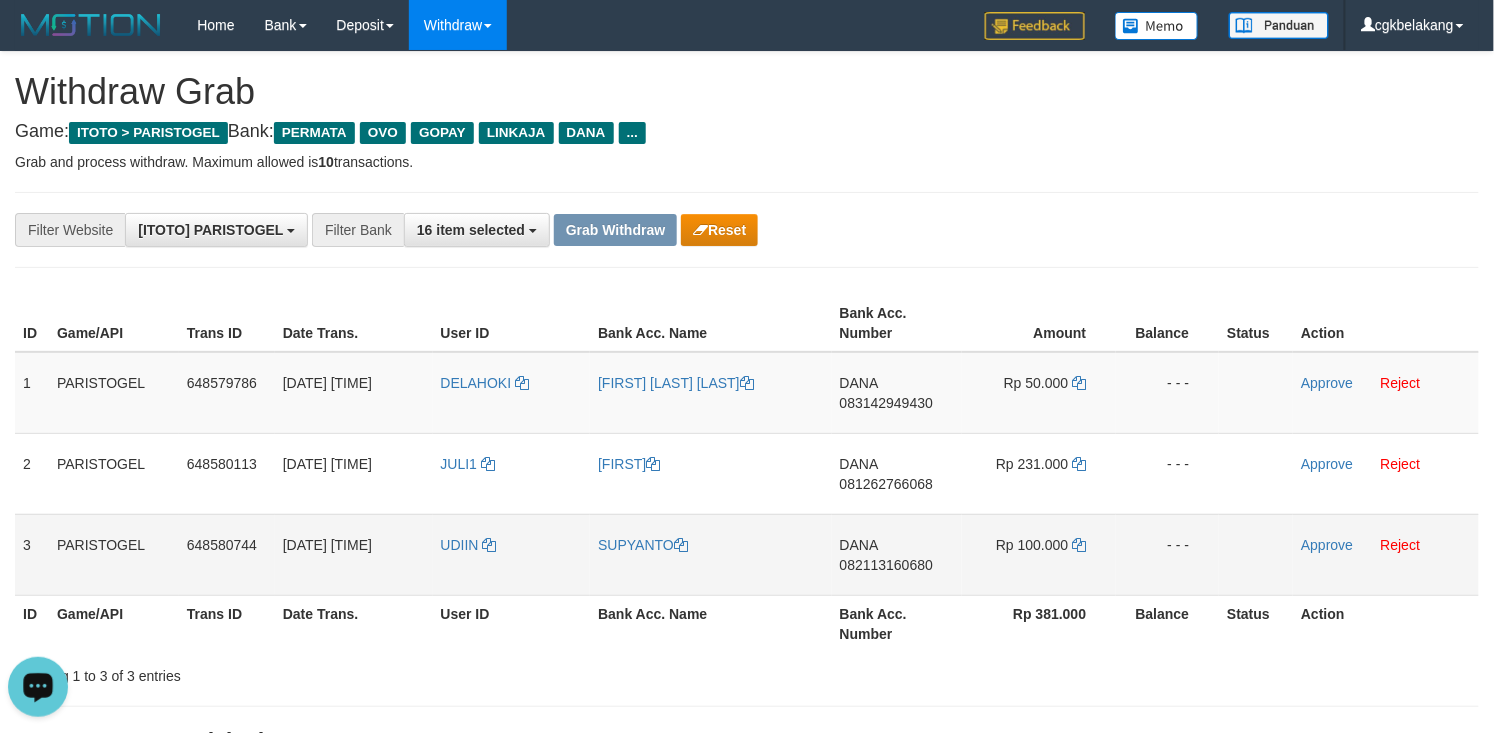 click on "DANA
082113160680" at bounding box center [897, 554] 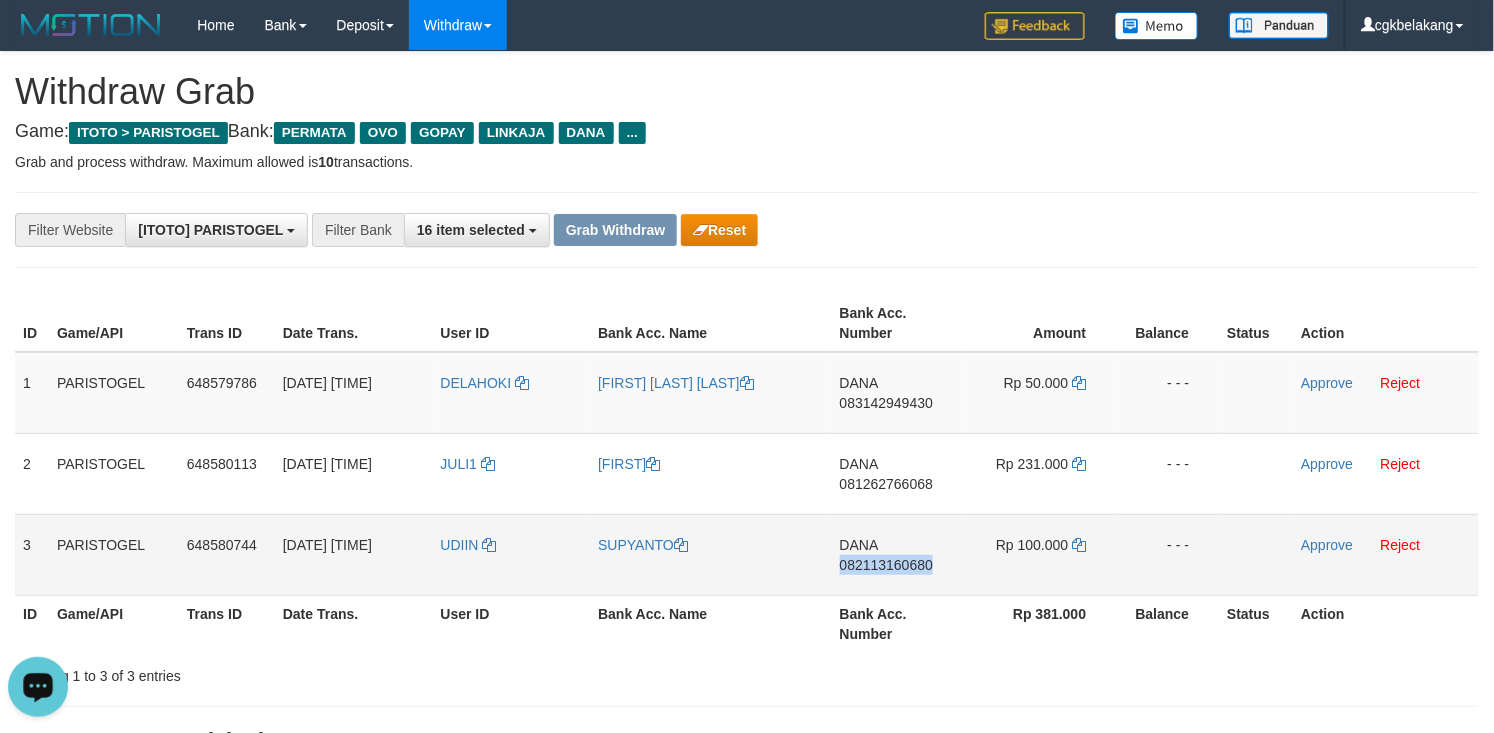 click on "DANA
082113160680" at bounding box center (897, 554) 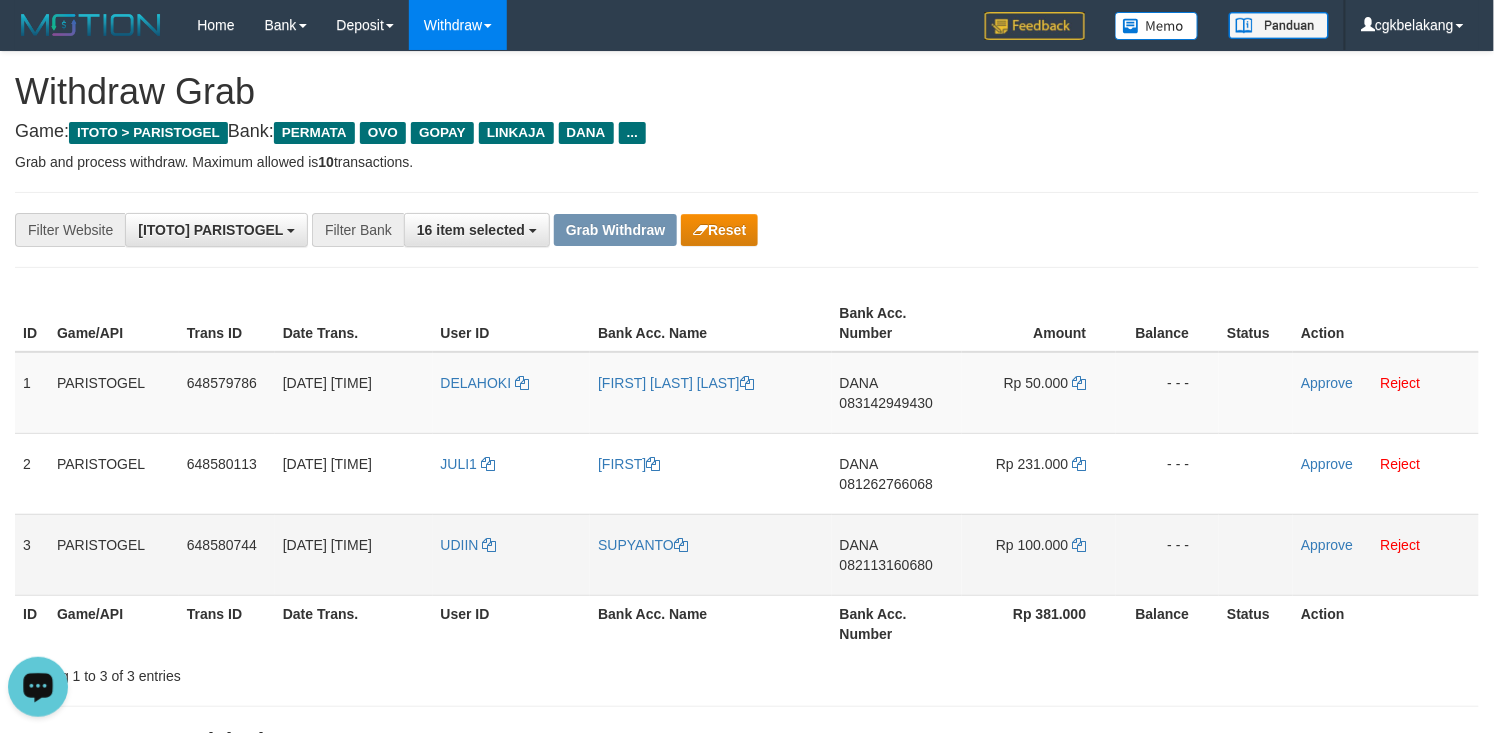 click on "Rp 100.000" at bounding box center (1039, 554) 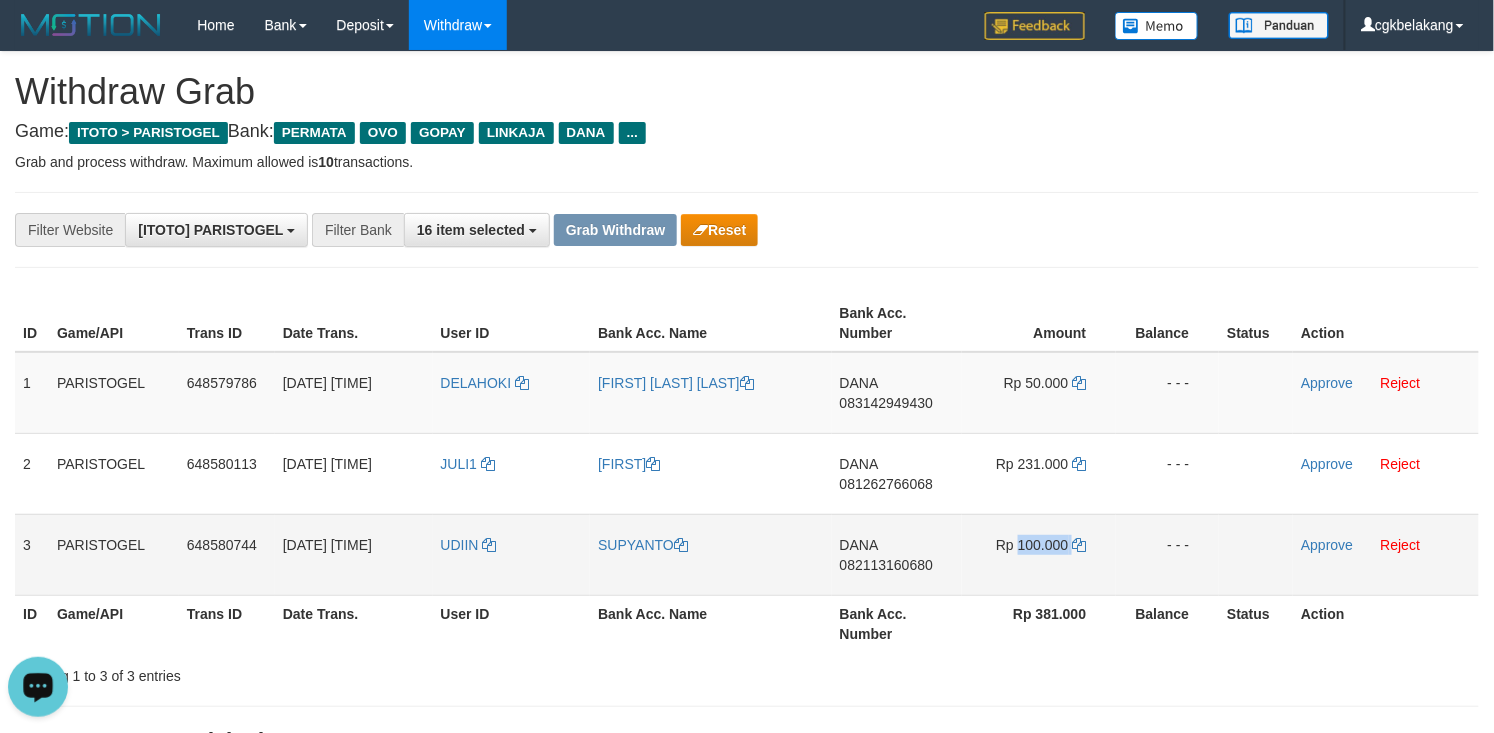 click on "Rp 100.000" at bounding box center [1039, 554] 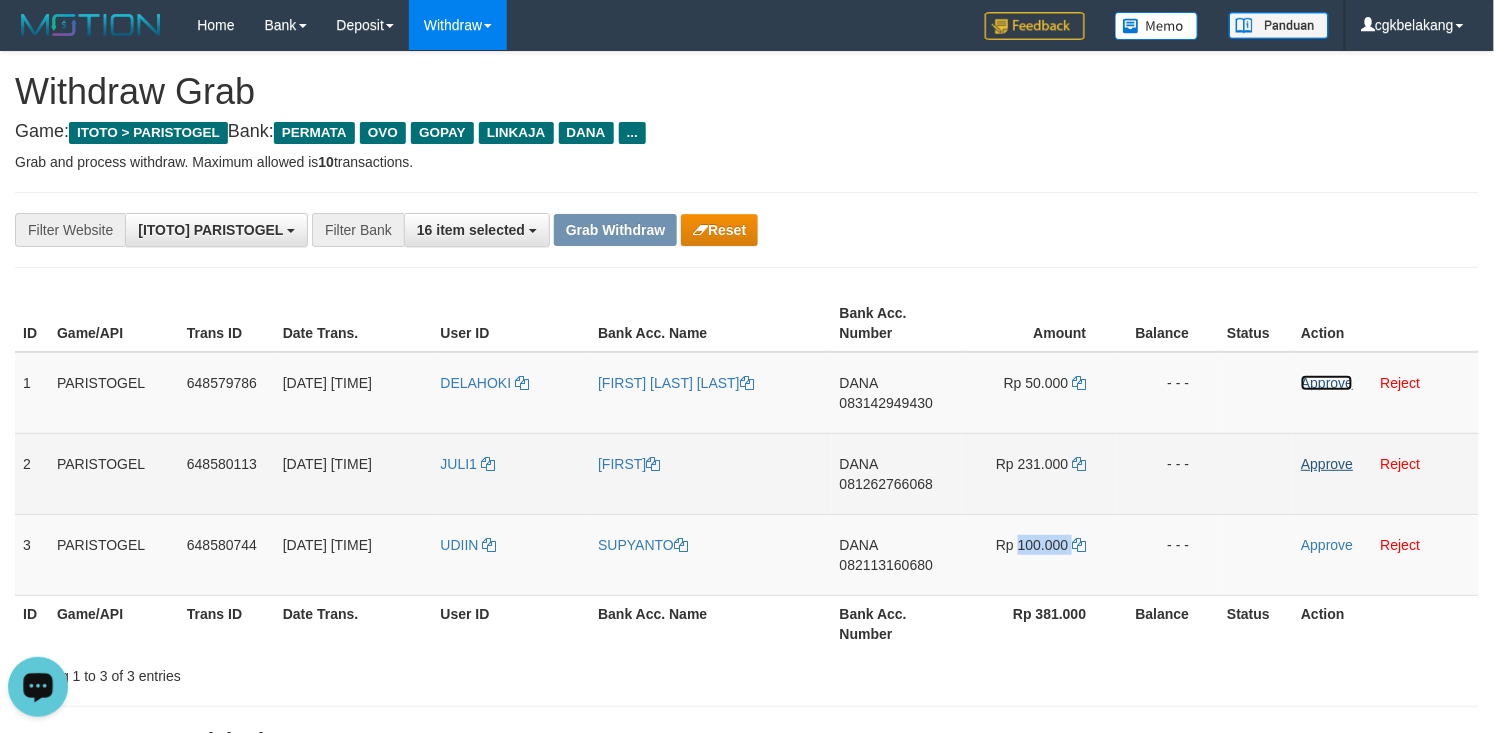 drag, startPoint x: 1334, startPoint y: 377, endPoint x: 1317, endPoint y: 469, distance: 93.55747 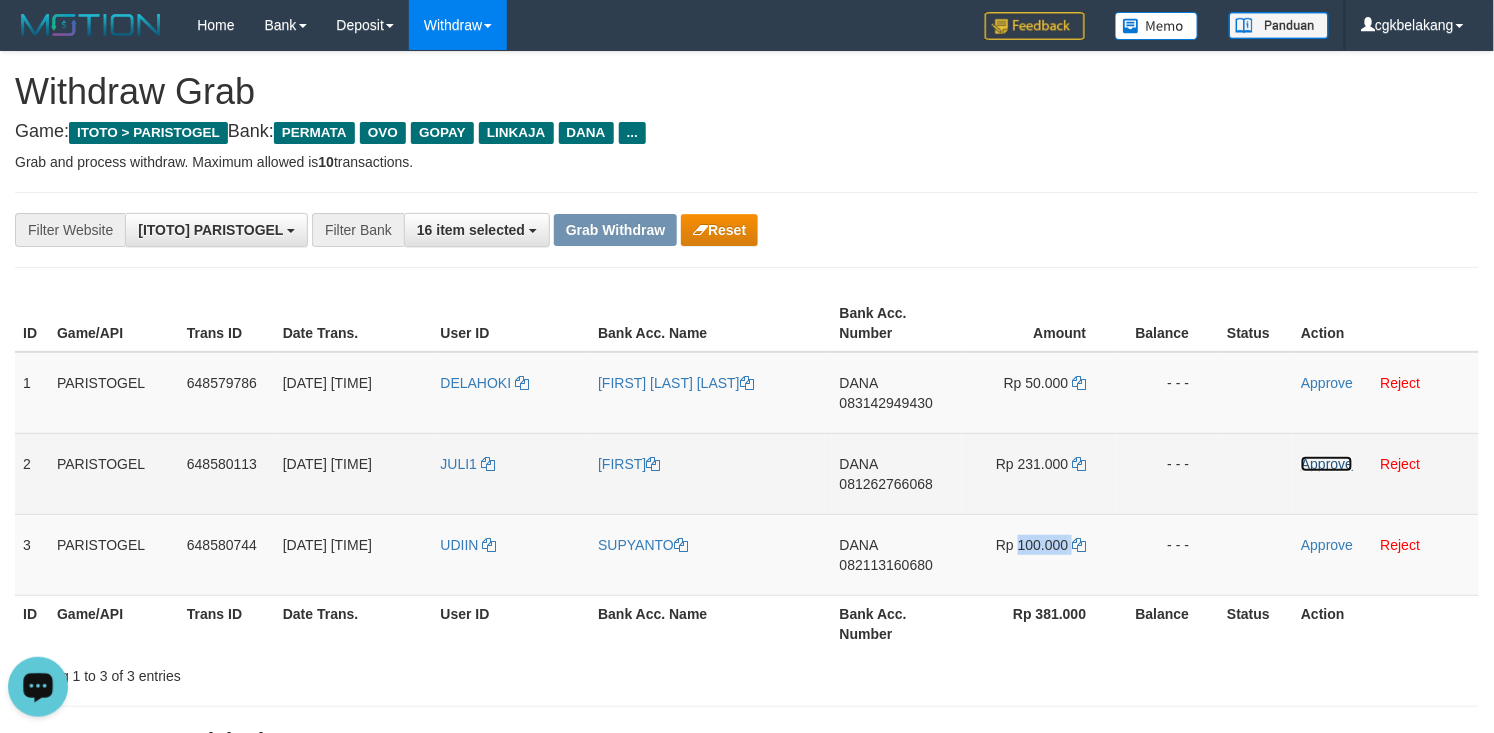 click on "Approve" at bounding box center (1327, 464) 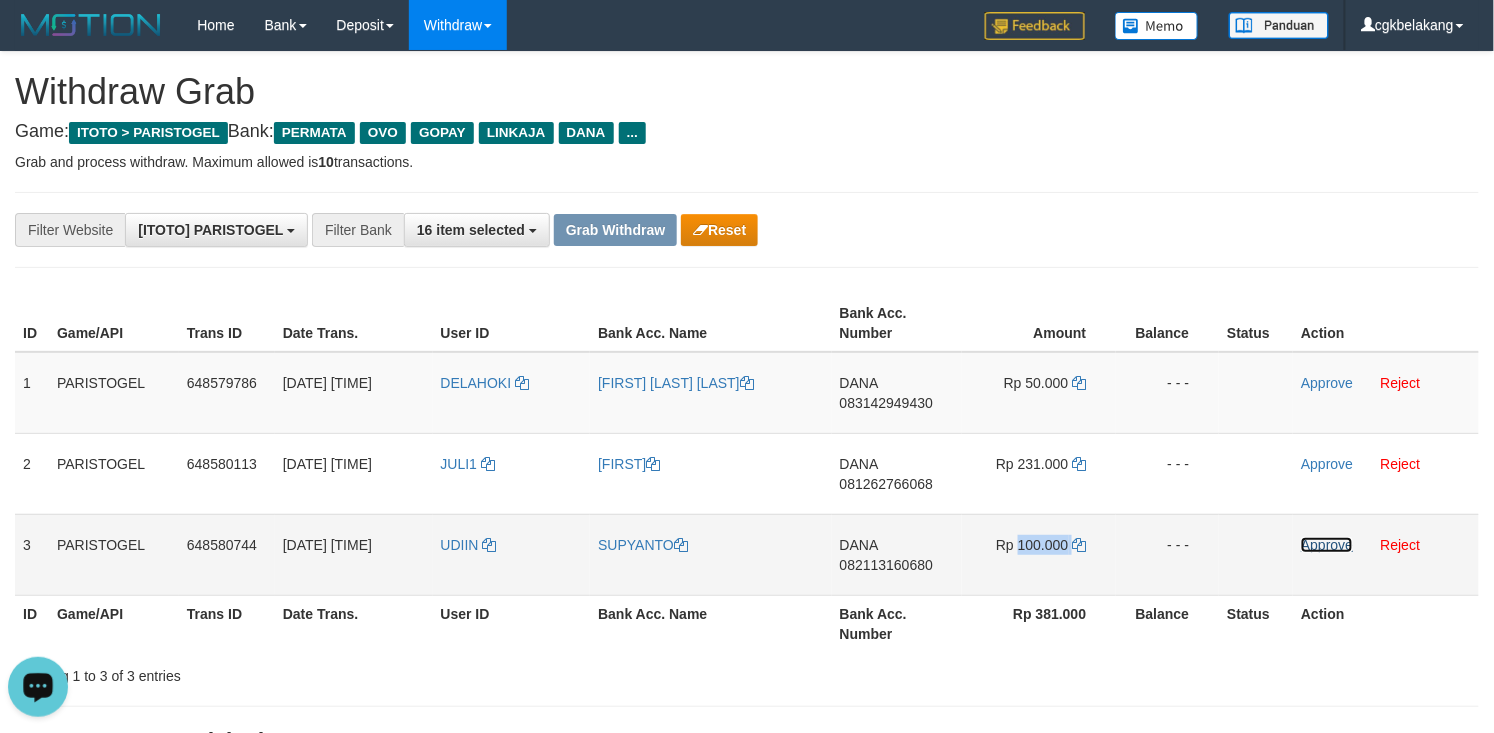 click on "Approve" at bounding box center (1327, 545) 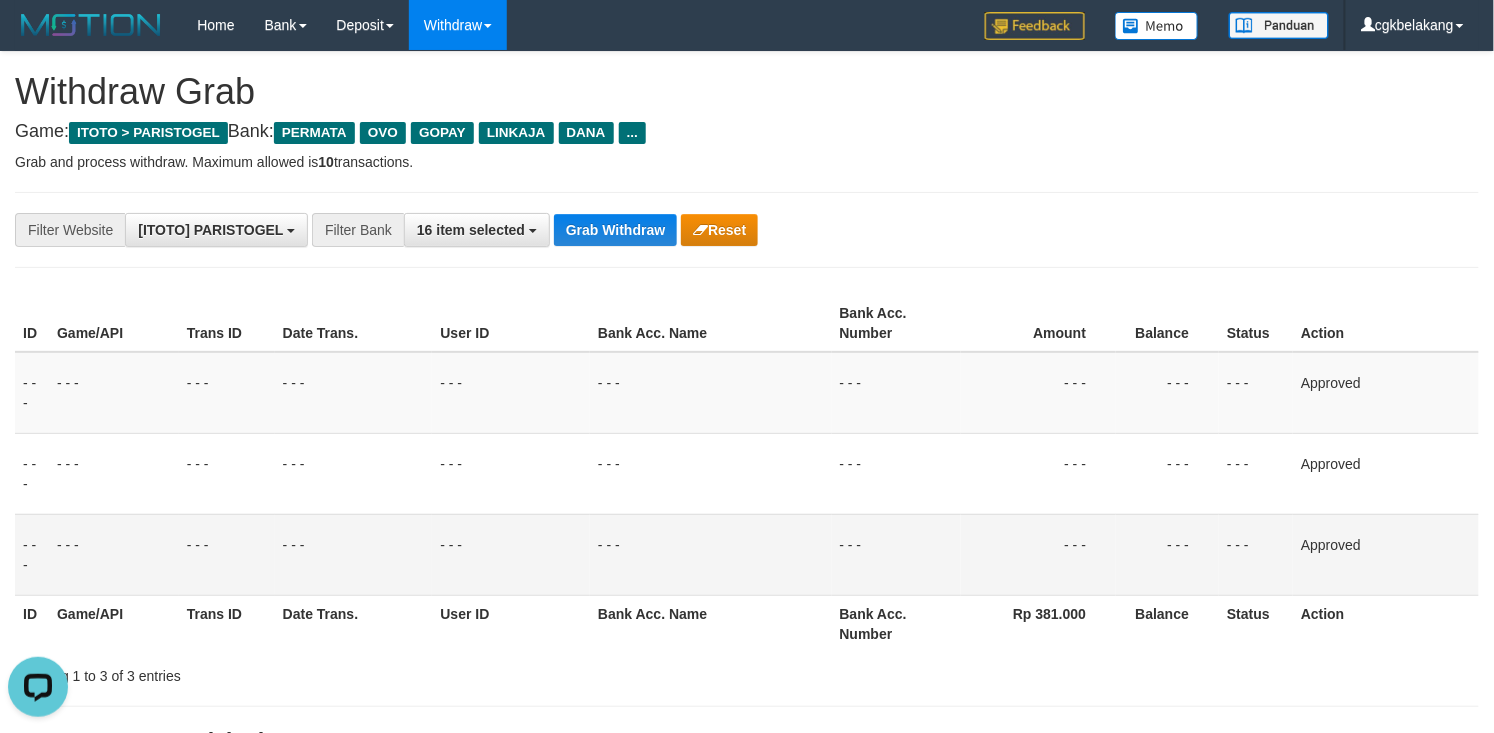click on "**********" at bounding box center [747, 1204] 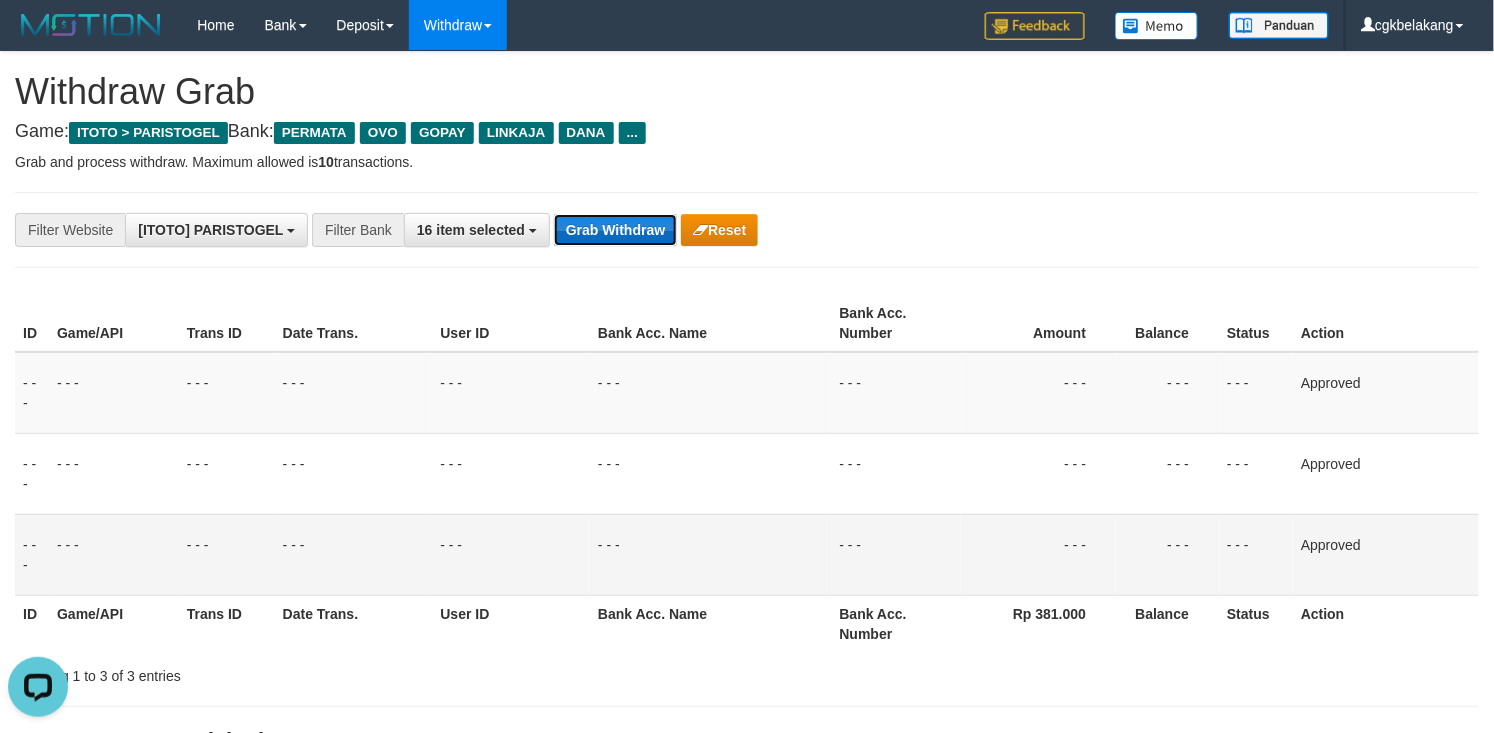 click on "Grab Withdraw" at bounding box center (615, 230) 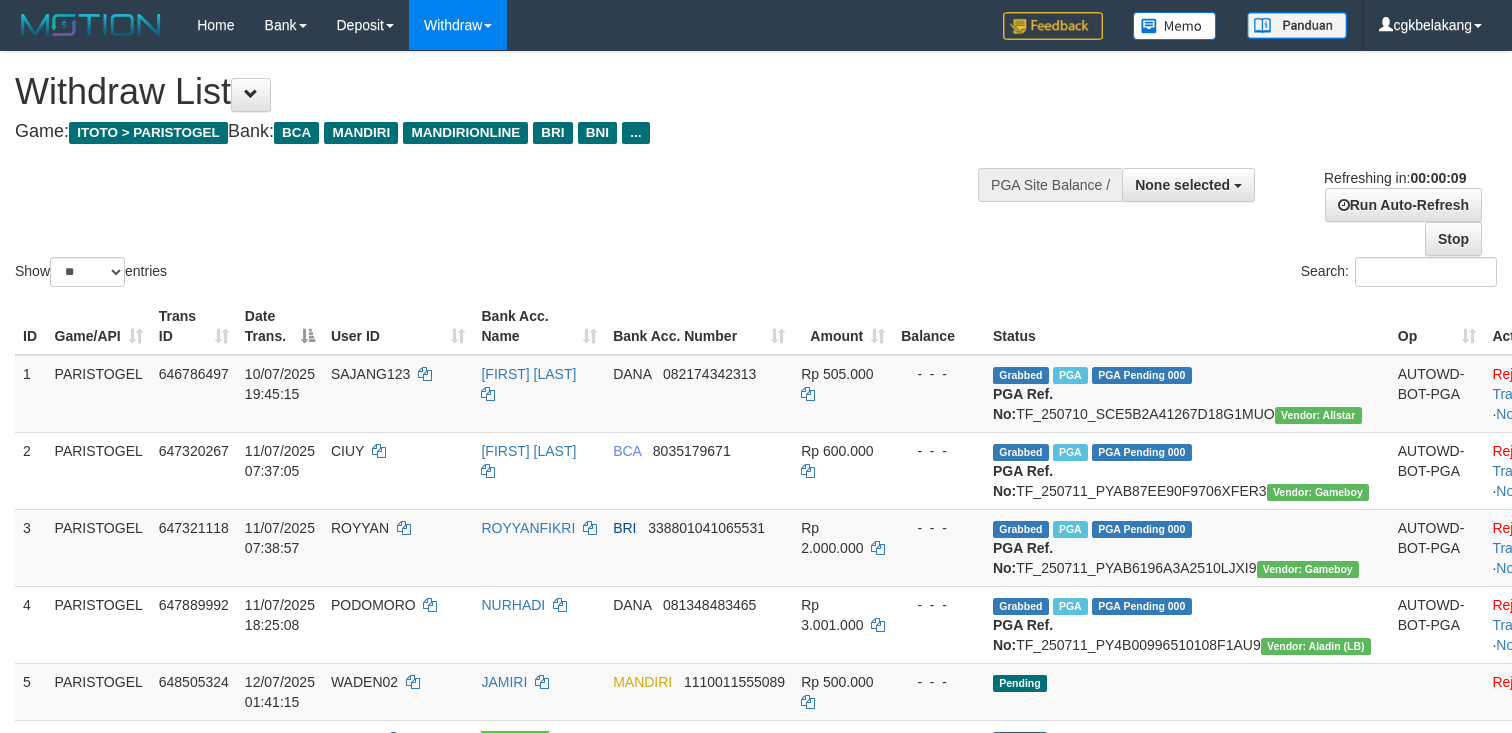 select 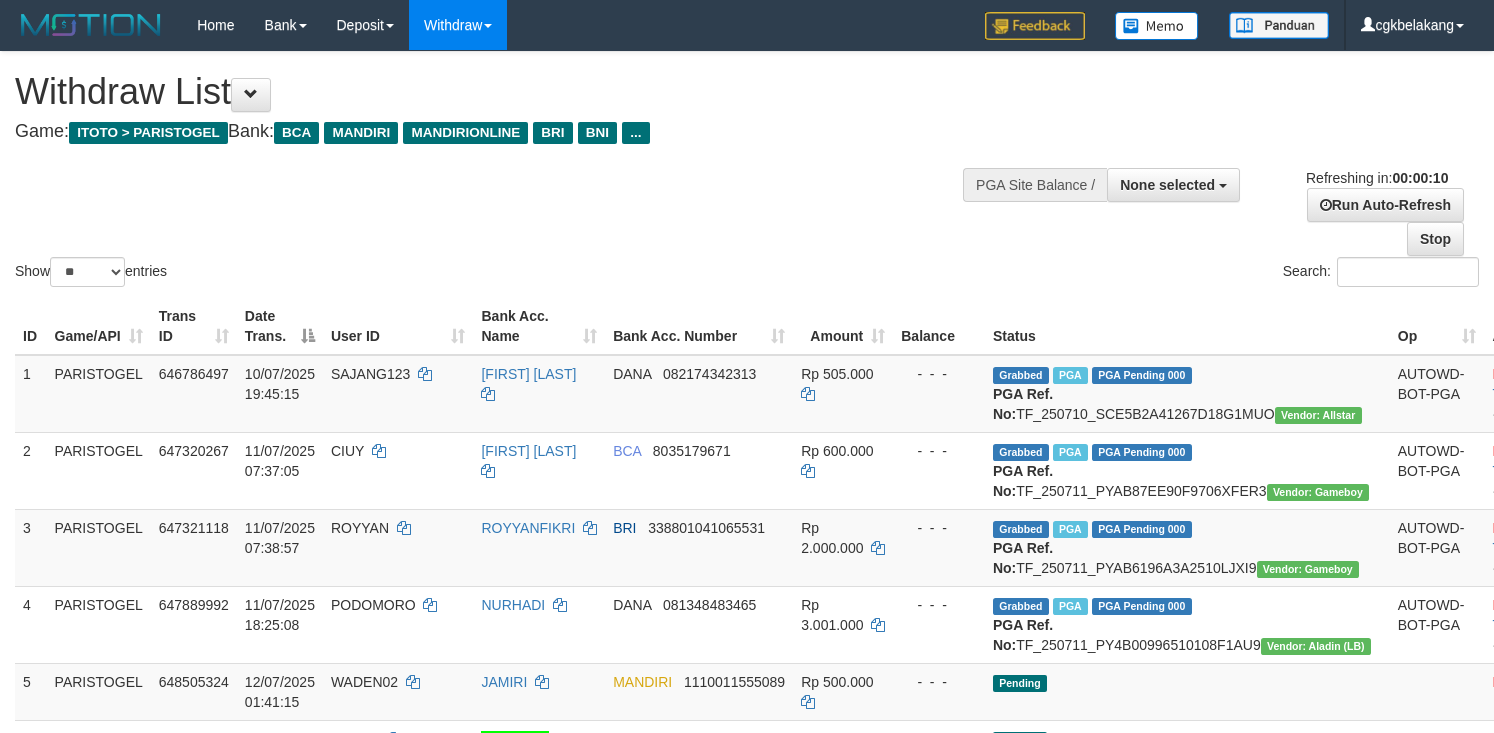 select 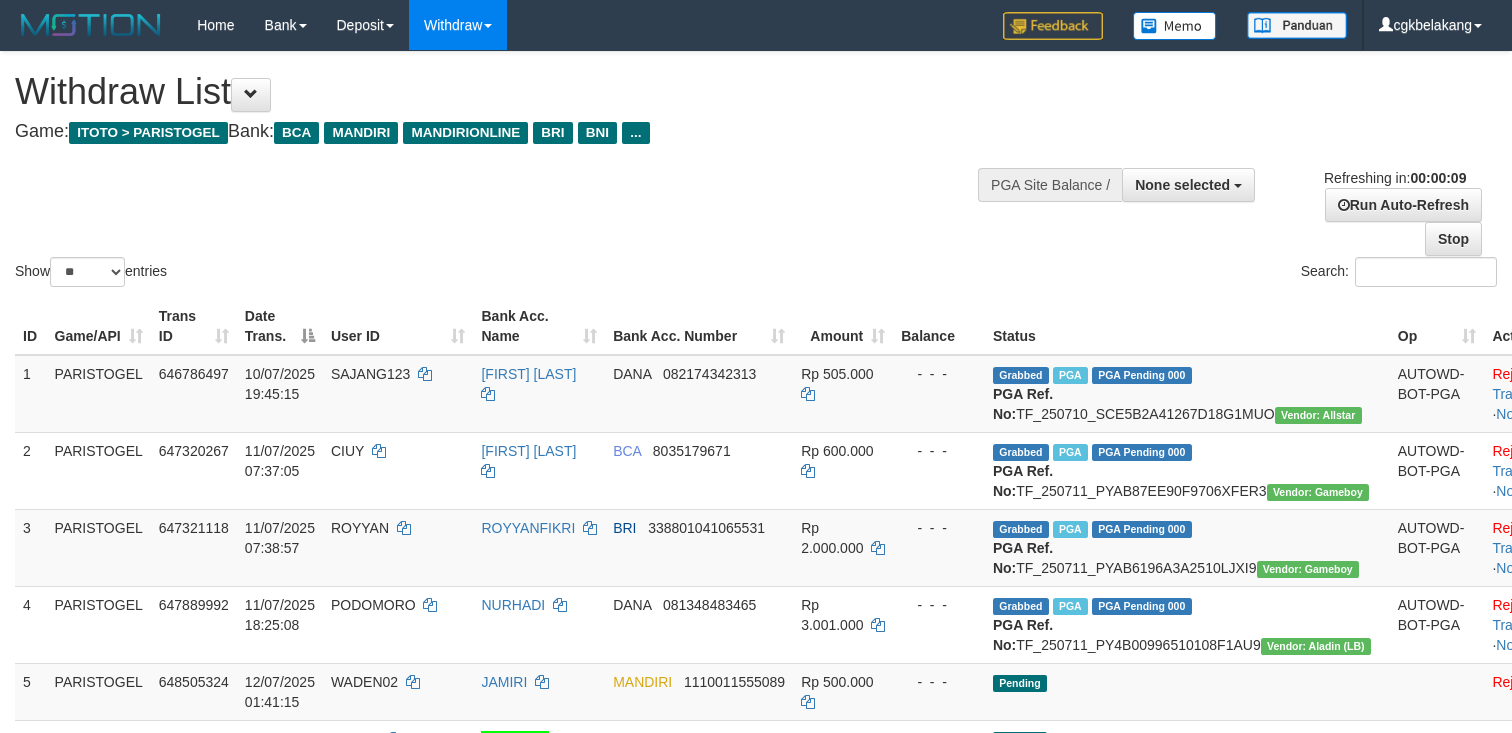 select 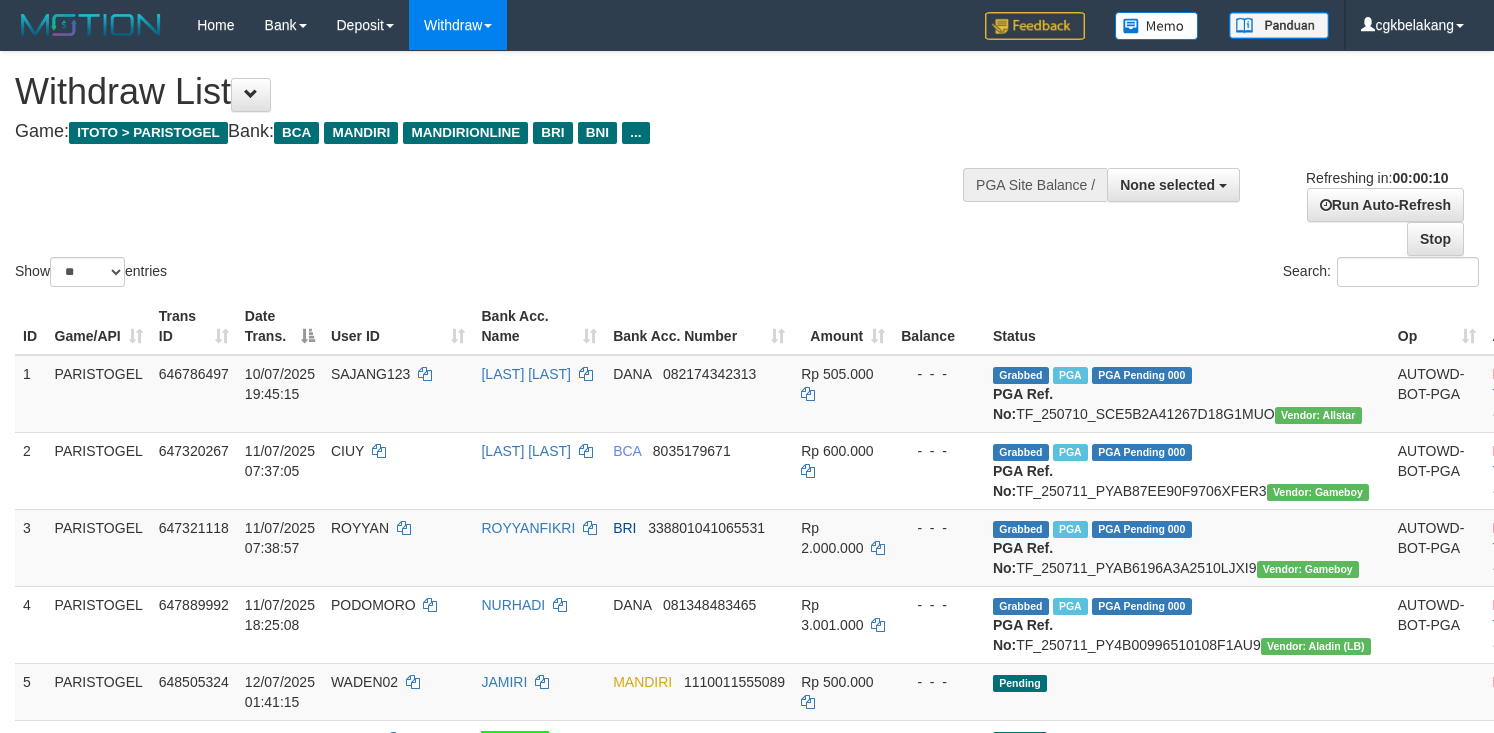 select 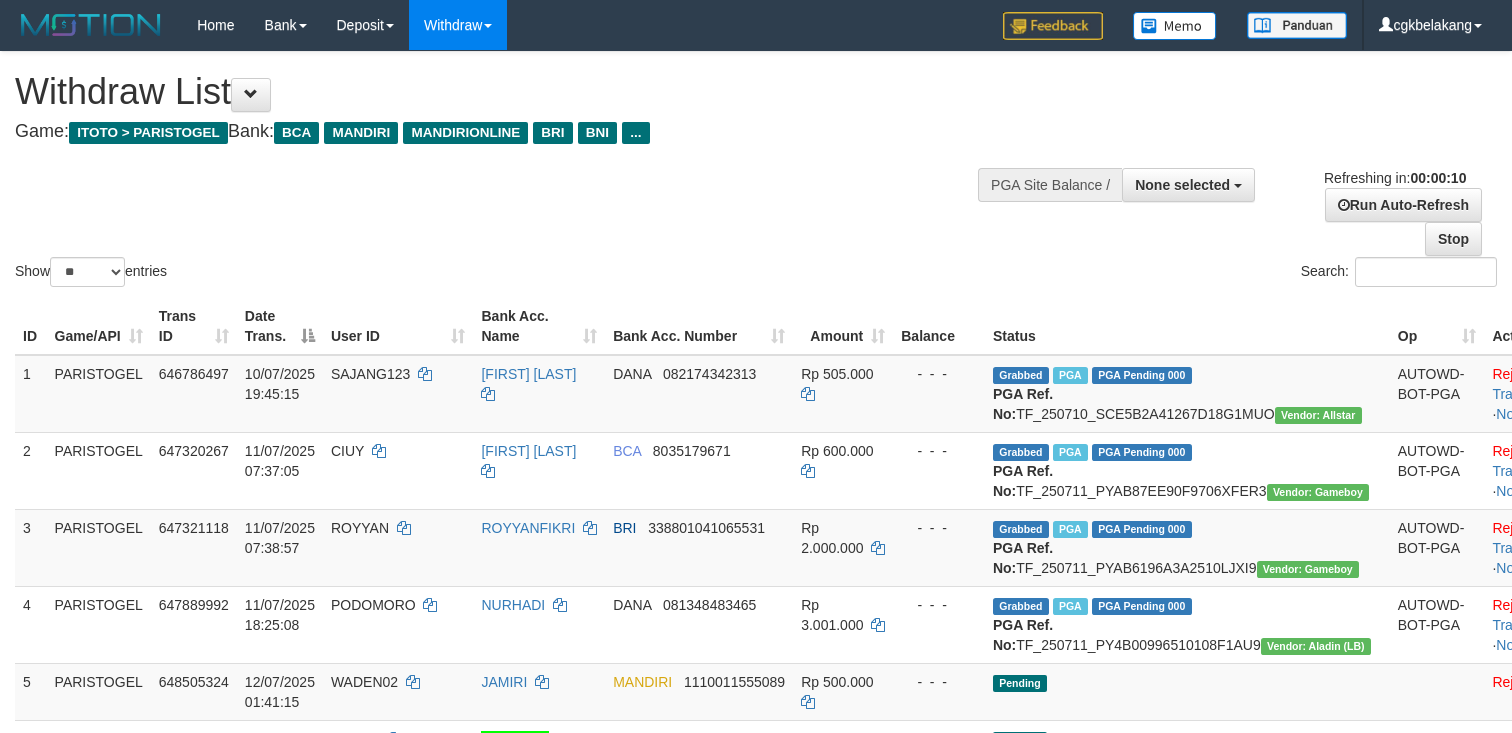 select 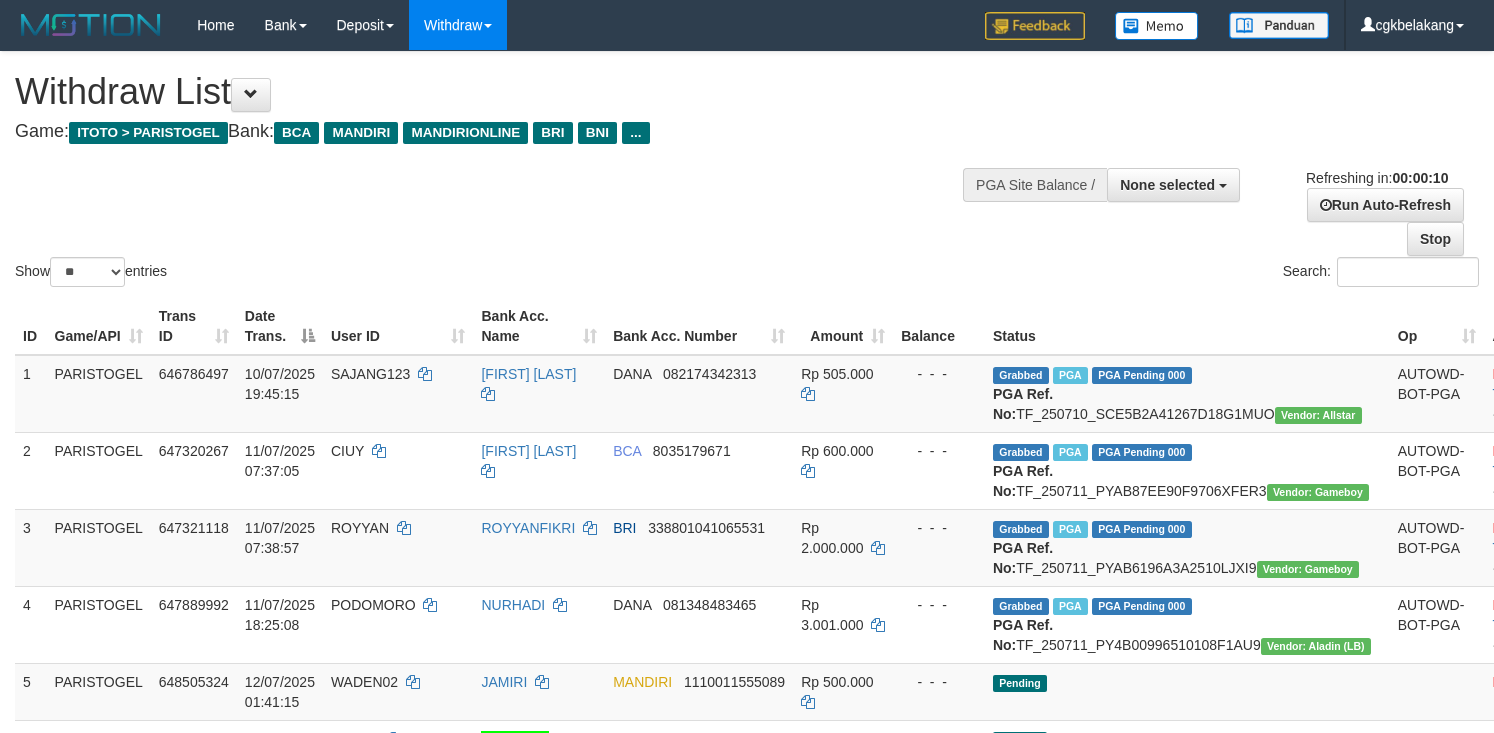 select 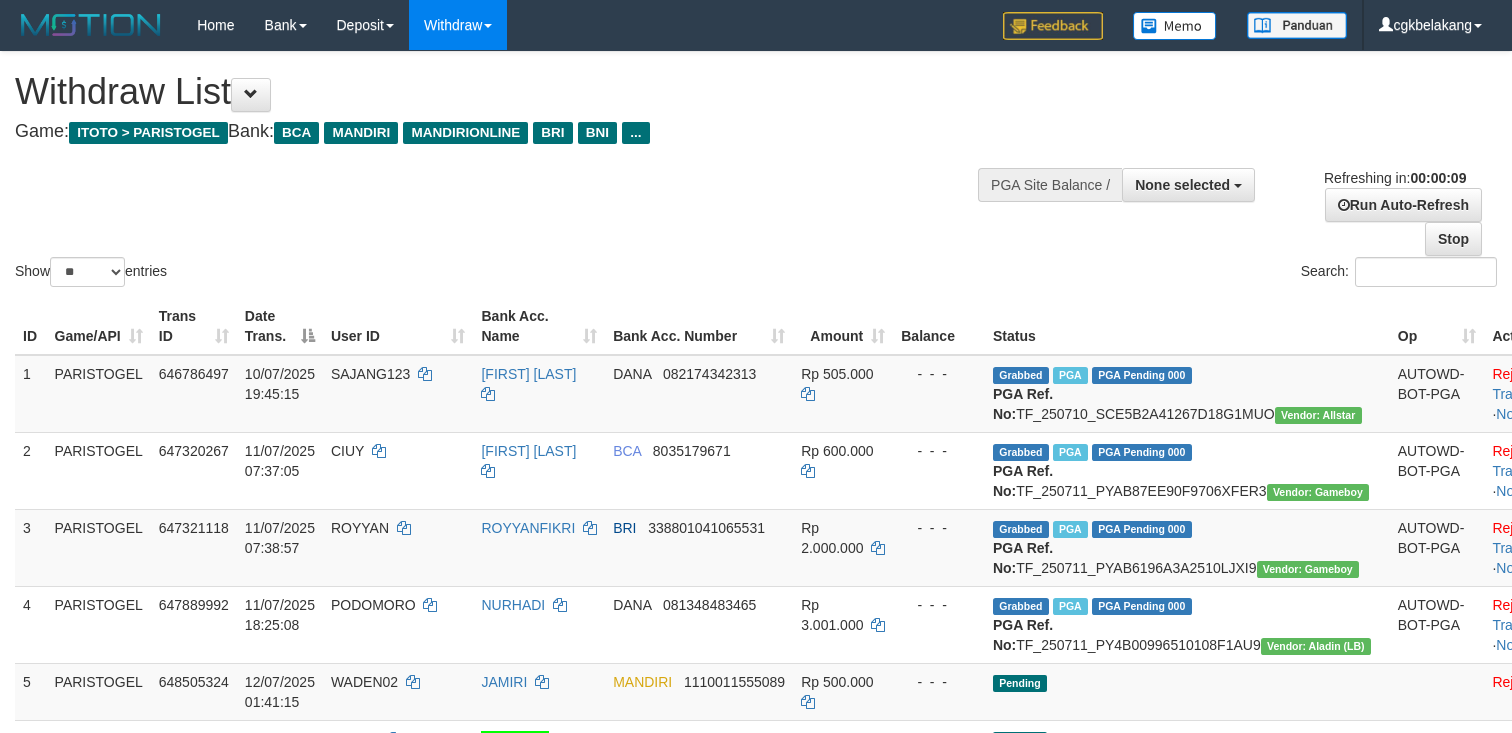 select 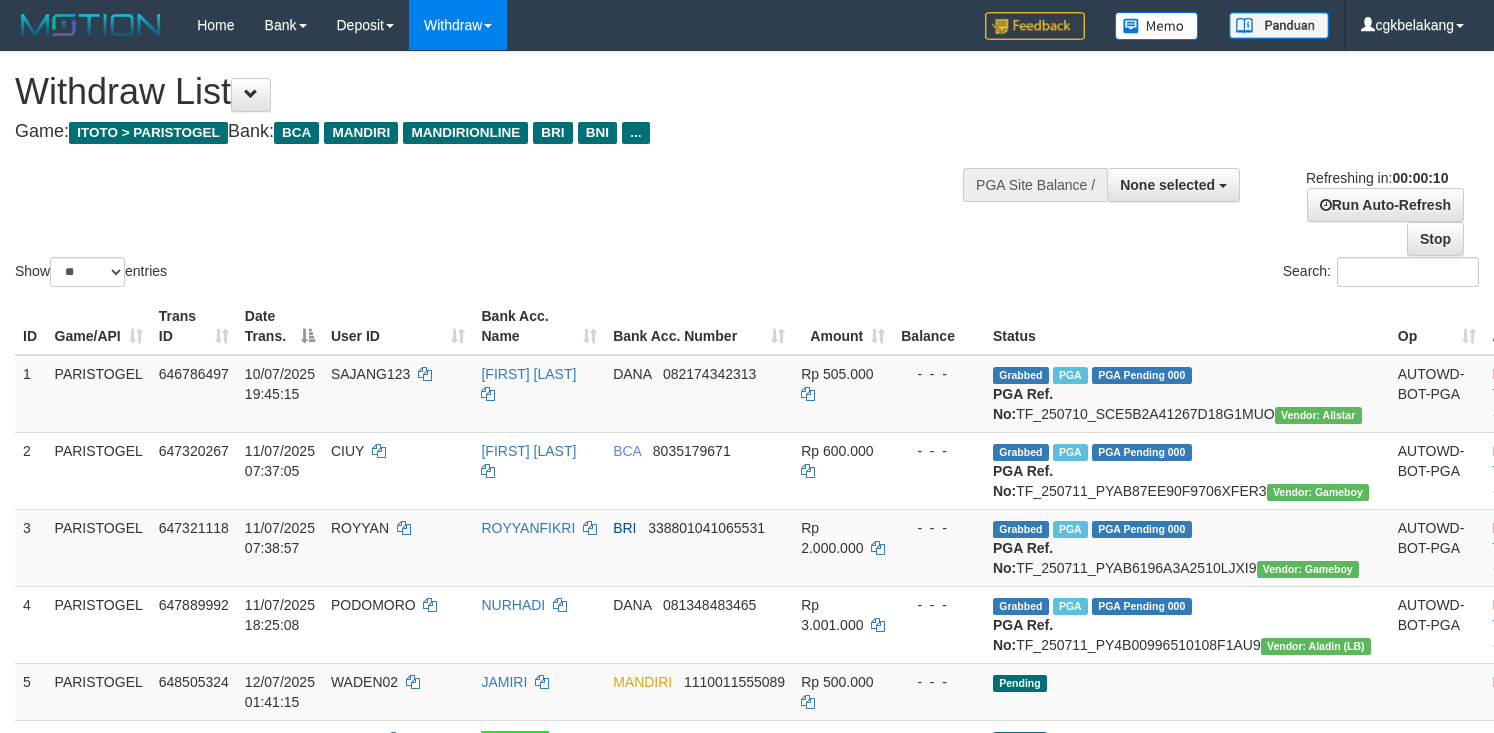 select 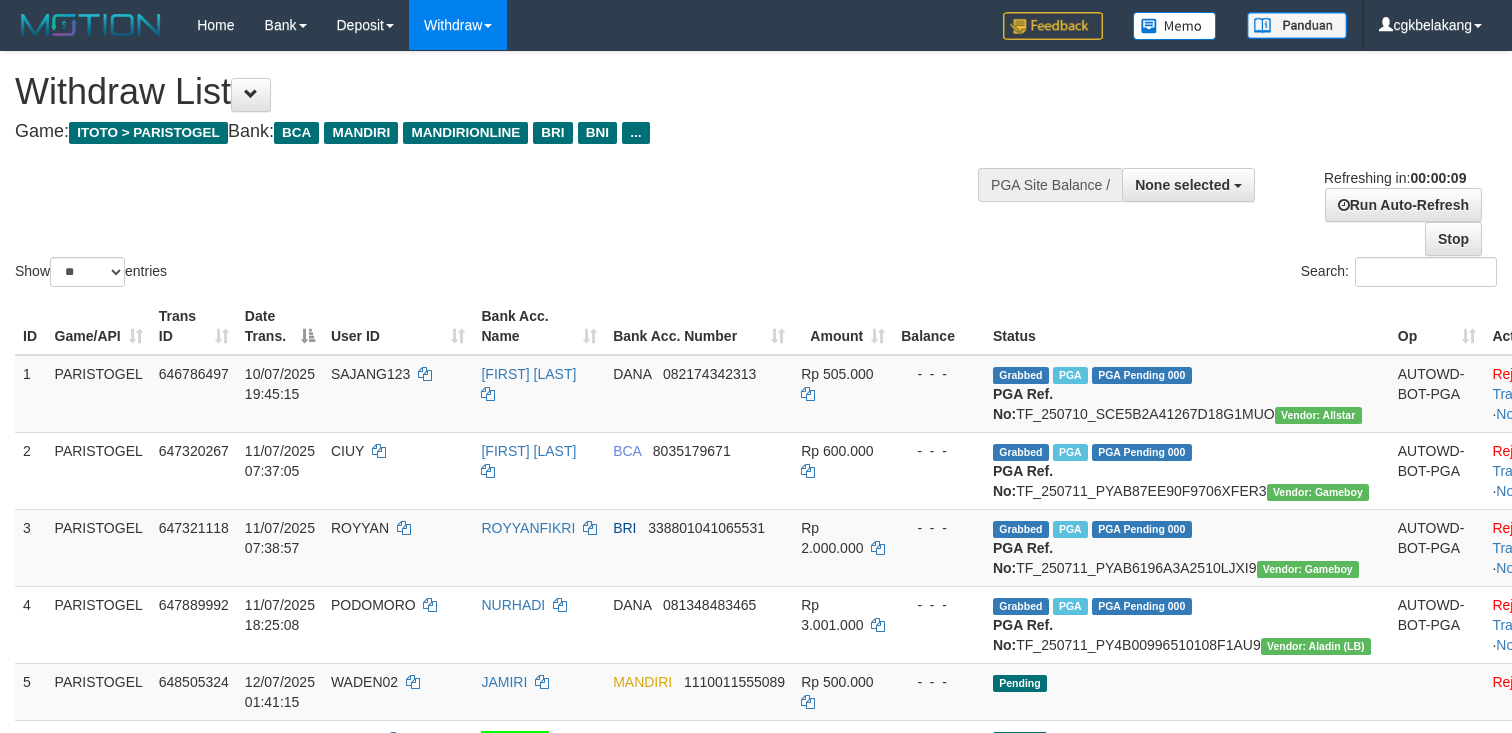select 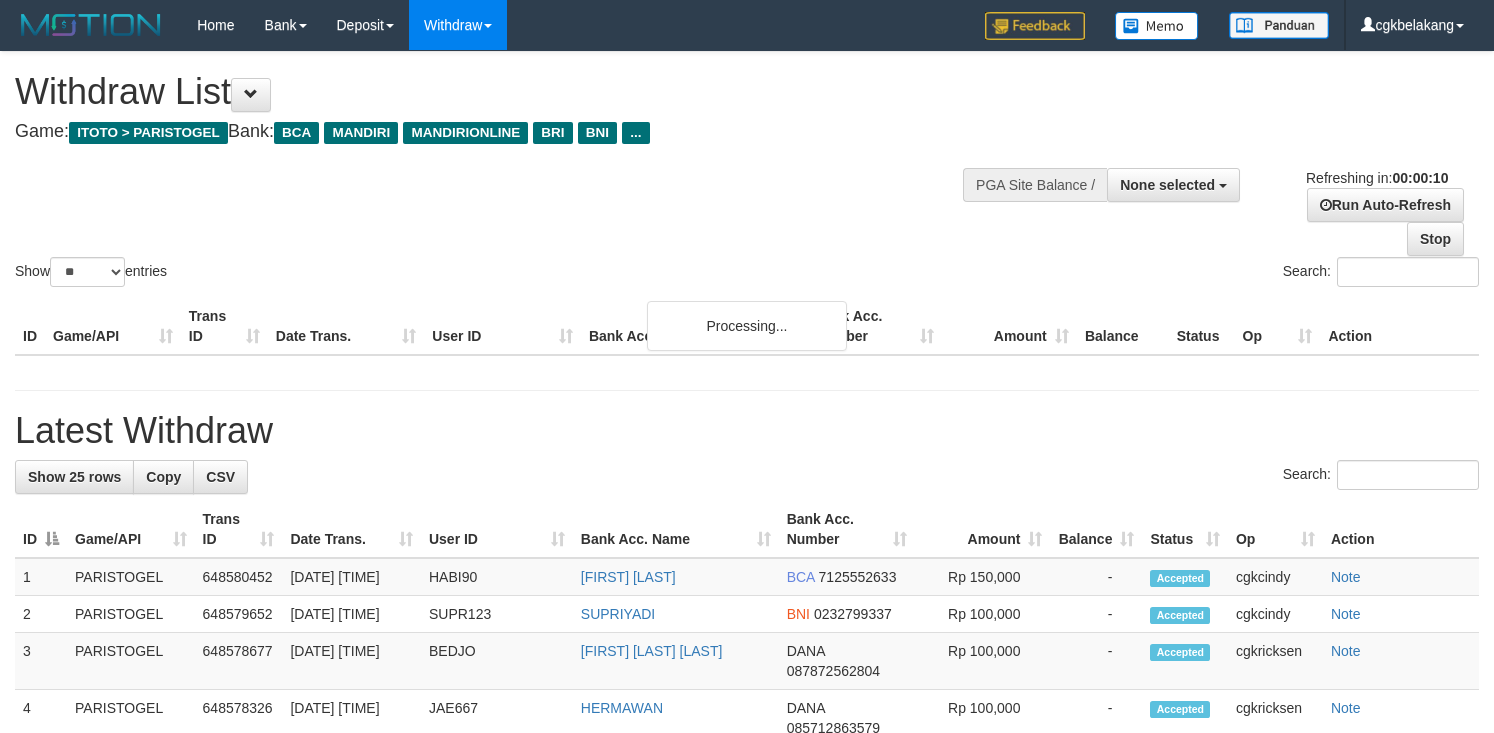 select 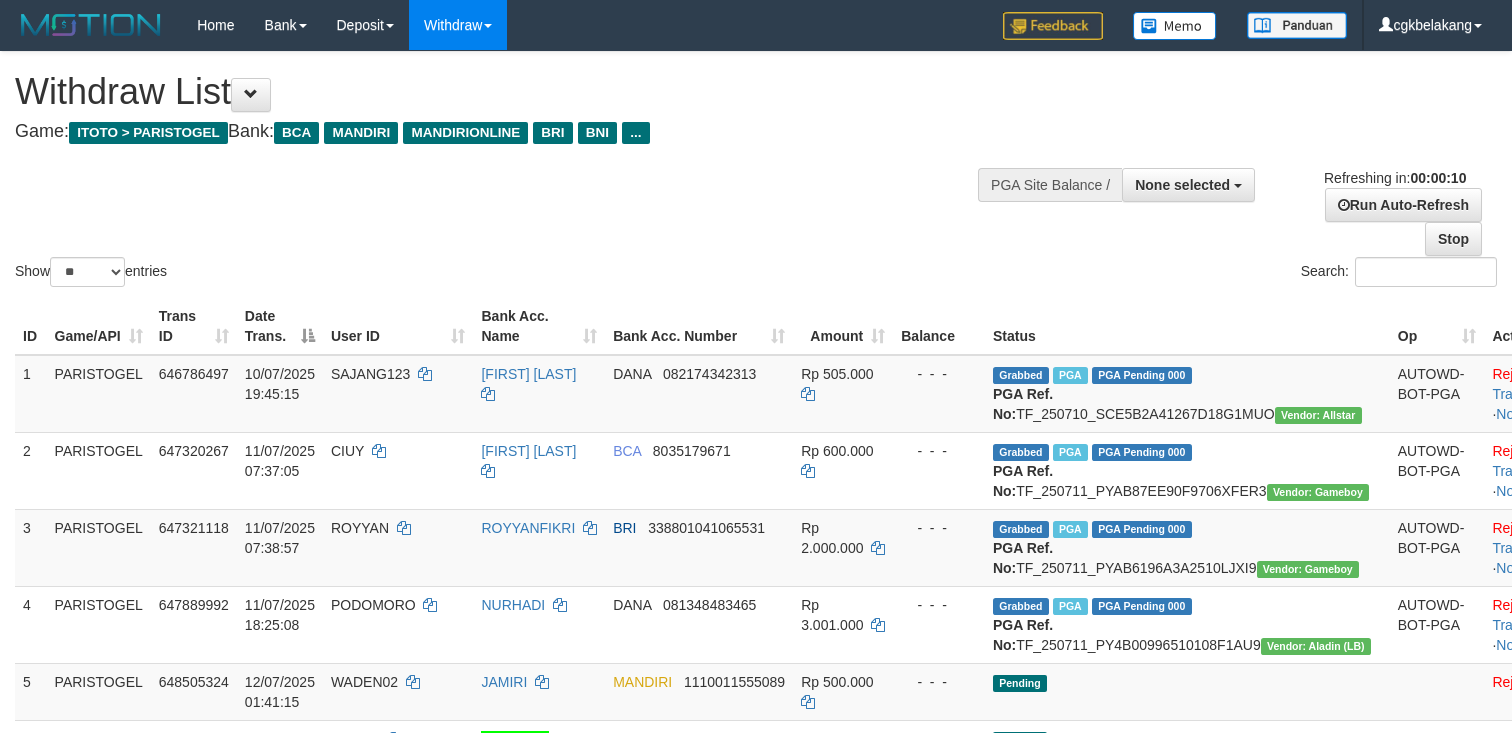 select 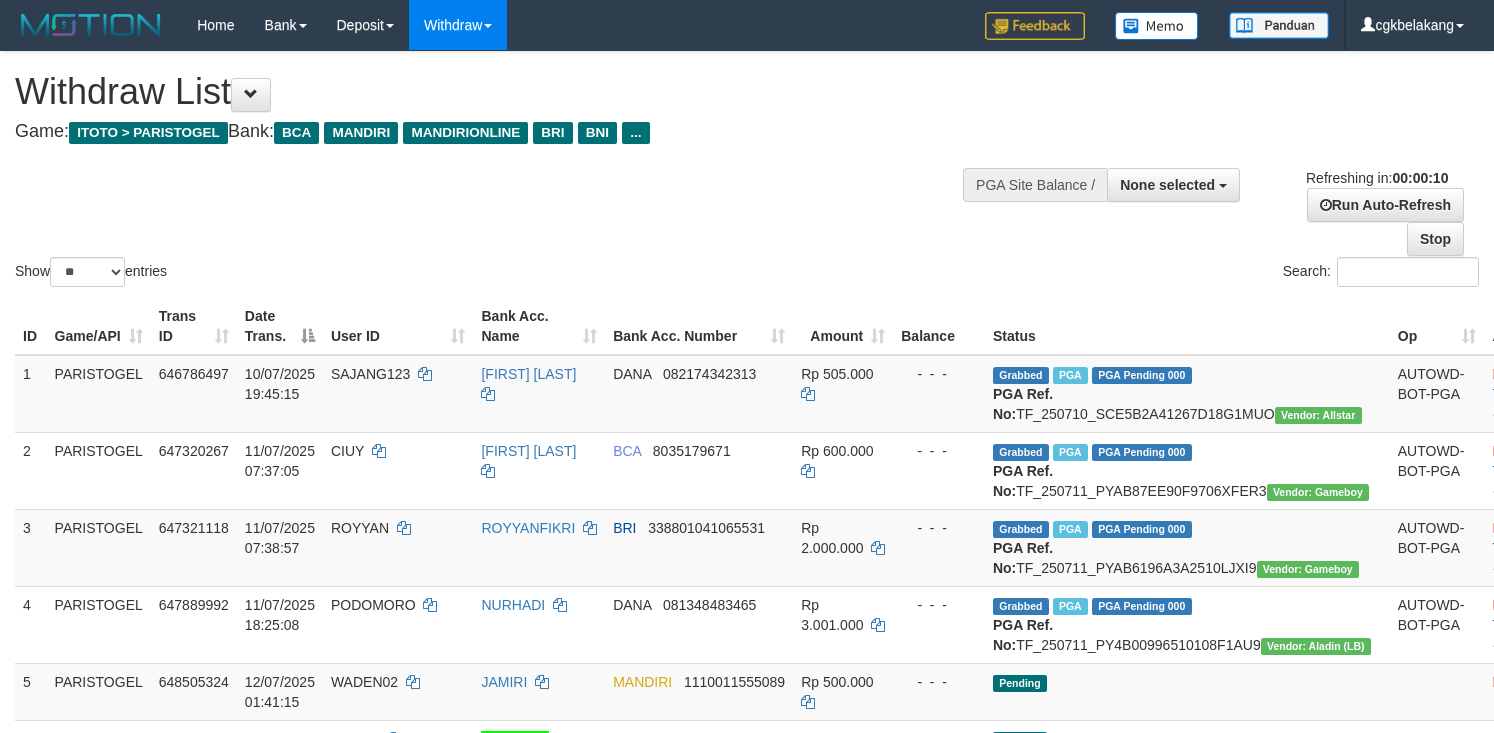 select 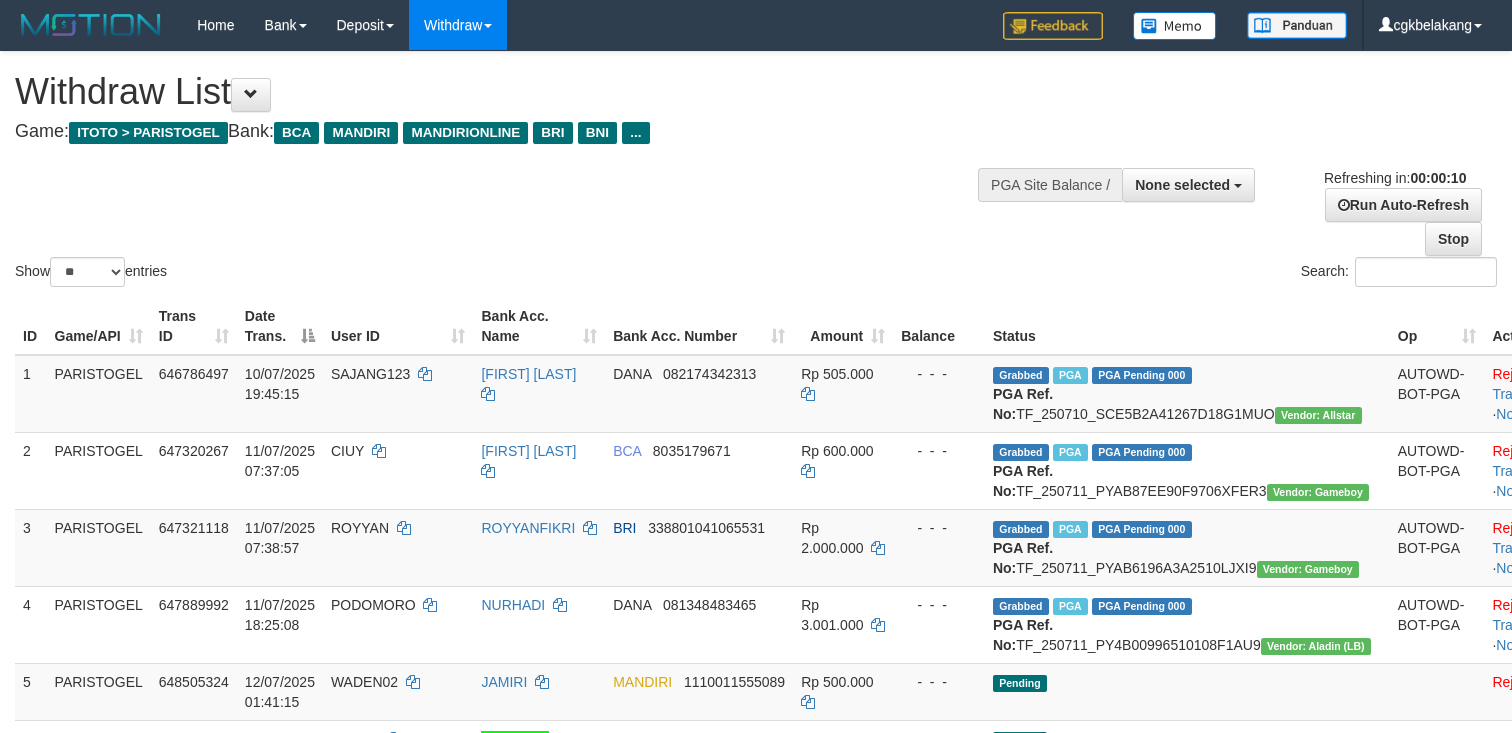 select 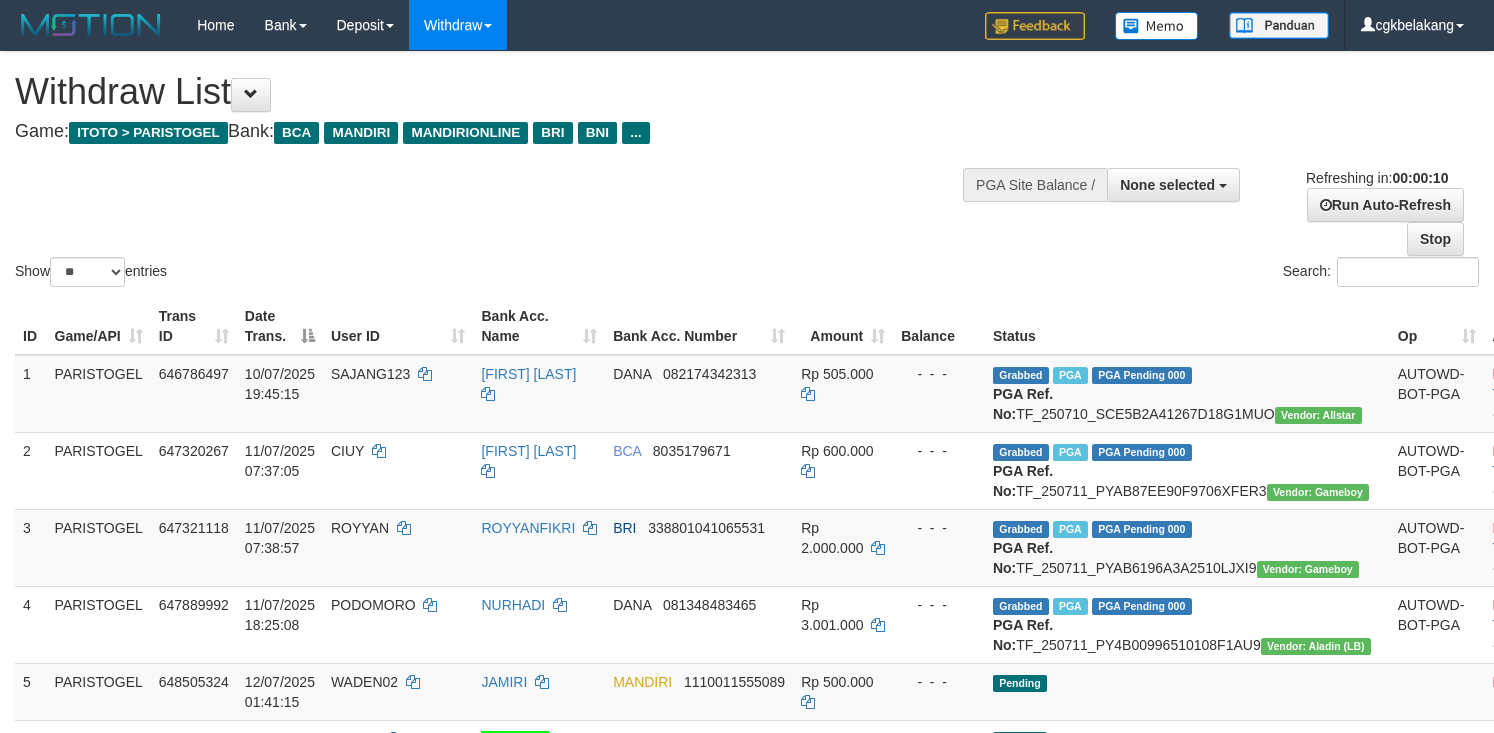 select 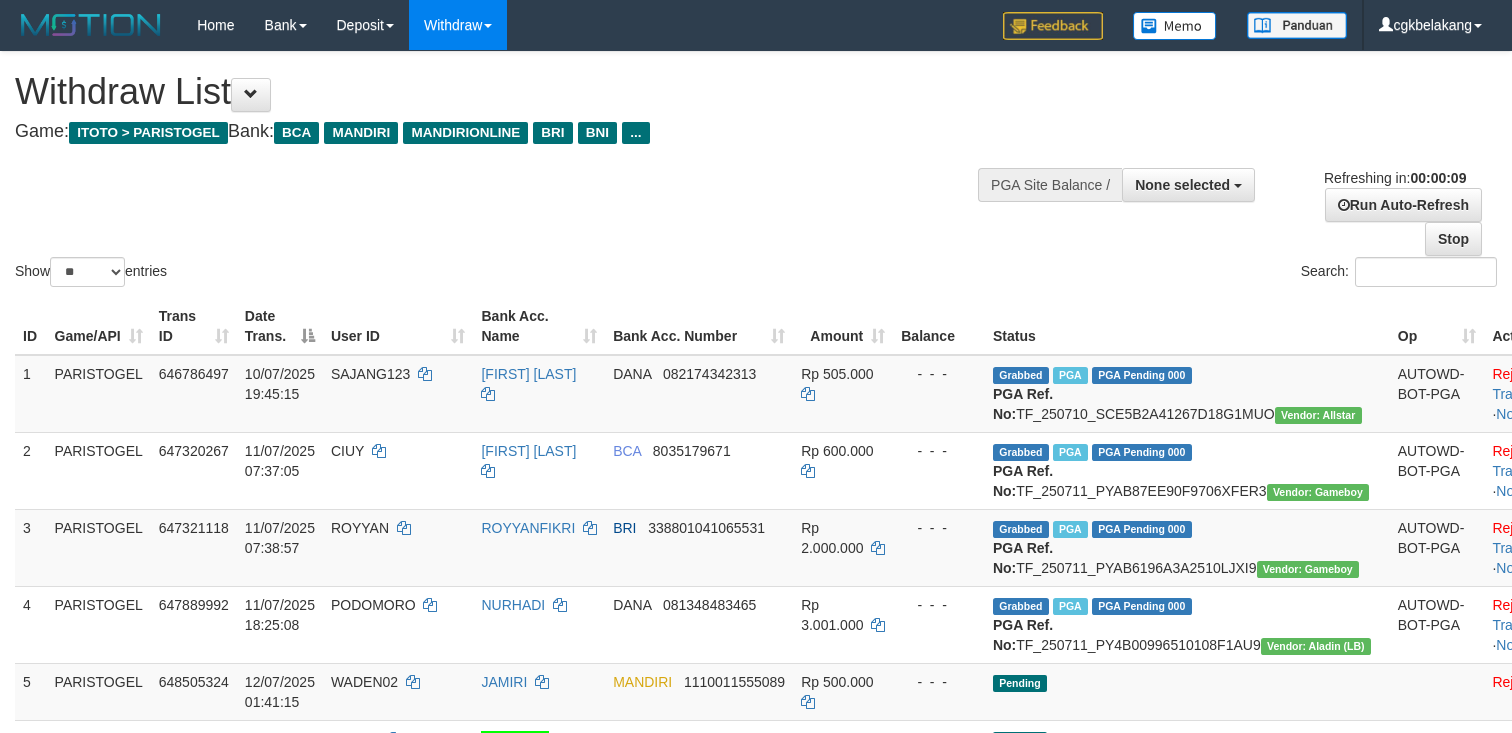 select 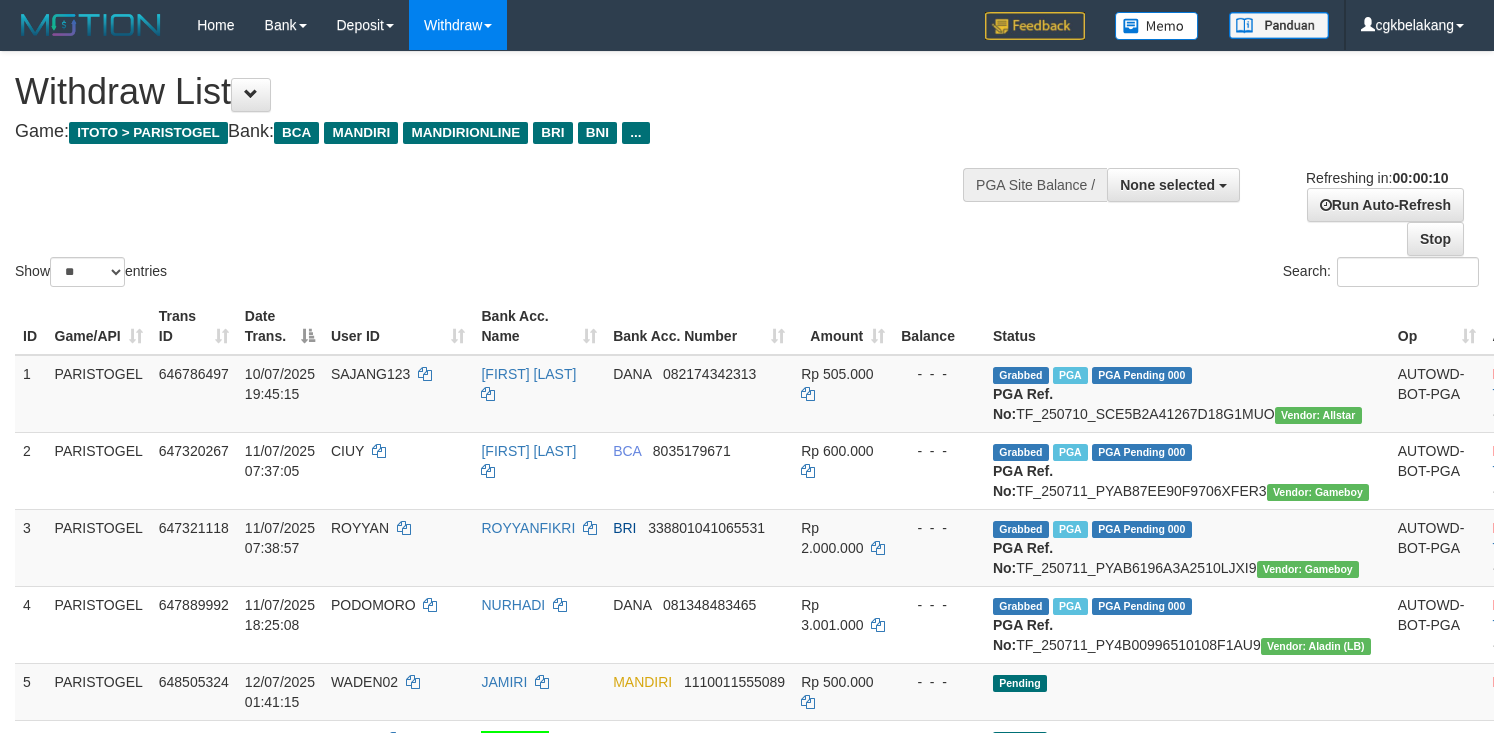 select 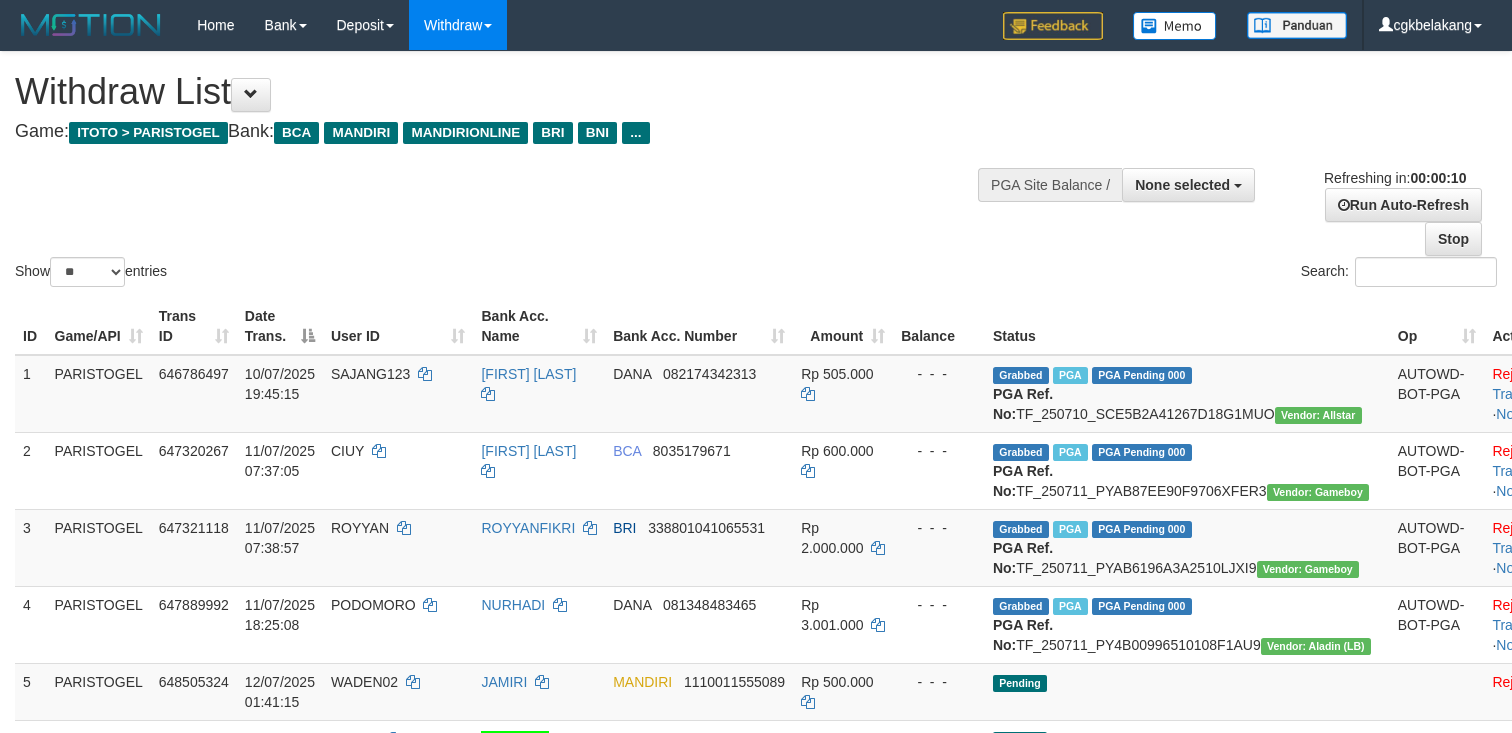 select 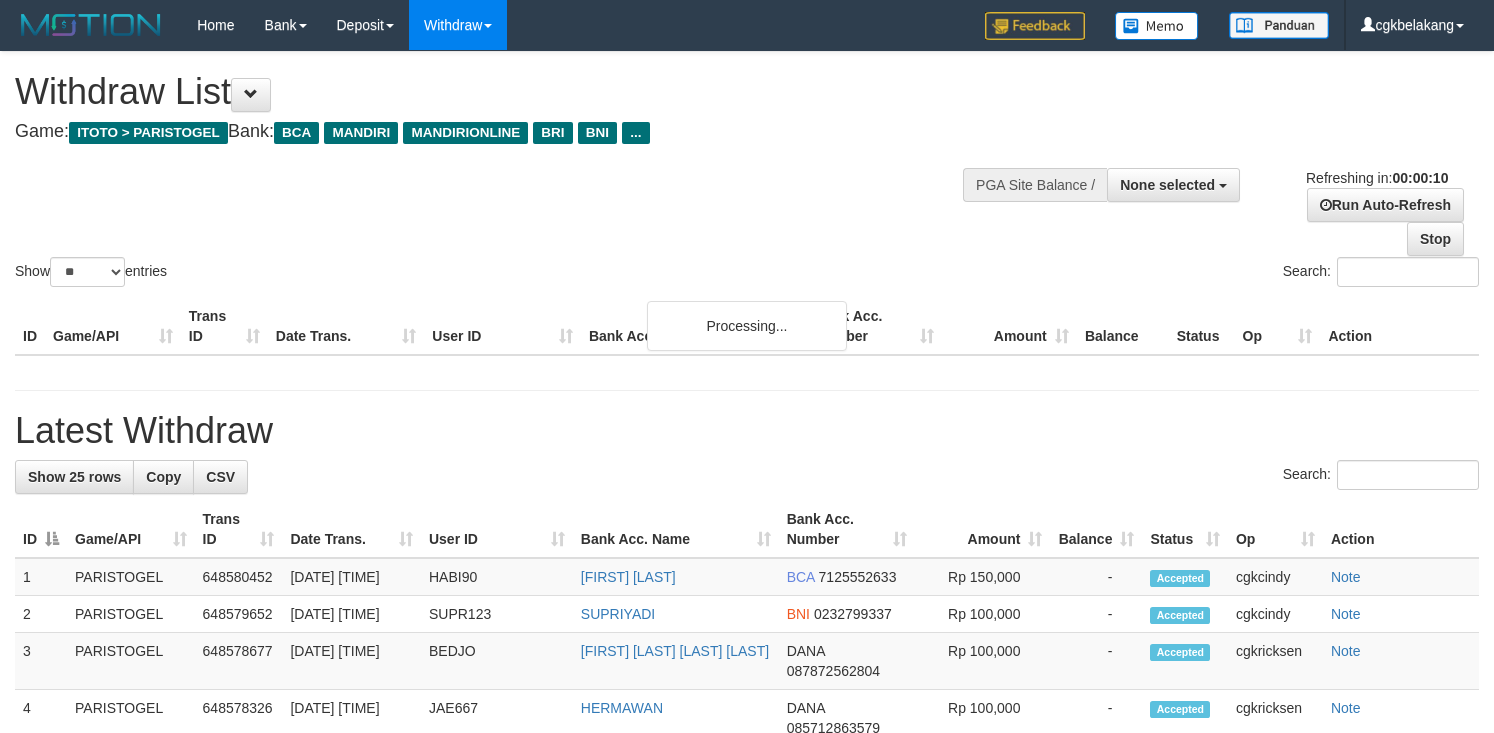 select 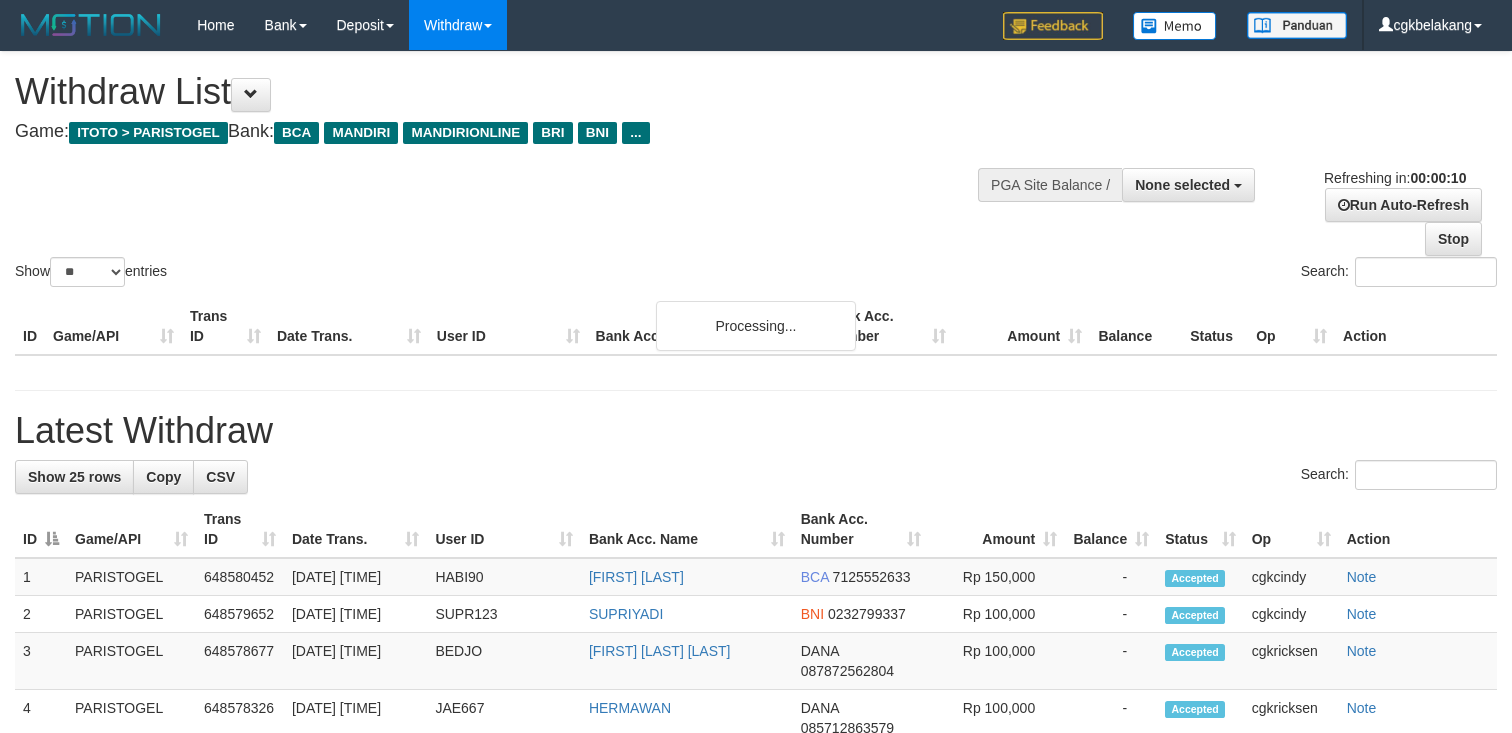 select 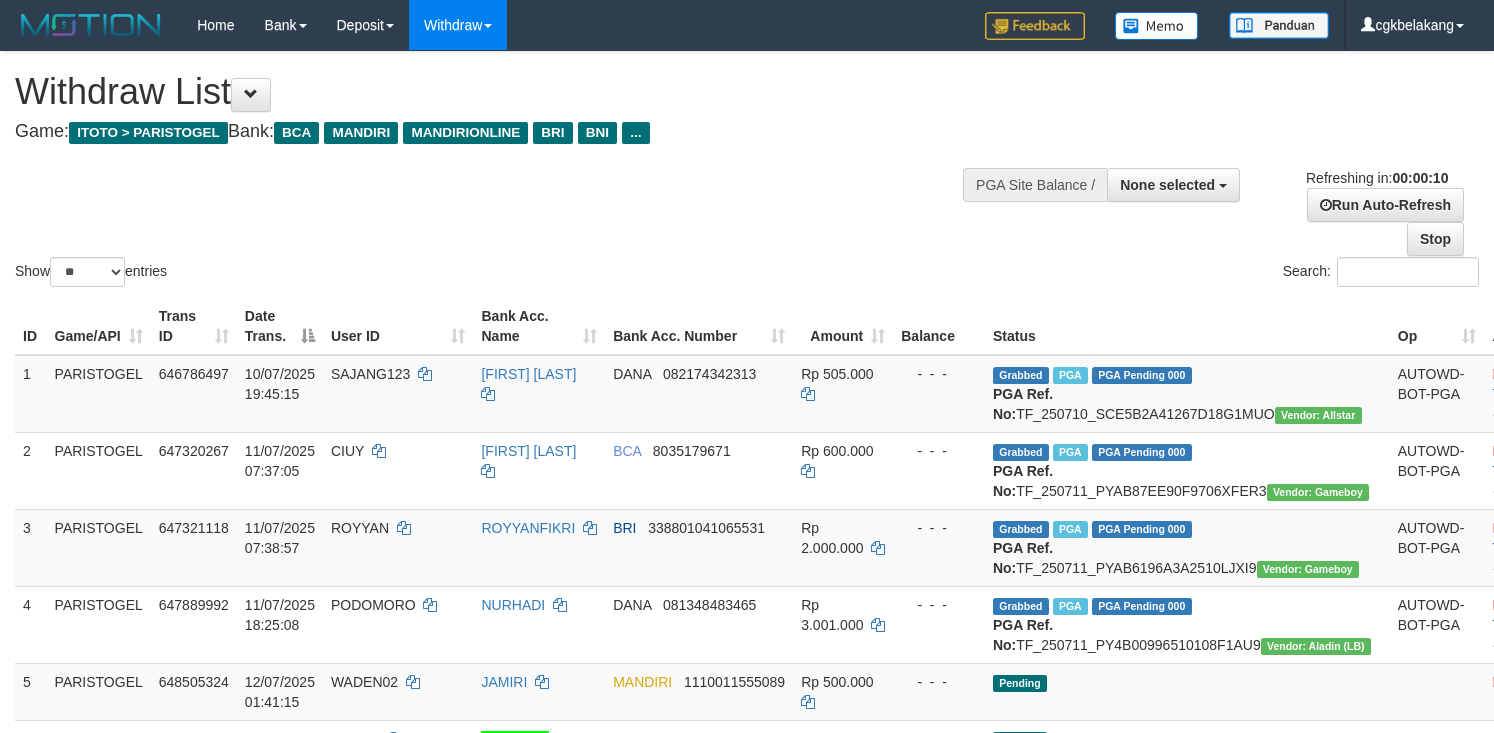 select 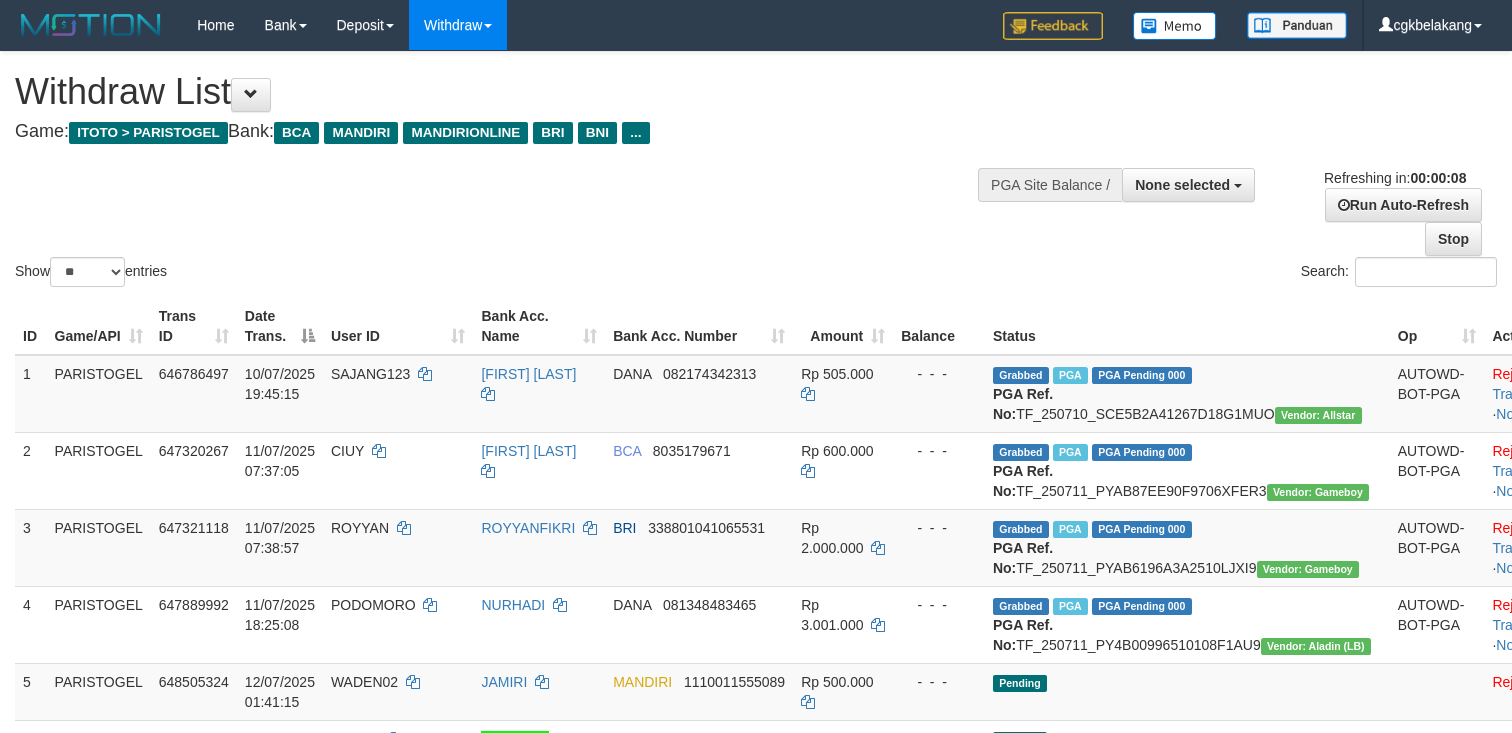 select 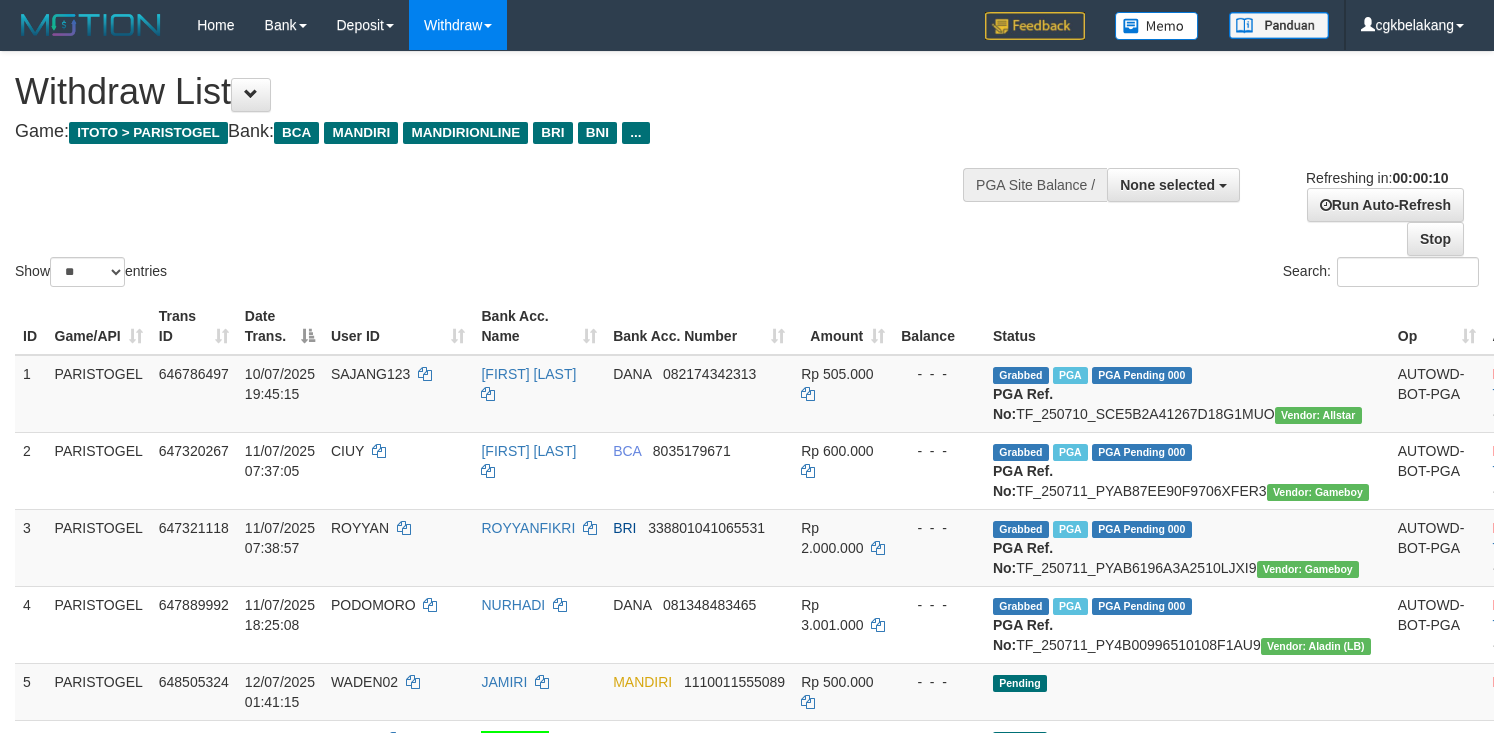 select 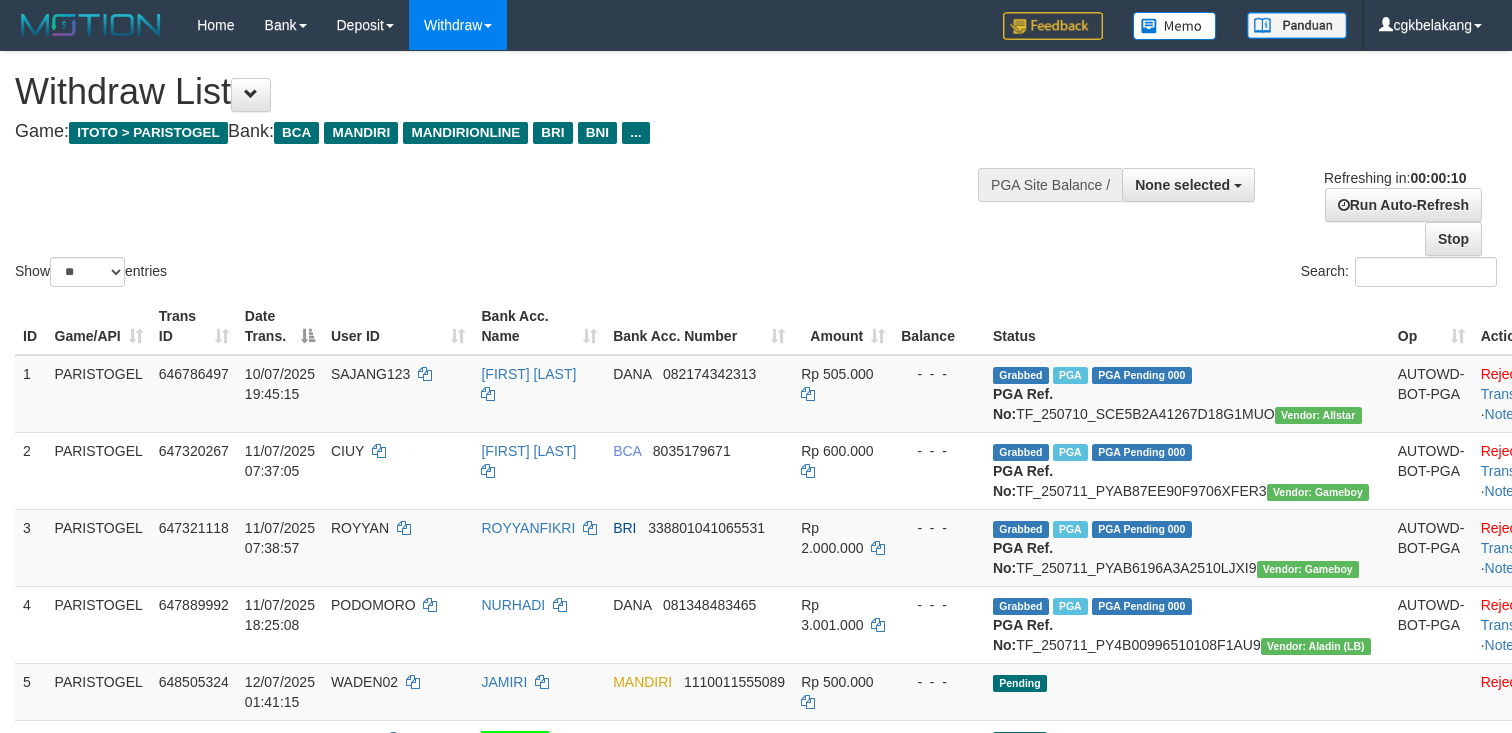 select 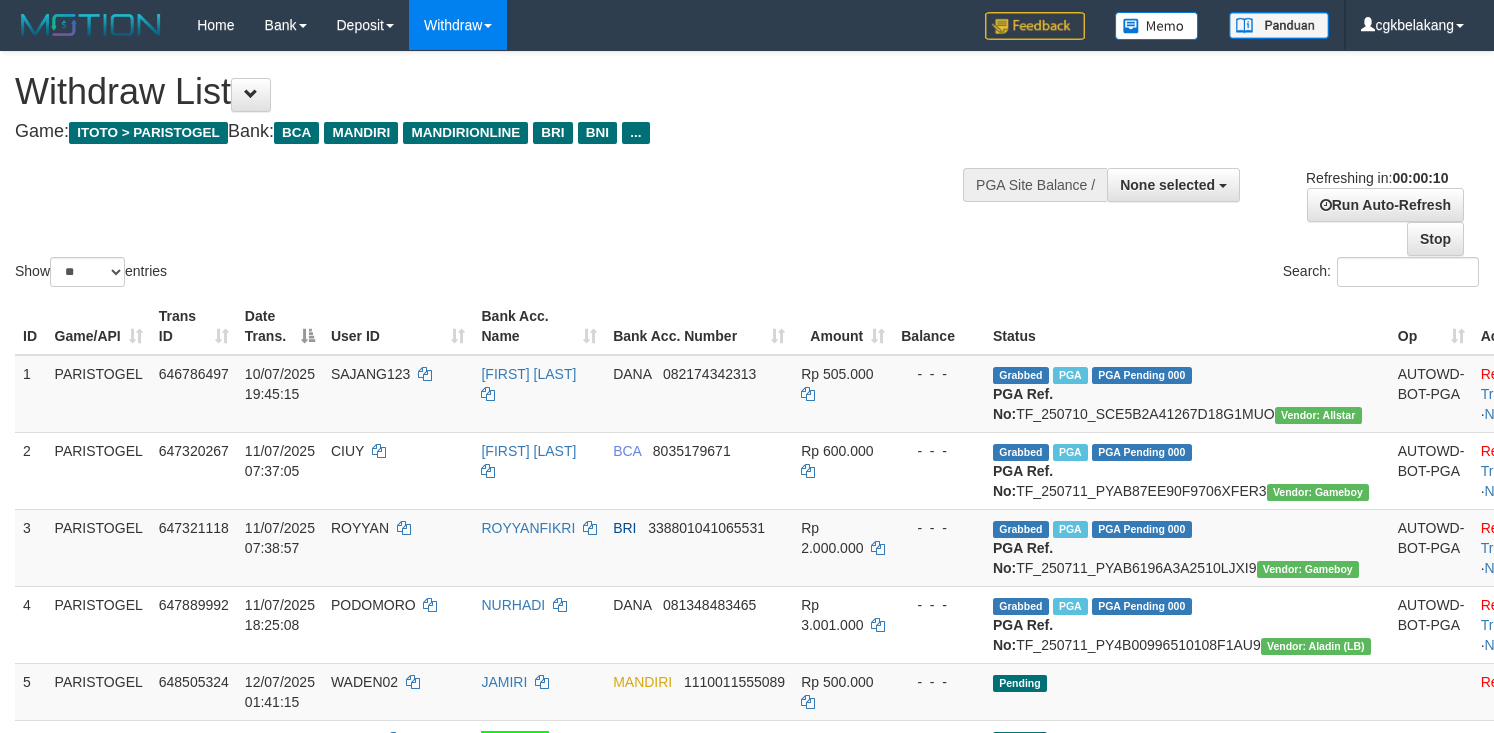 select 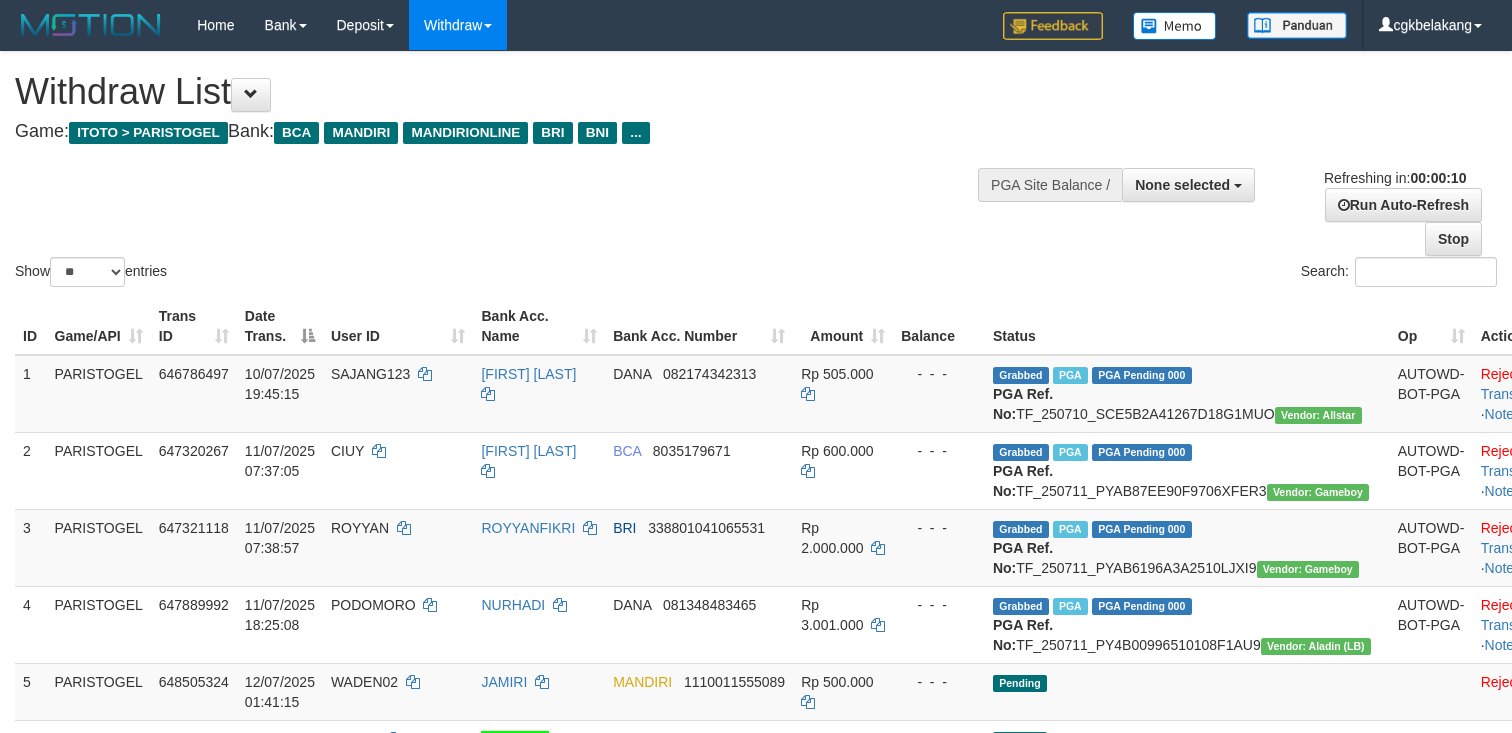 select 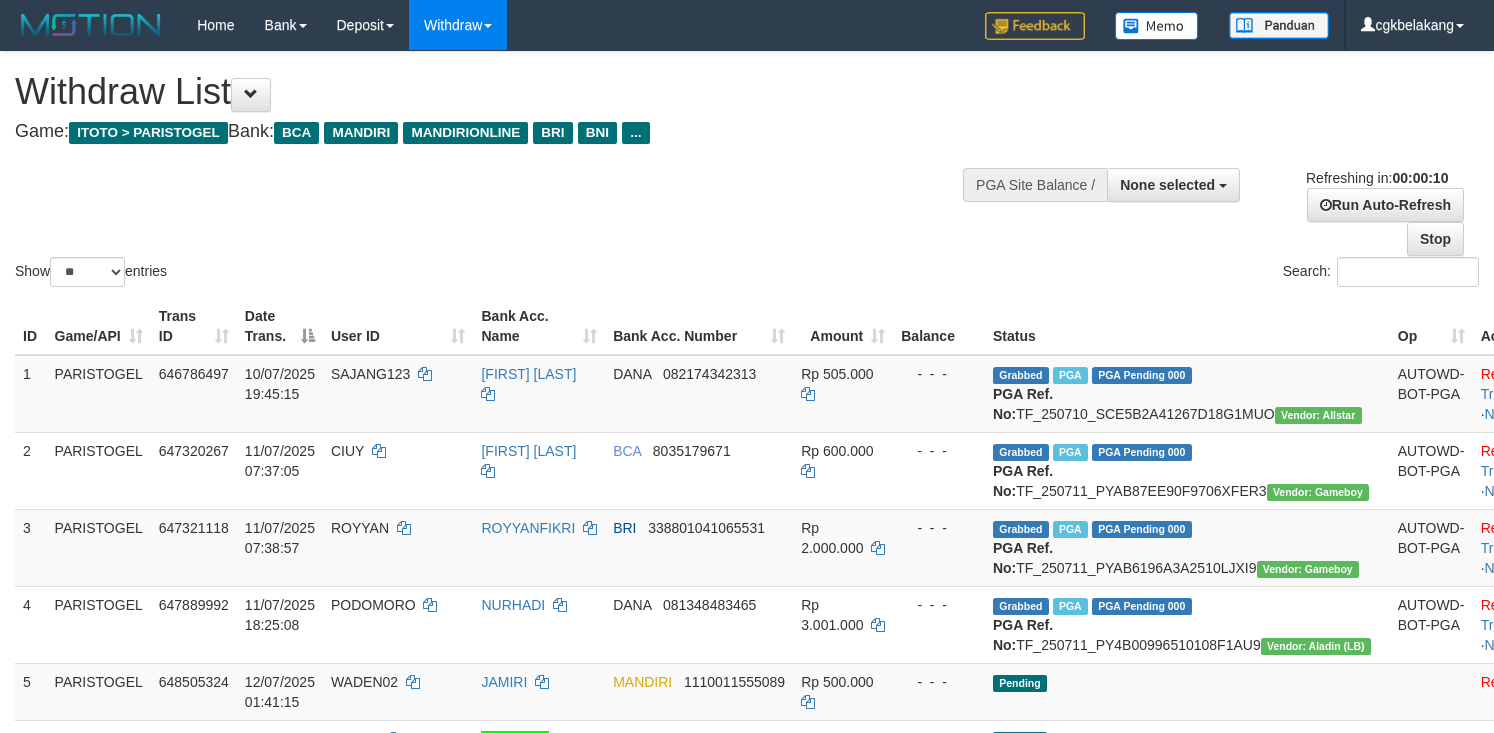 select 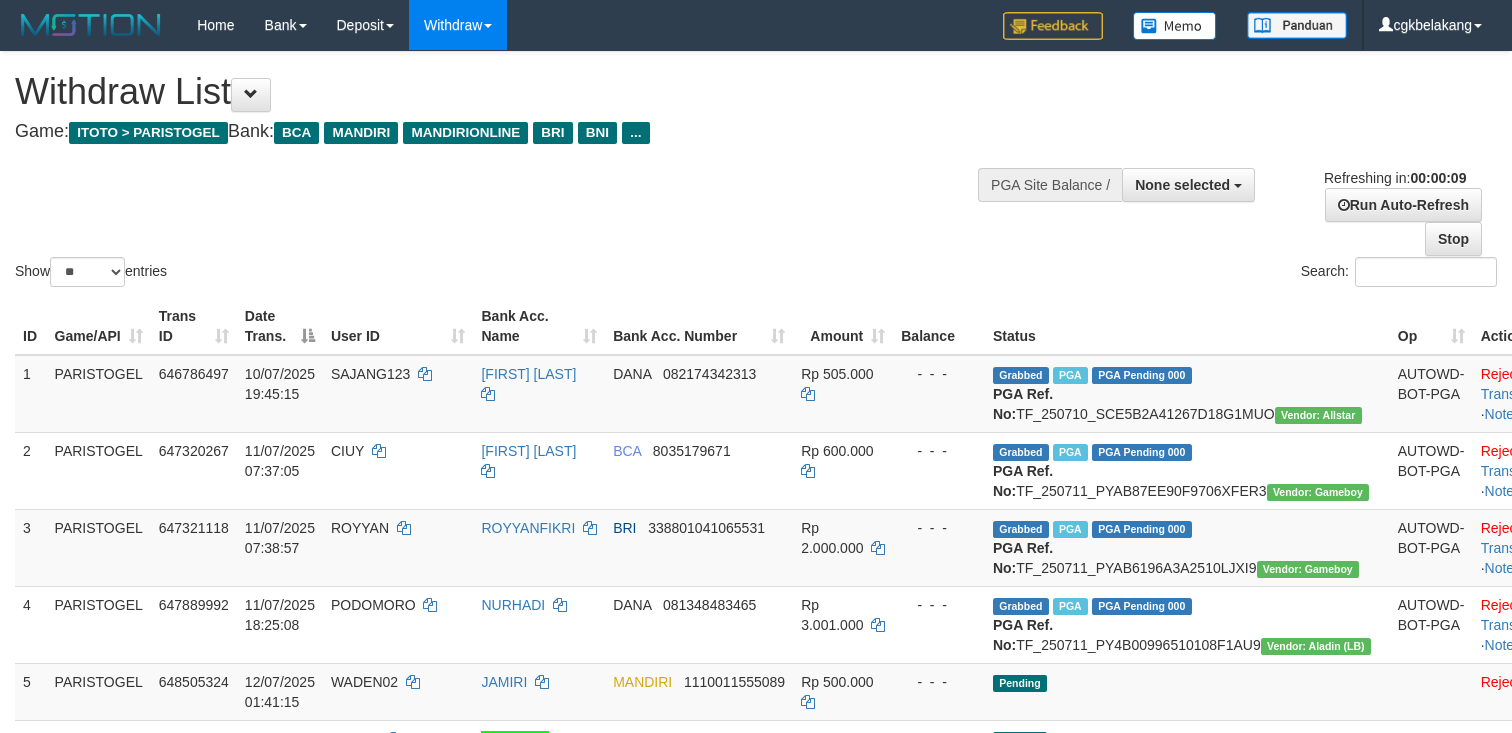 select 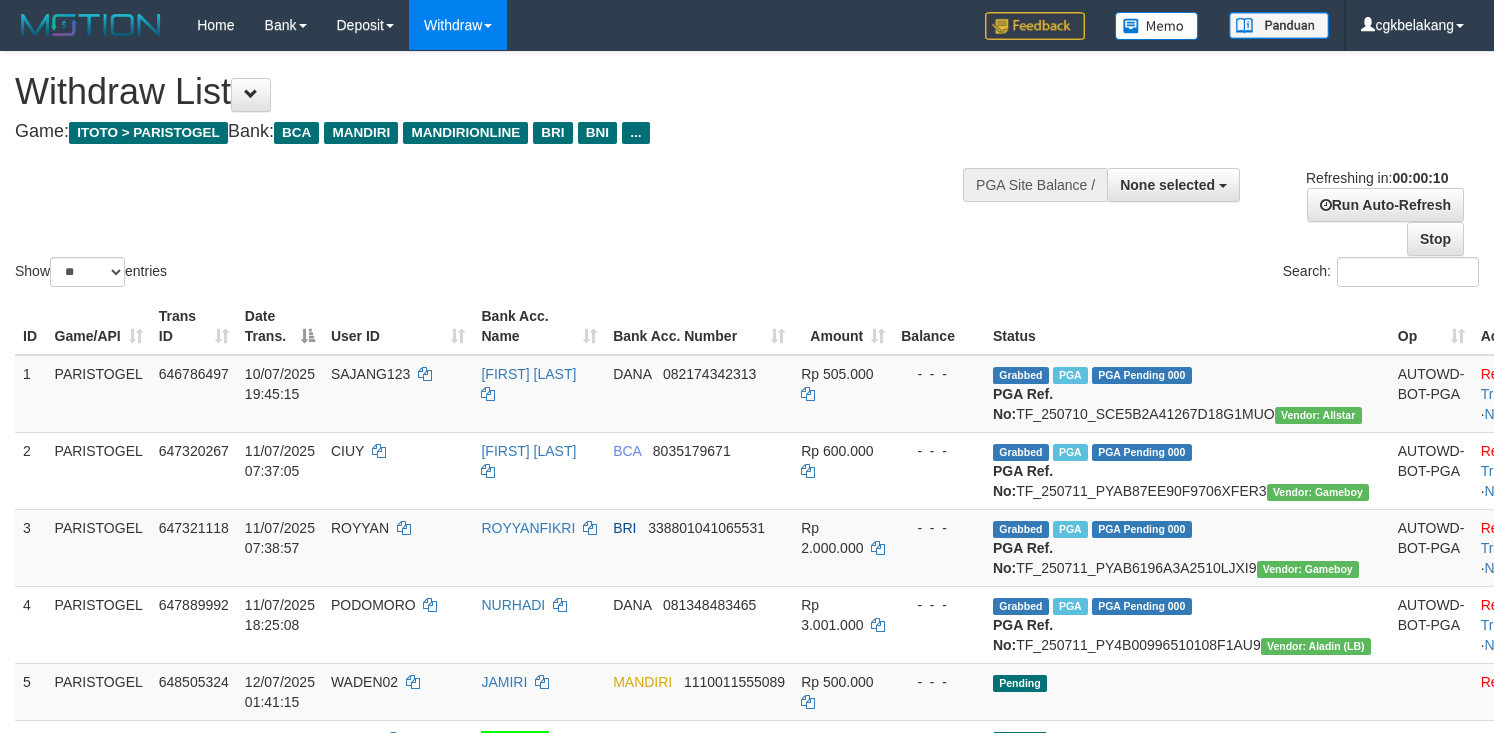 select 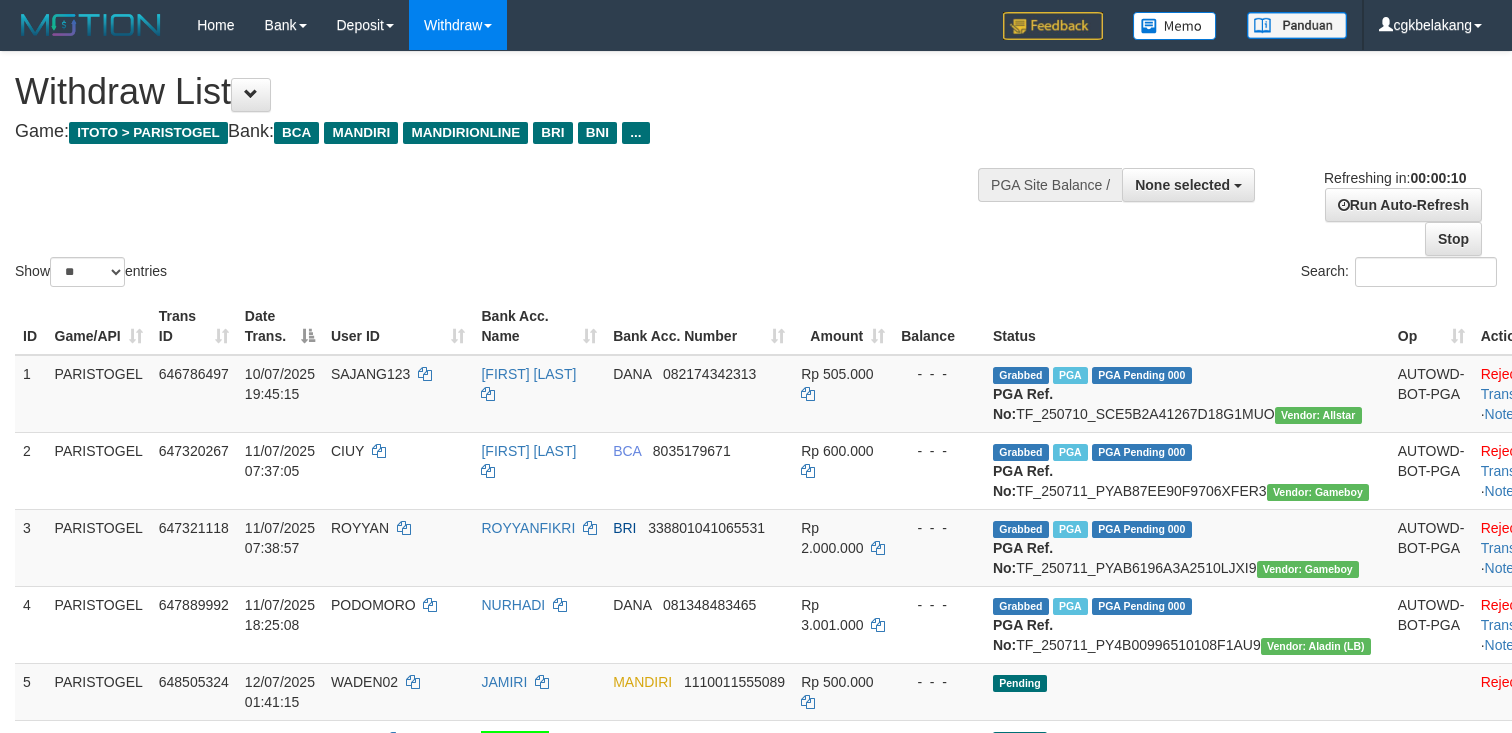 select 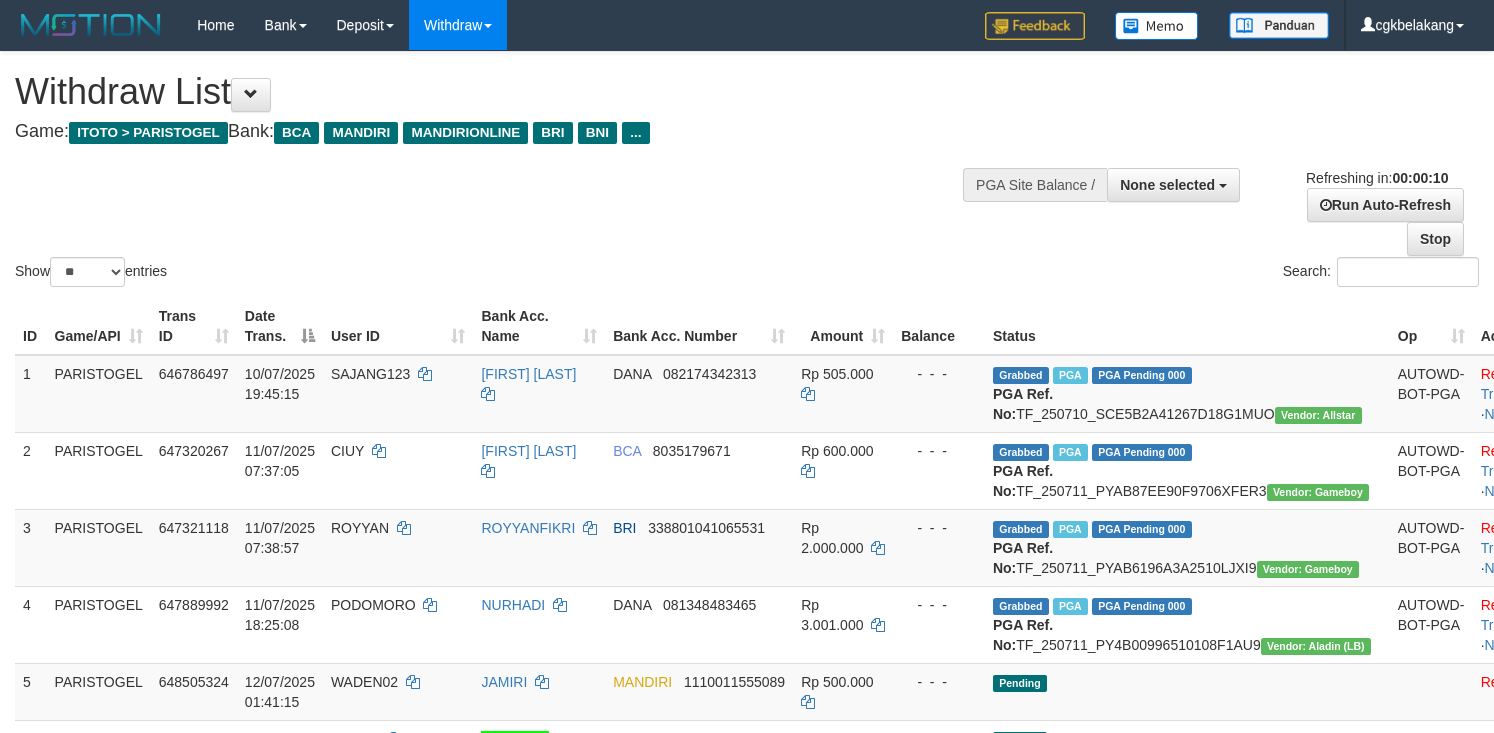 select 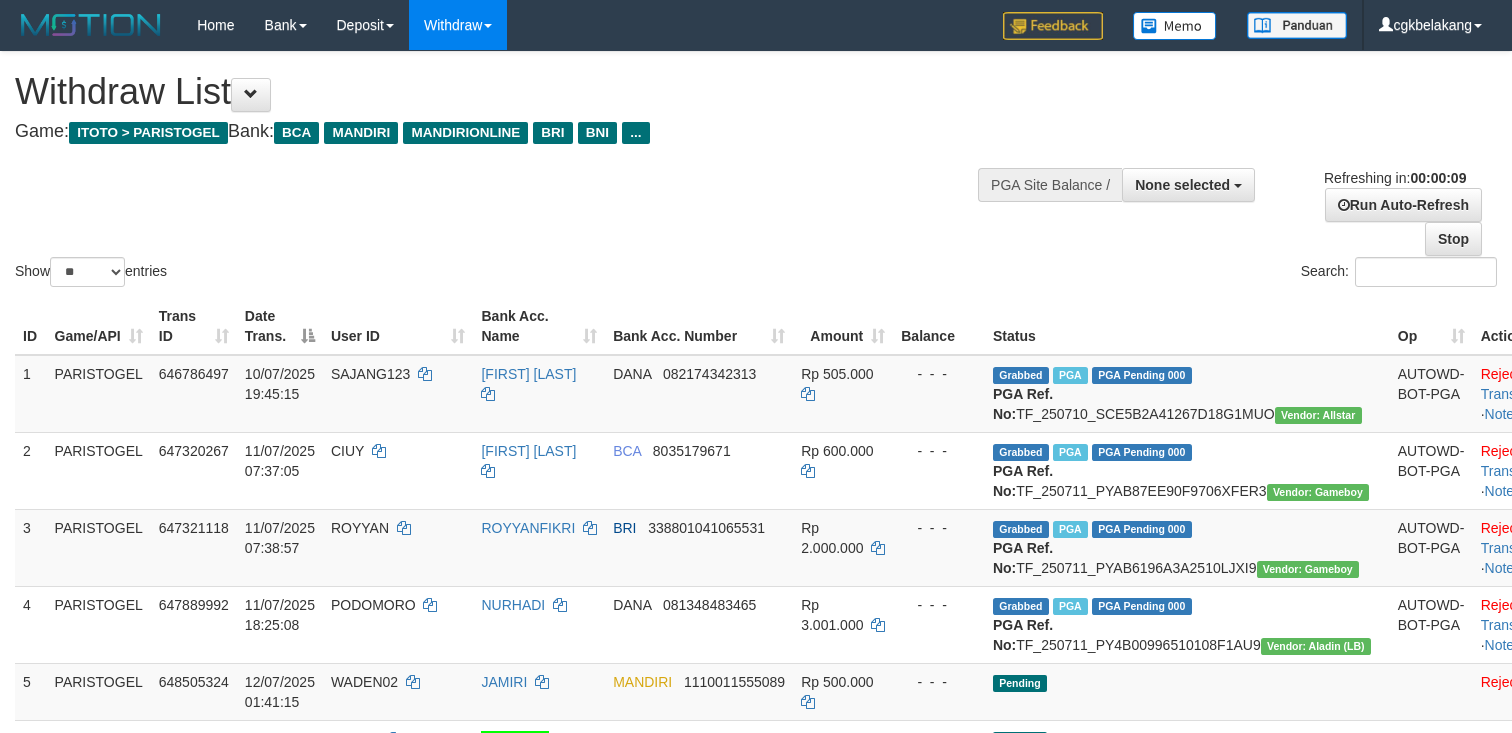 select 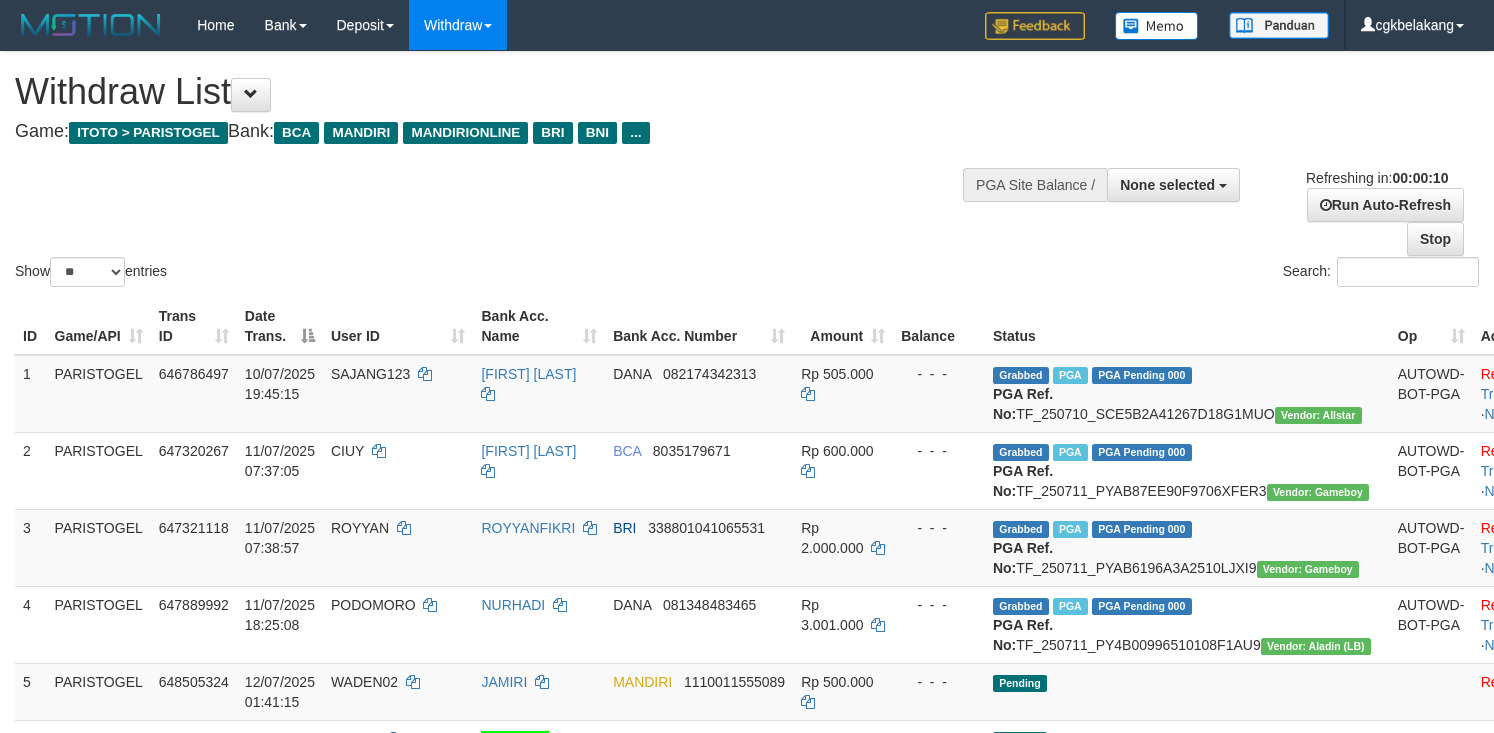 select 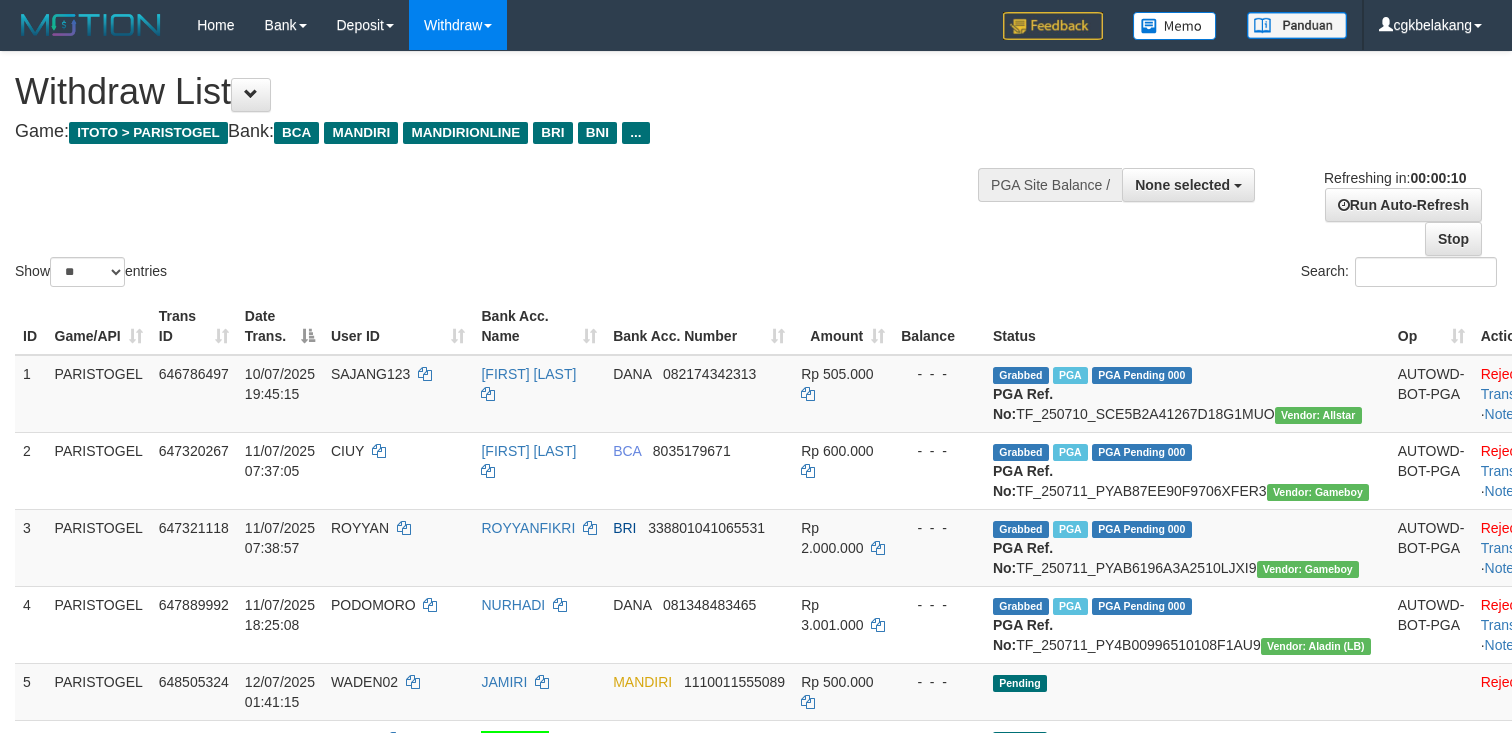 select 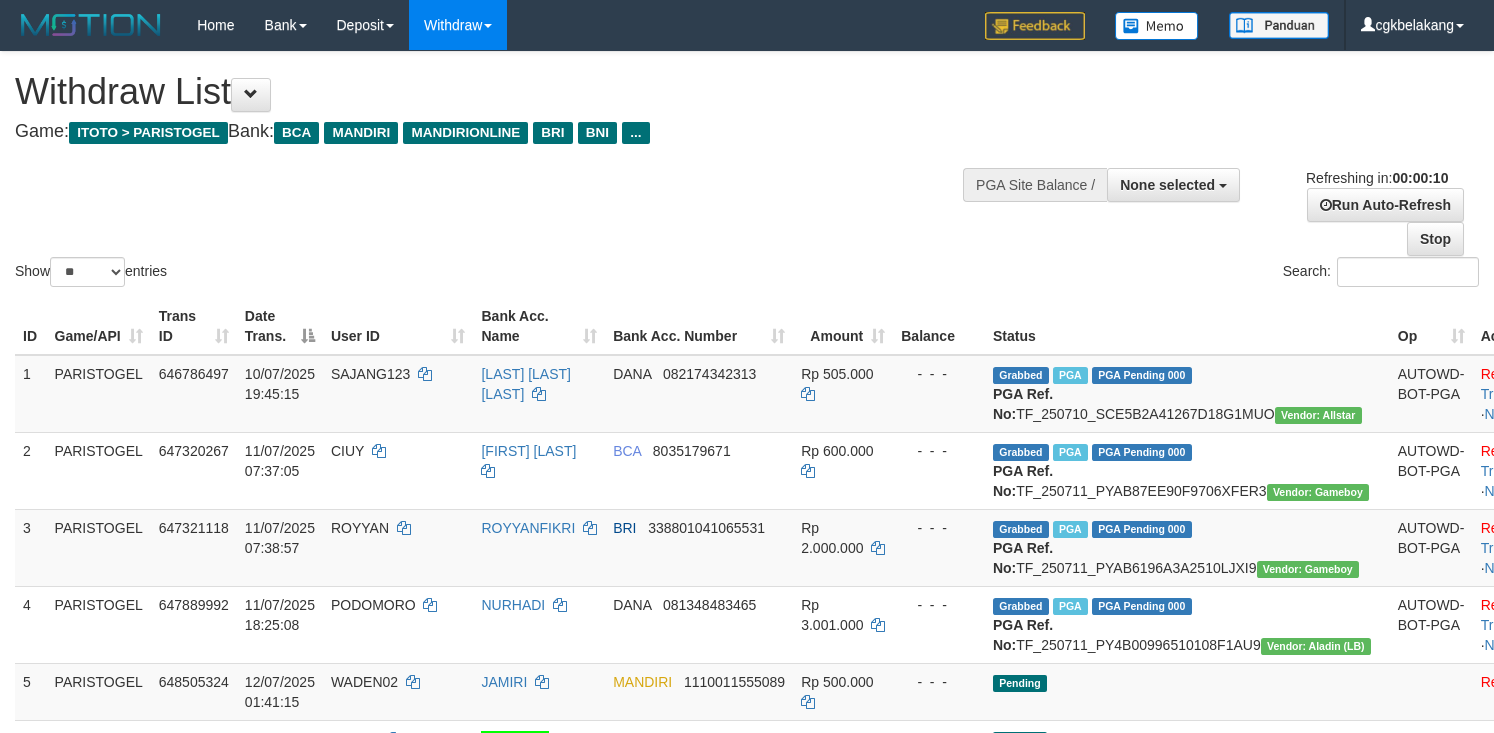 select 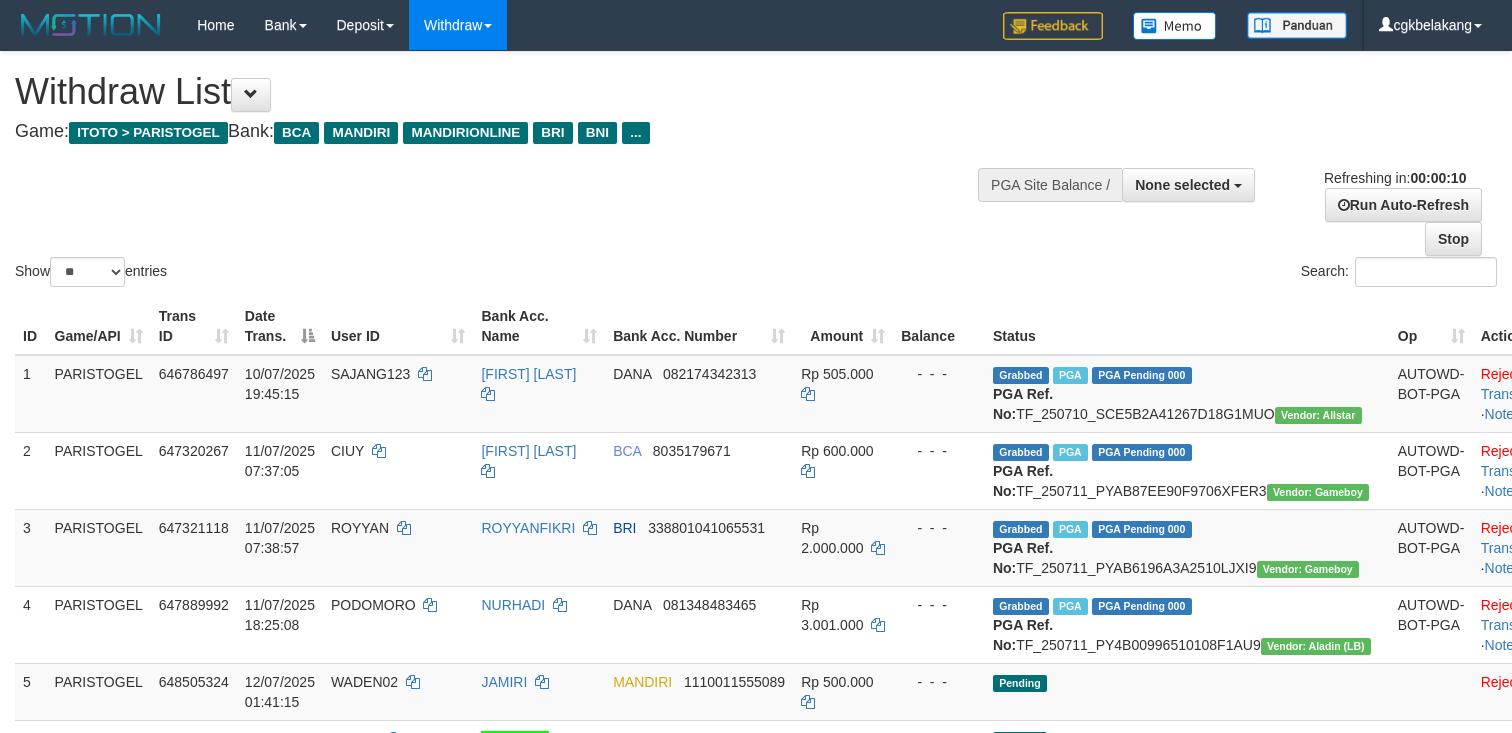 select 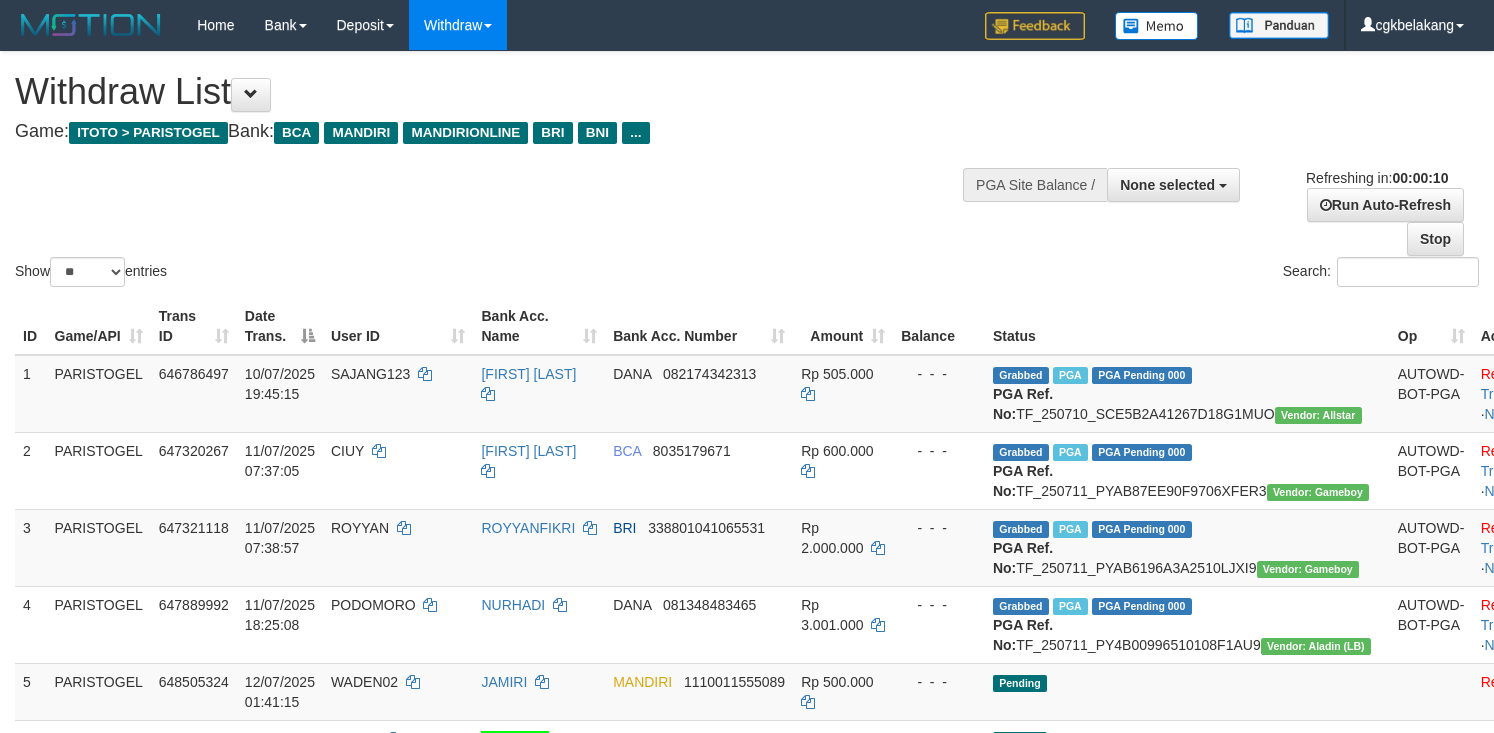 select 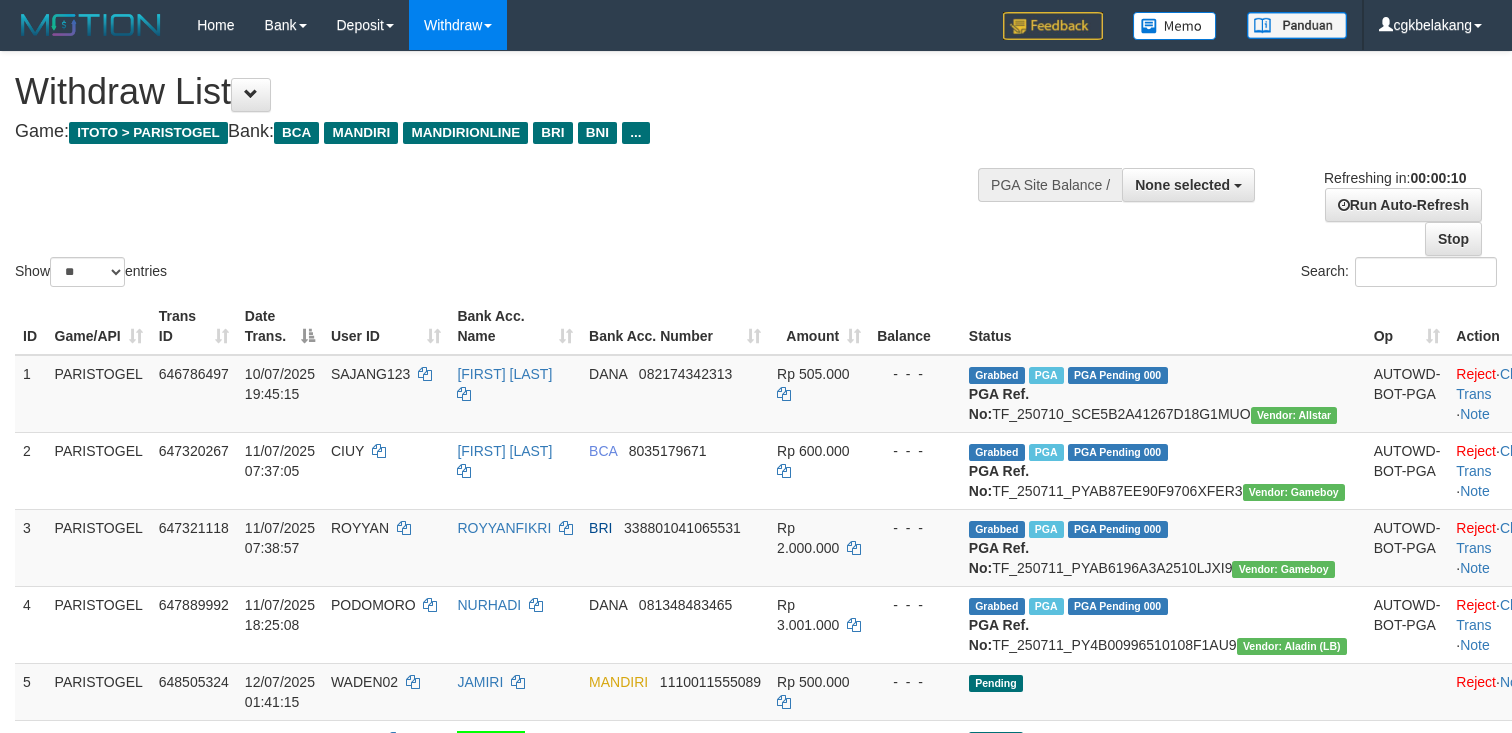 select 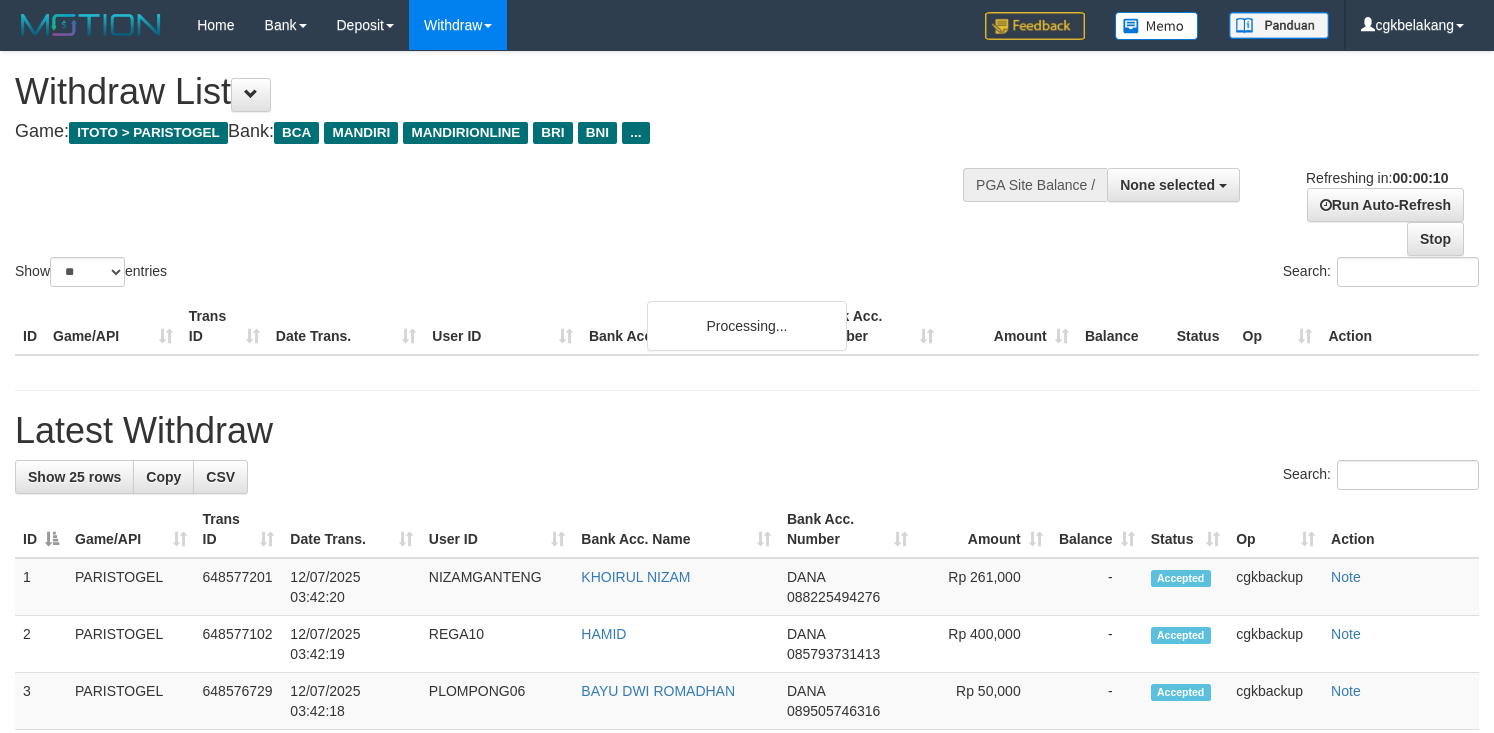 select 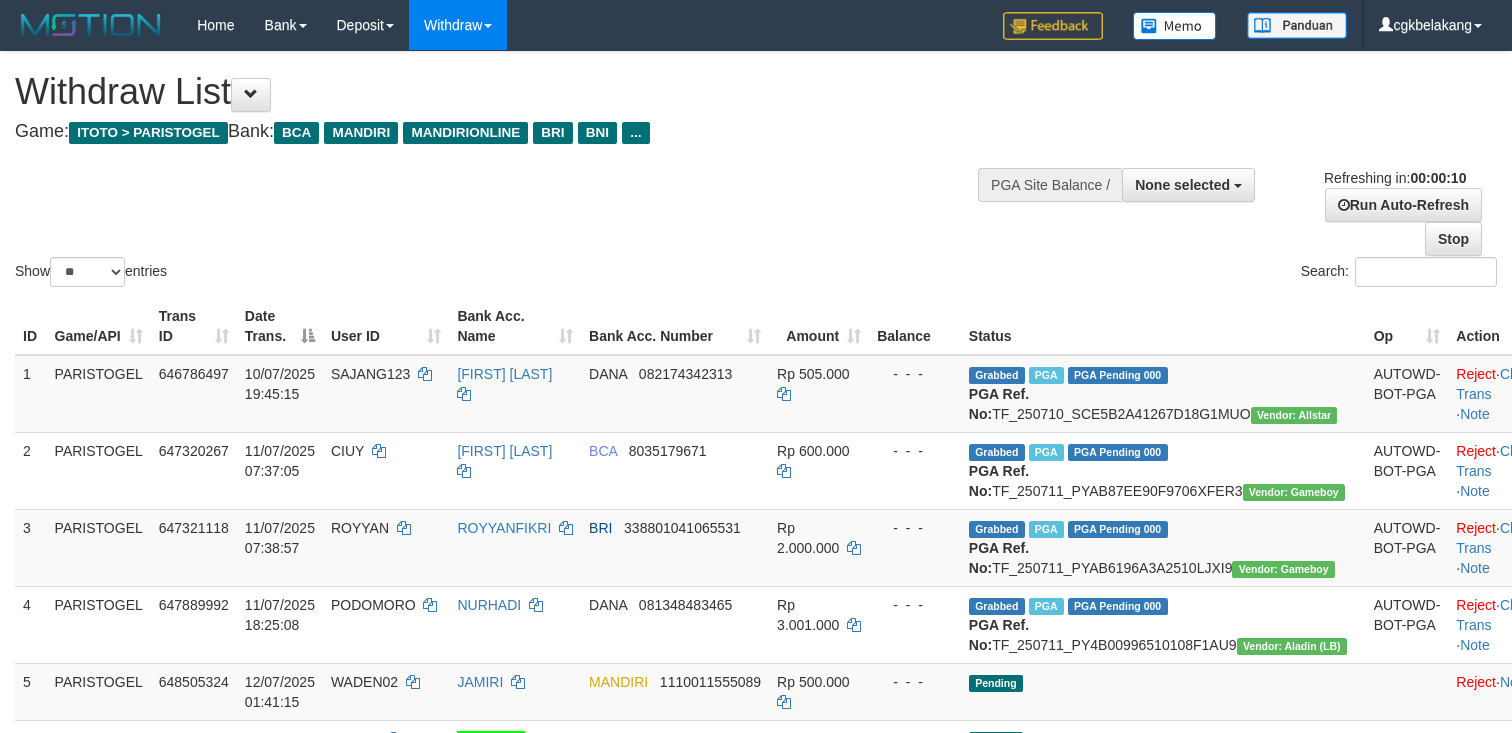 select 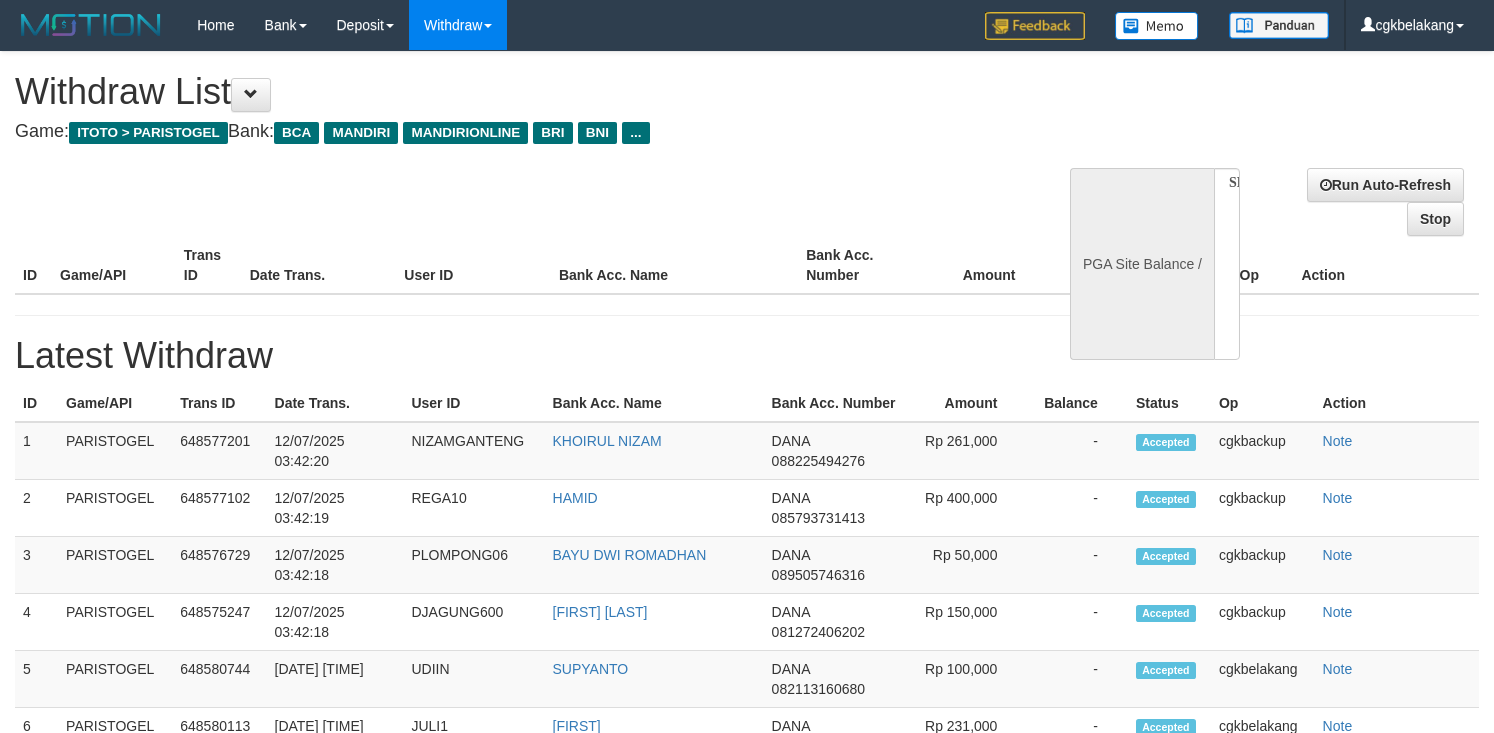 select 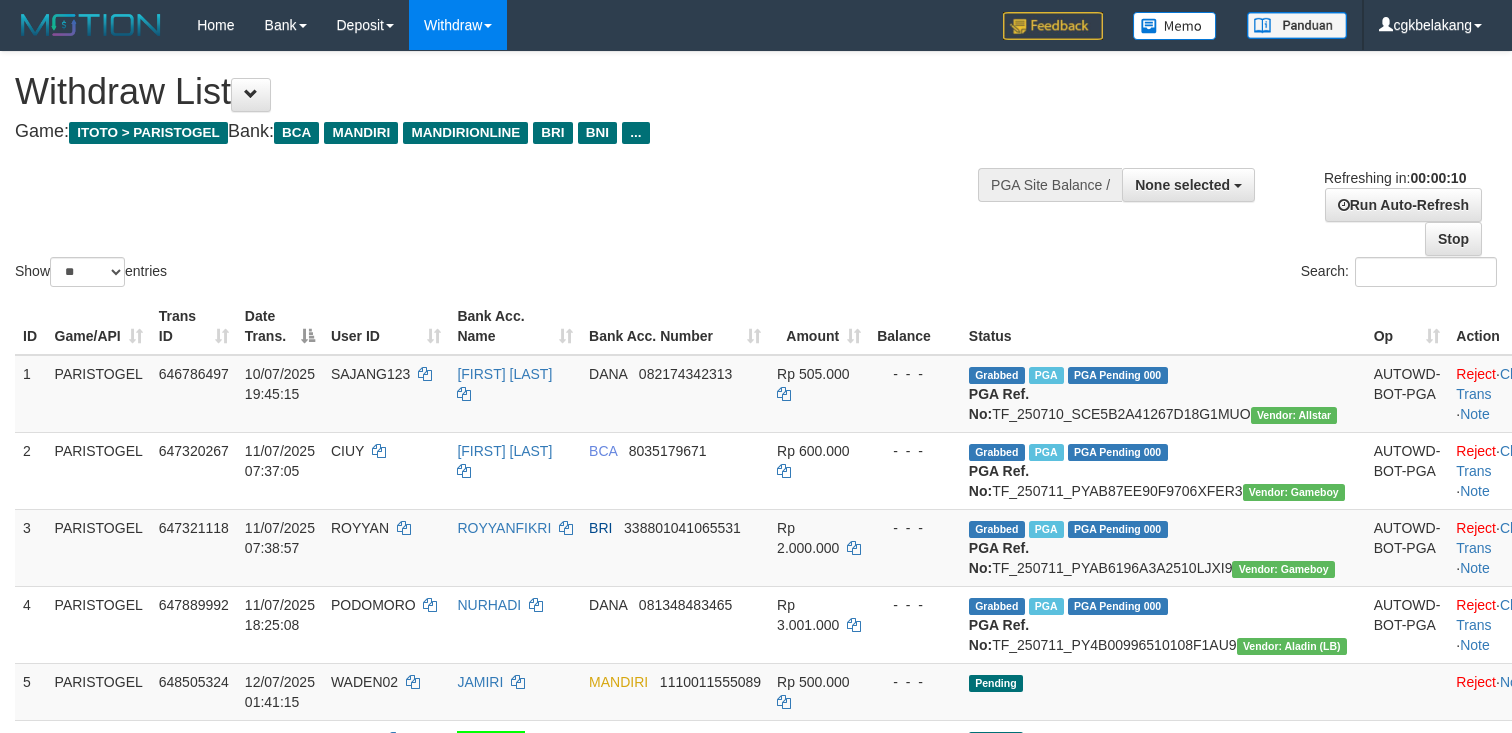 select 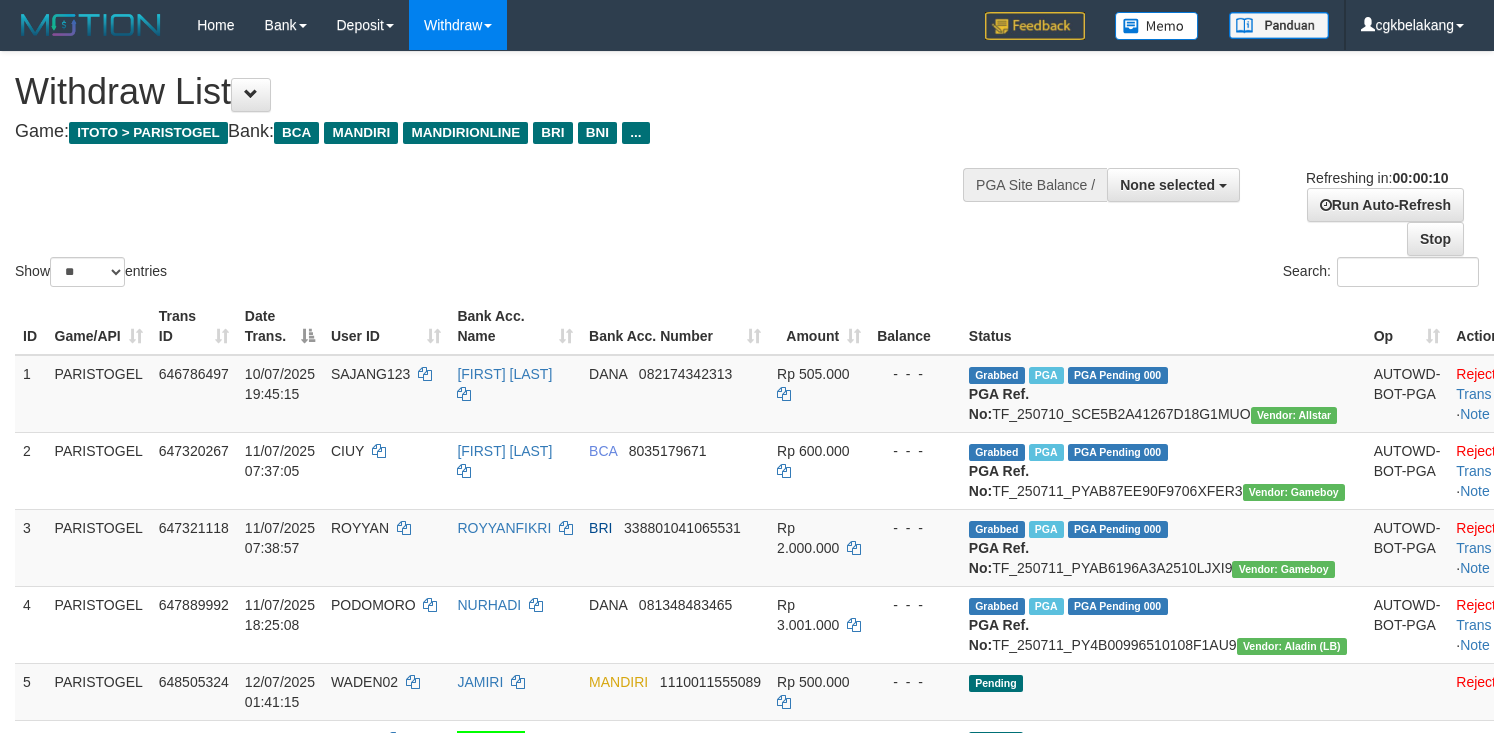 select 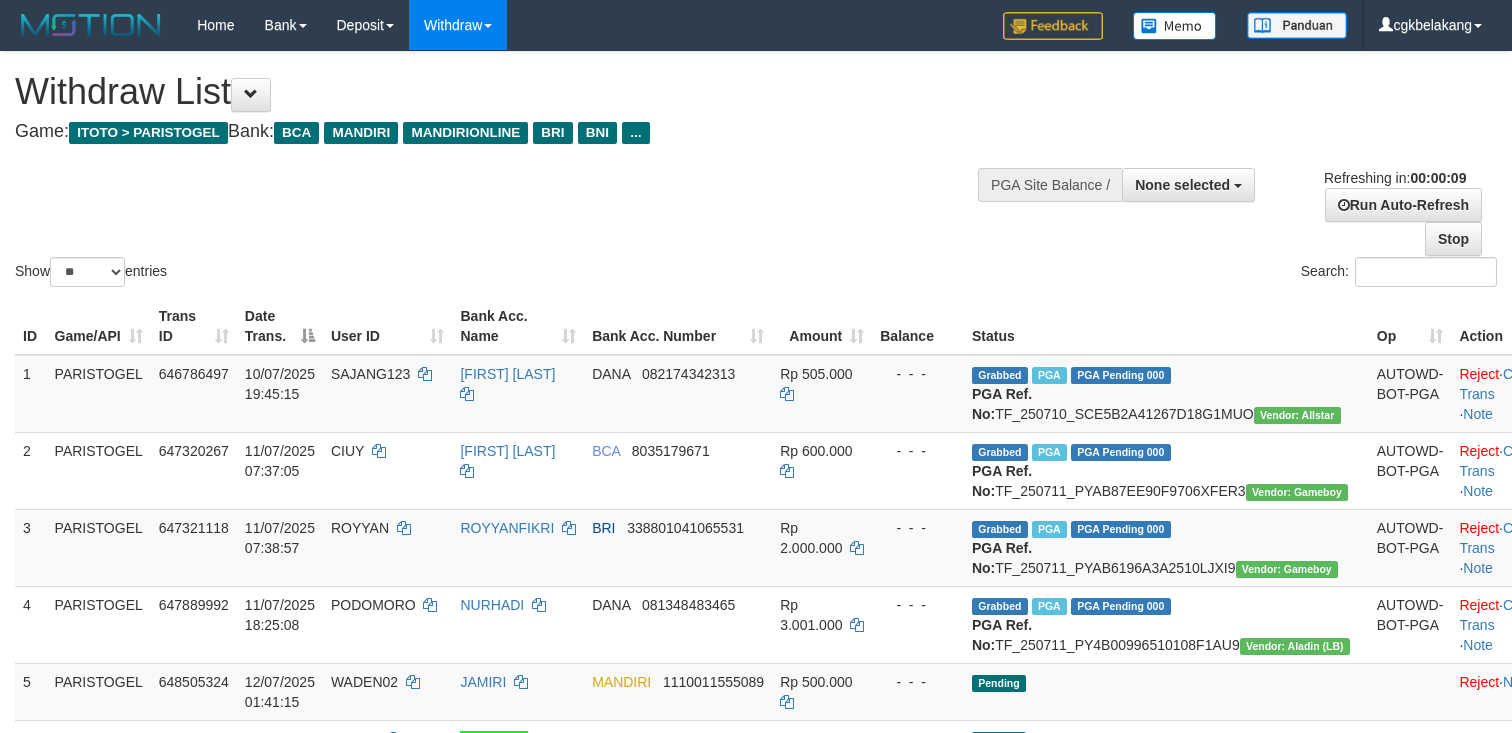 select 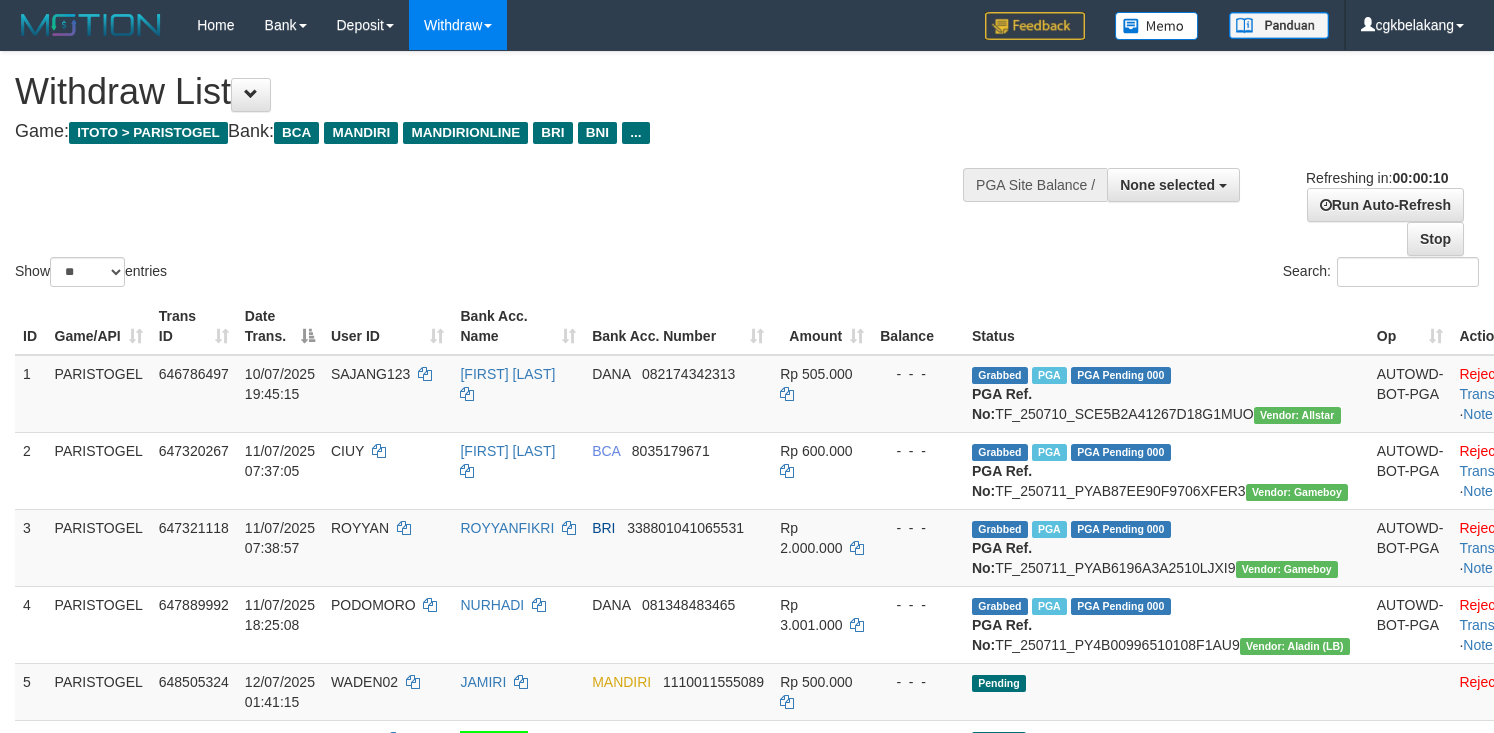 select 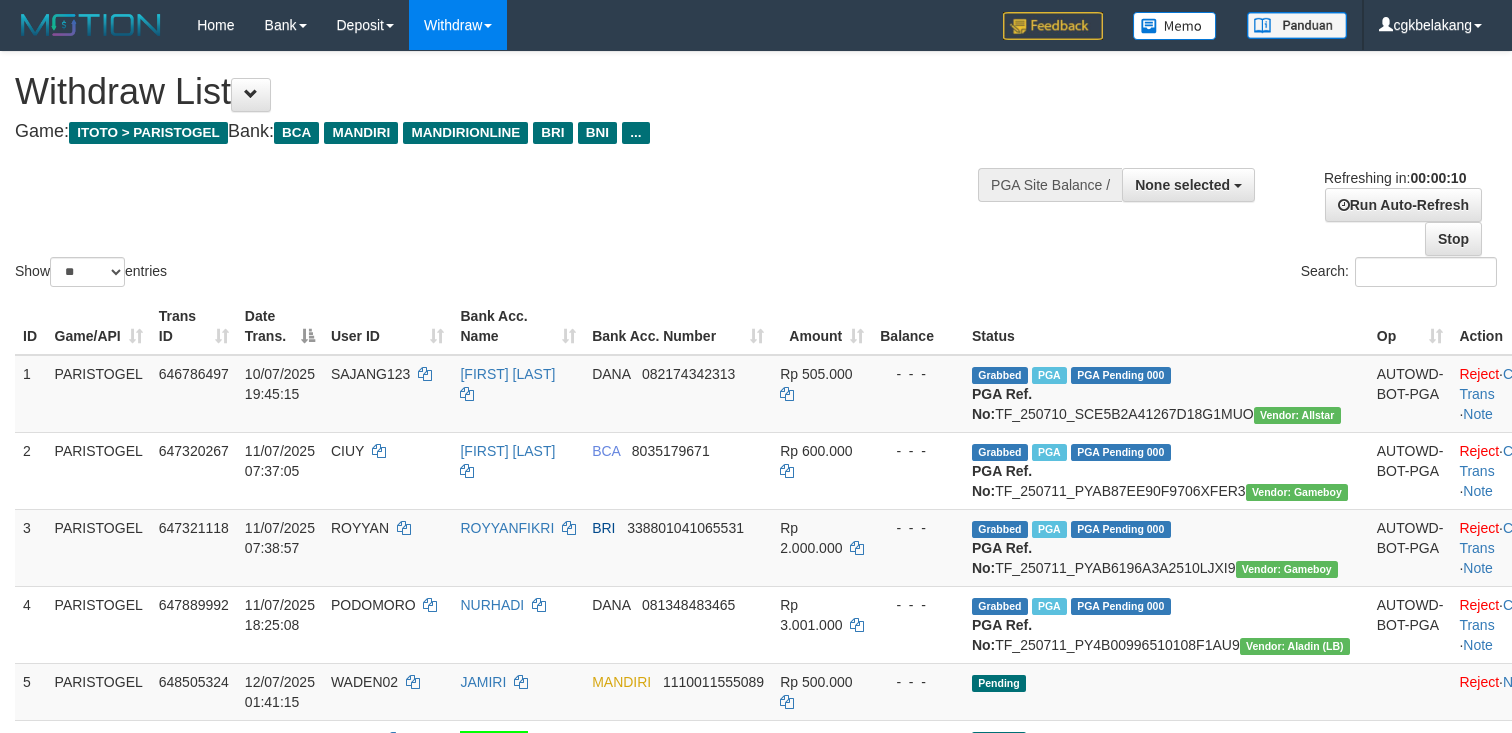 select 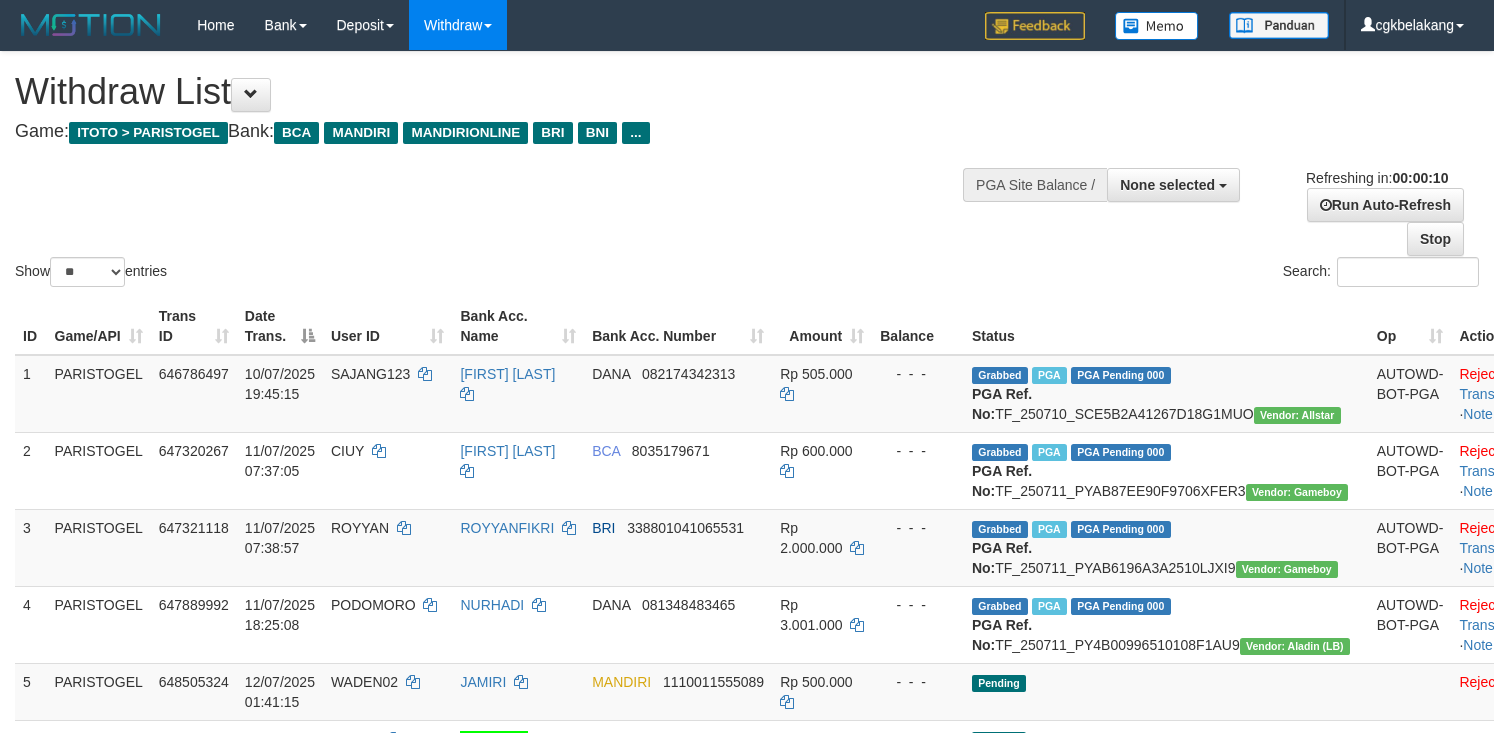select 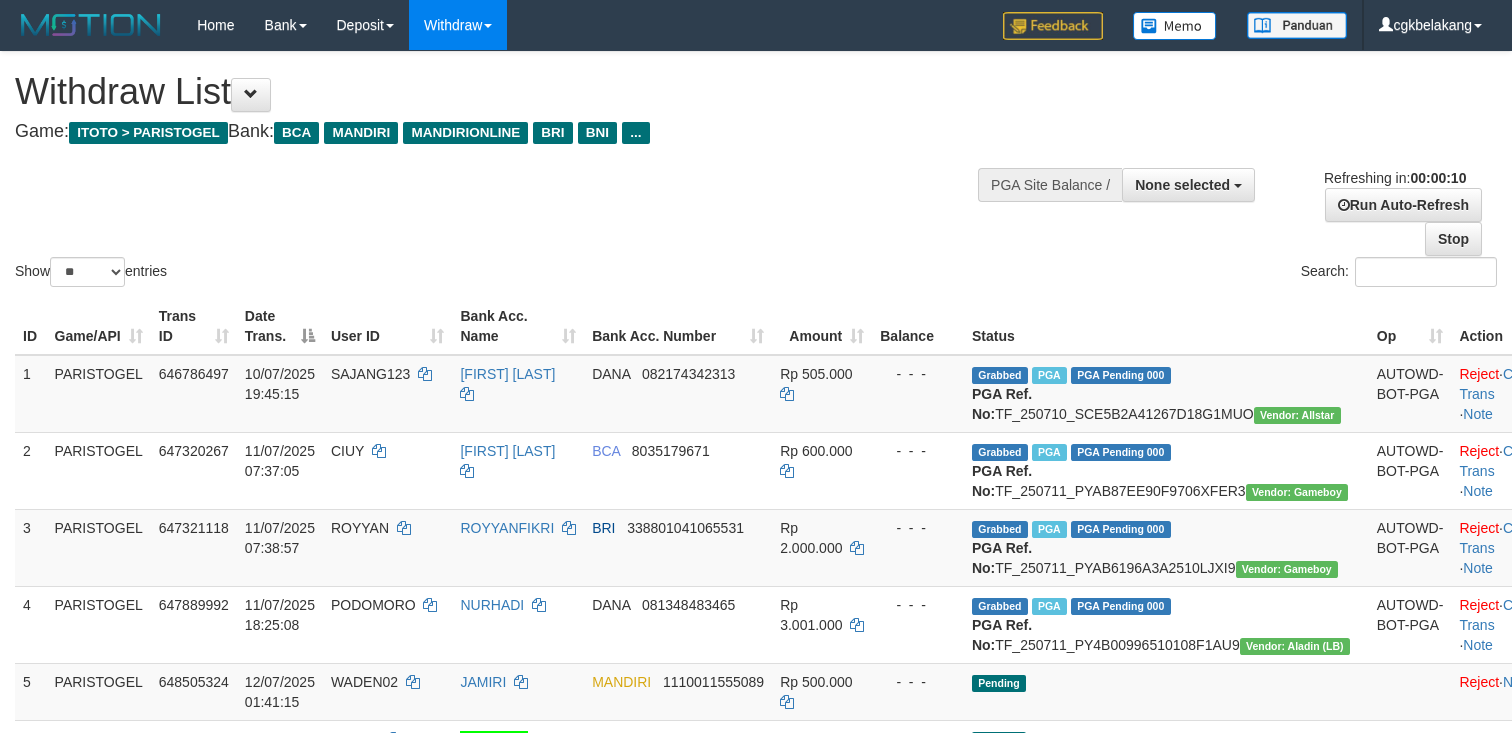 select 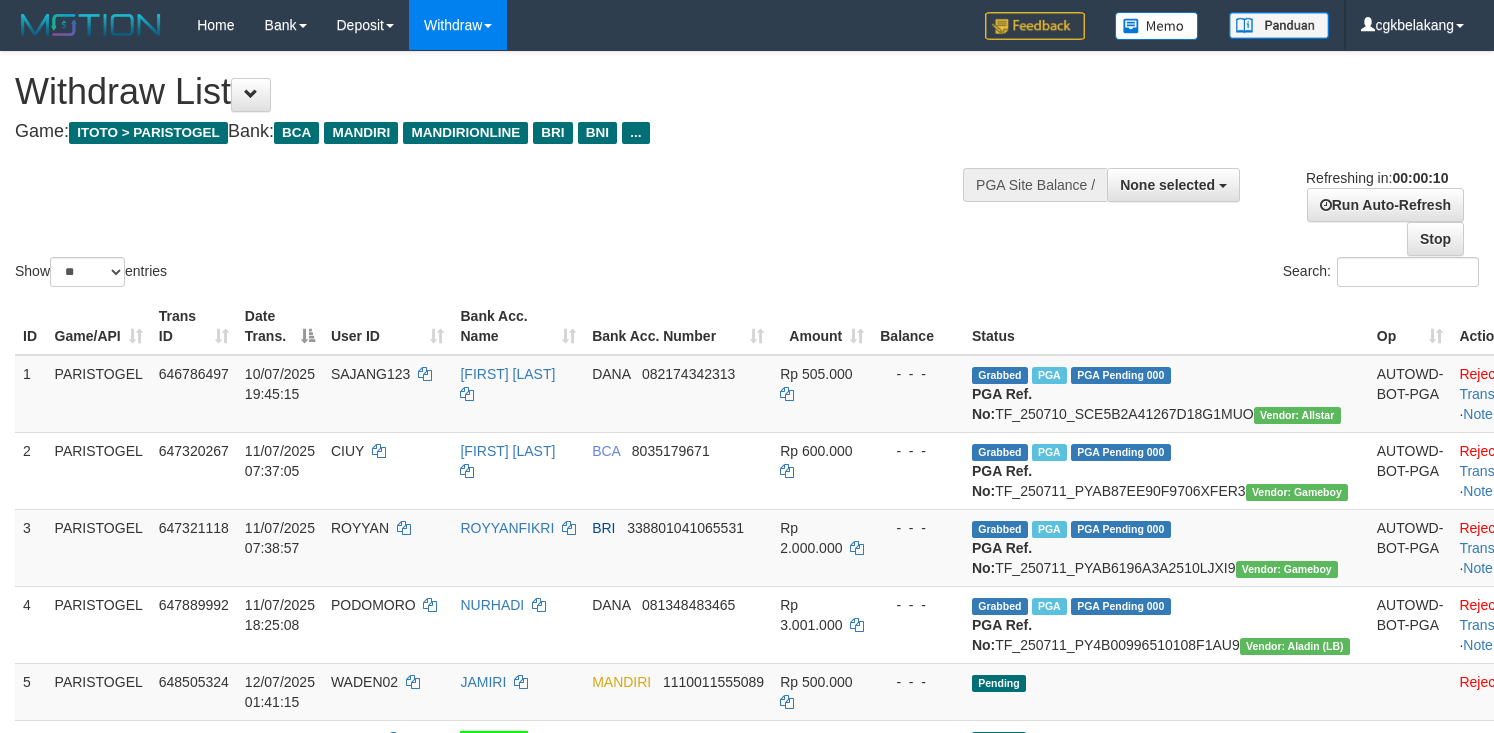 select 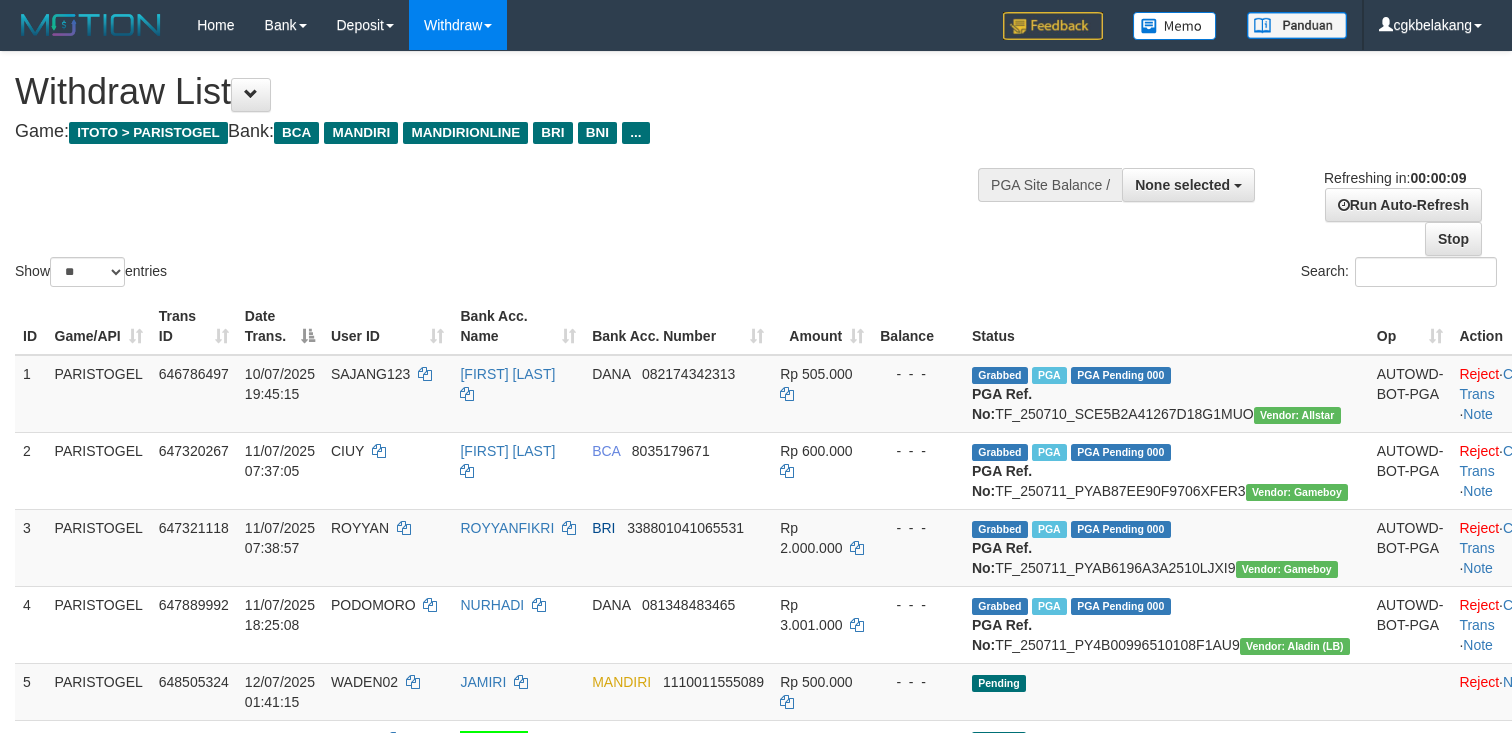 select 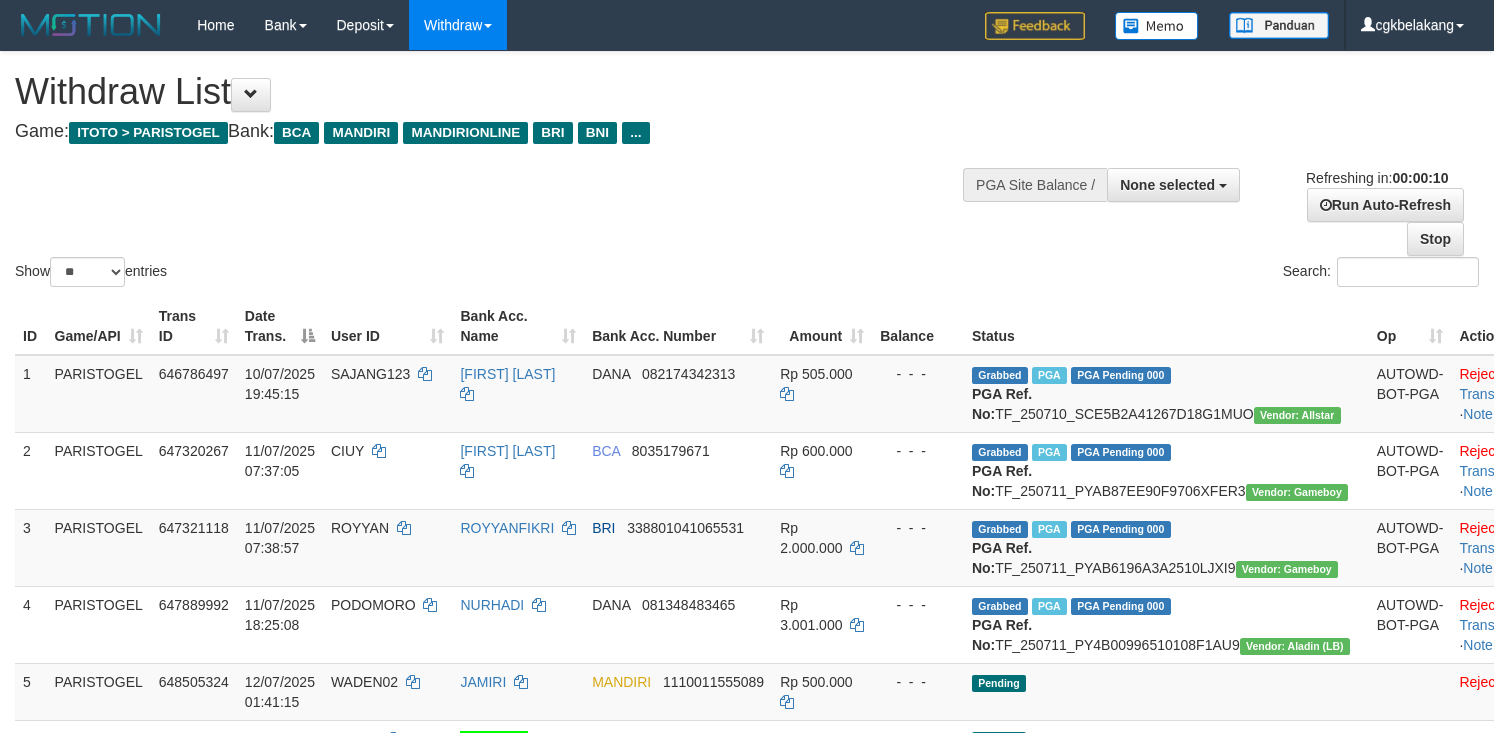 select 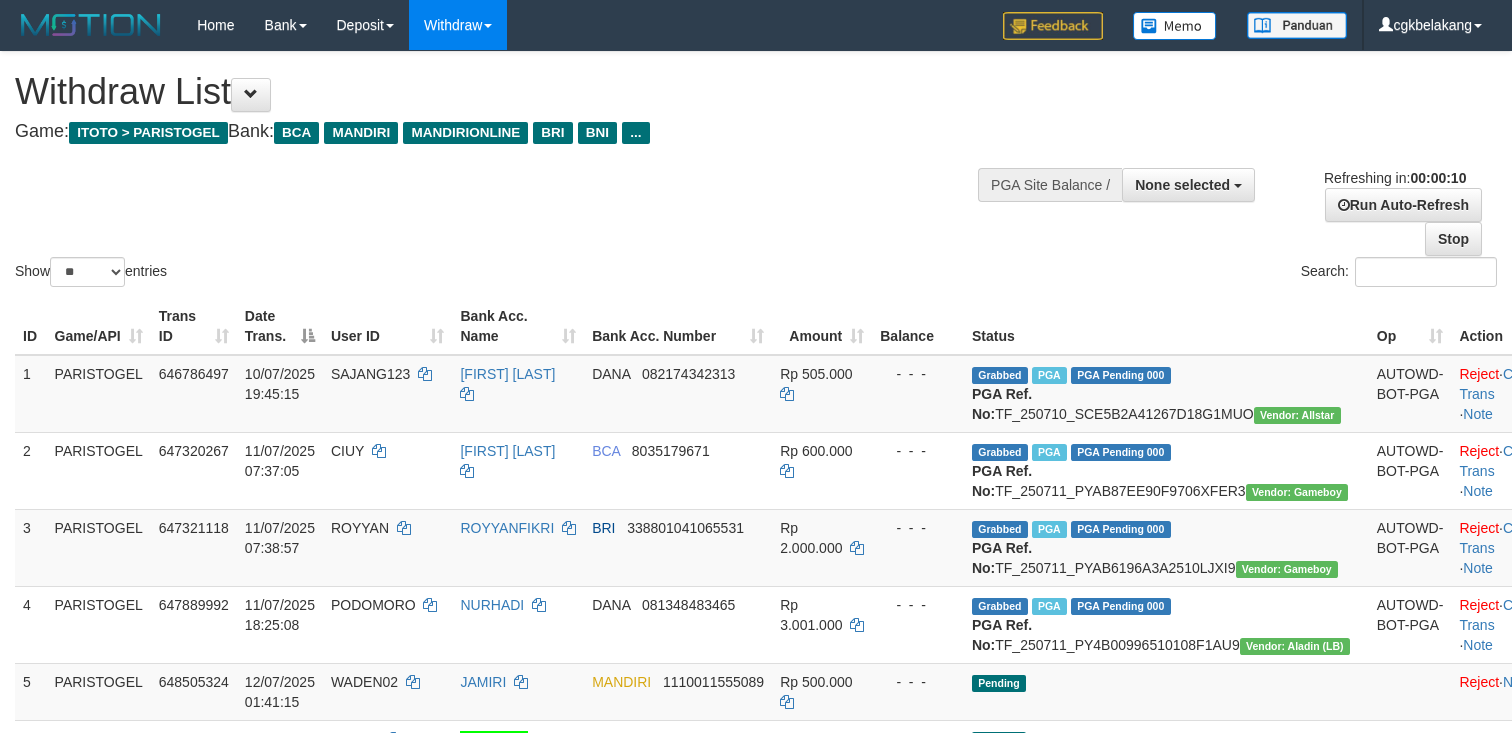 select 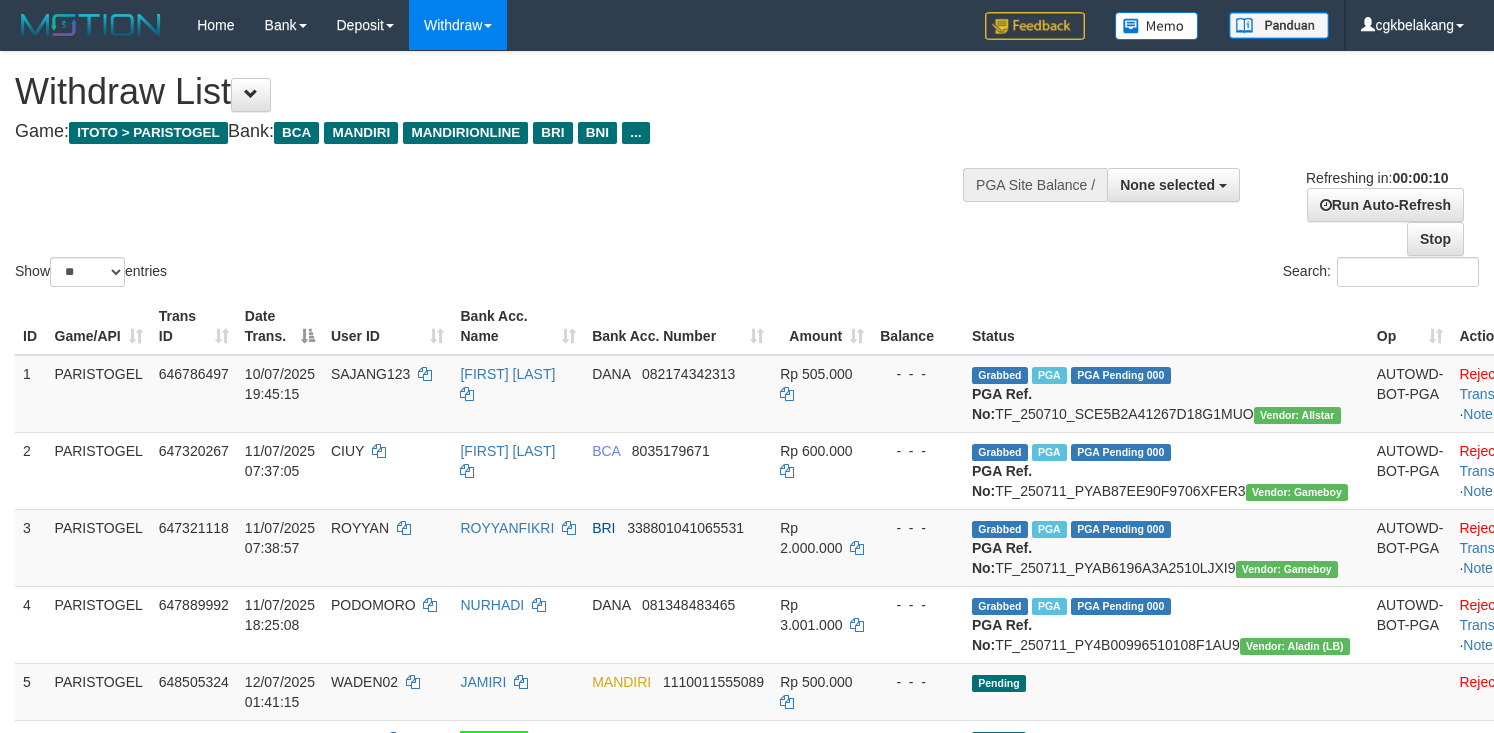 select 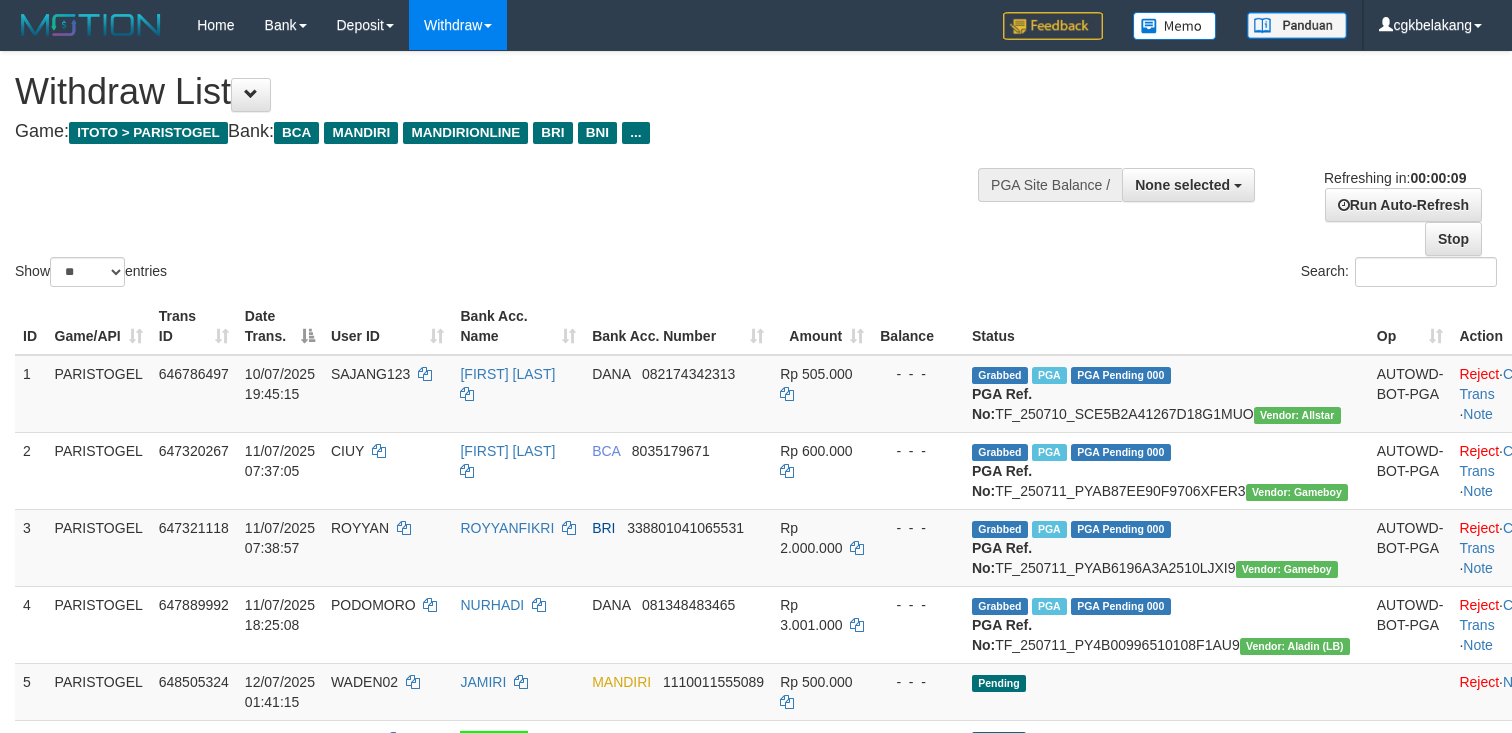 select 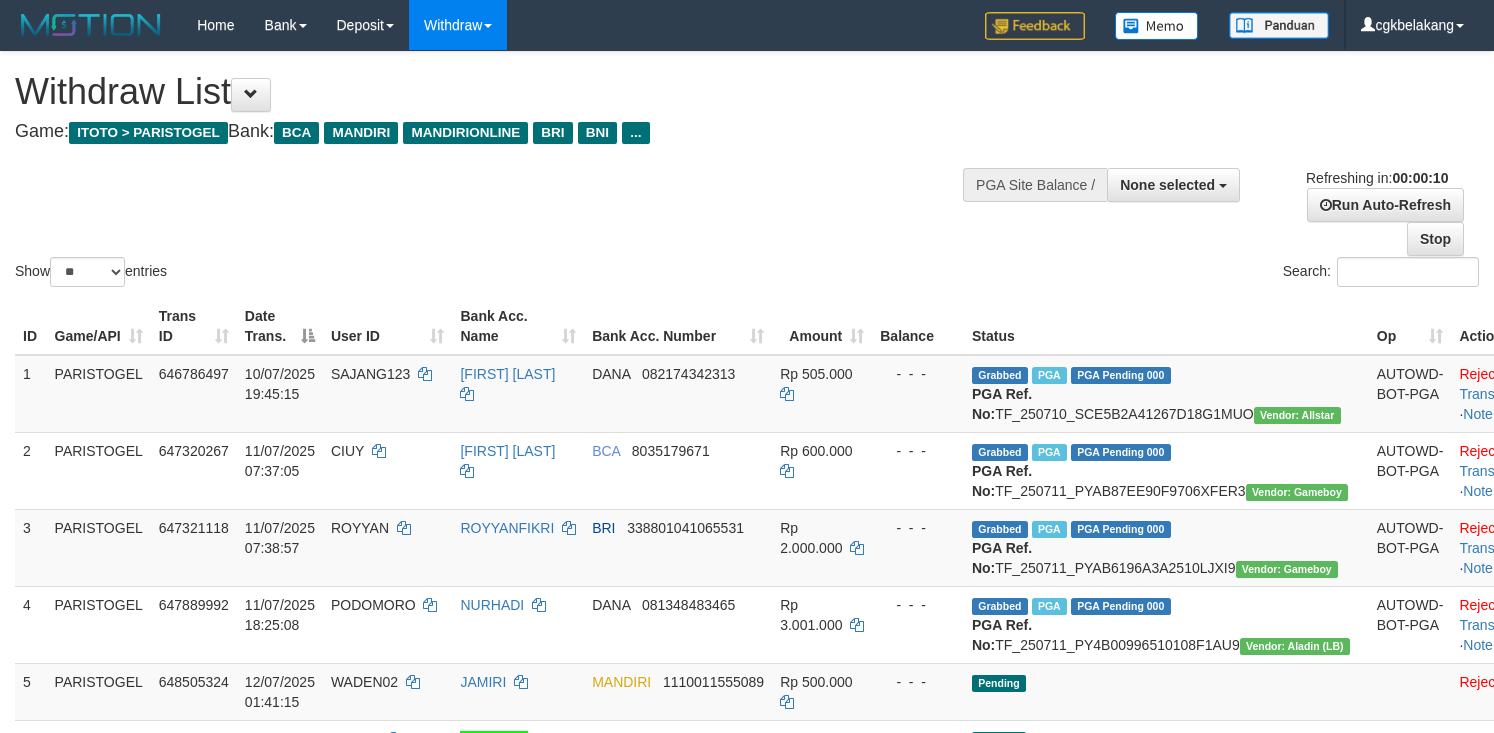 select 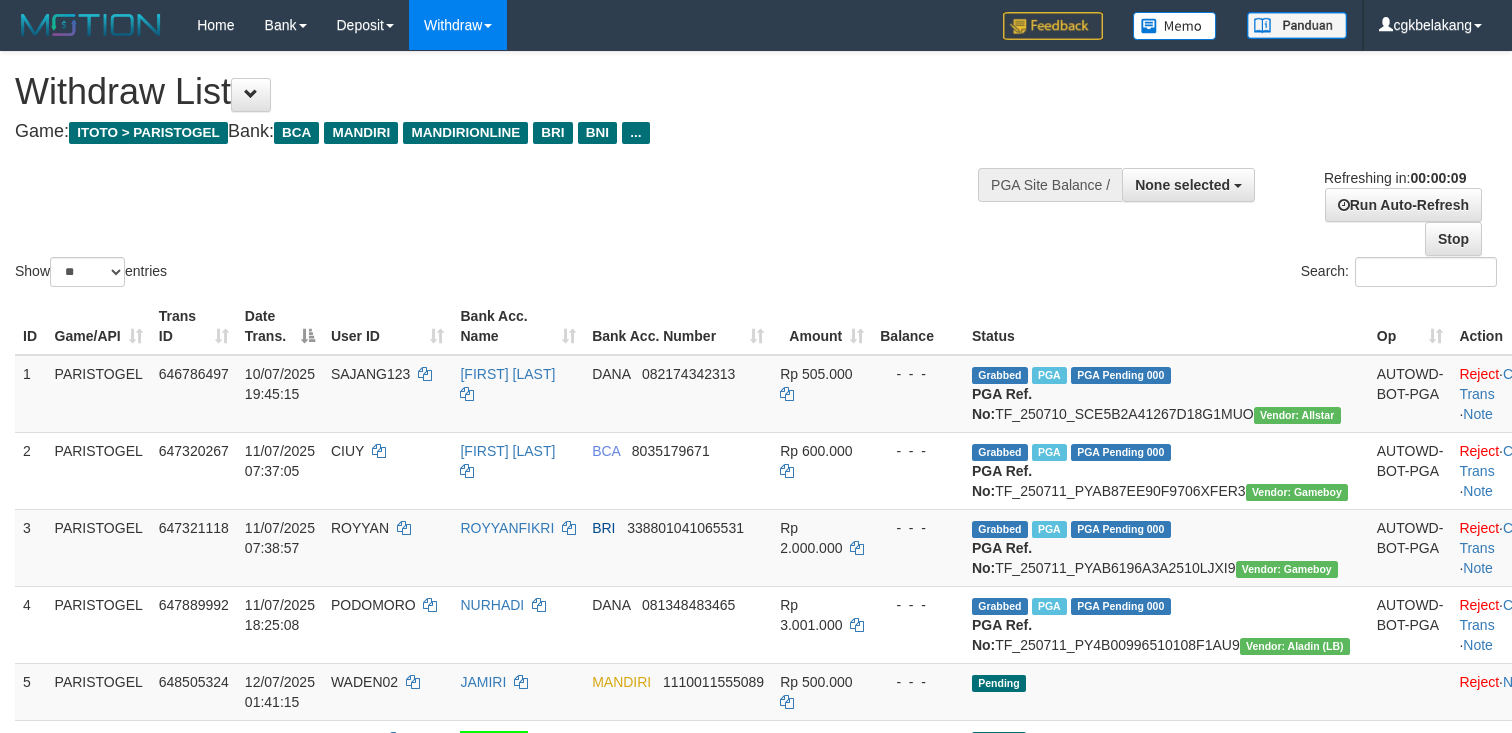 select 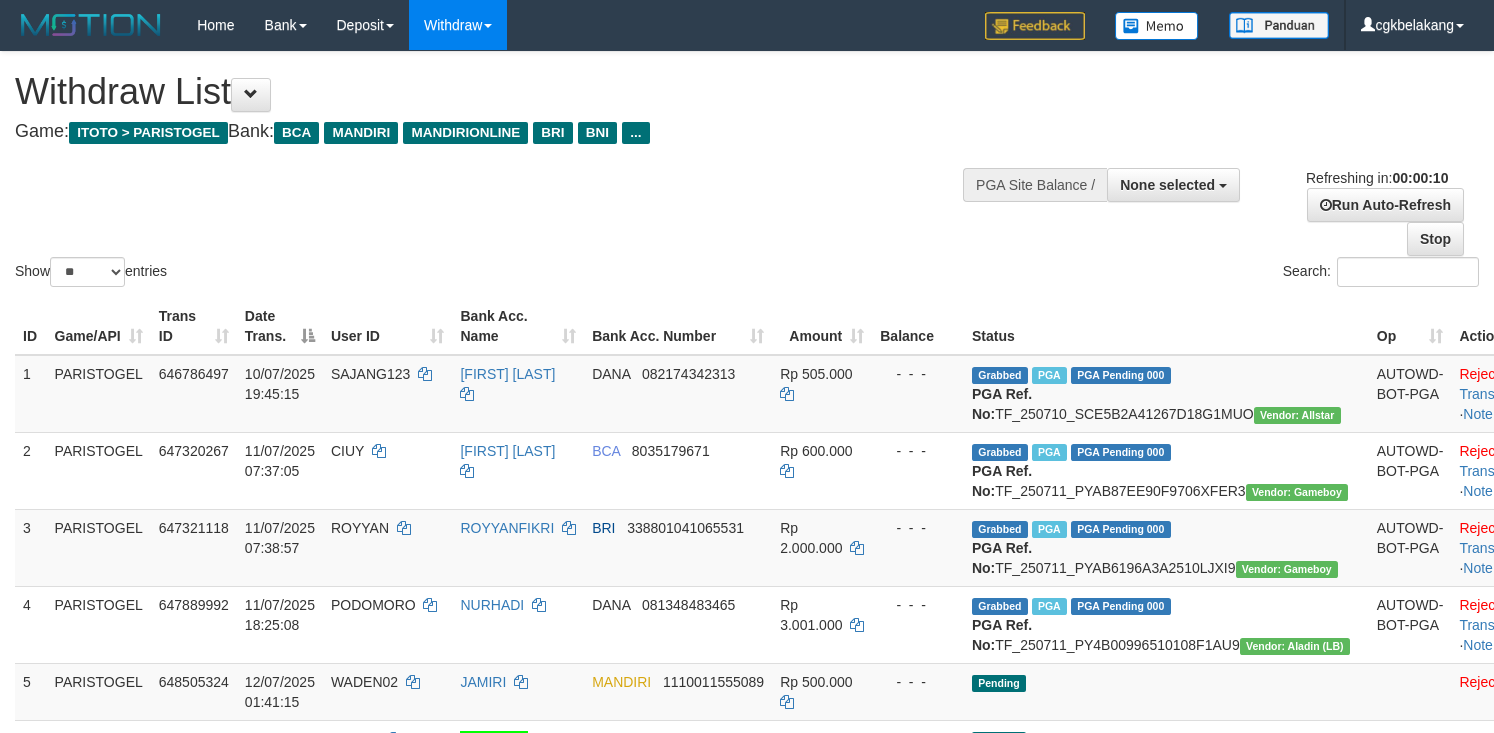 select 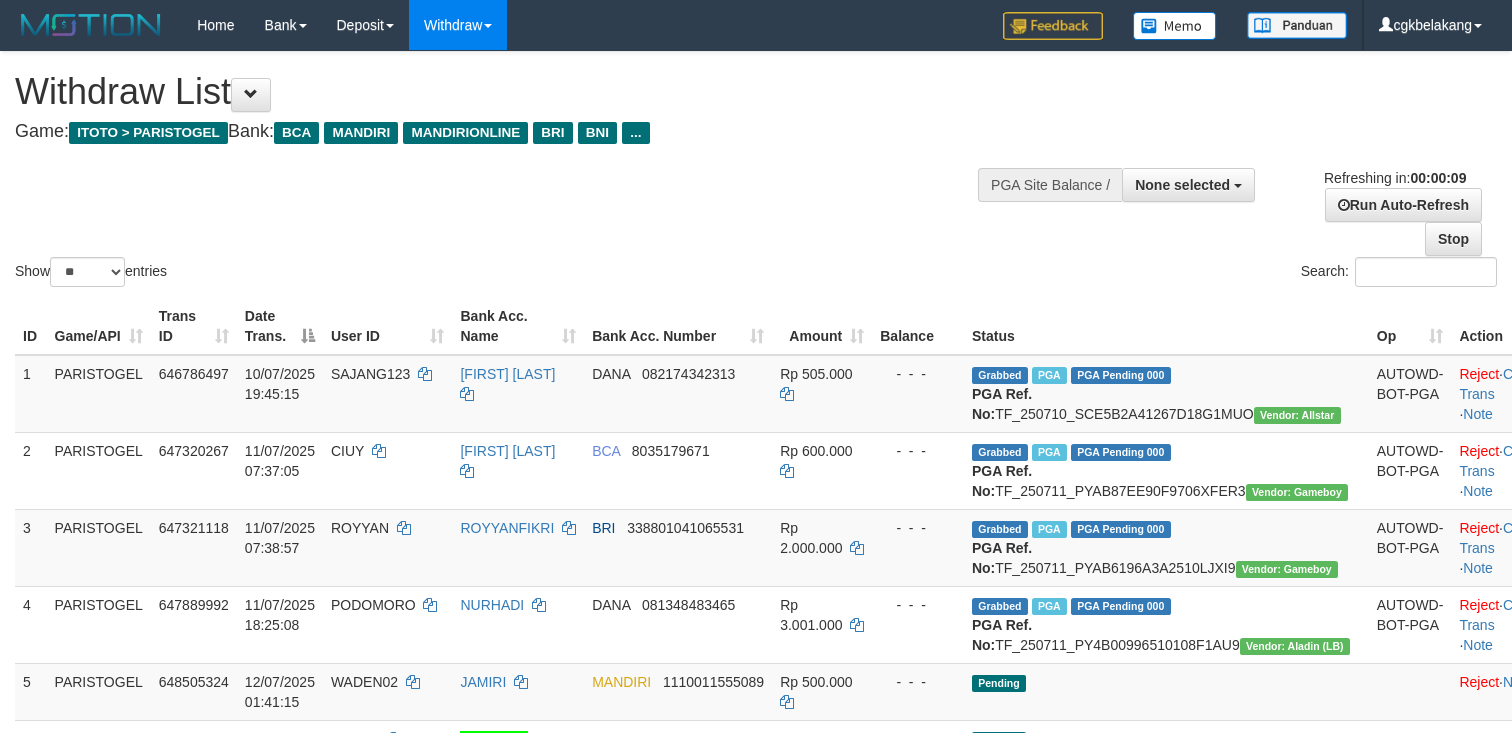 select 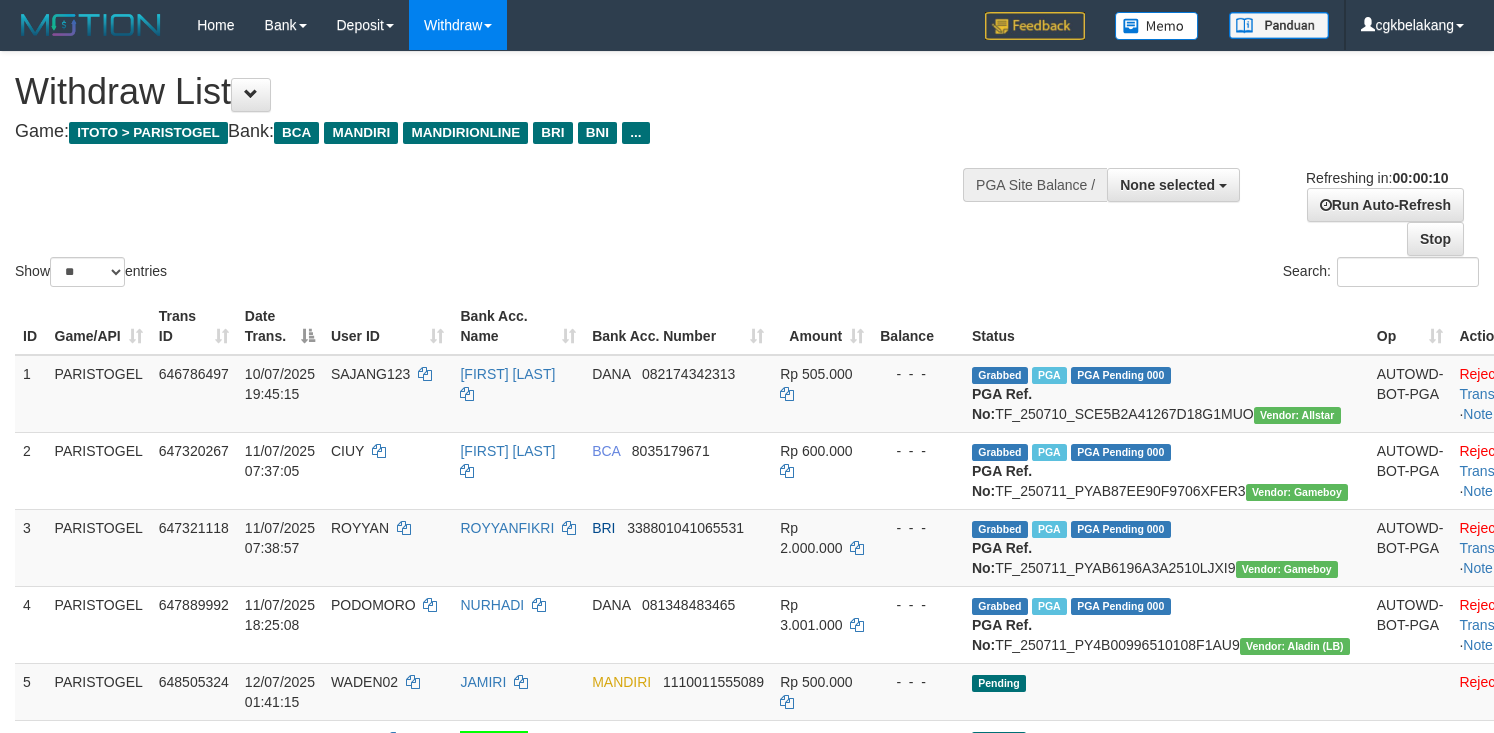 select 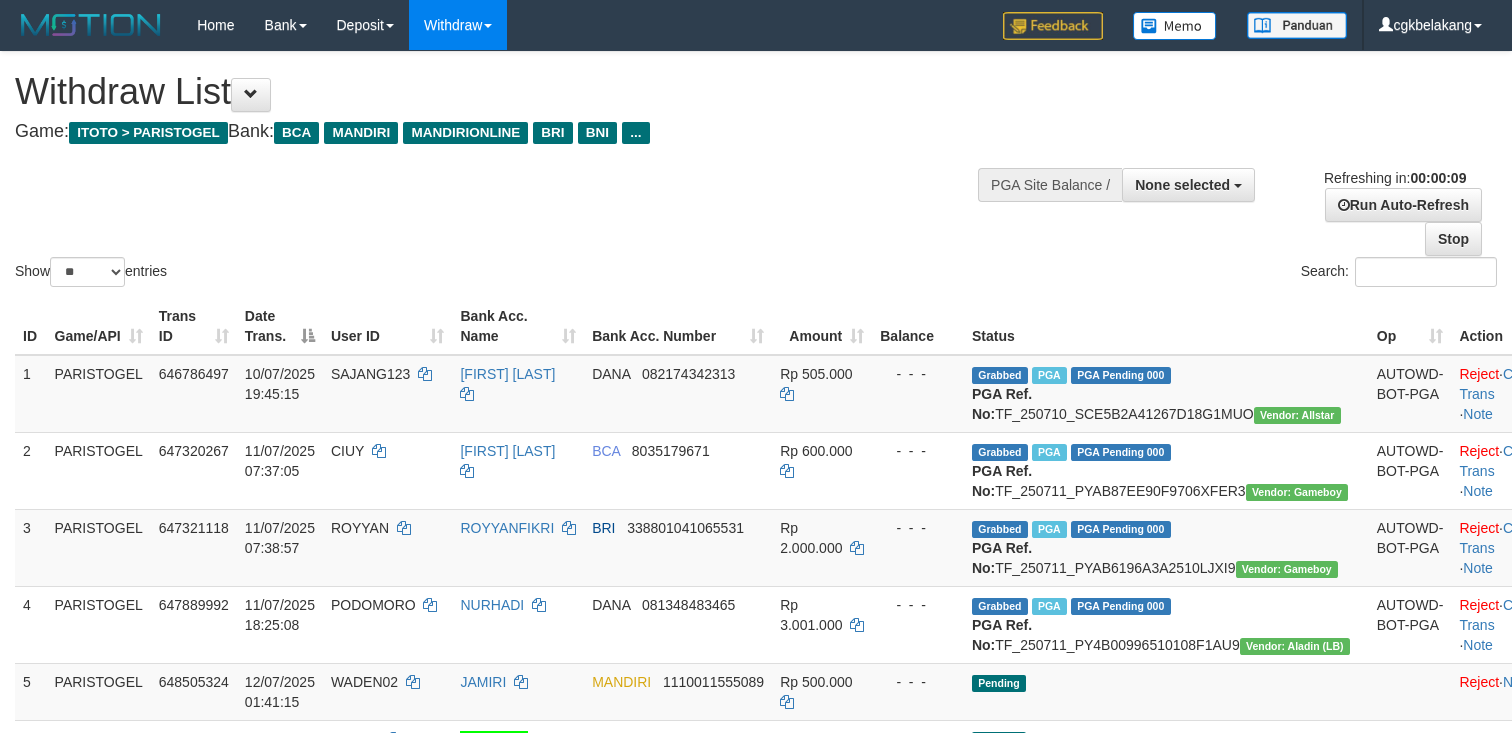 select 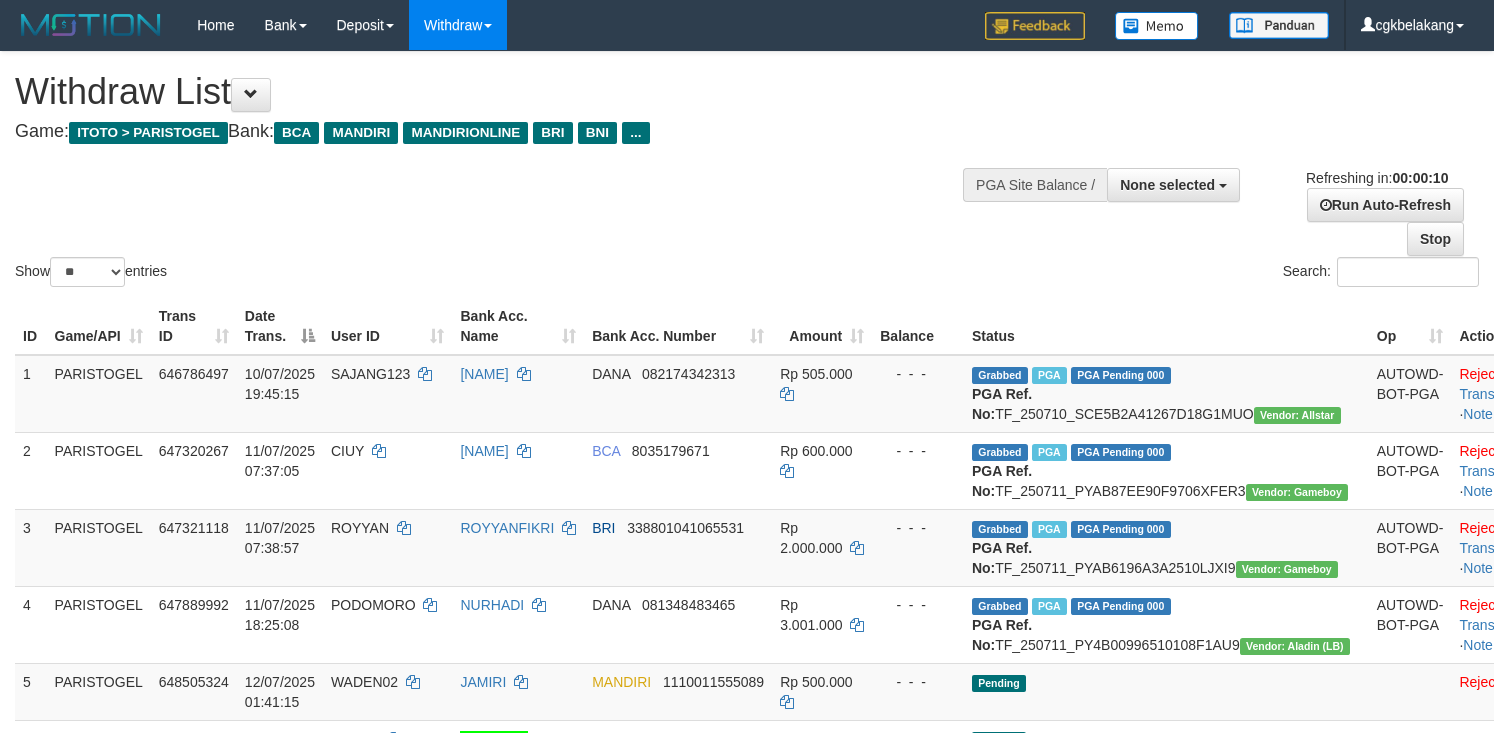 select 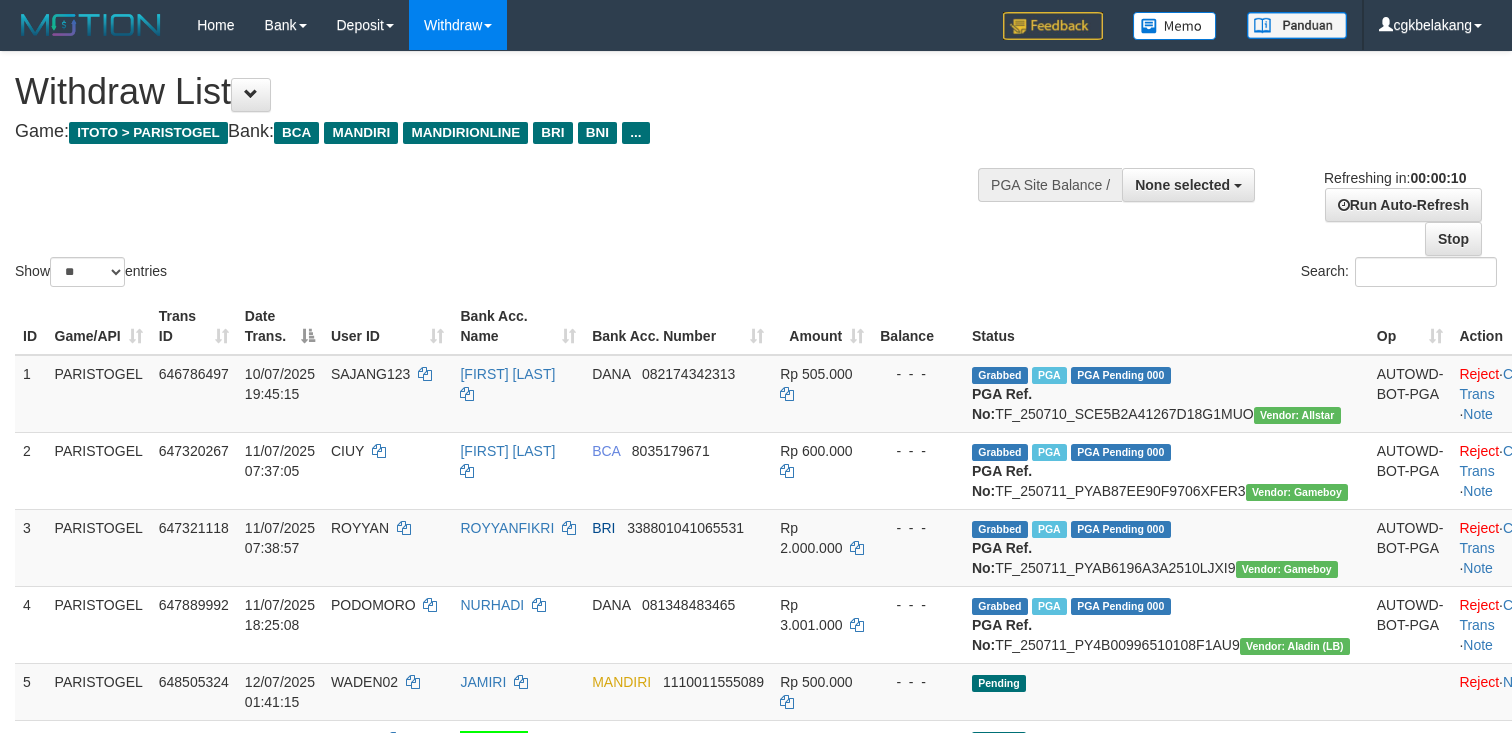 select 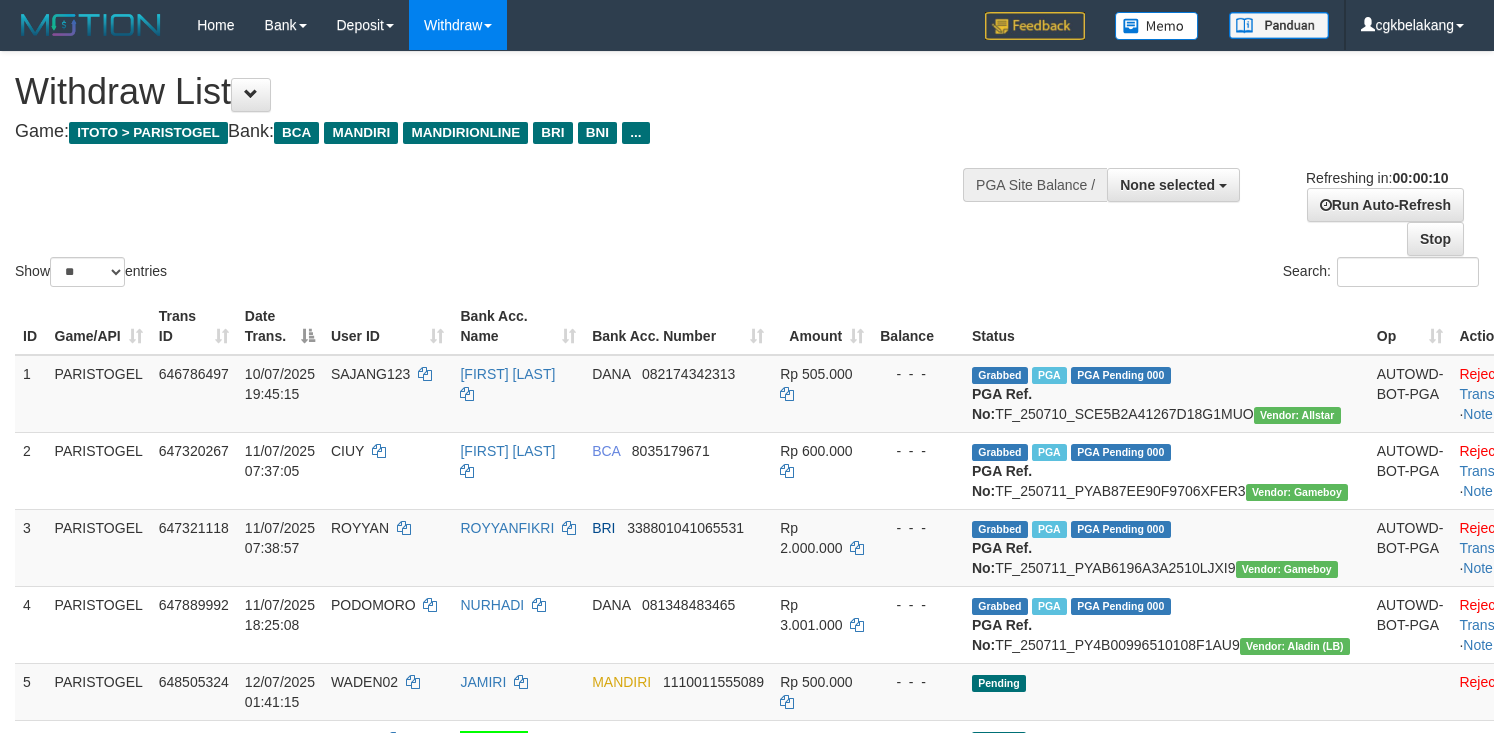 select 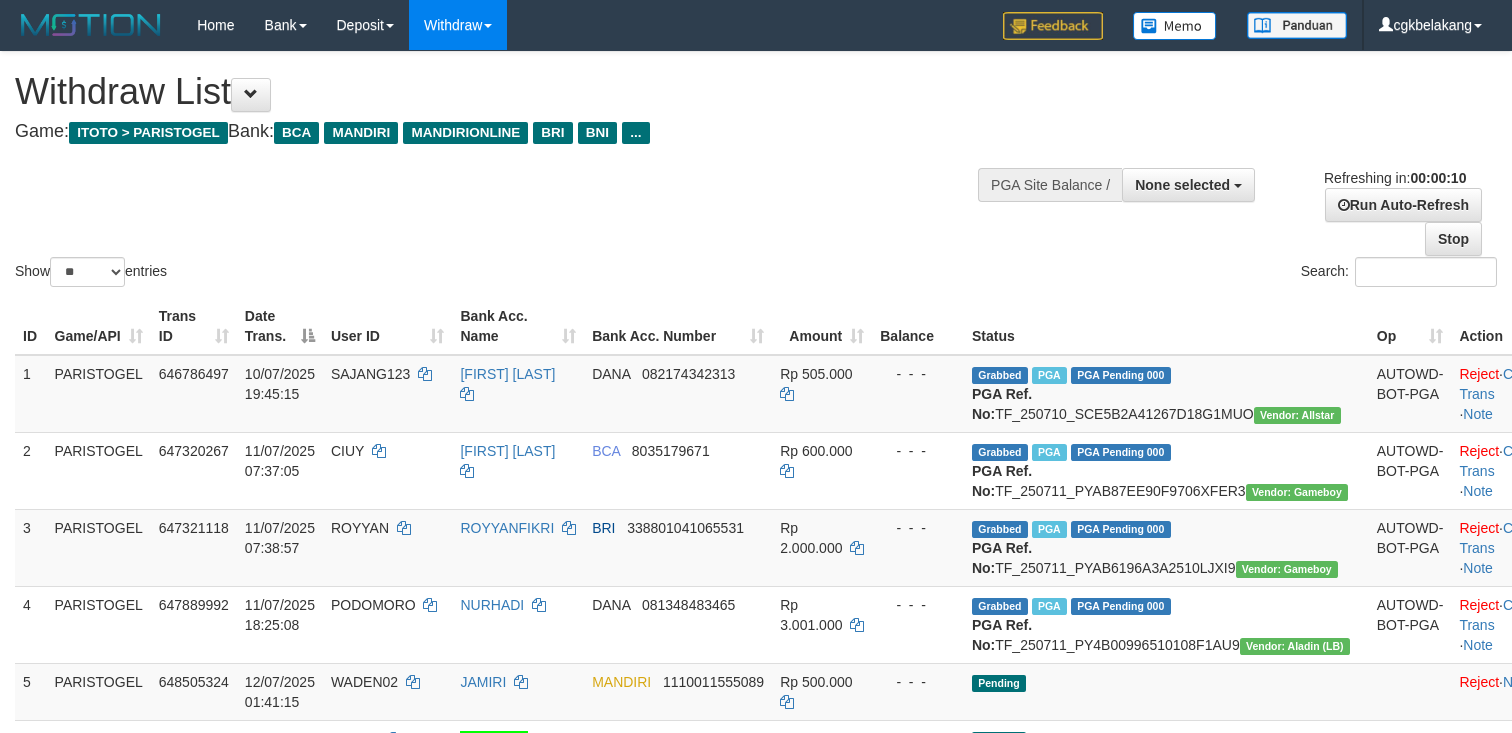 select 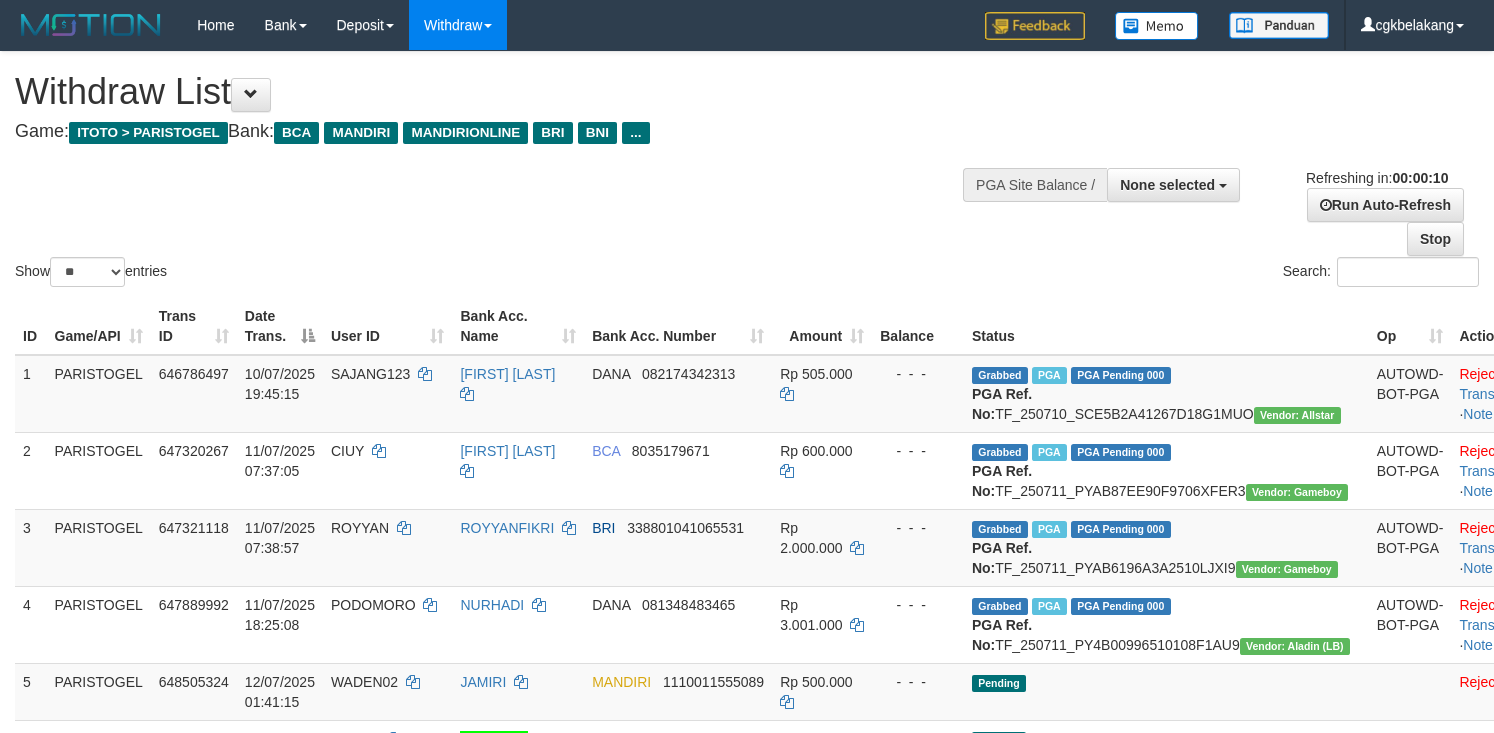 select 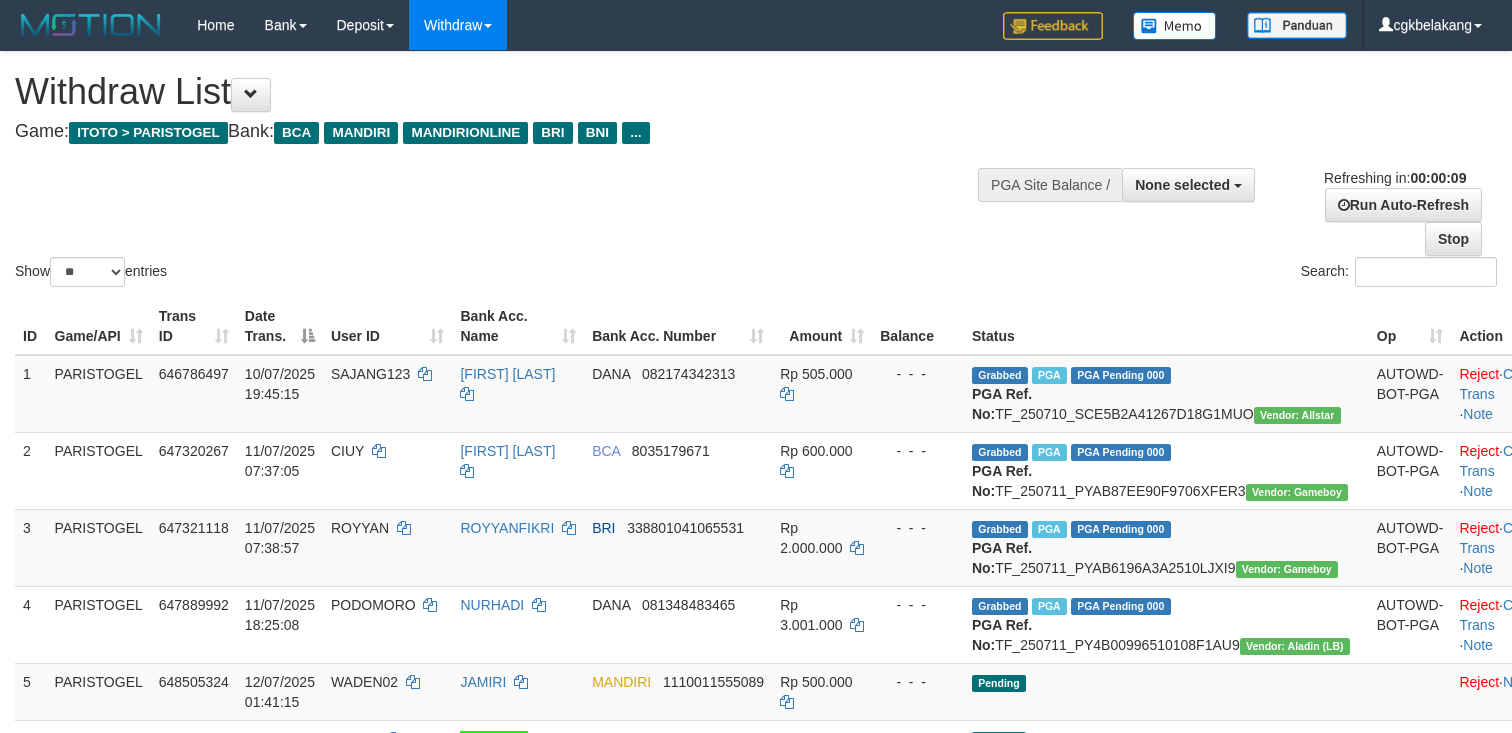 select 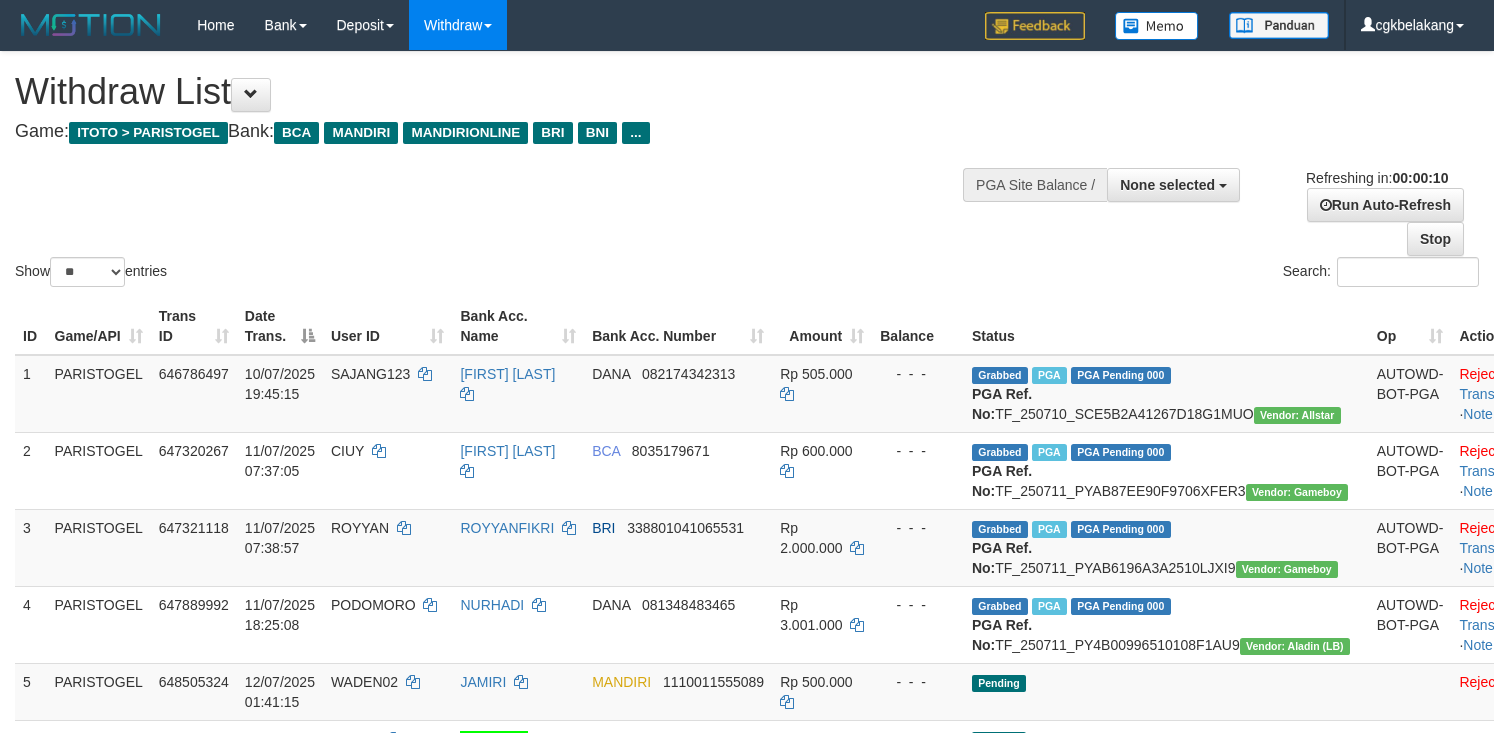 select 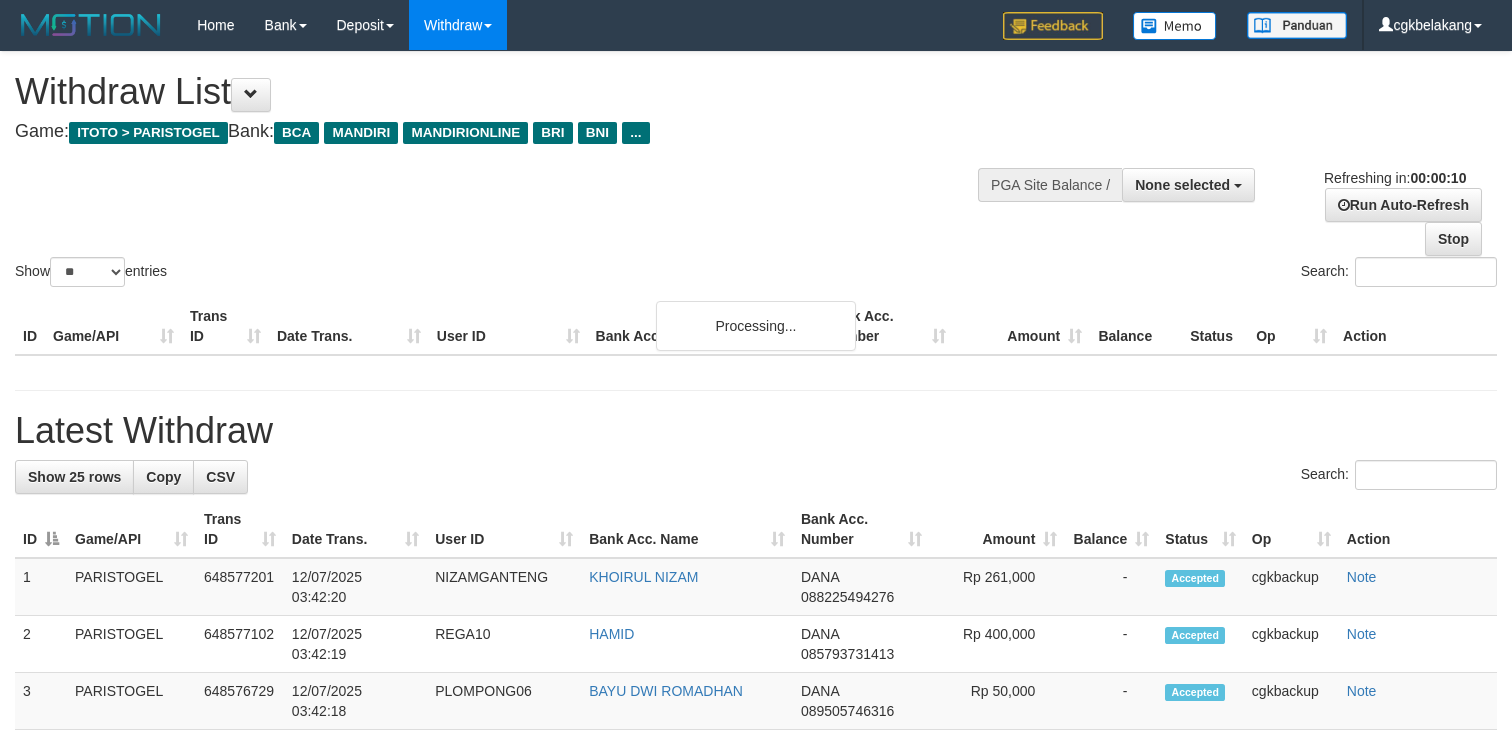 select 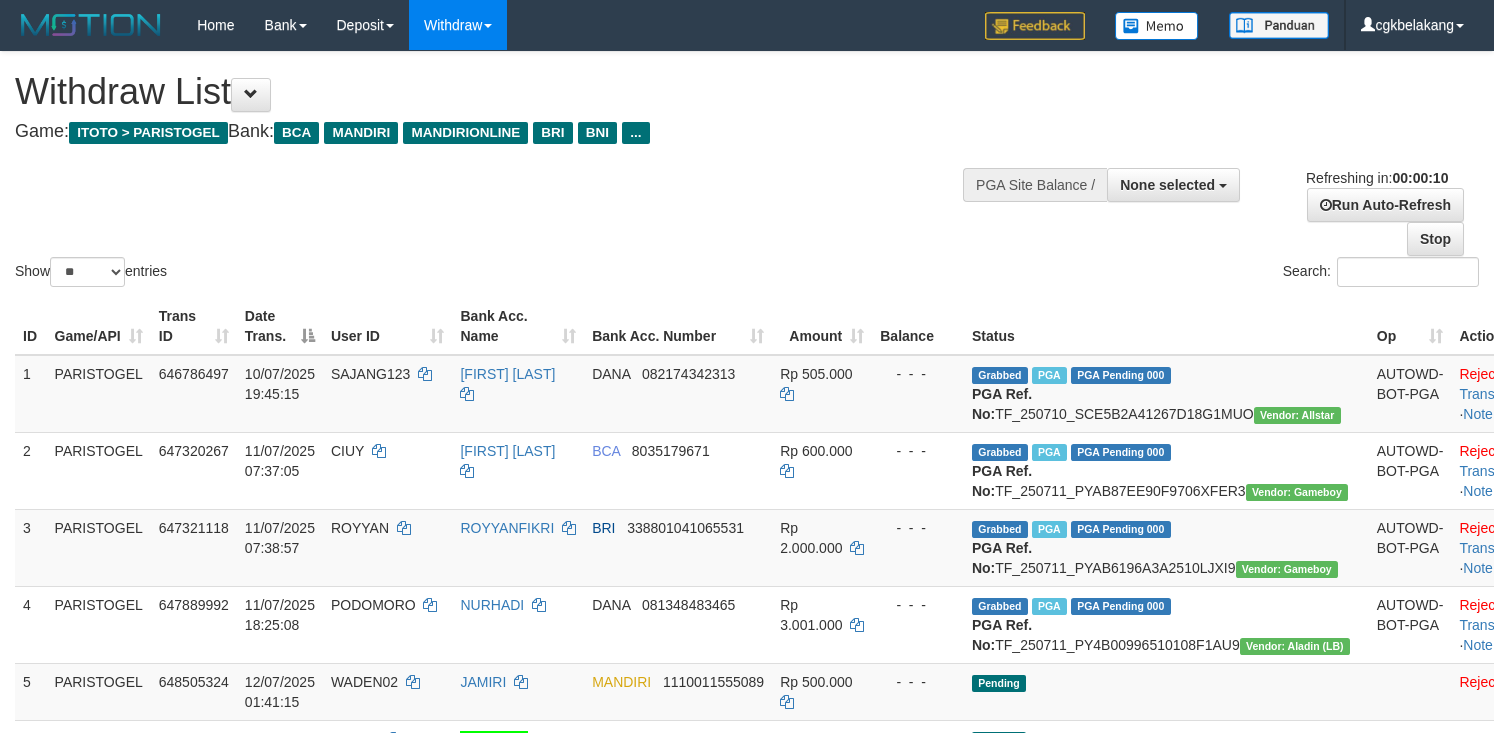select 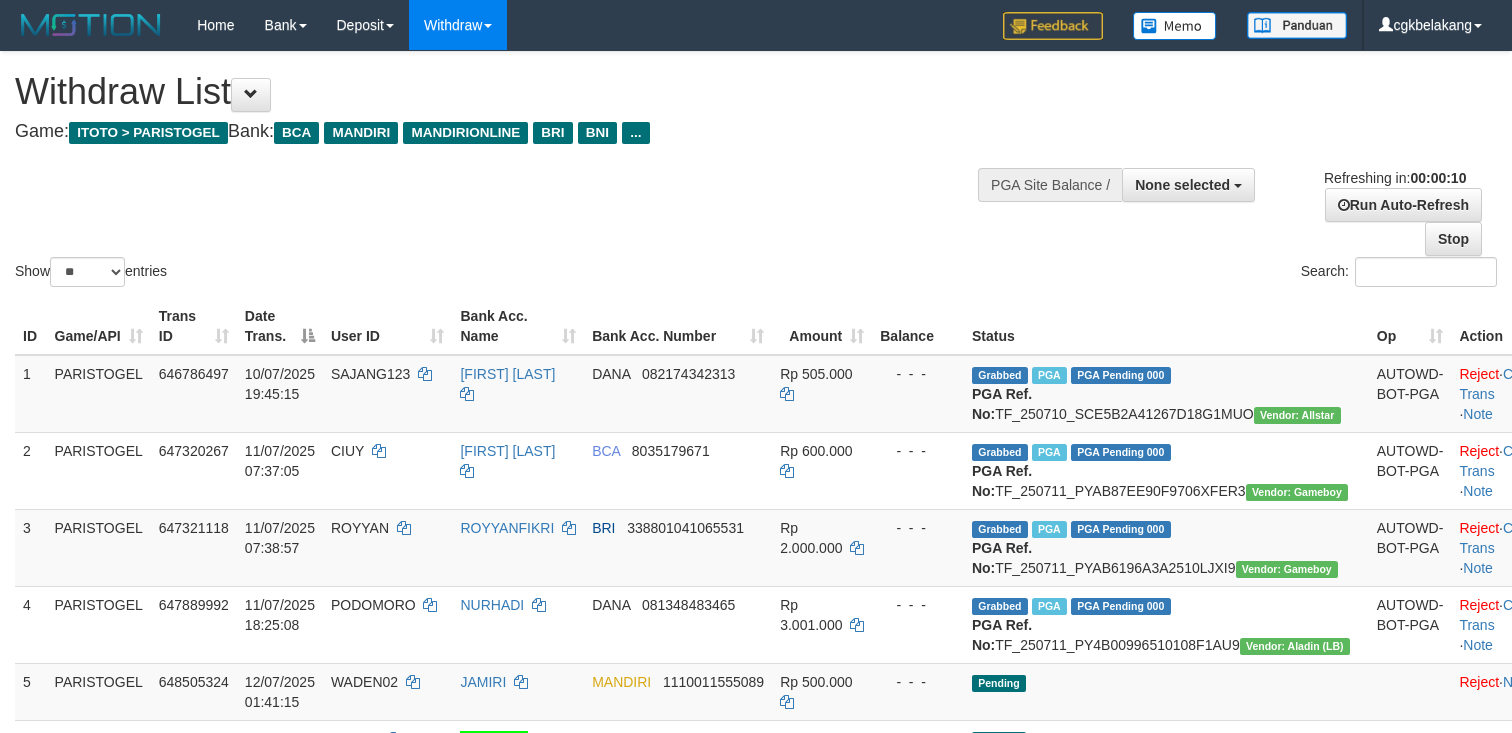 select 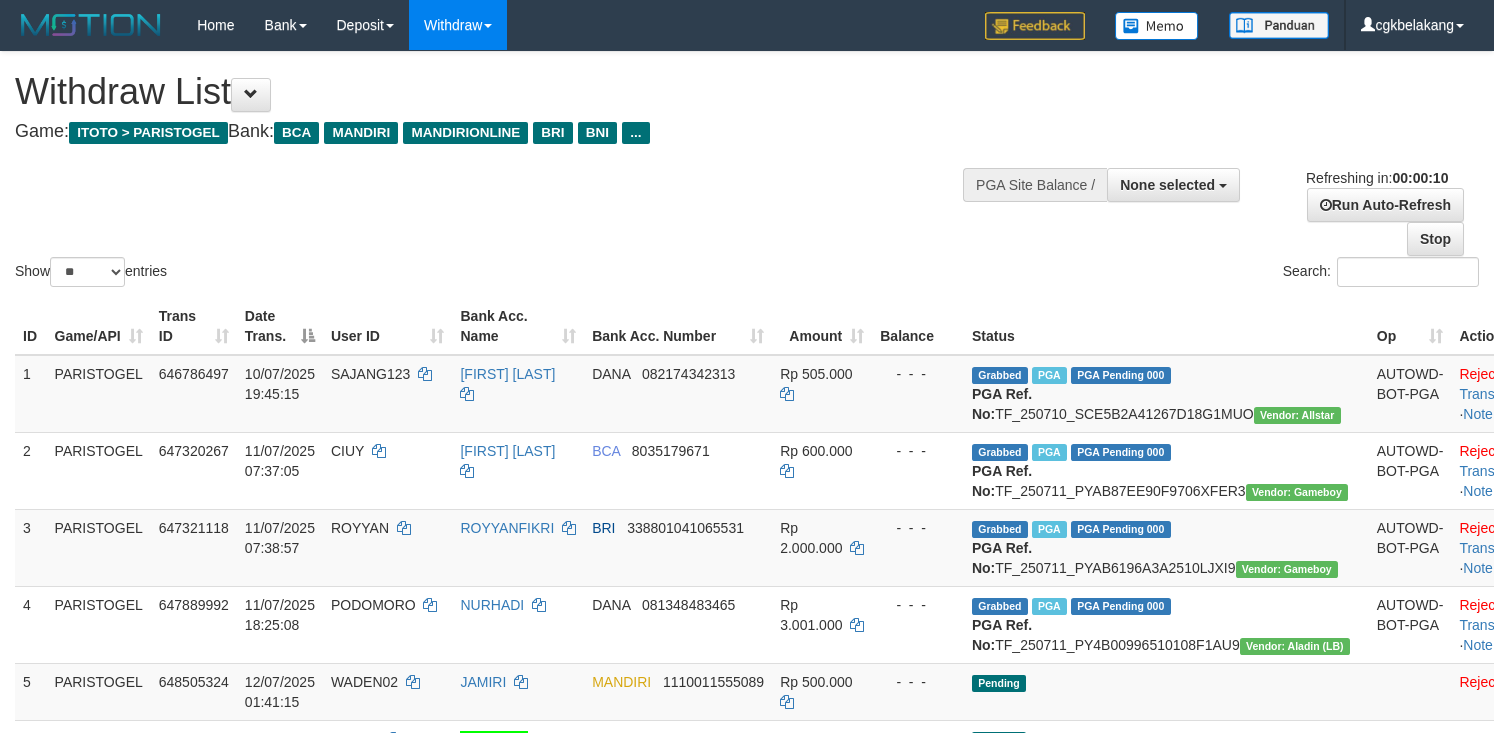 select 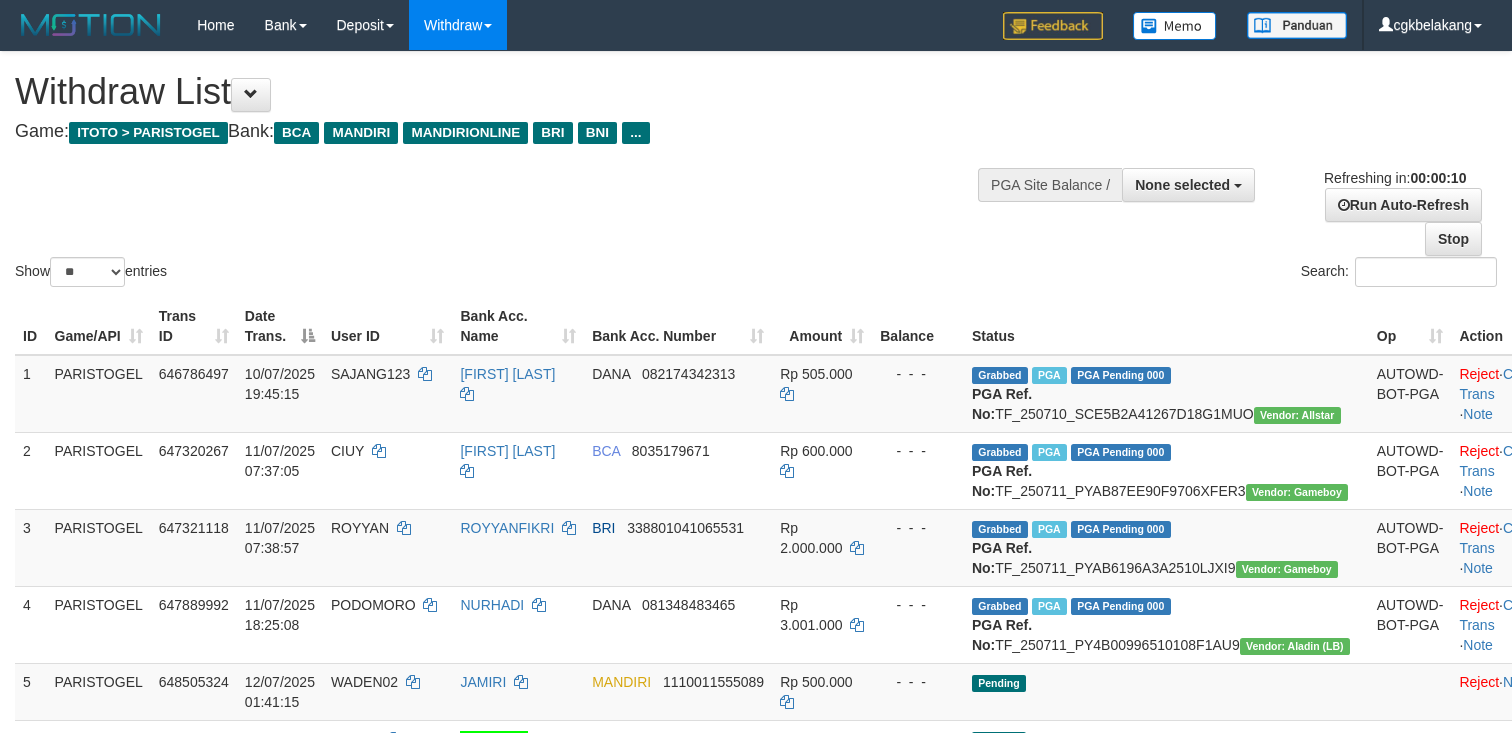 select 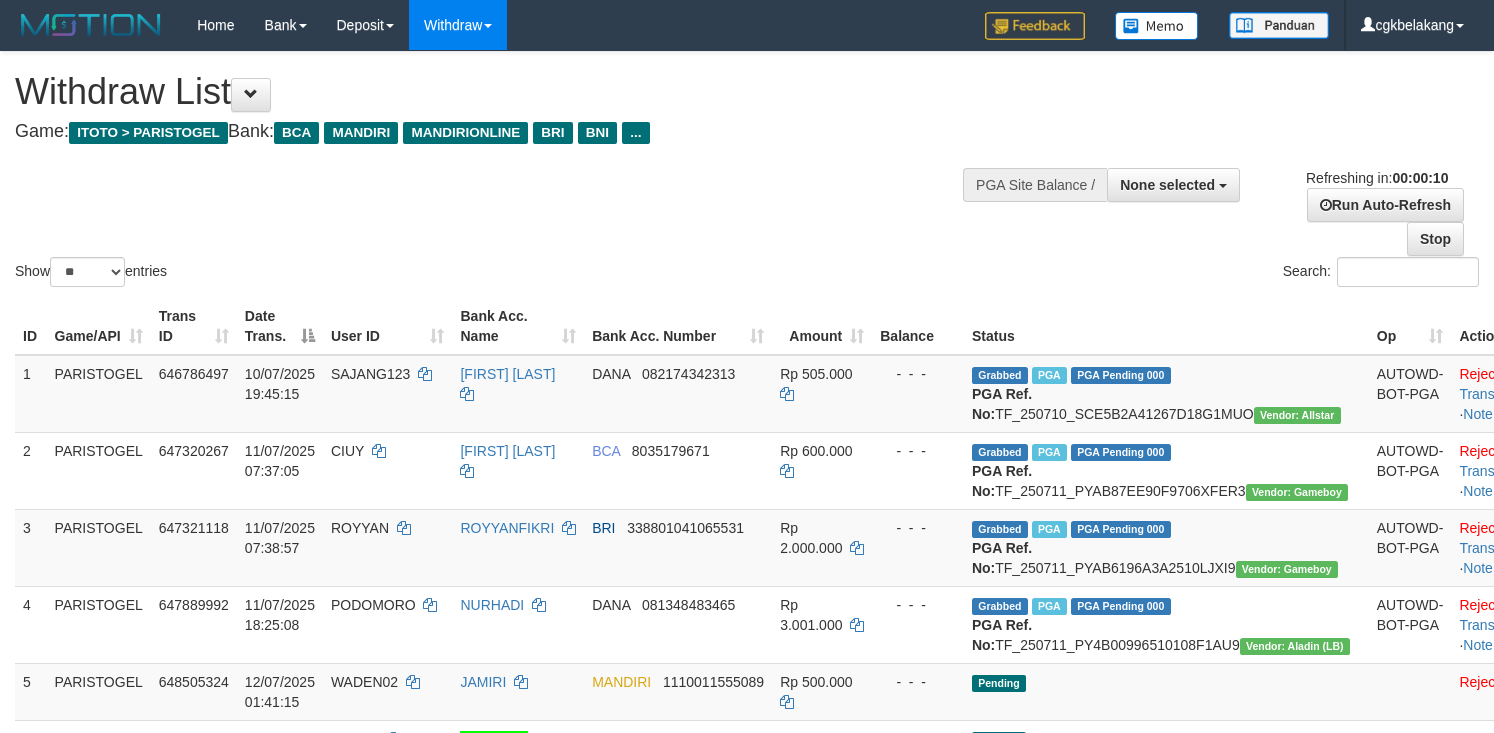 select 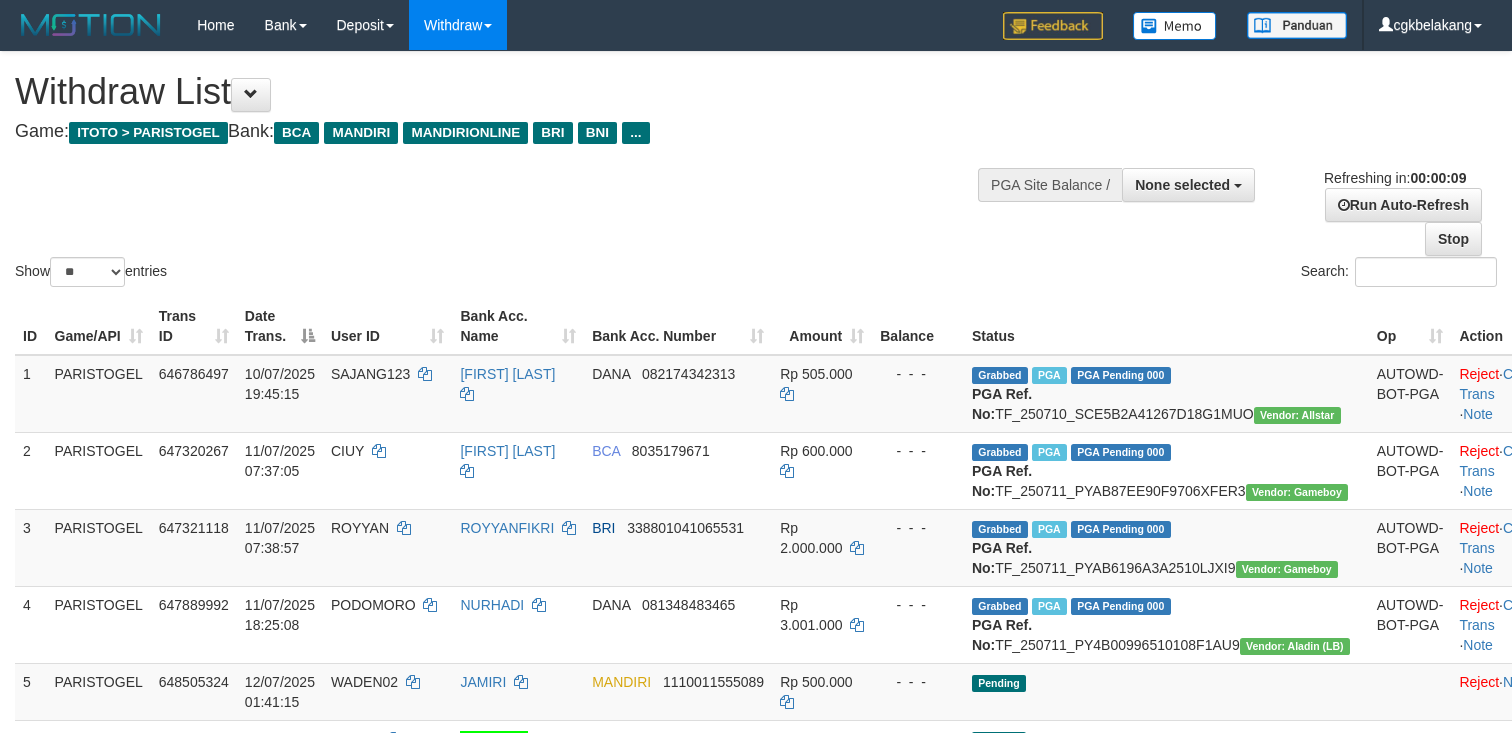 select 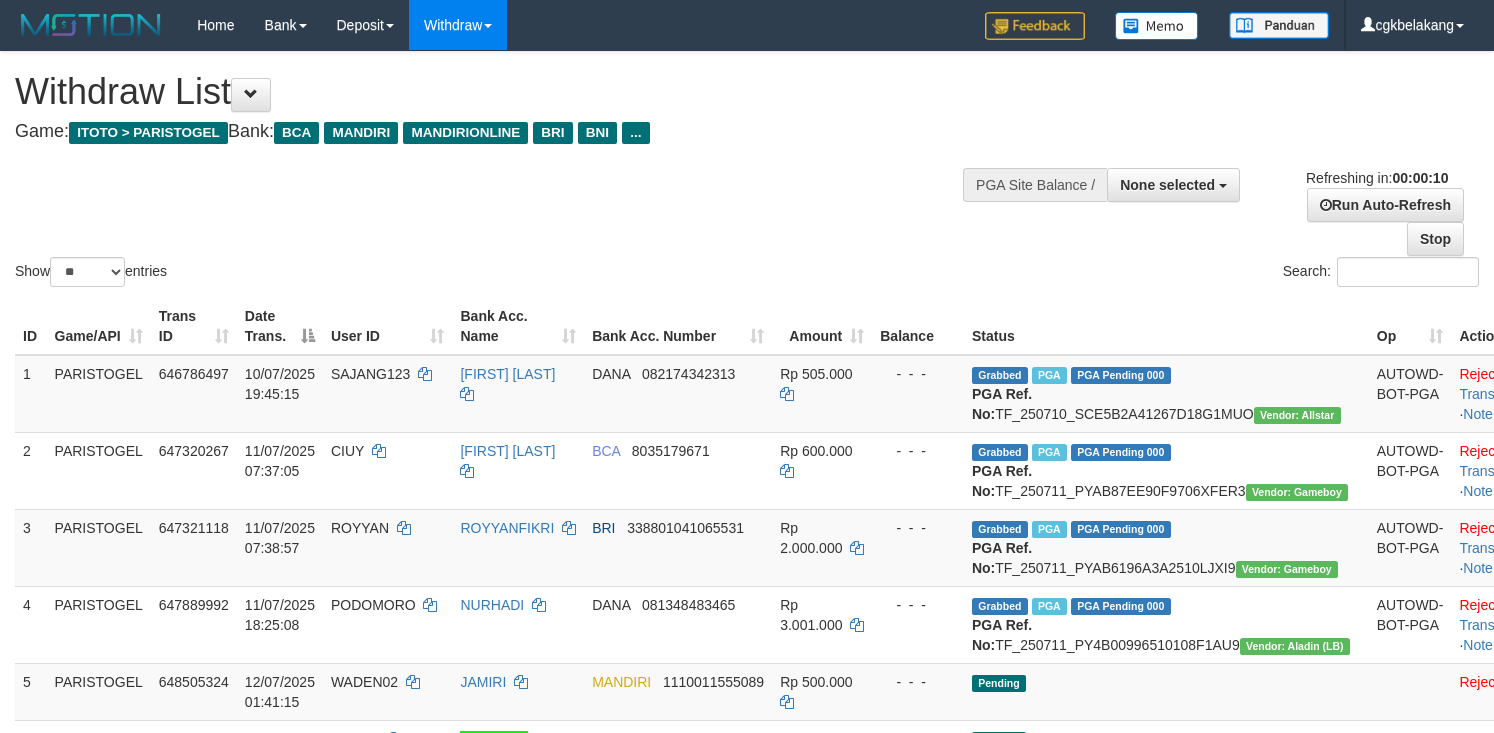 select 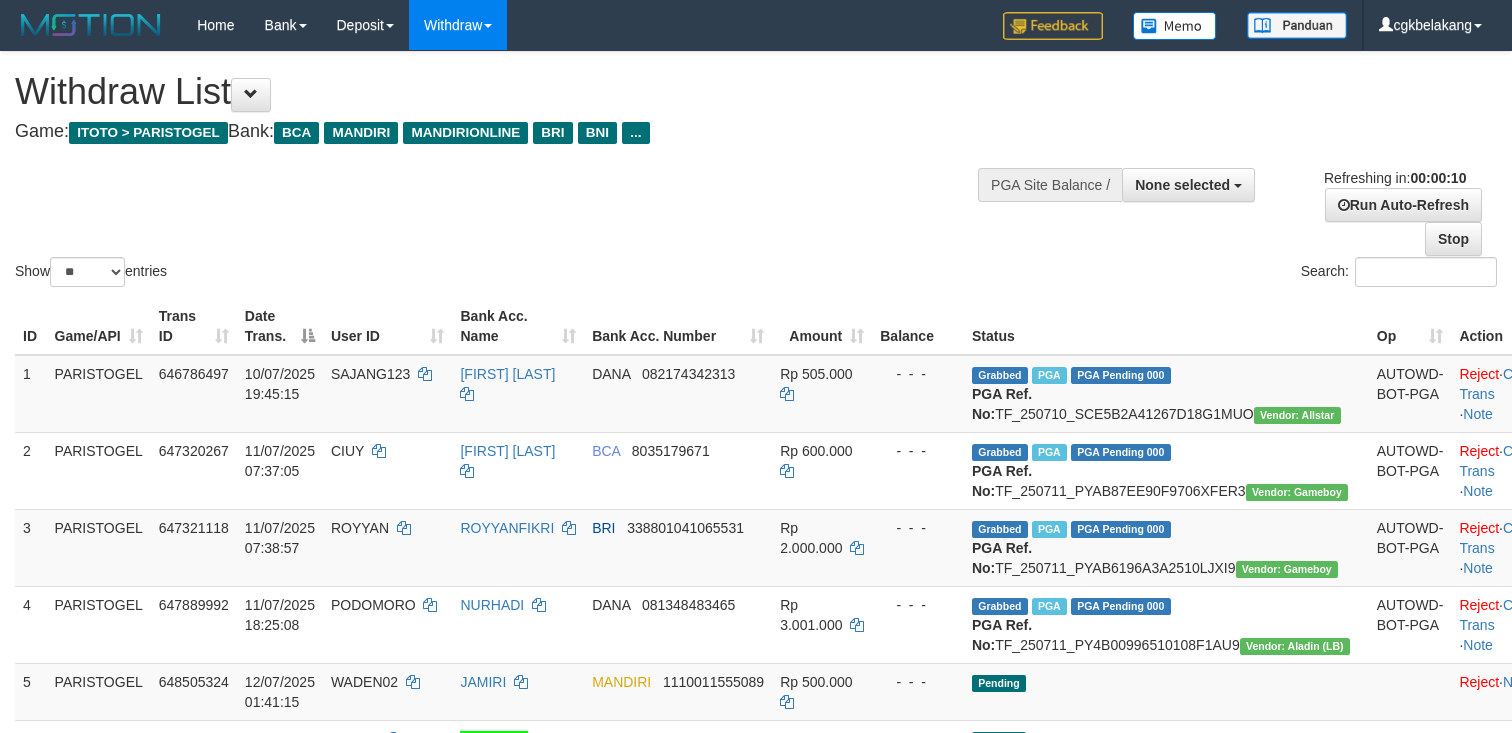 select 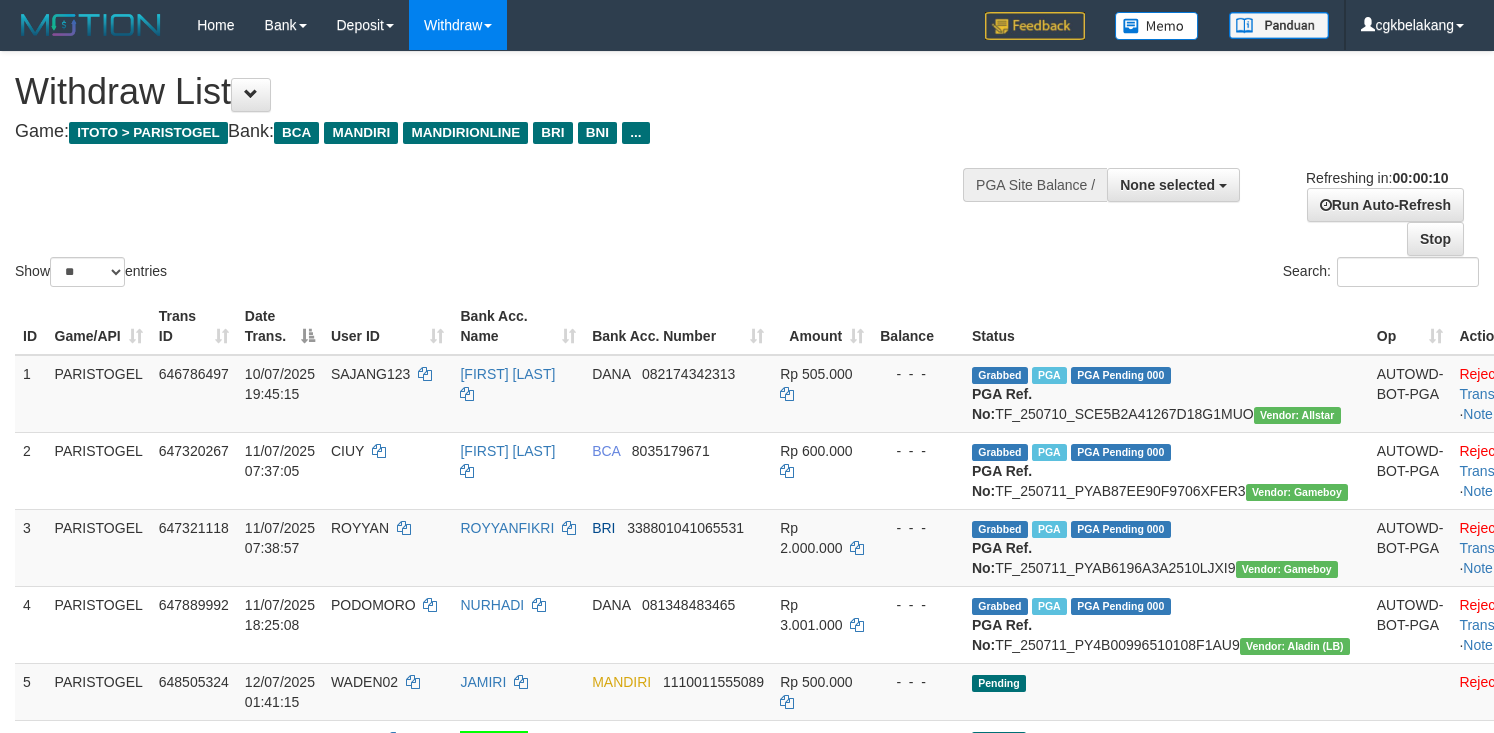 select 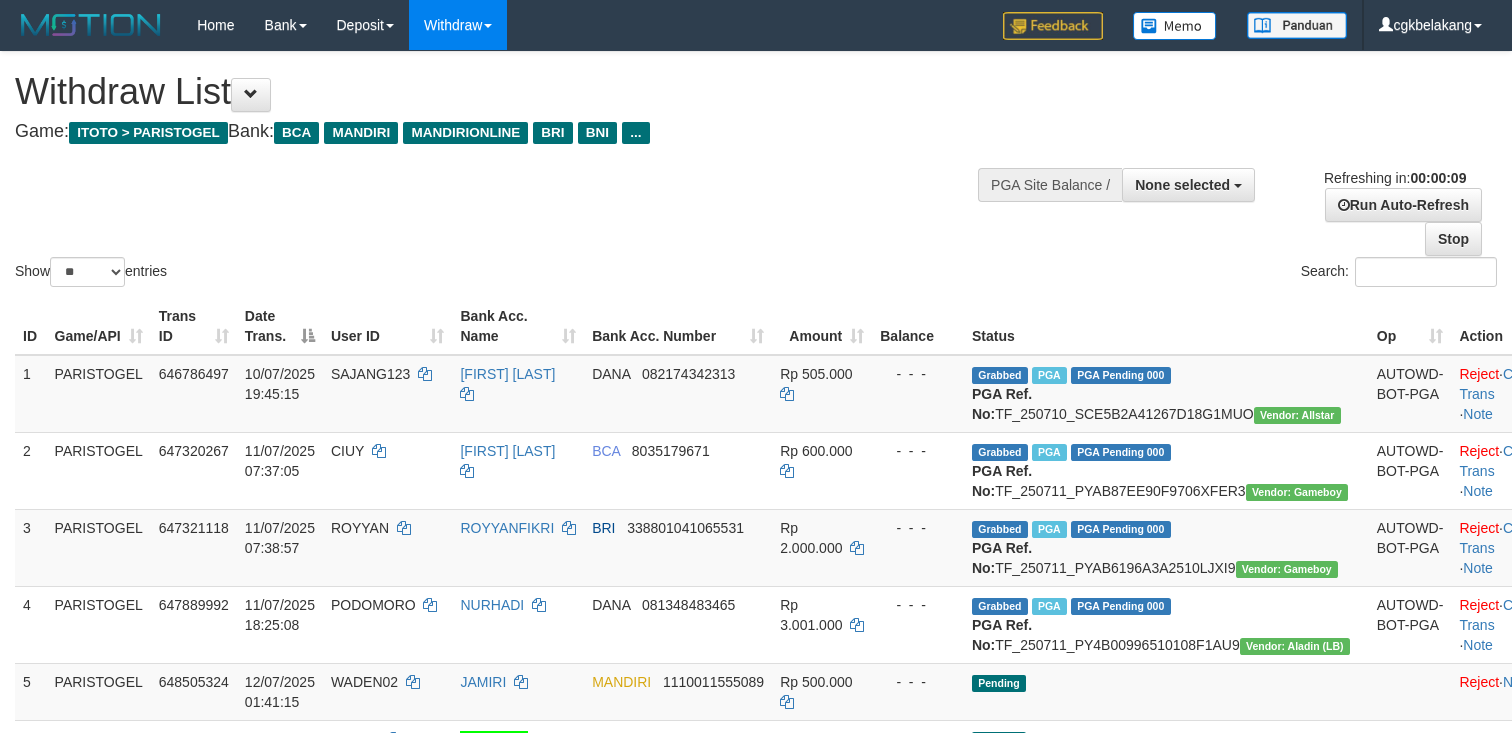 select 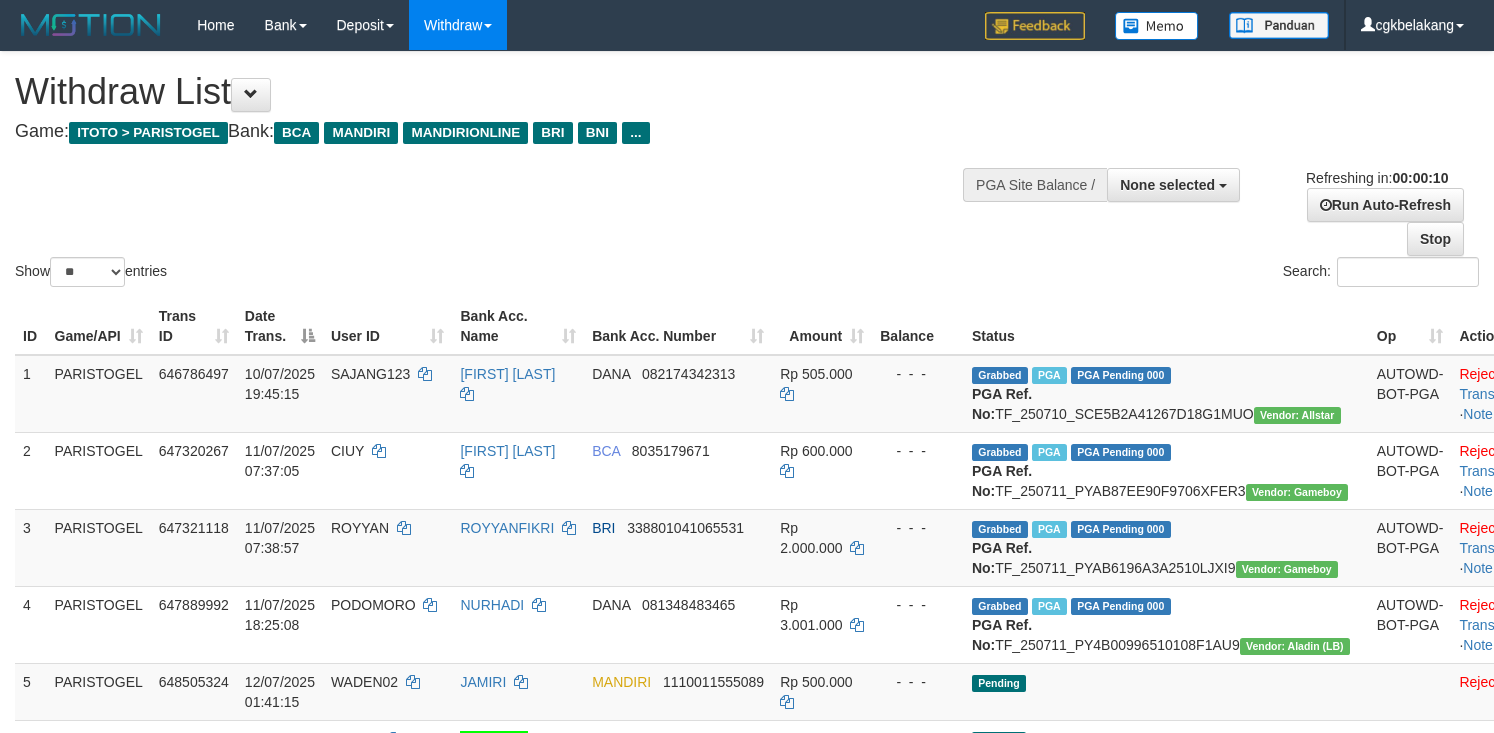select 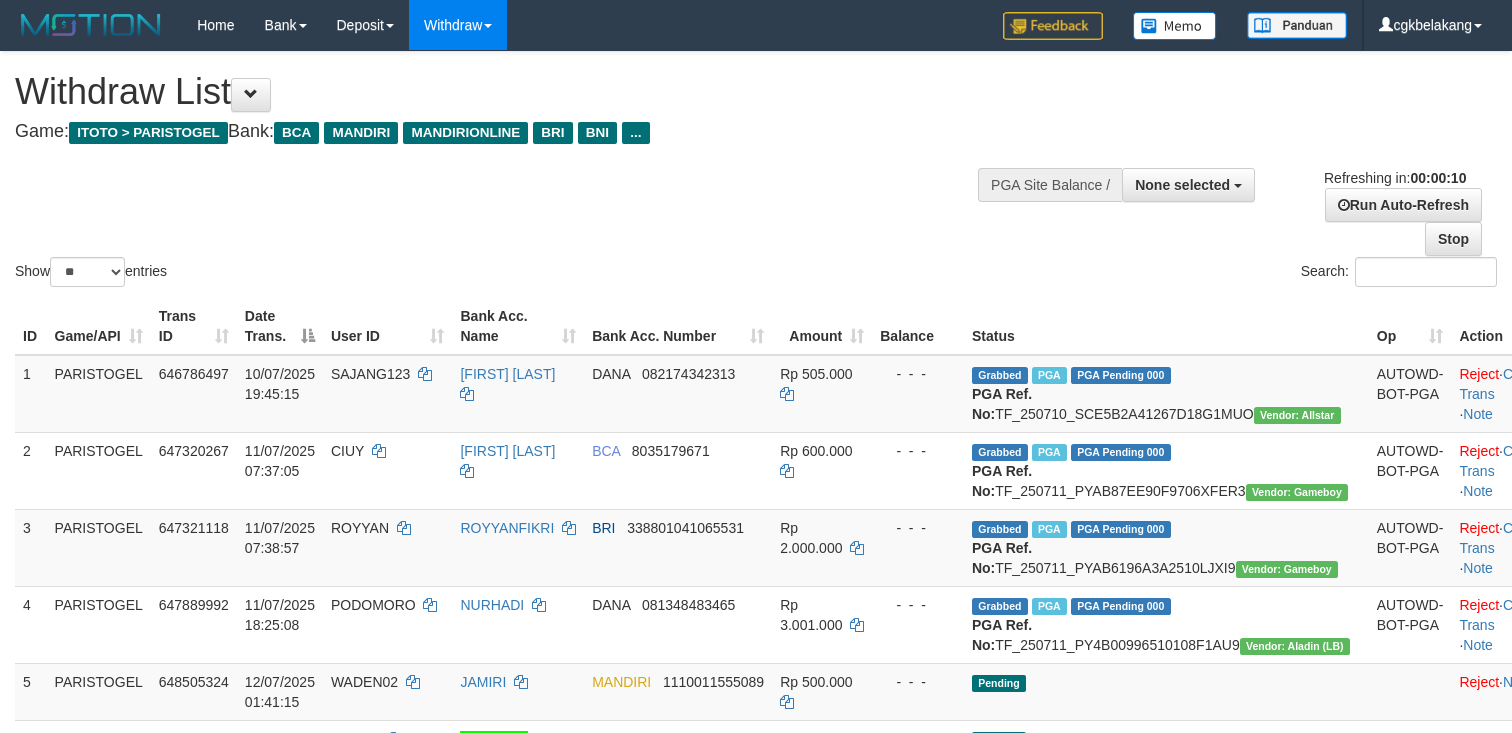 select 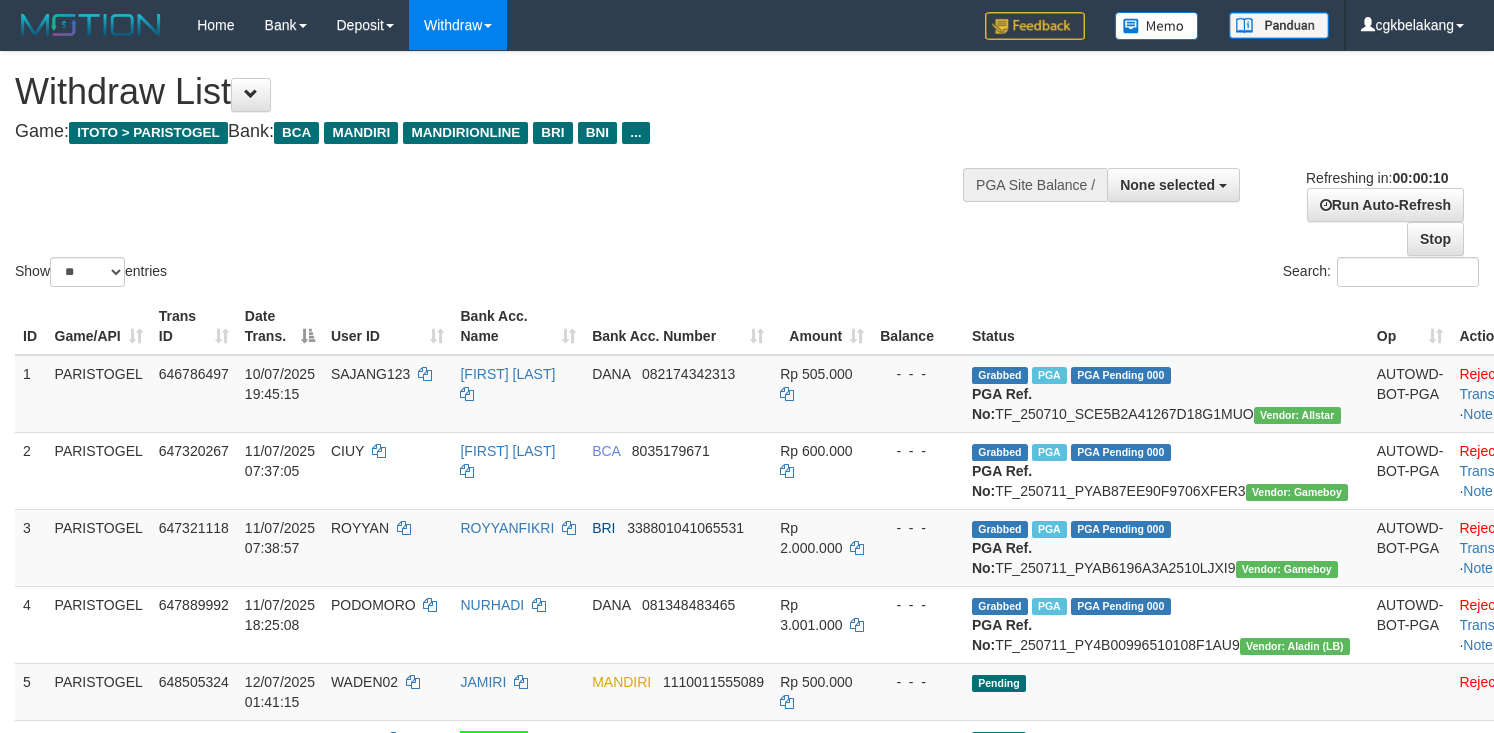 select 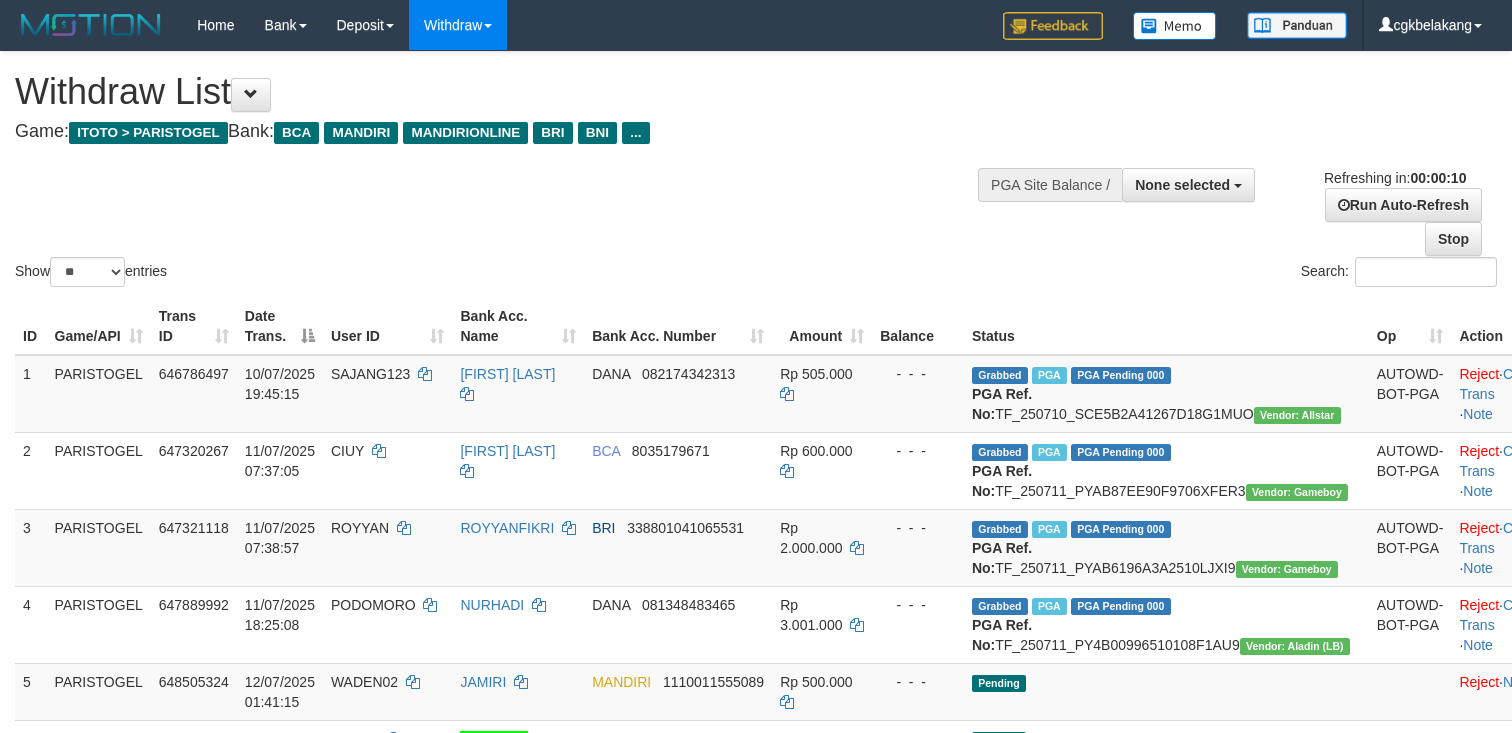 select 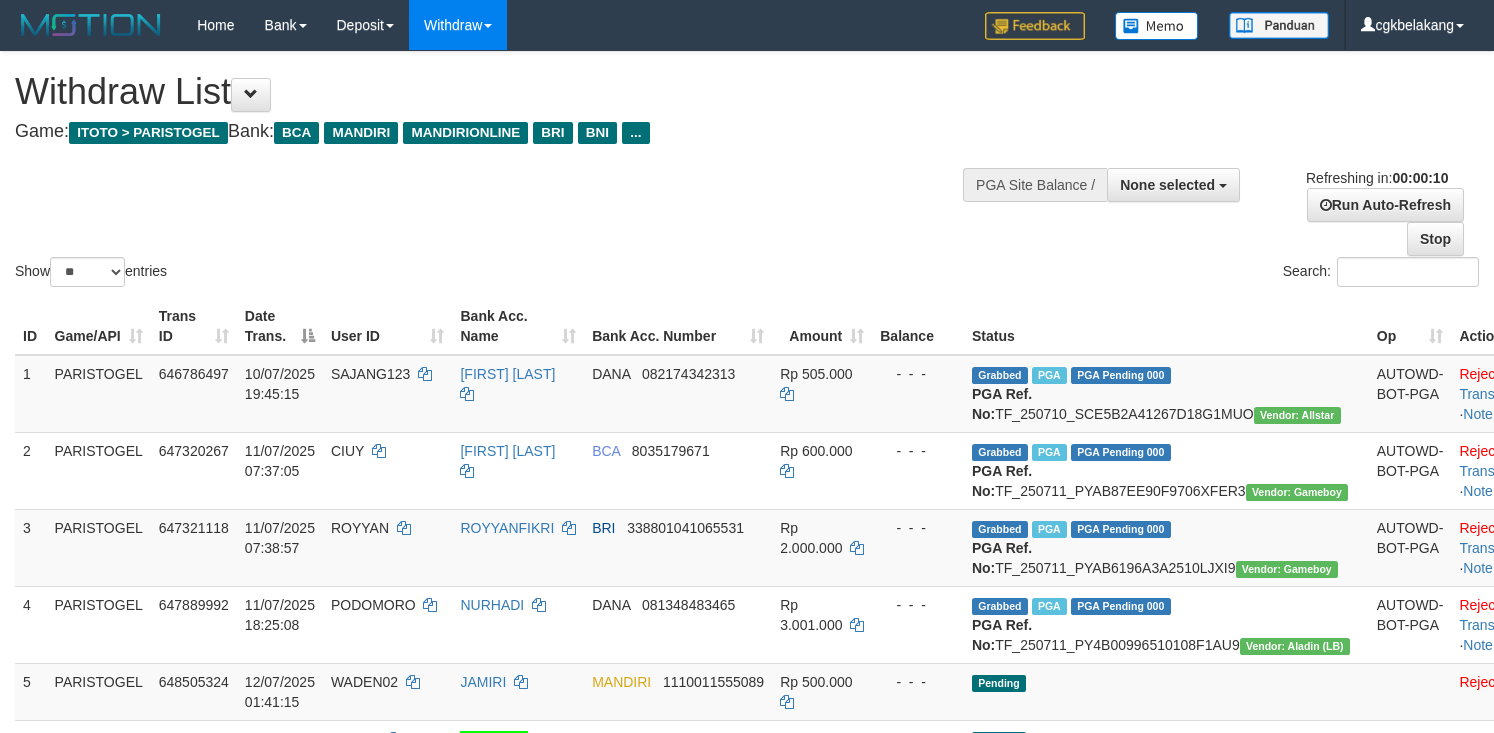 select 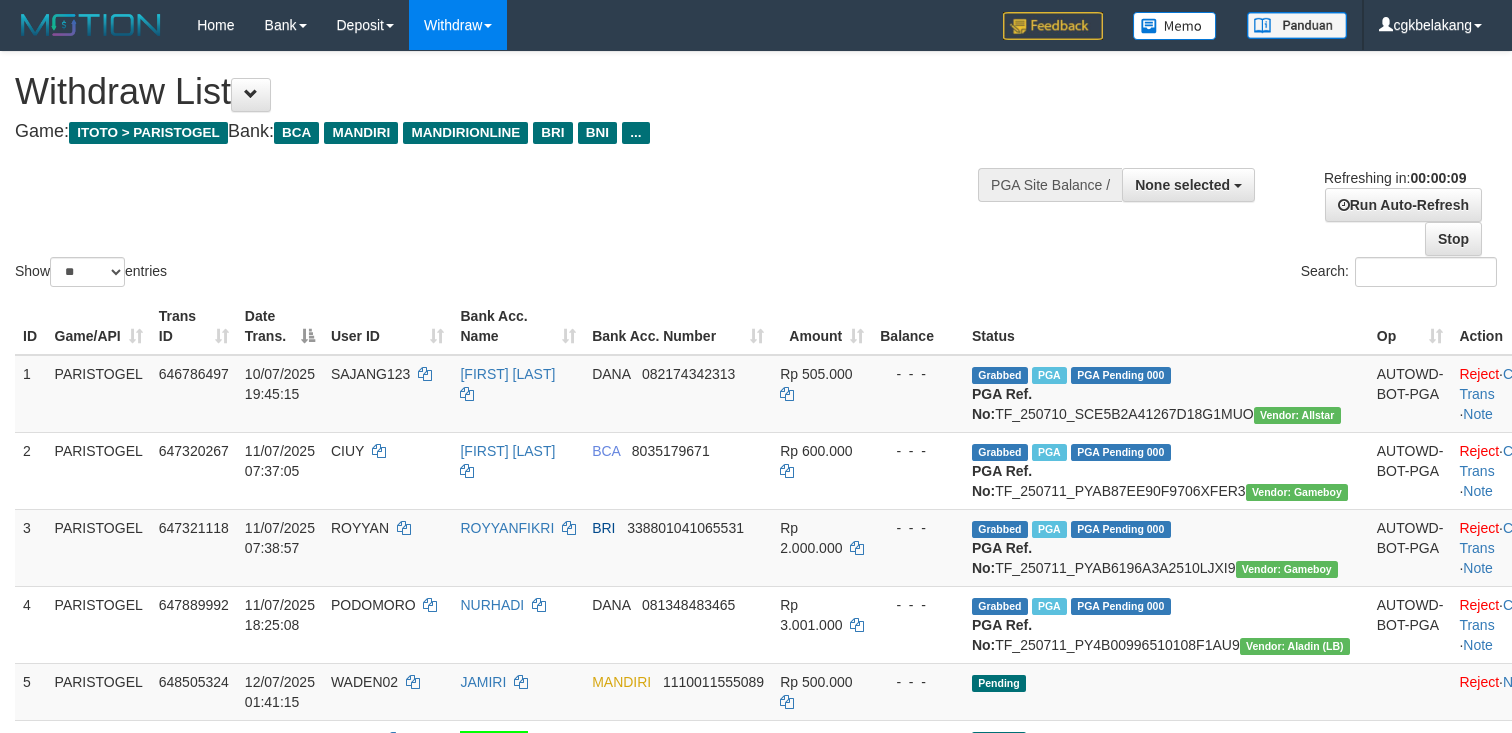 select 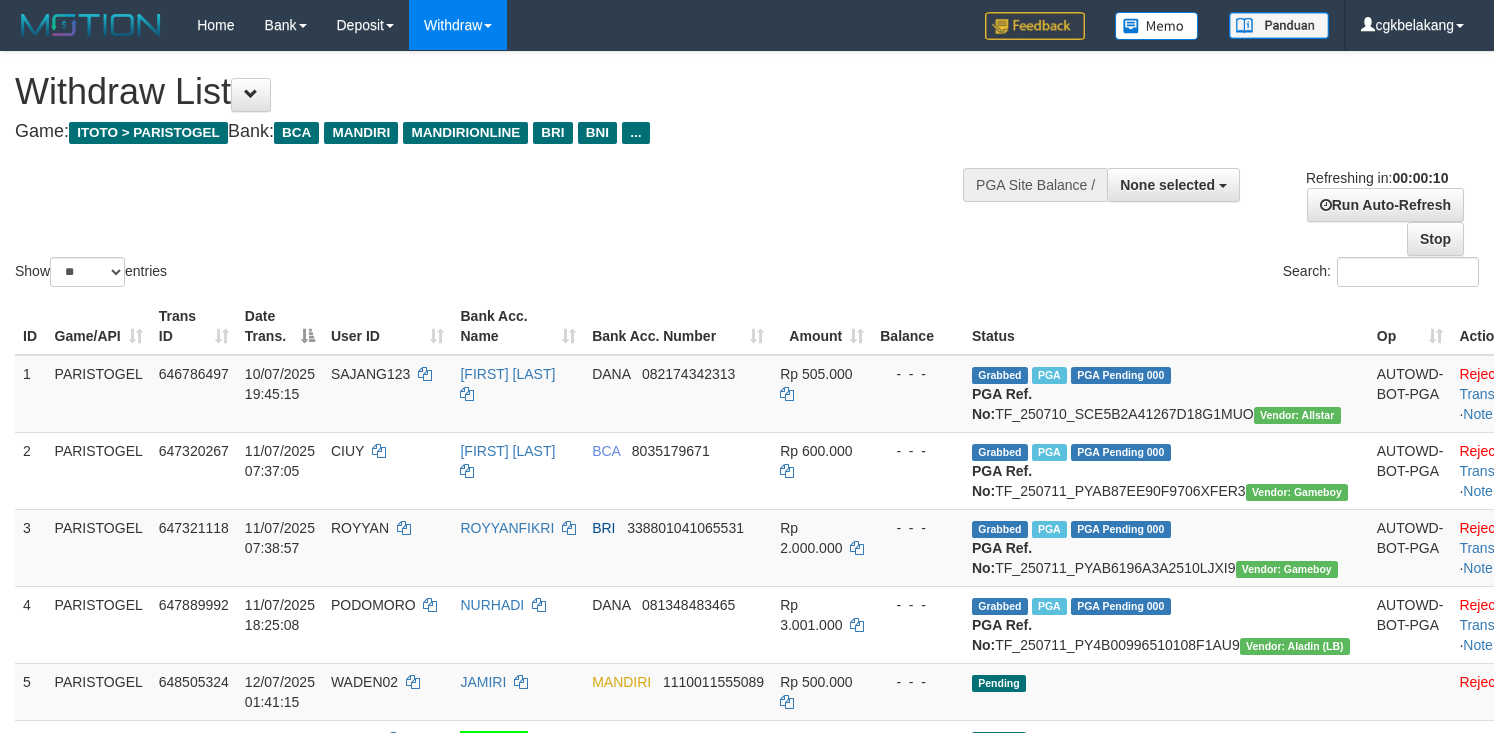 select 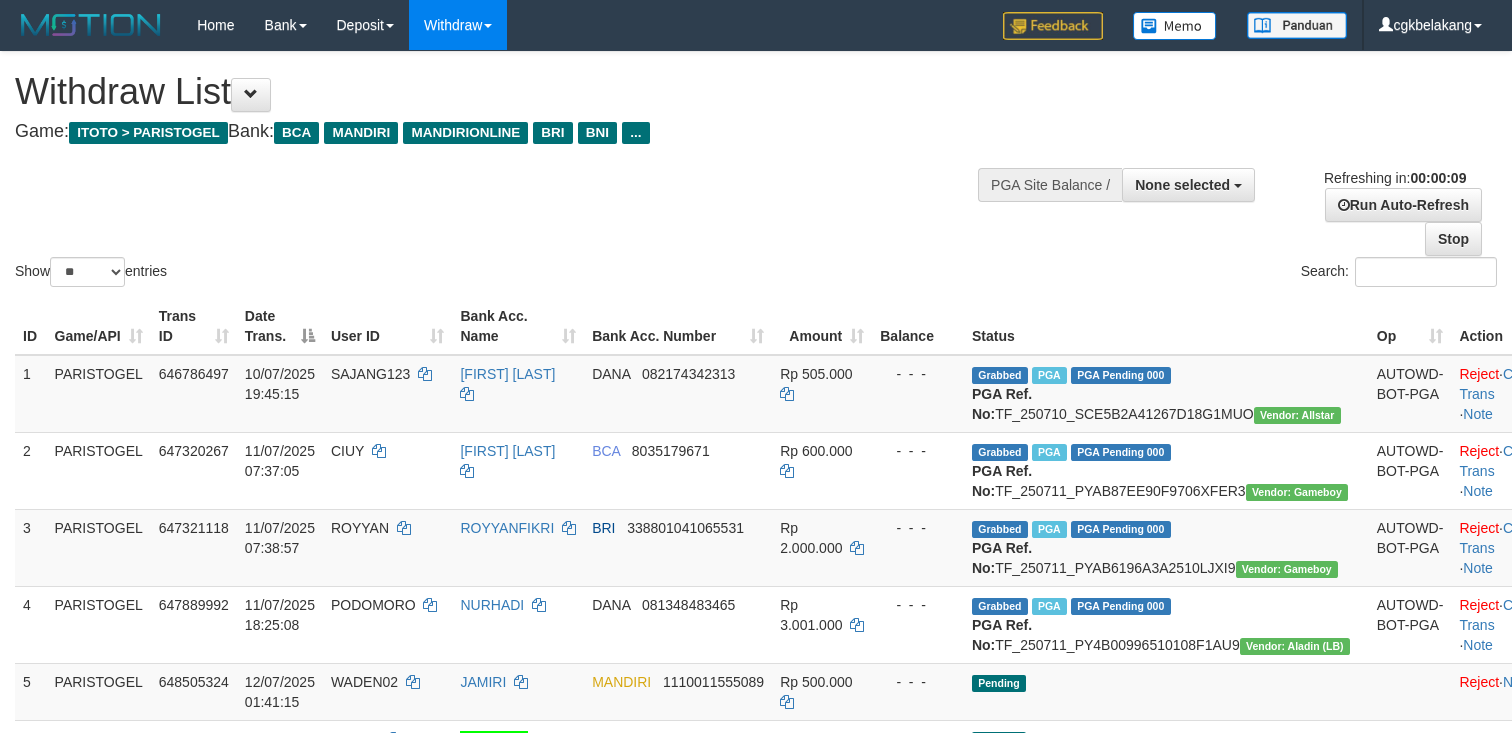select 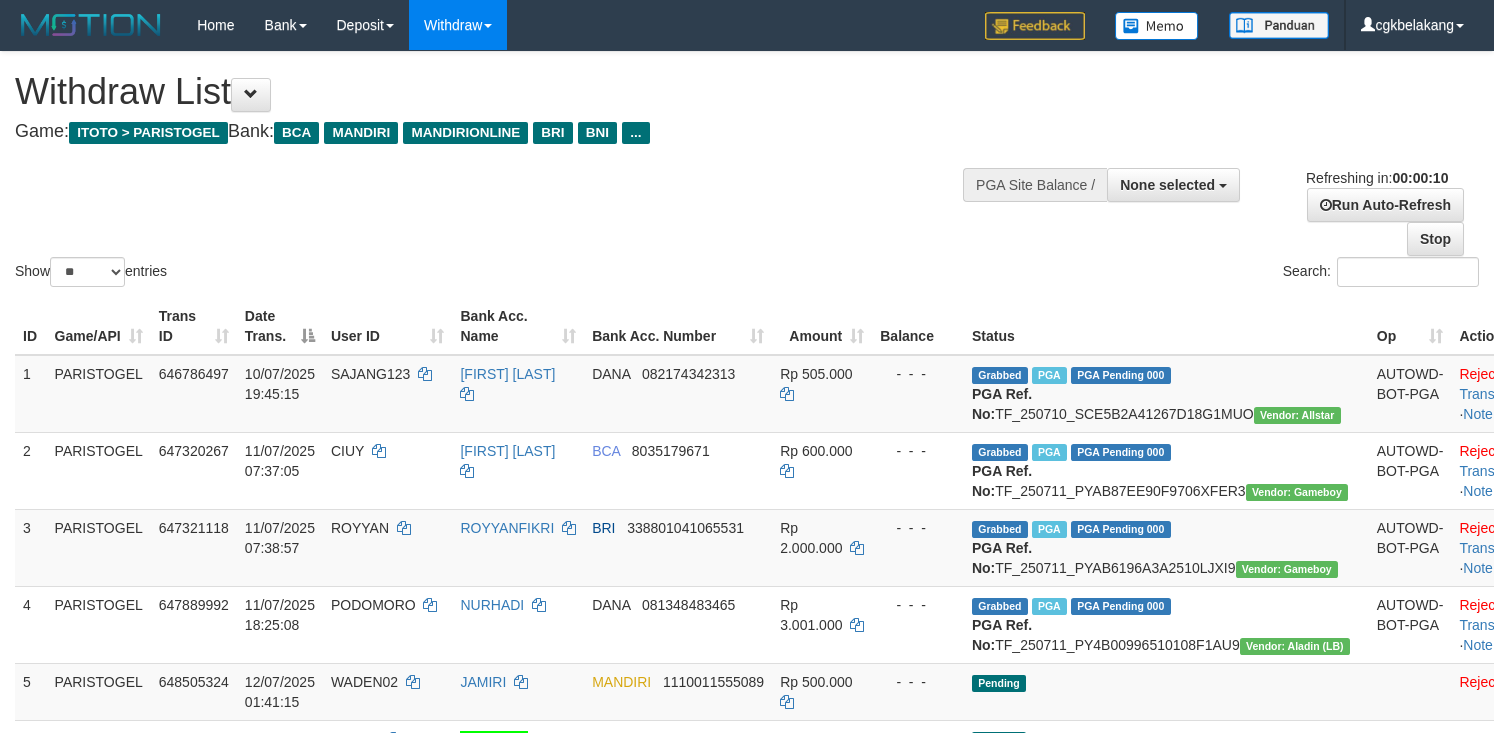 select 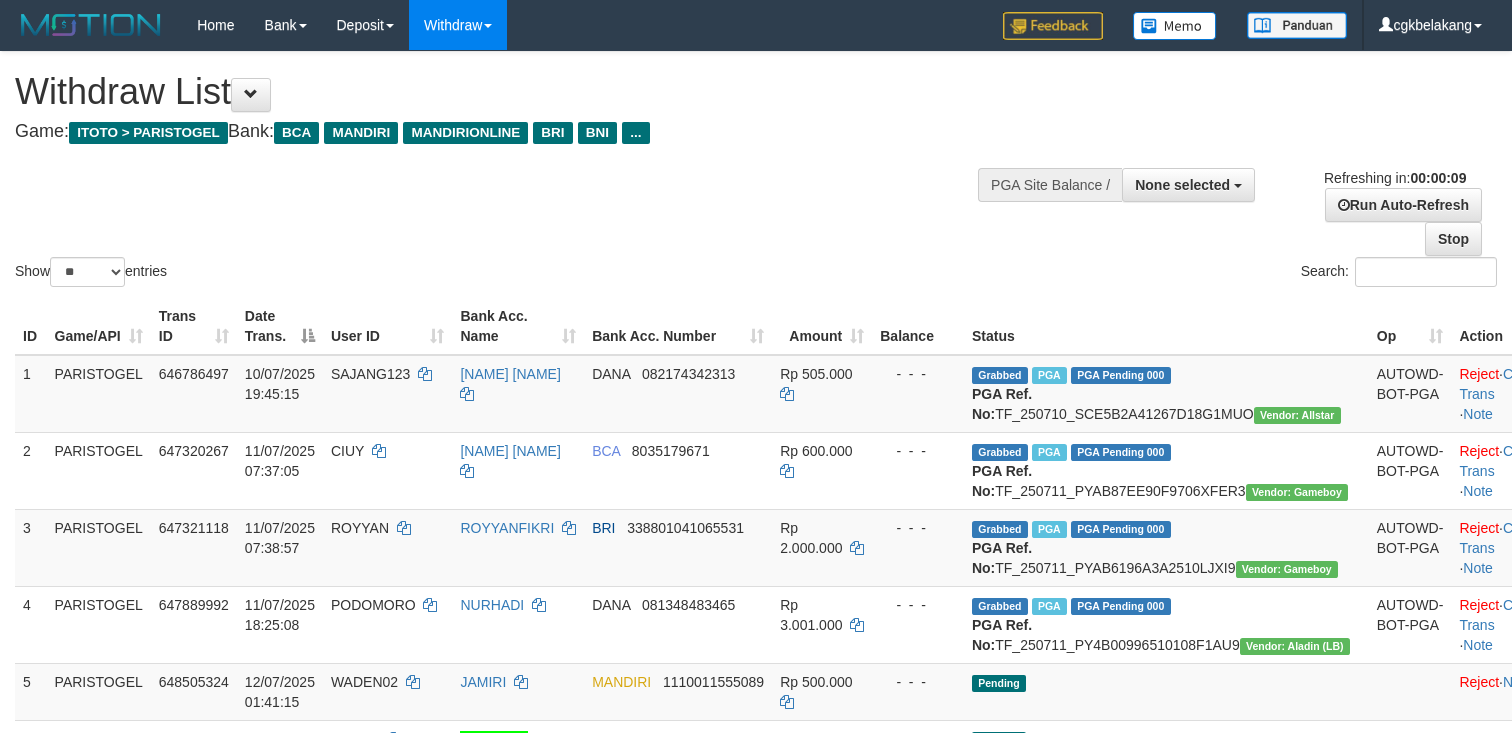 select 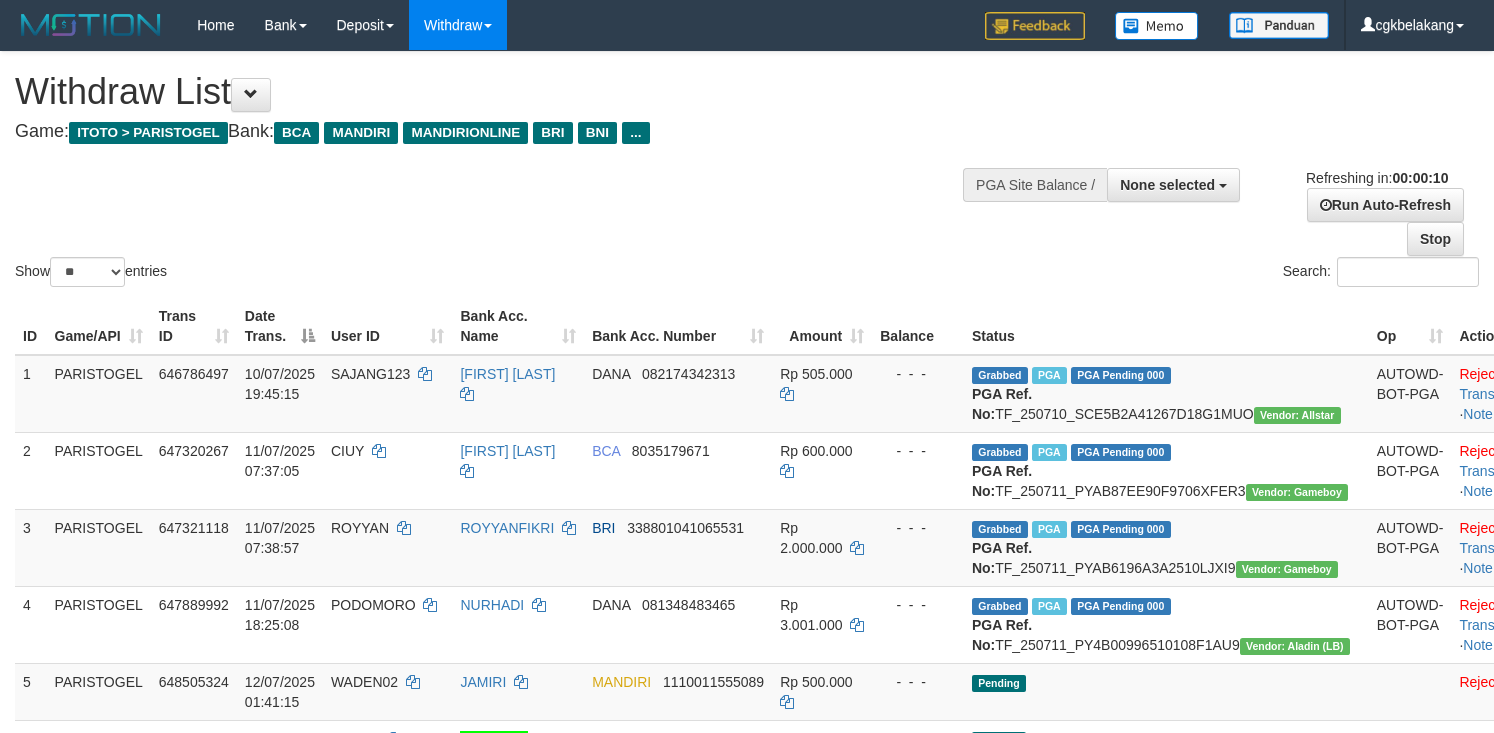 select 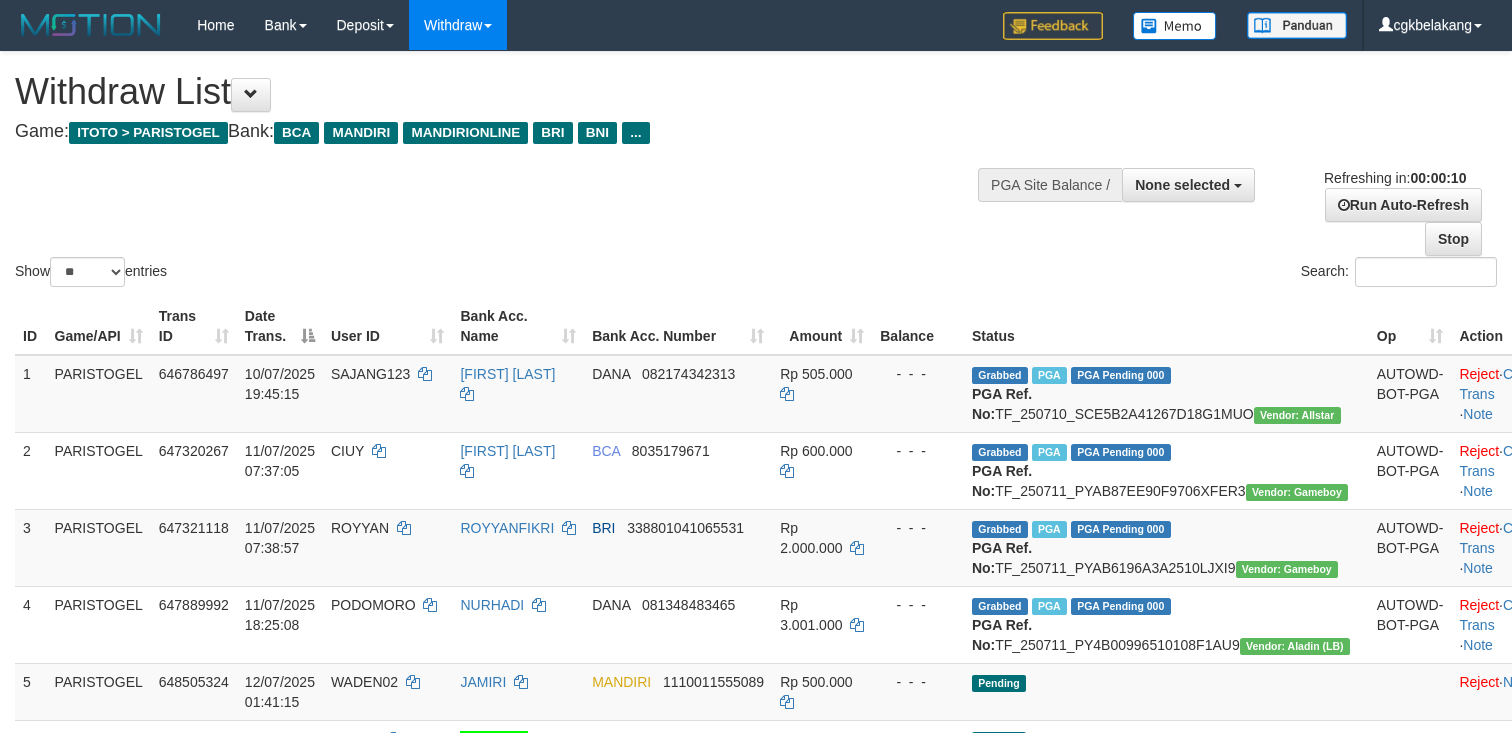 select 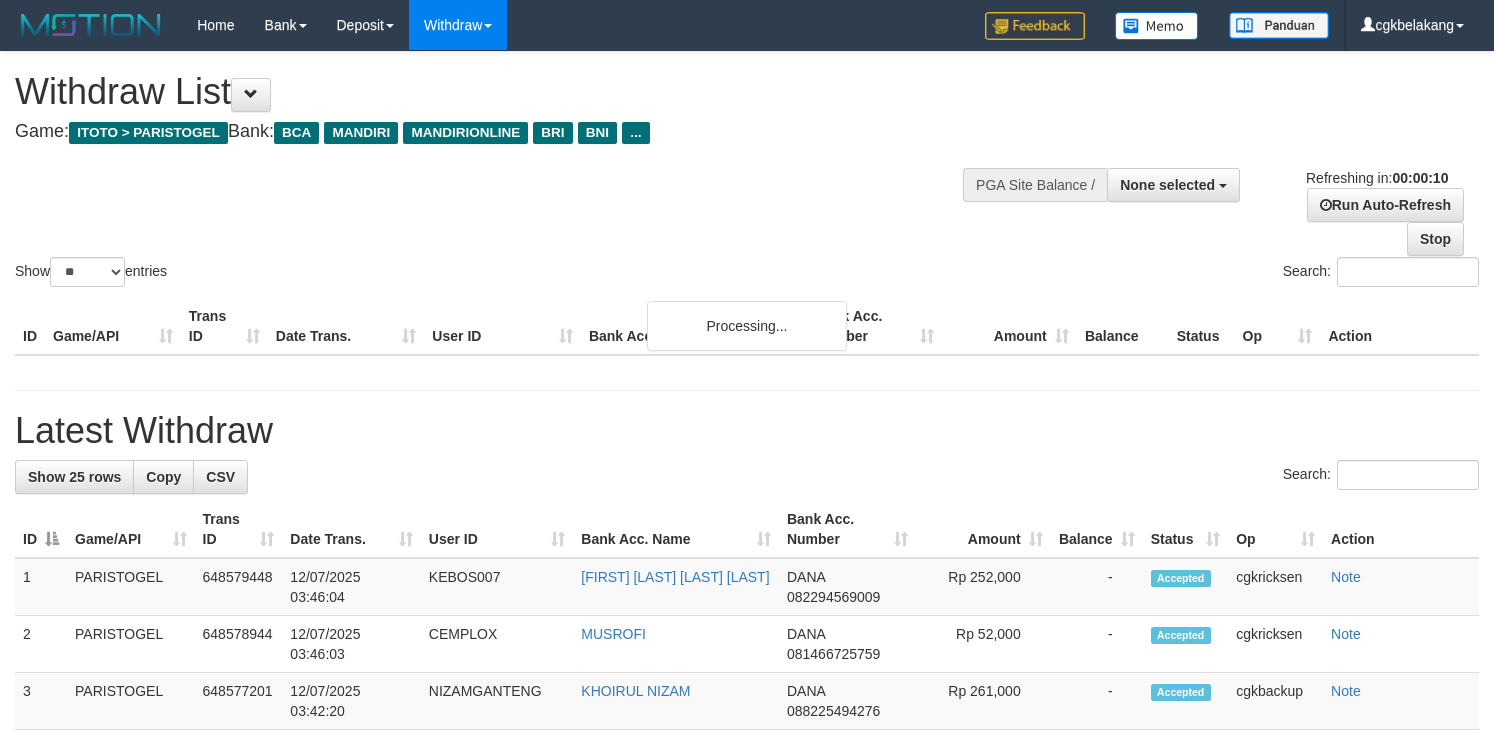 select 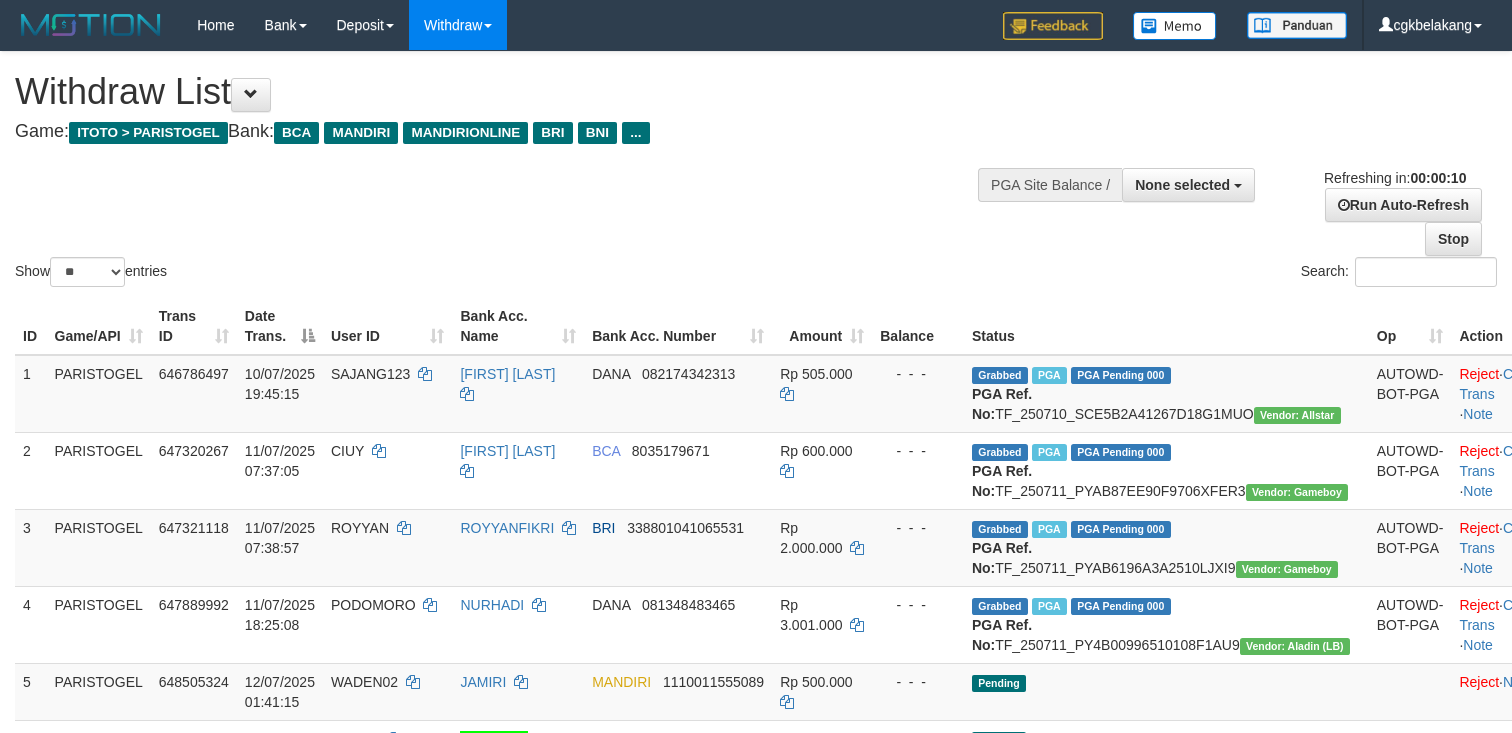 select 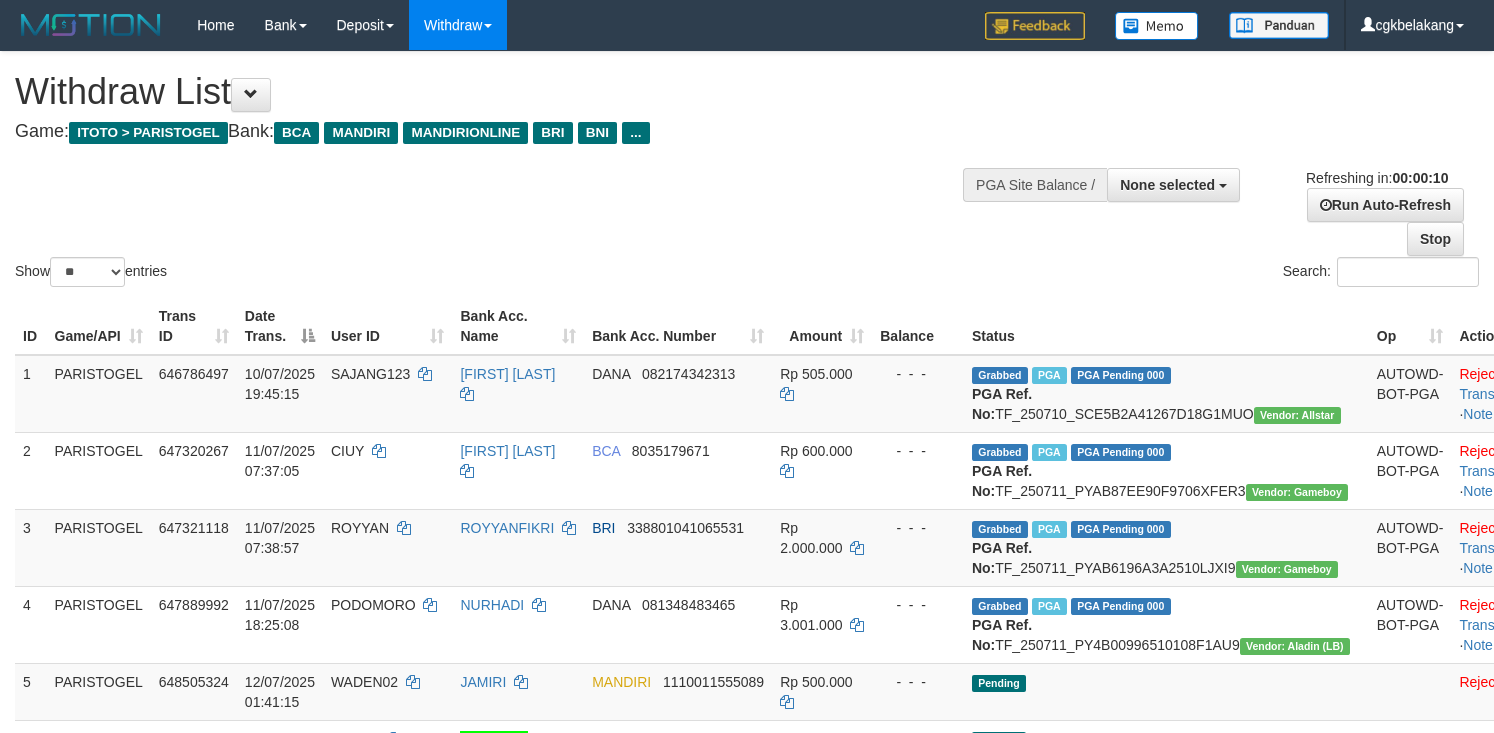 select 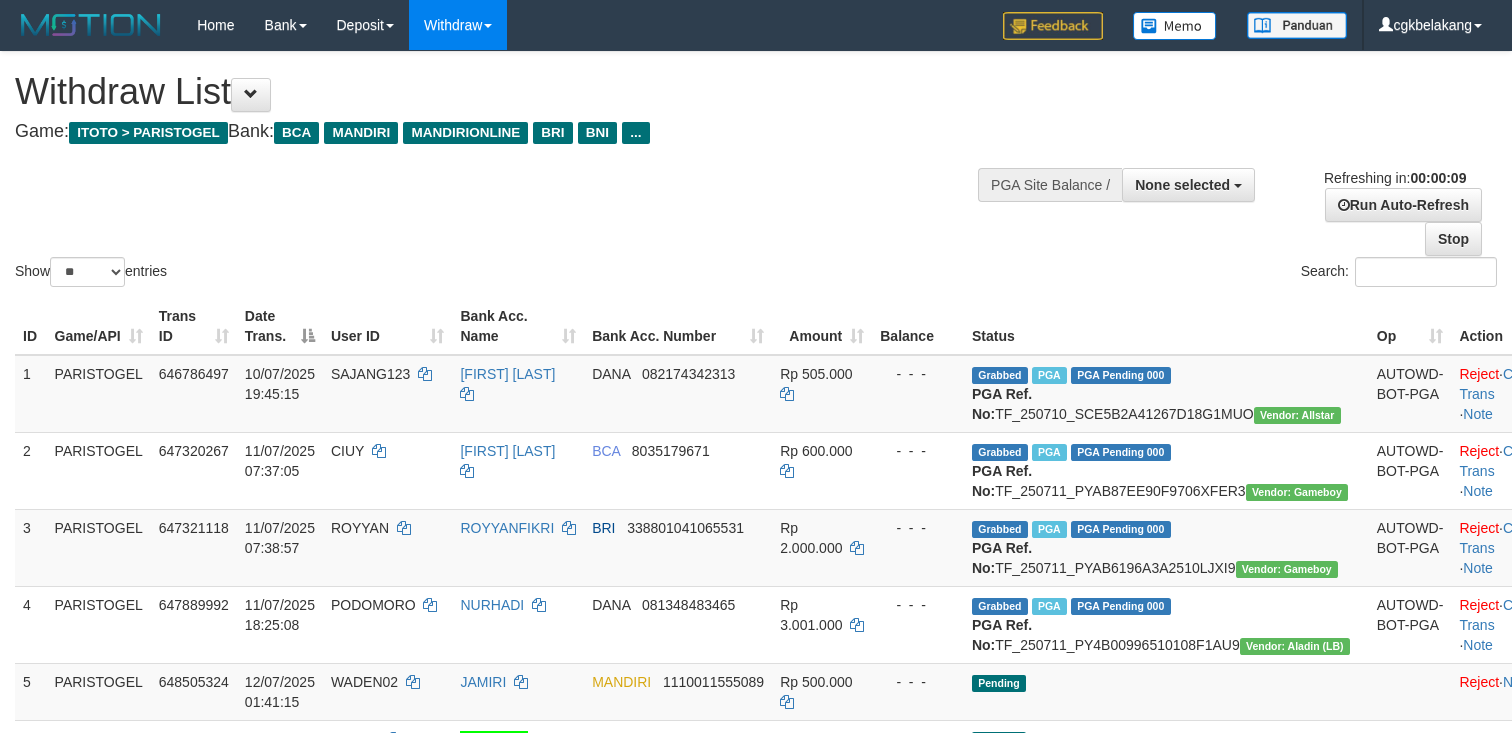 select 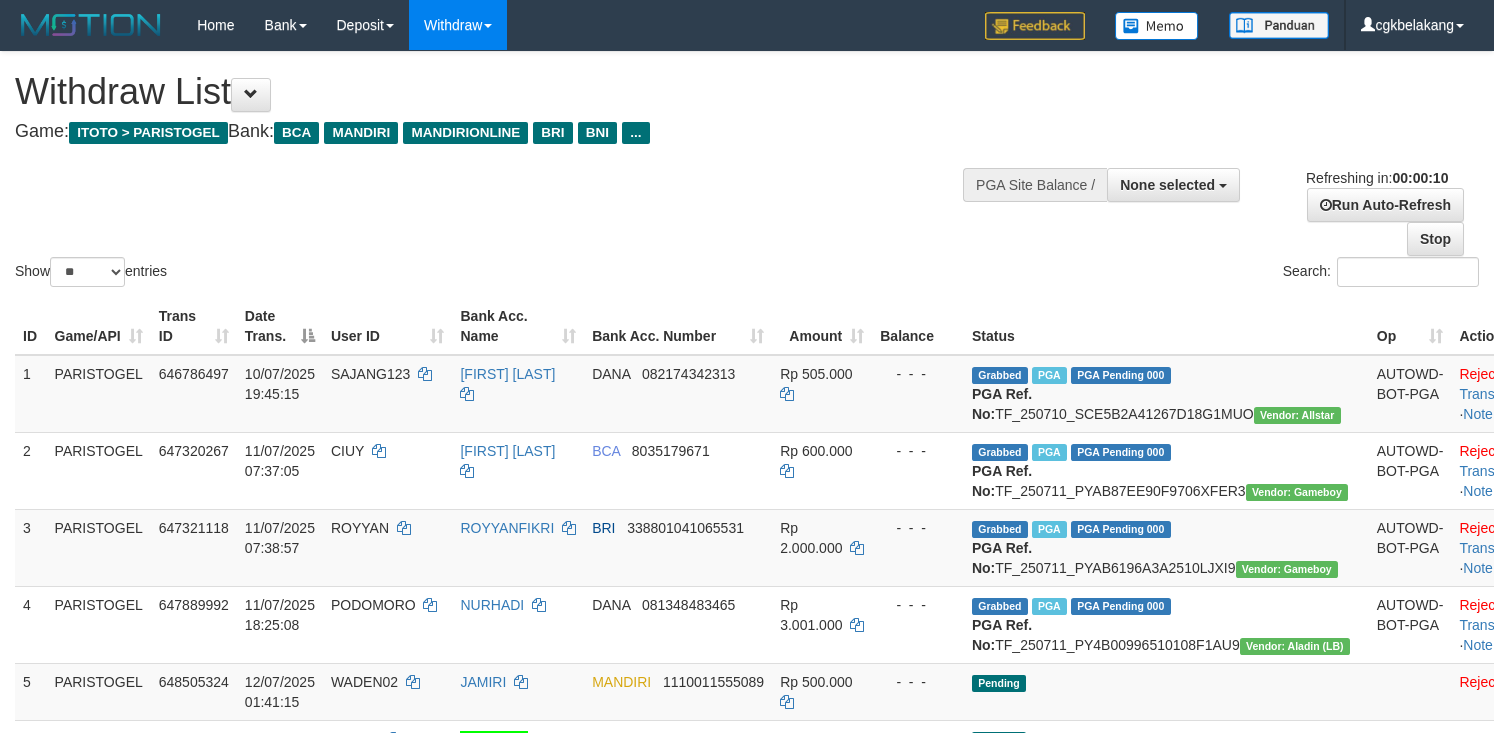 select 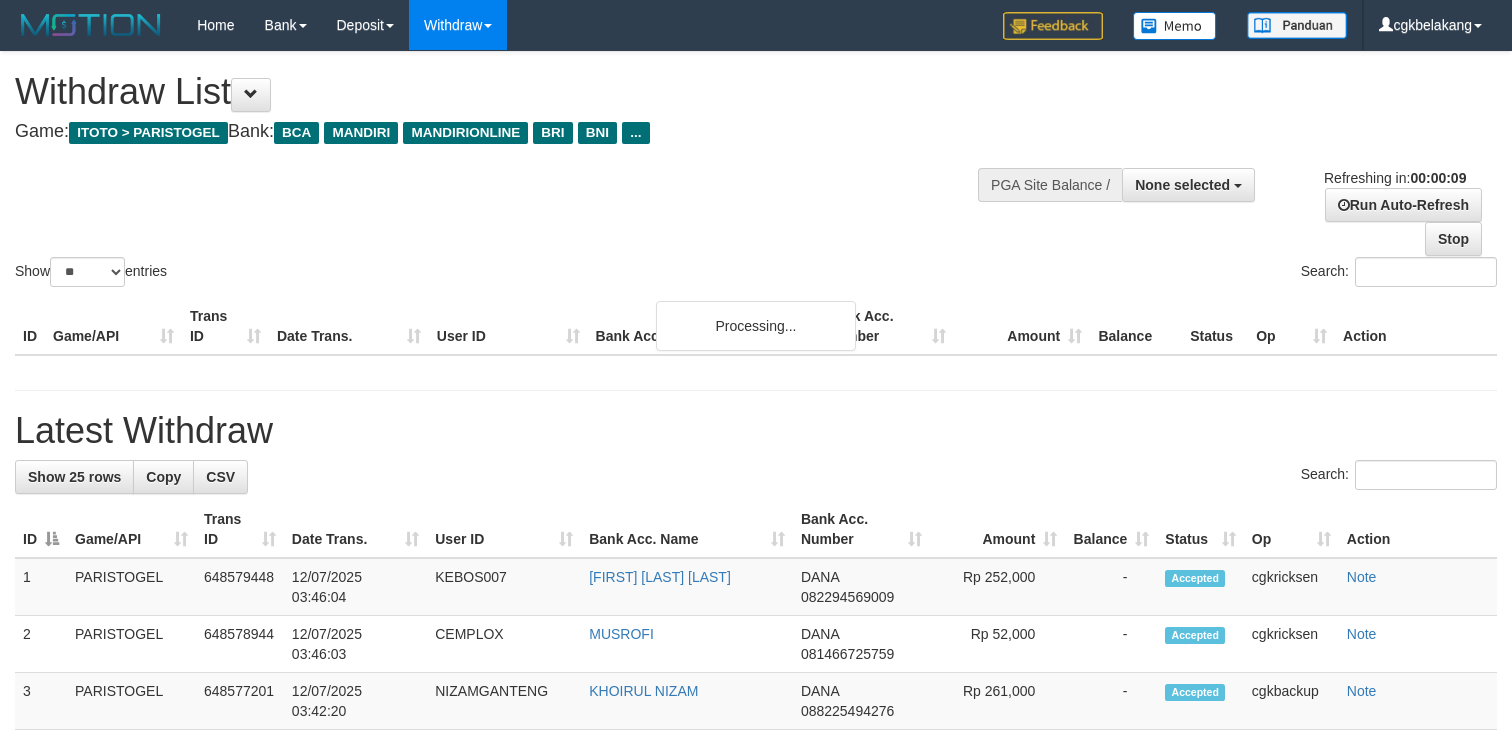 select 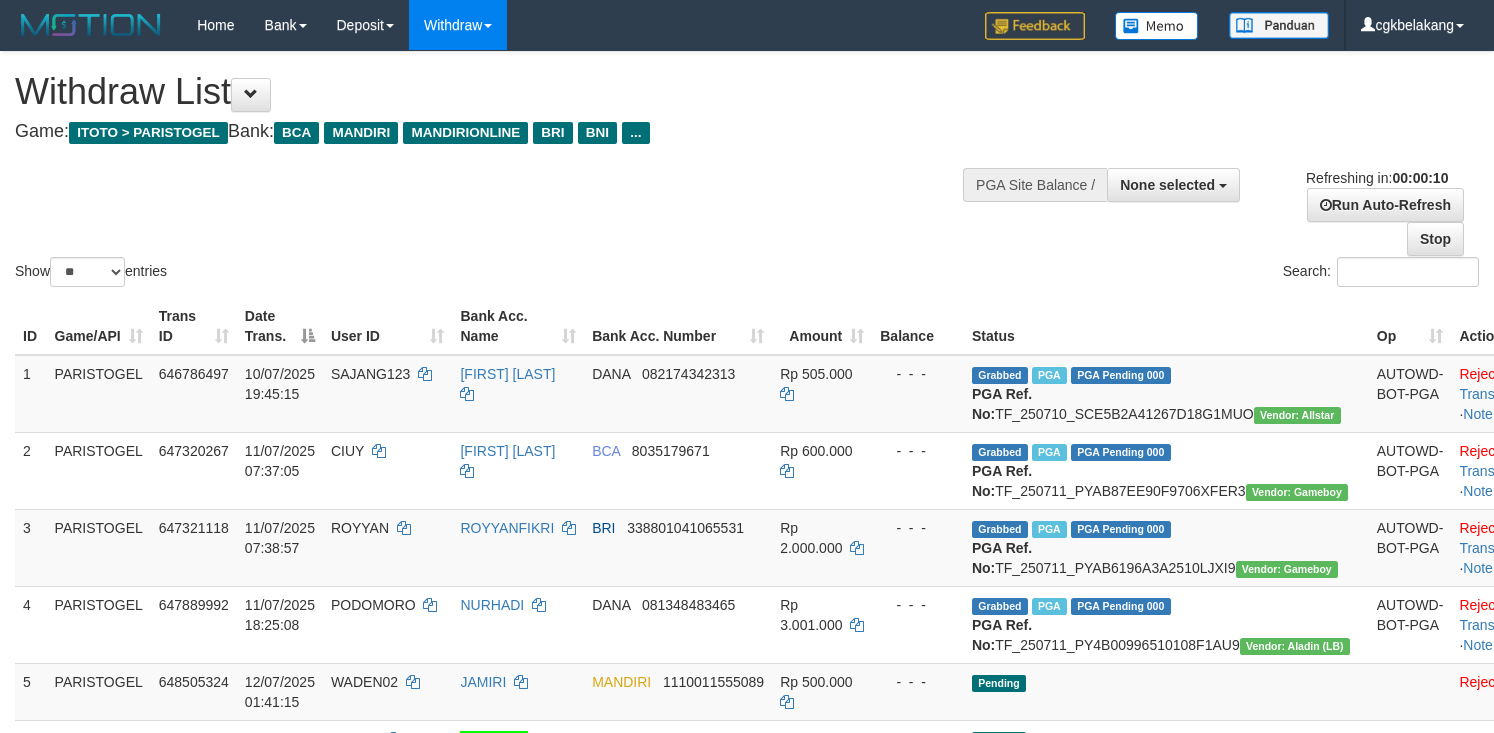 select 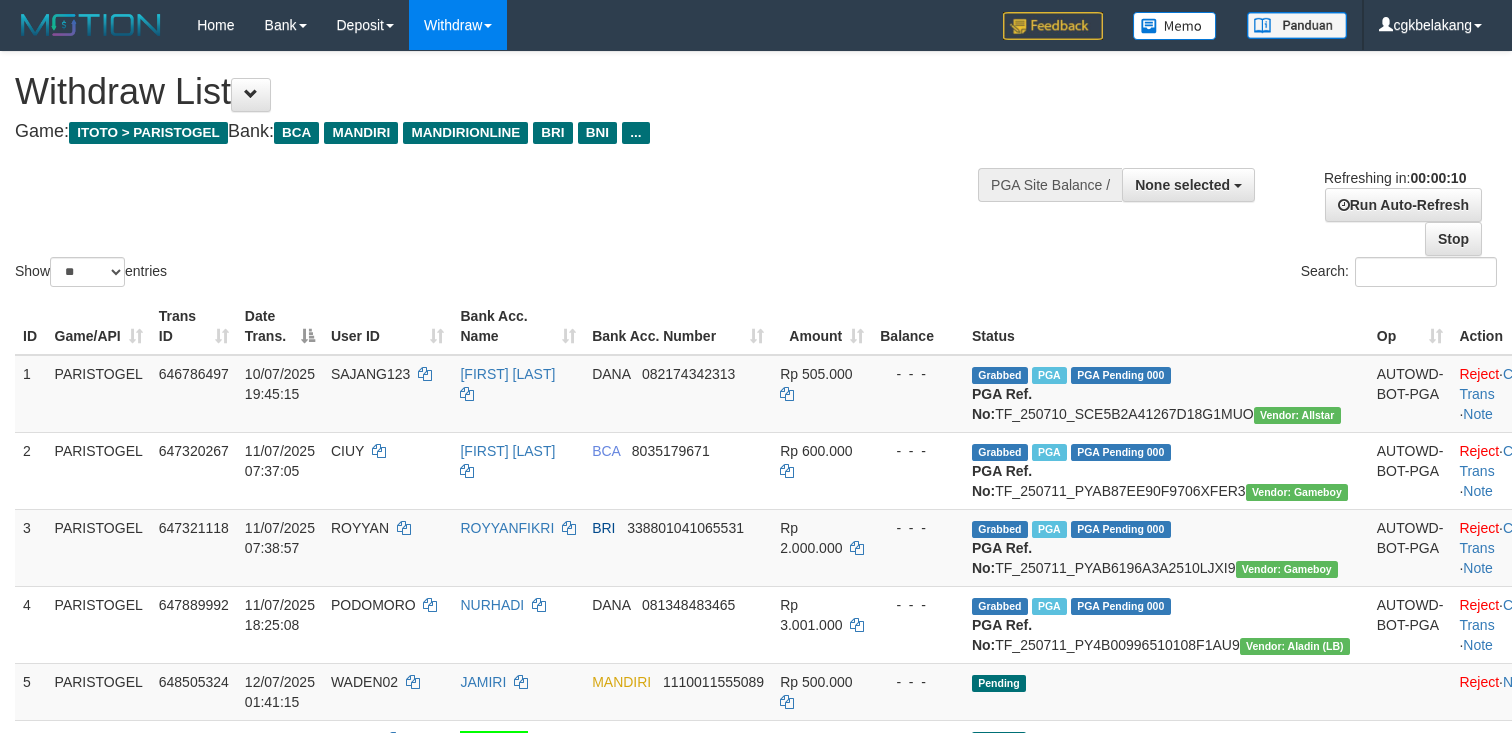select 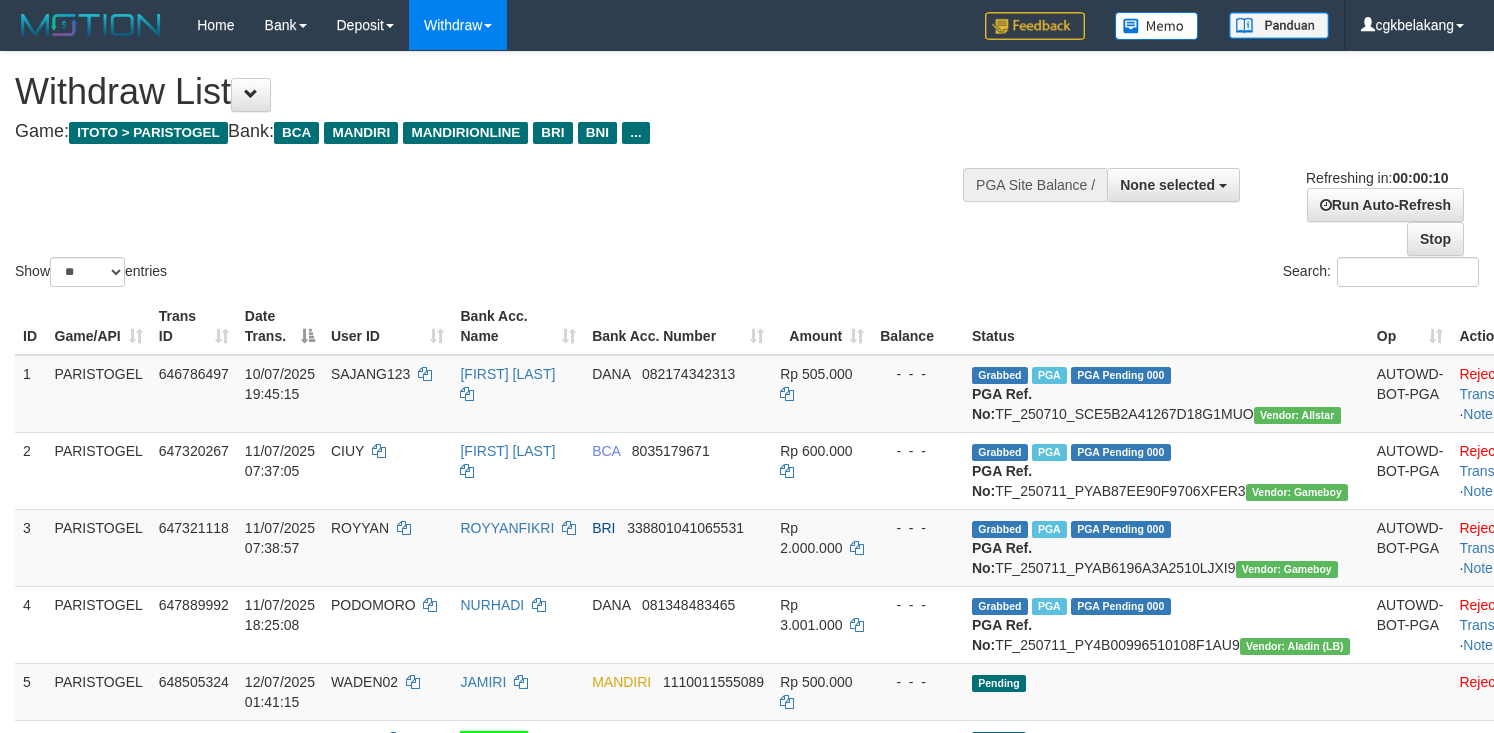 select 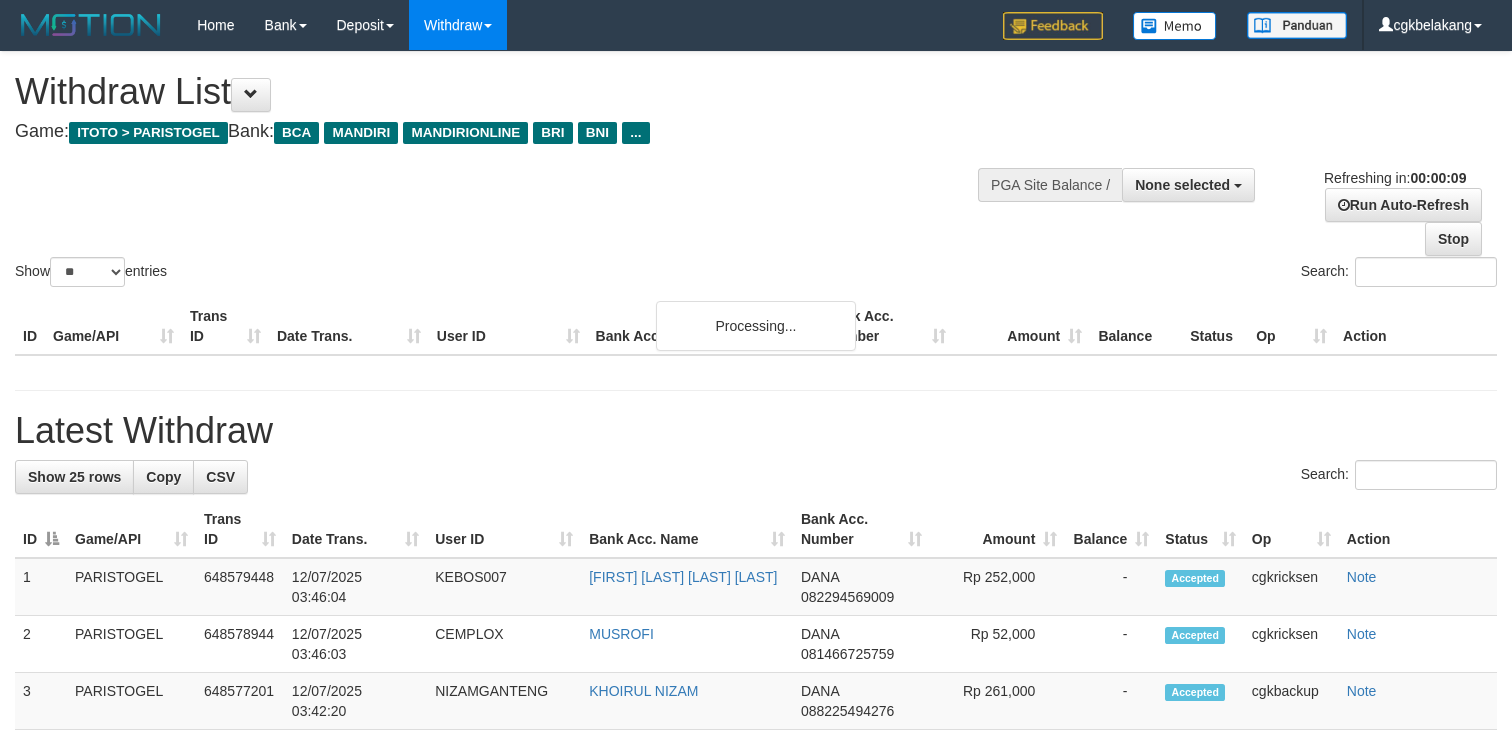 select 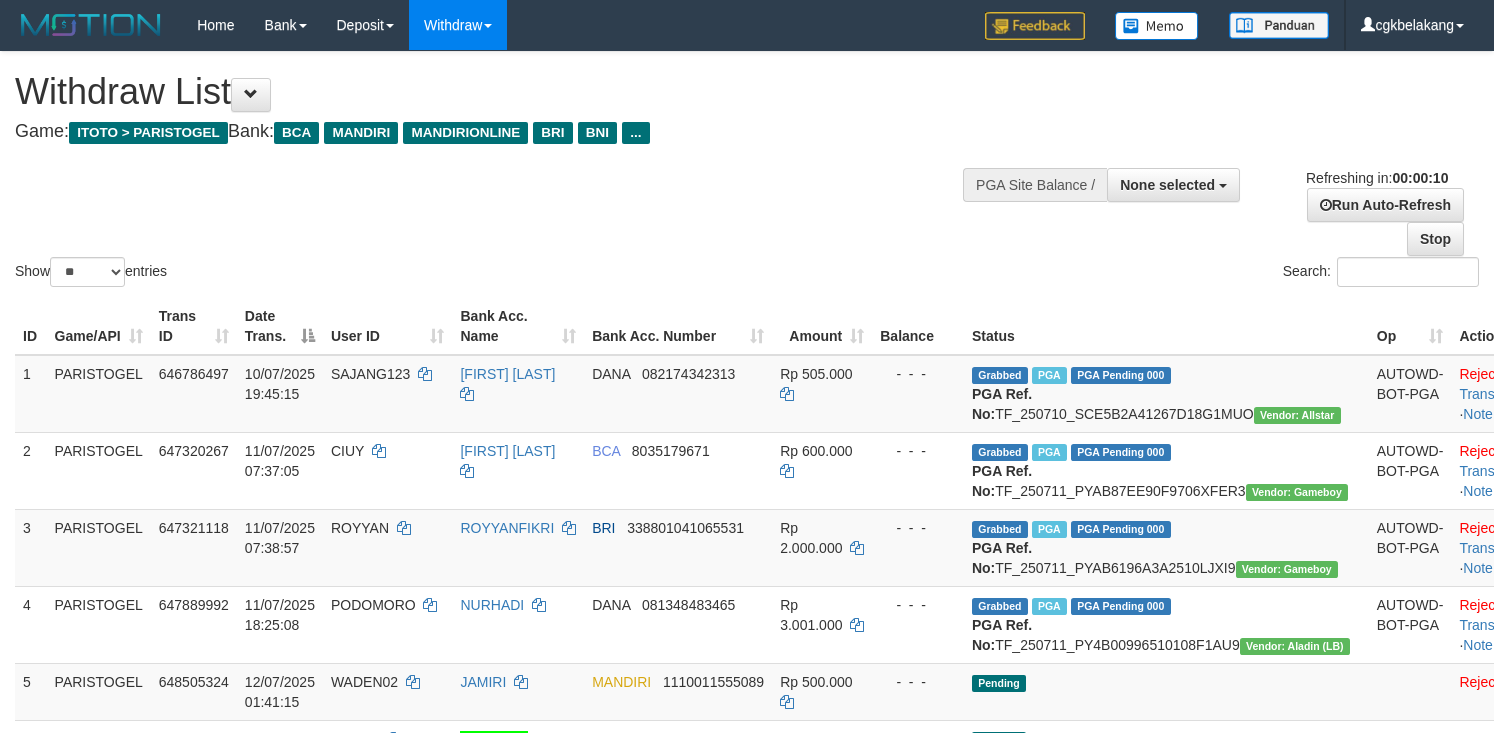 select 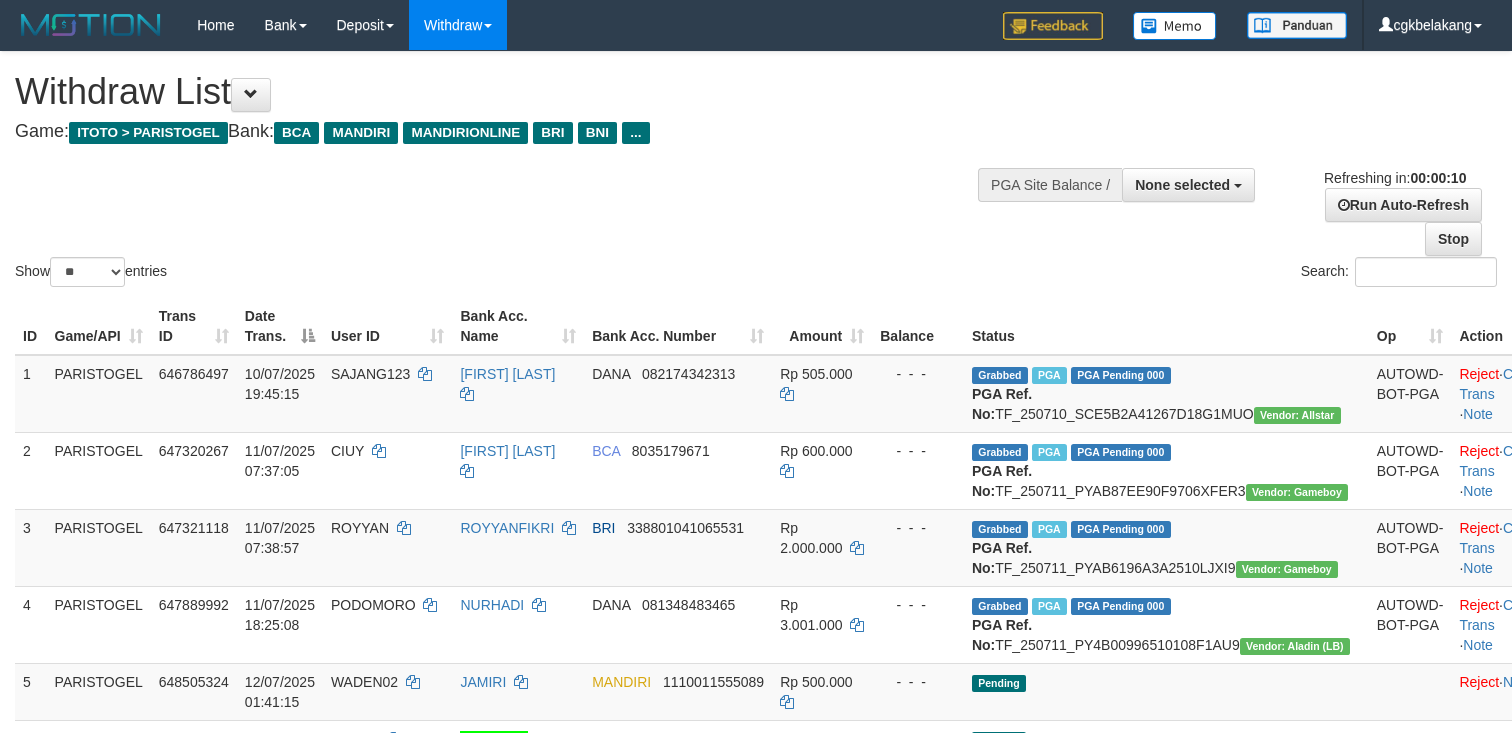 select 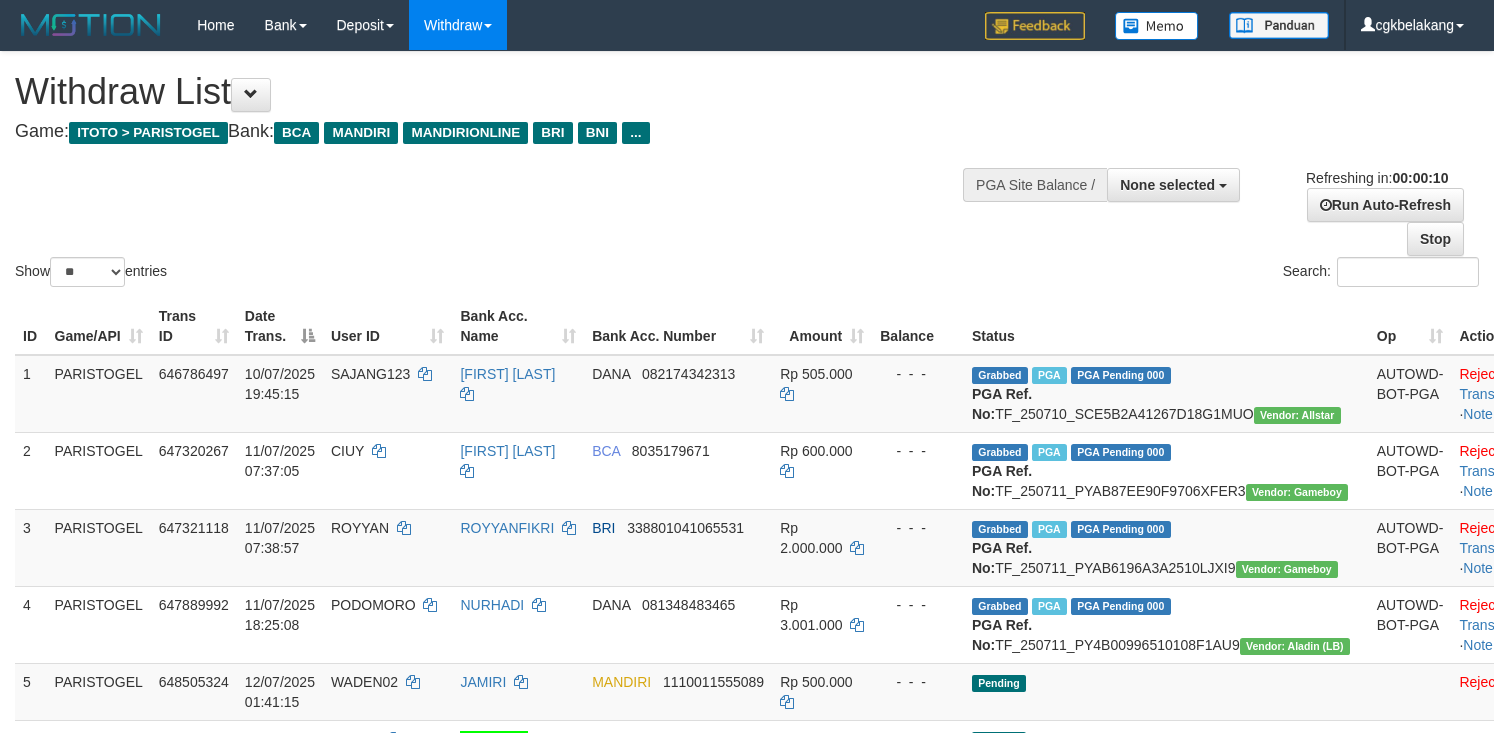 select 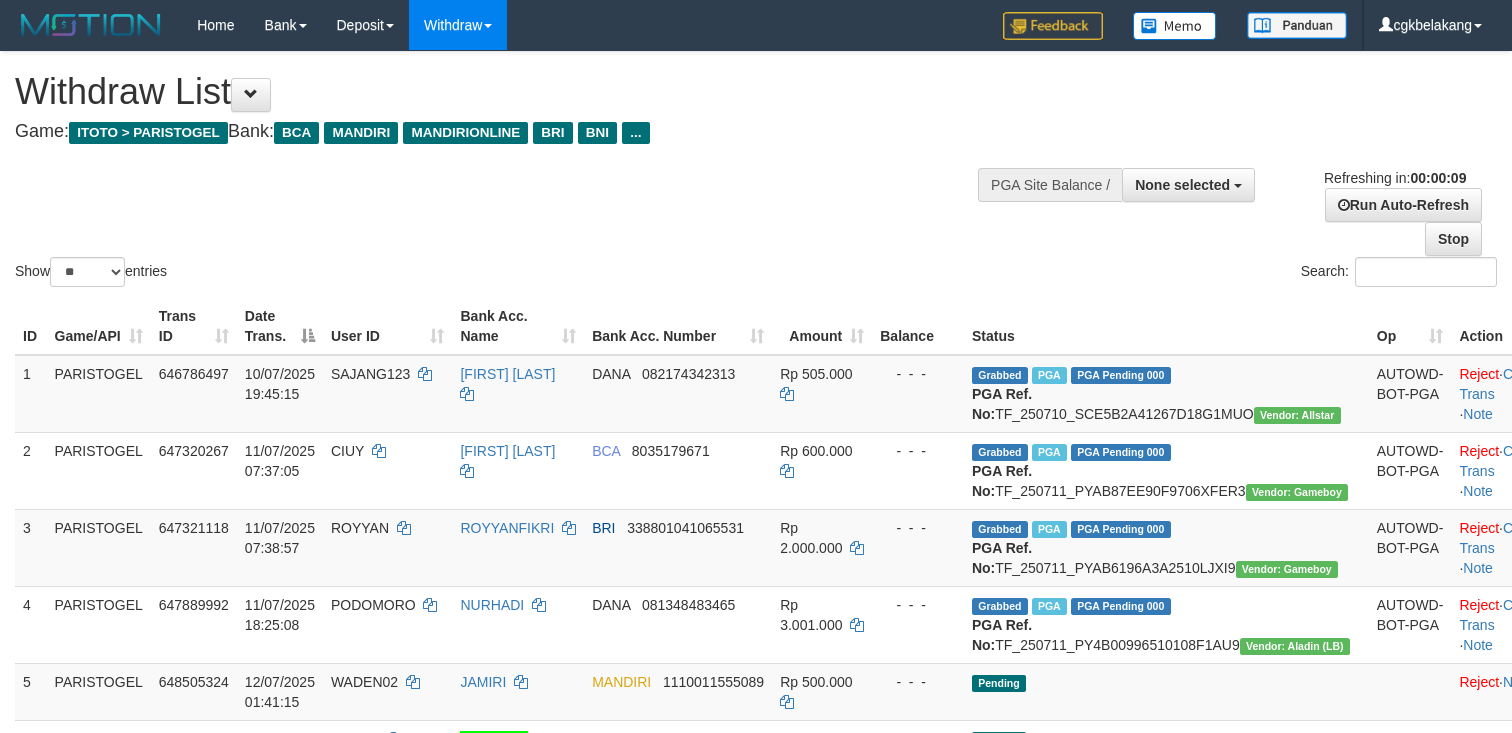 select 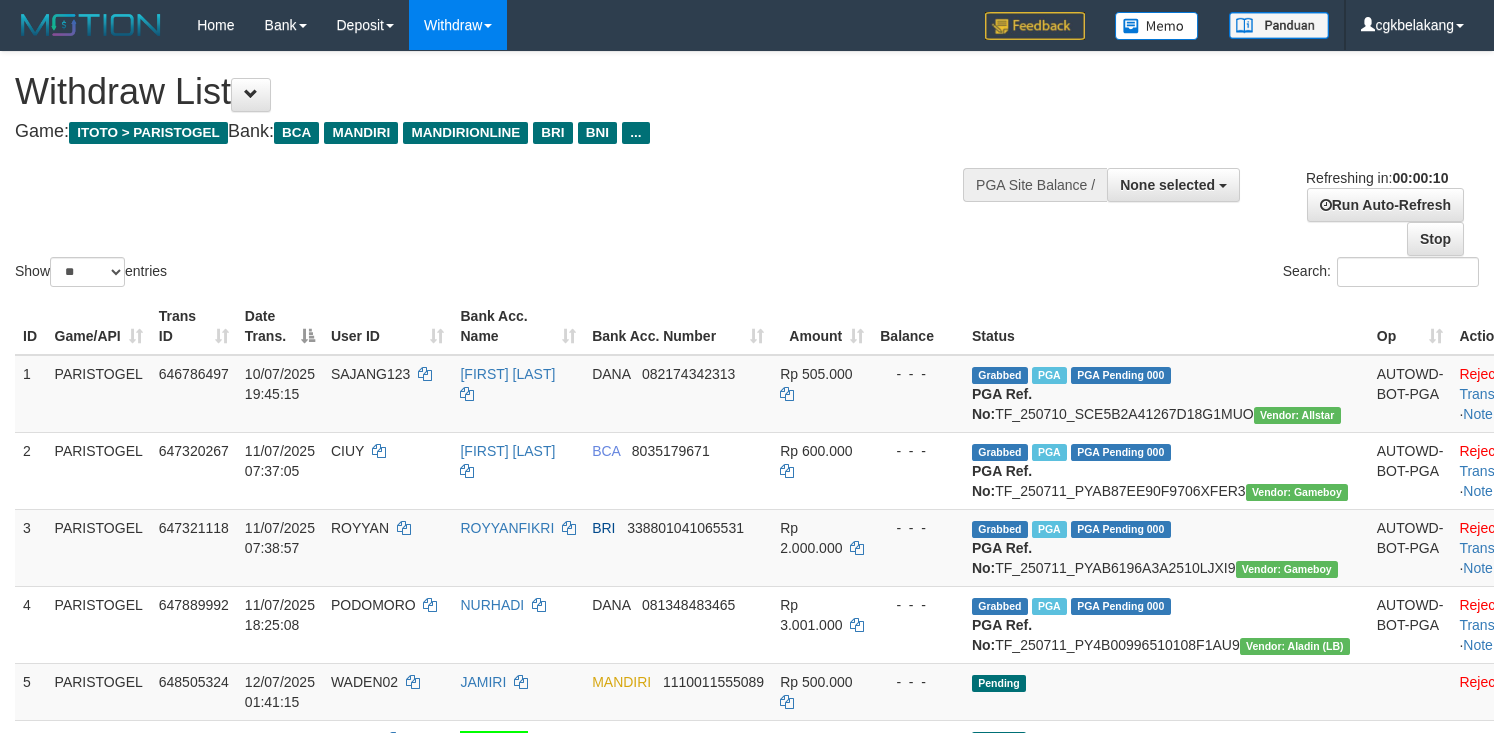 select 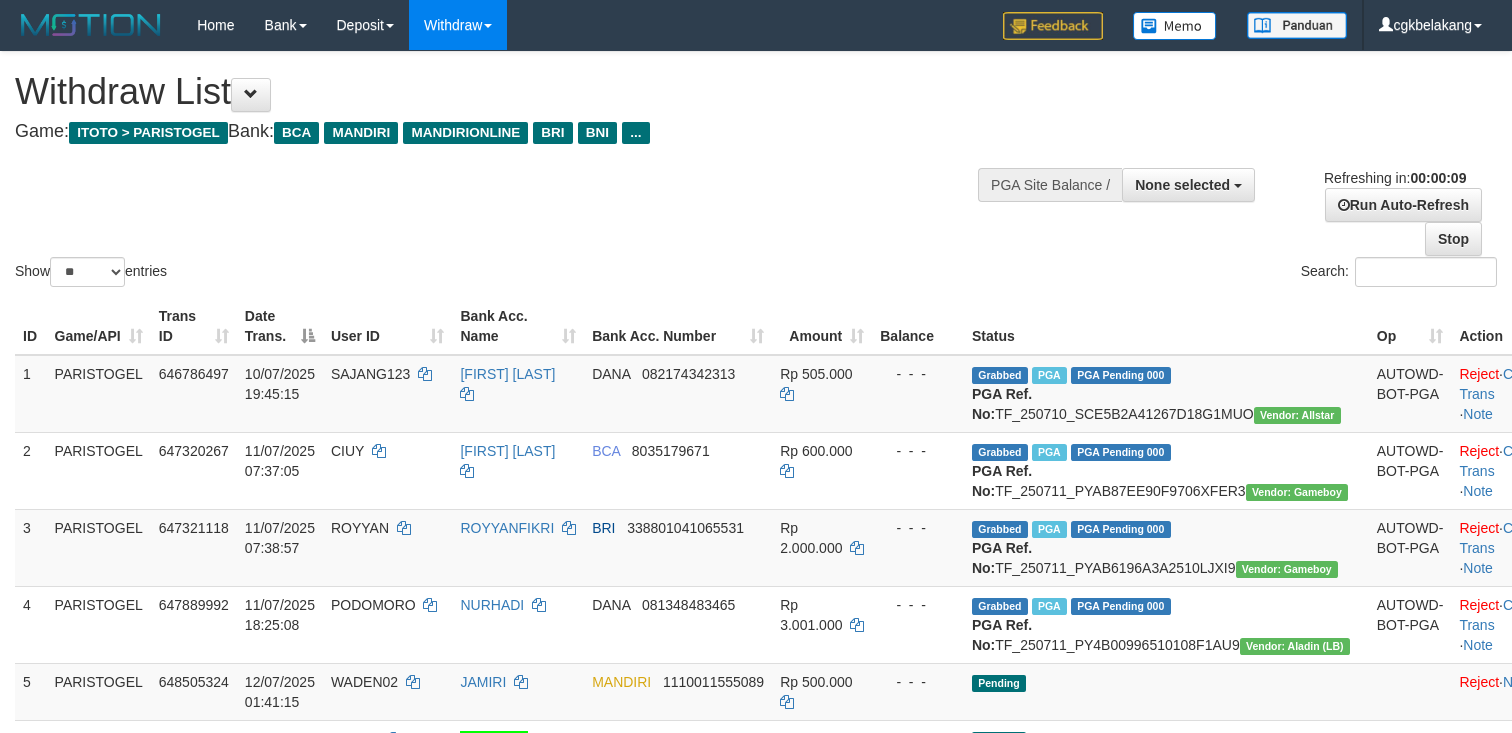 select 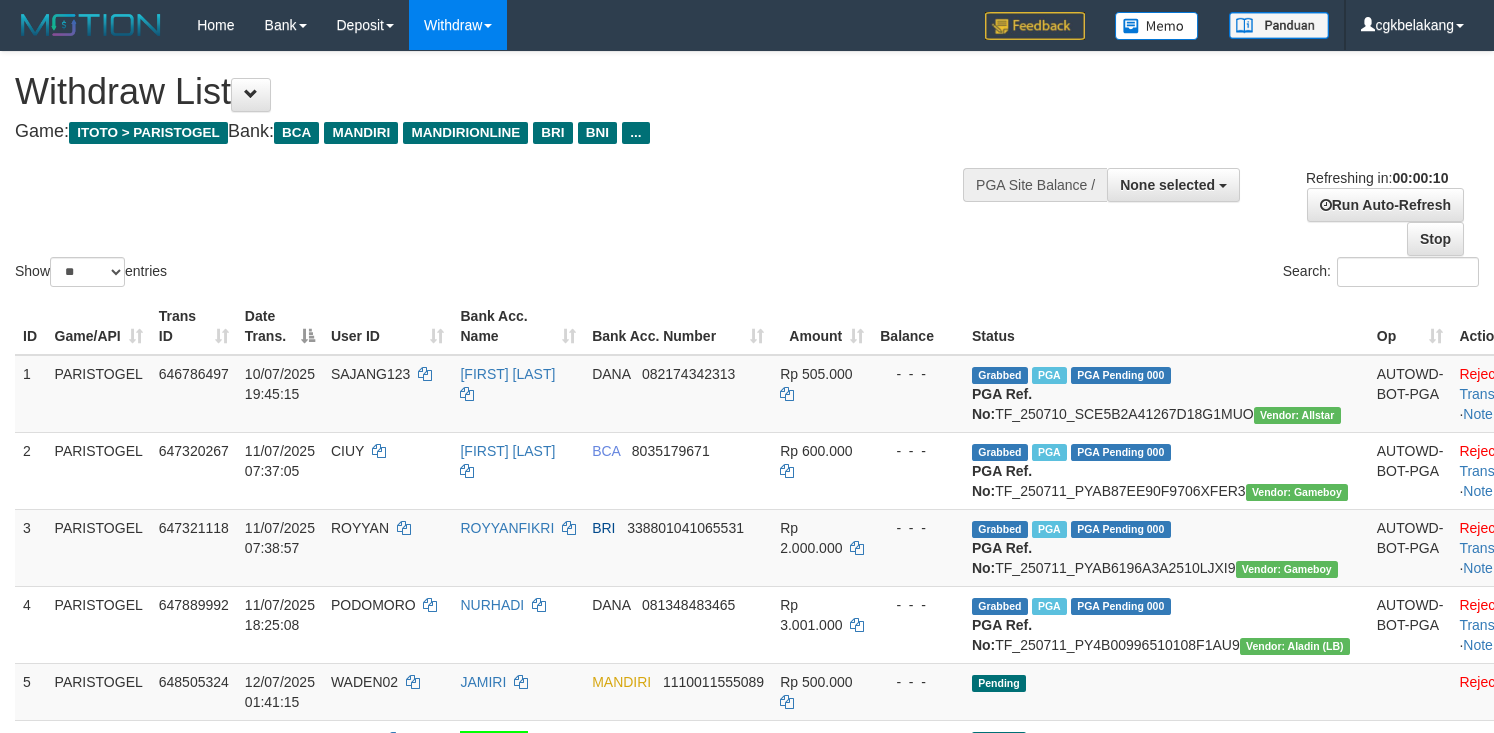 select 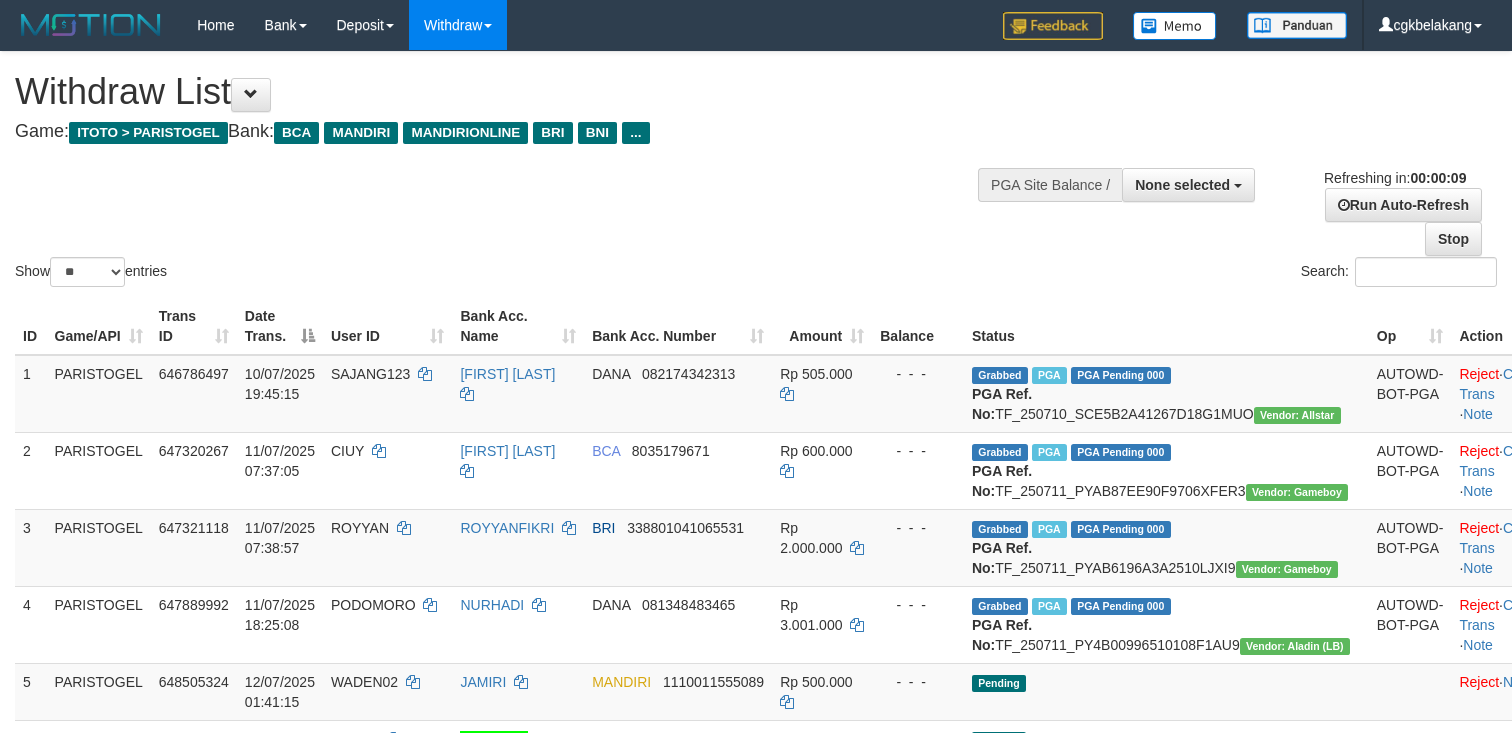 select 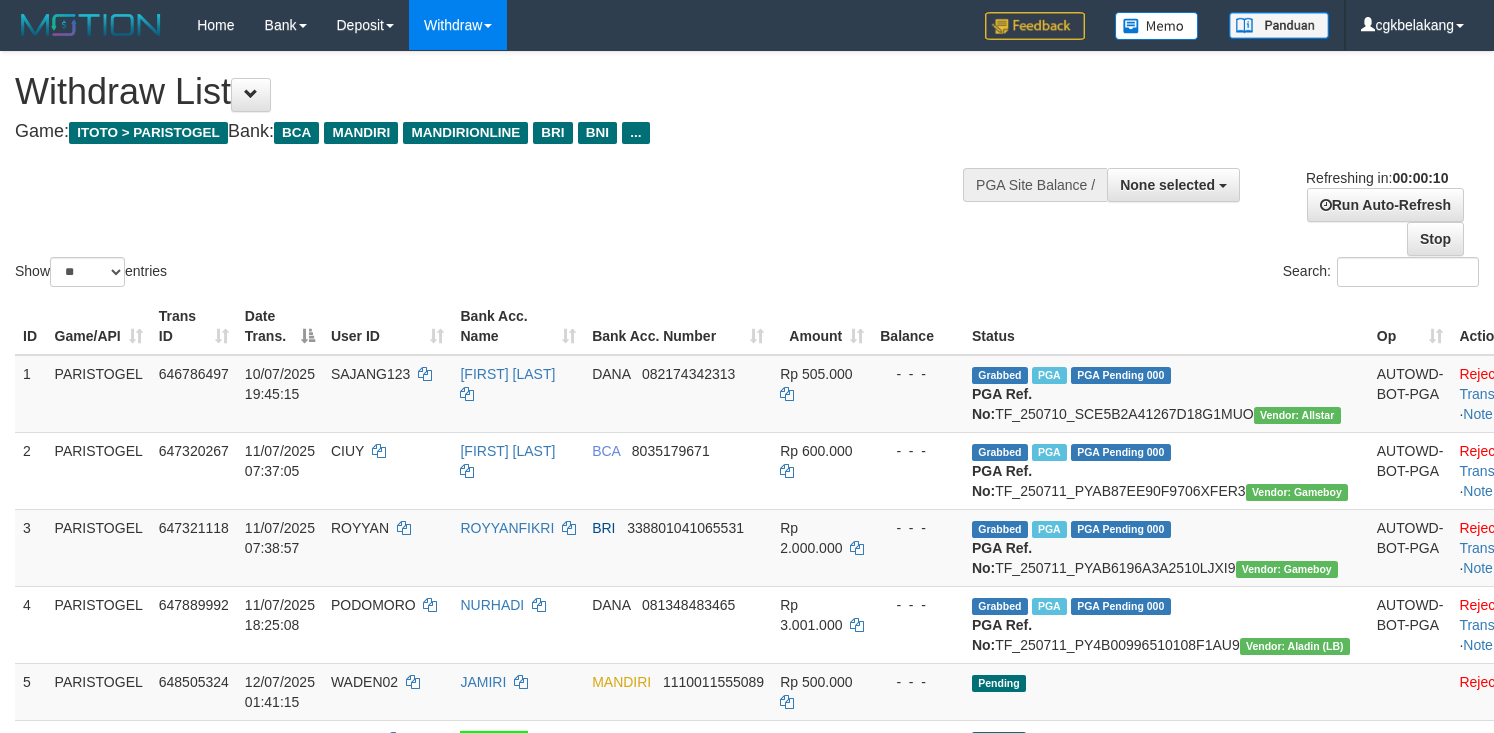 select 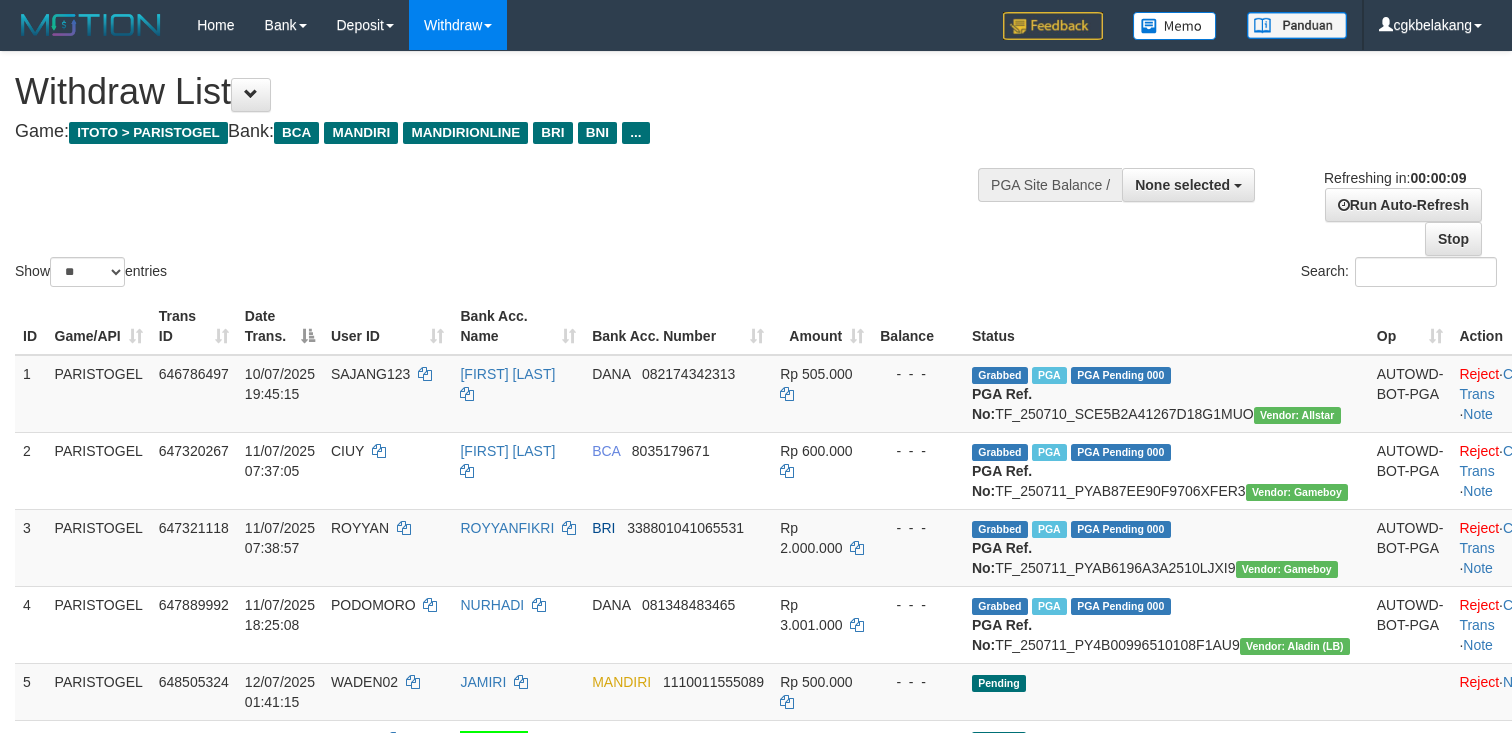 select 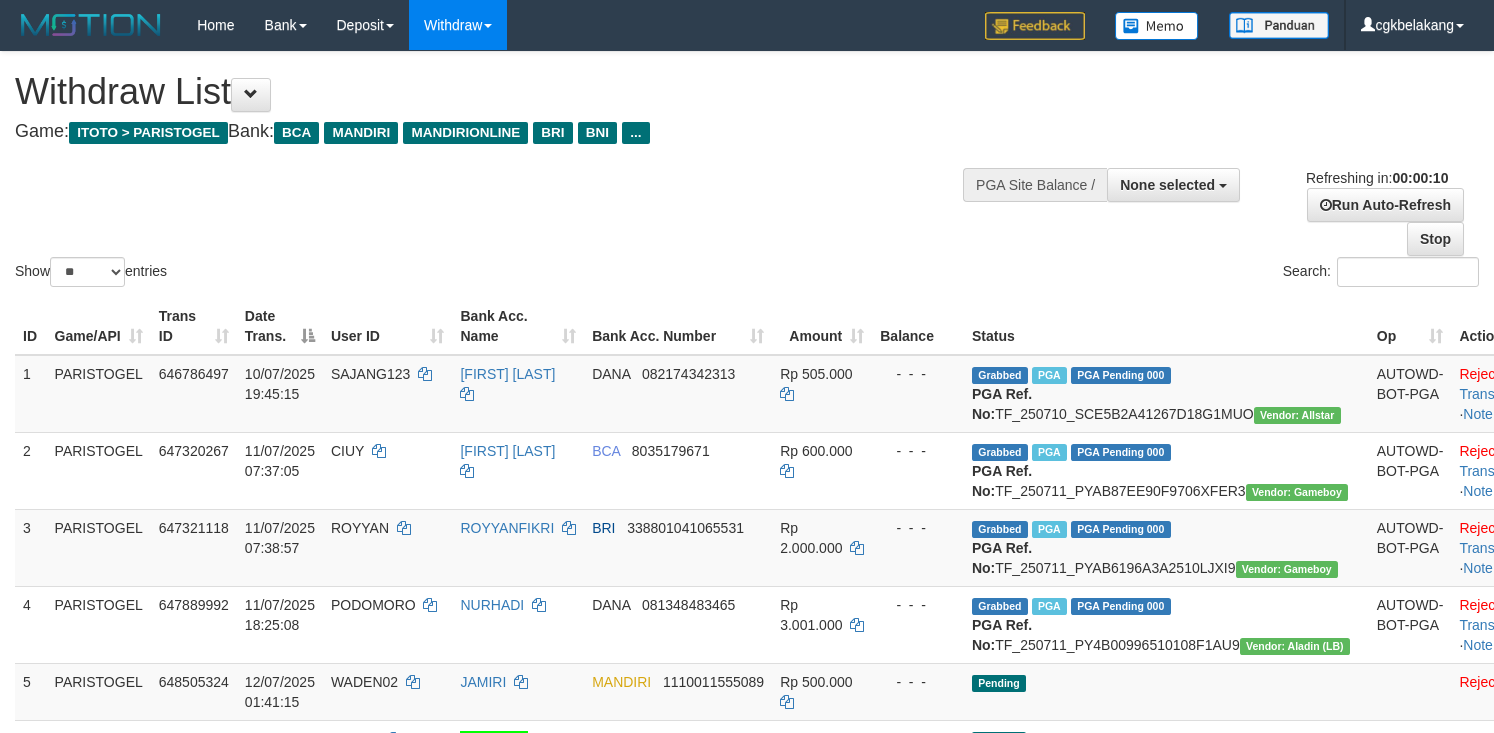 select 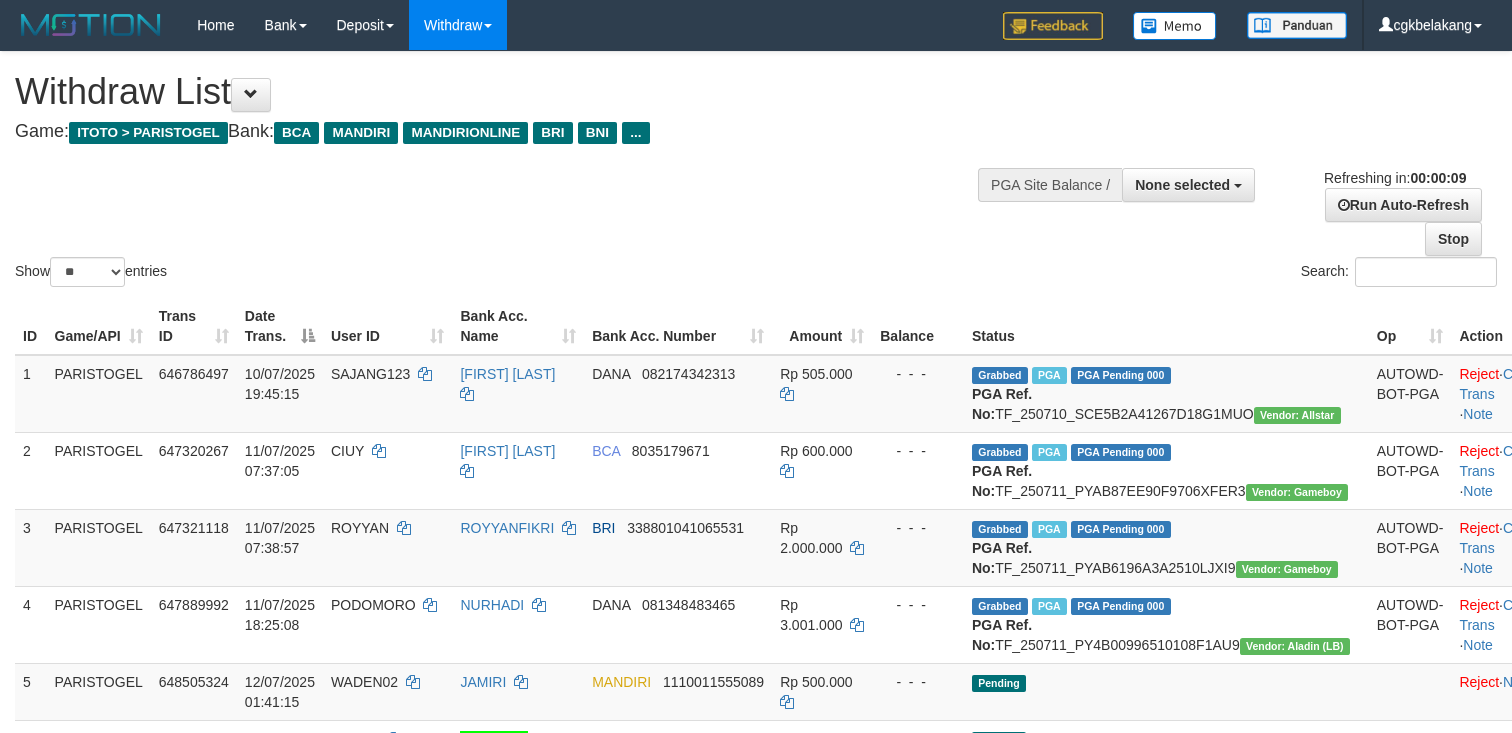 select 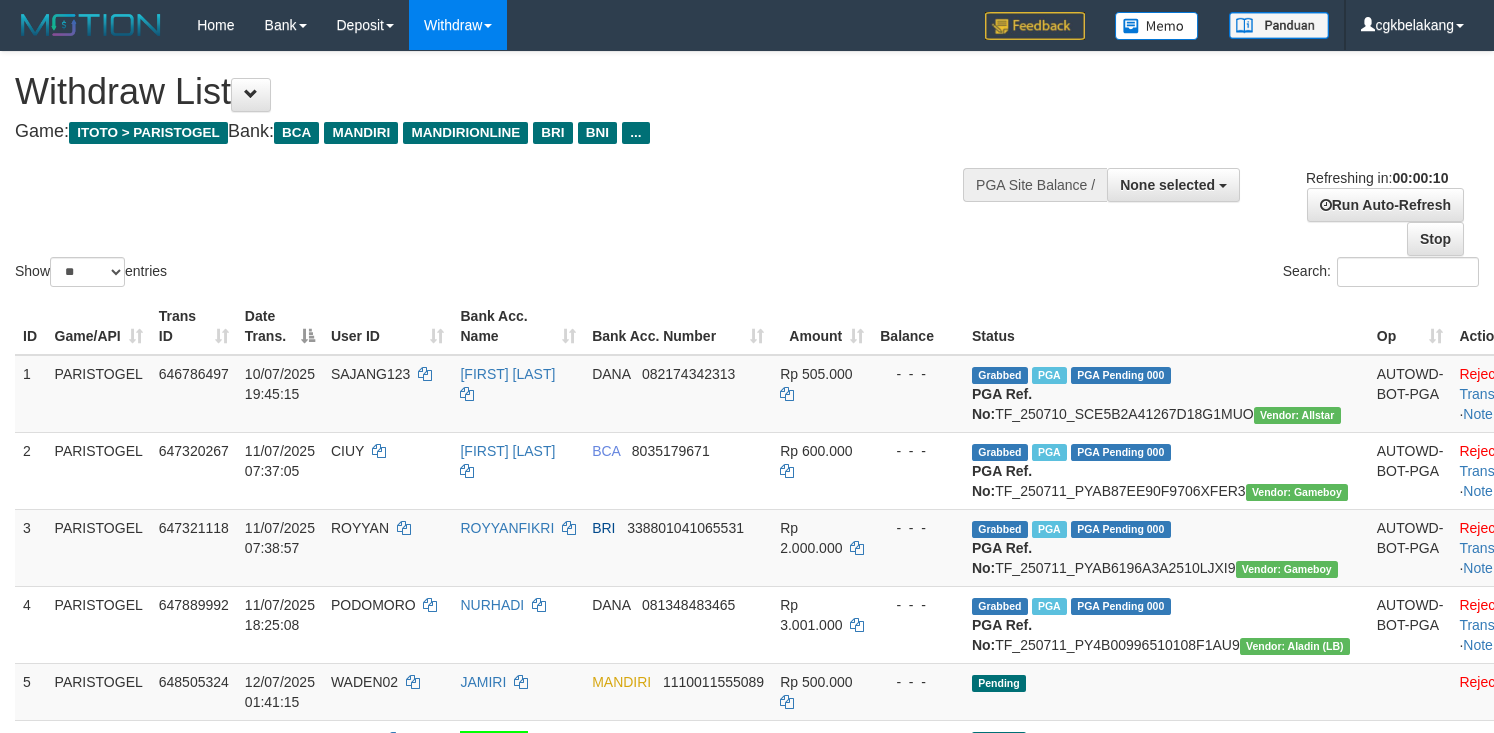 select 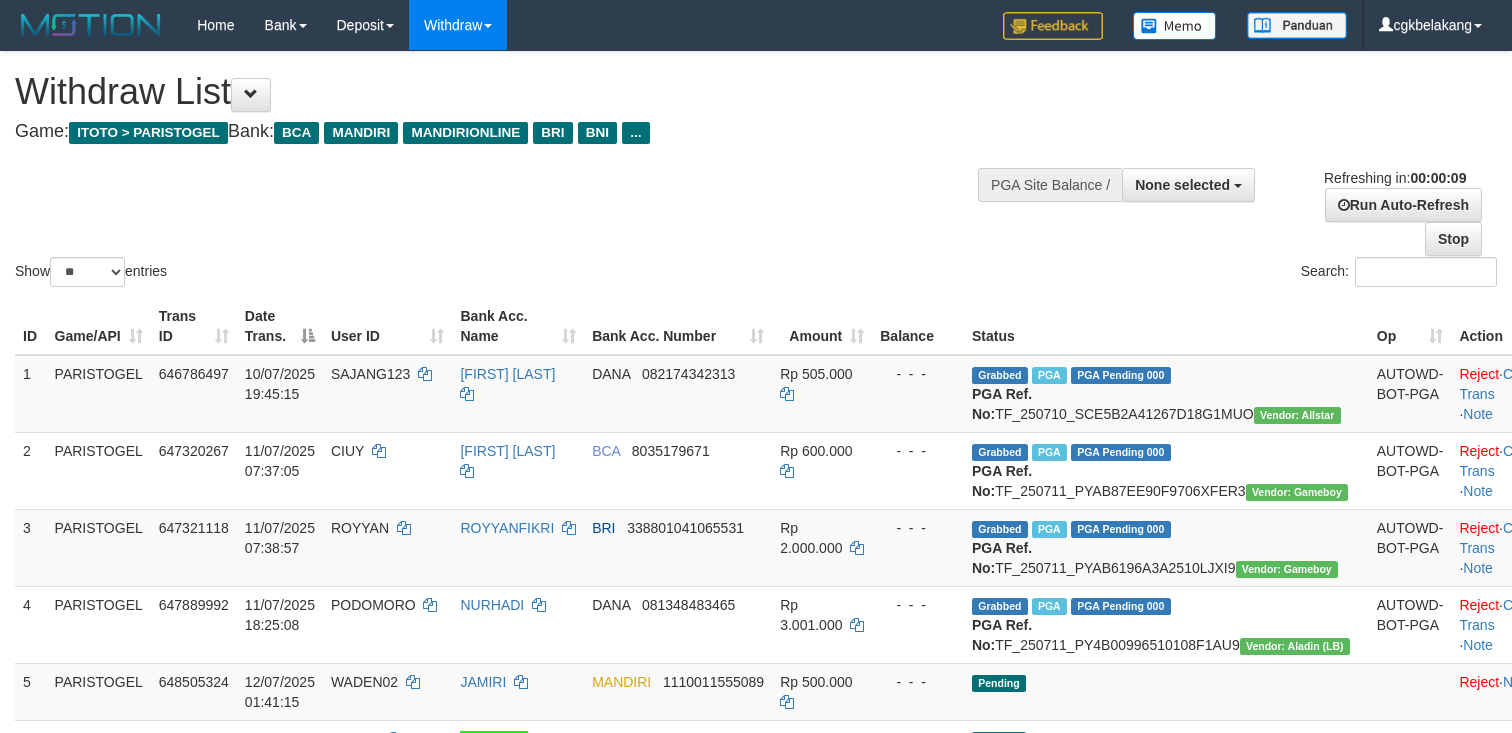 select 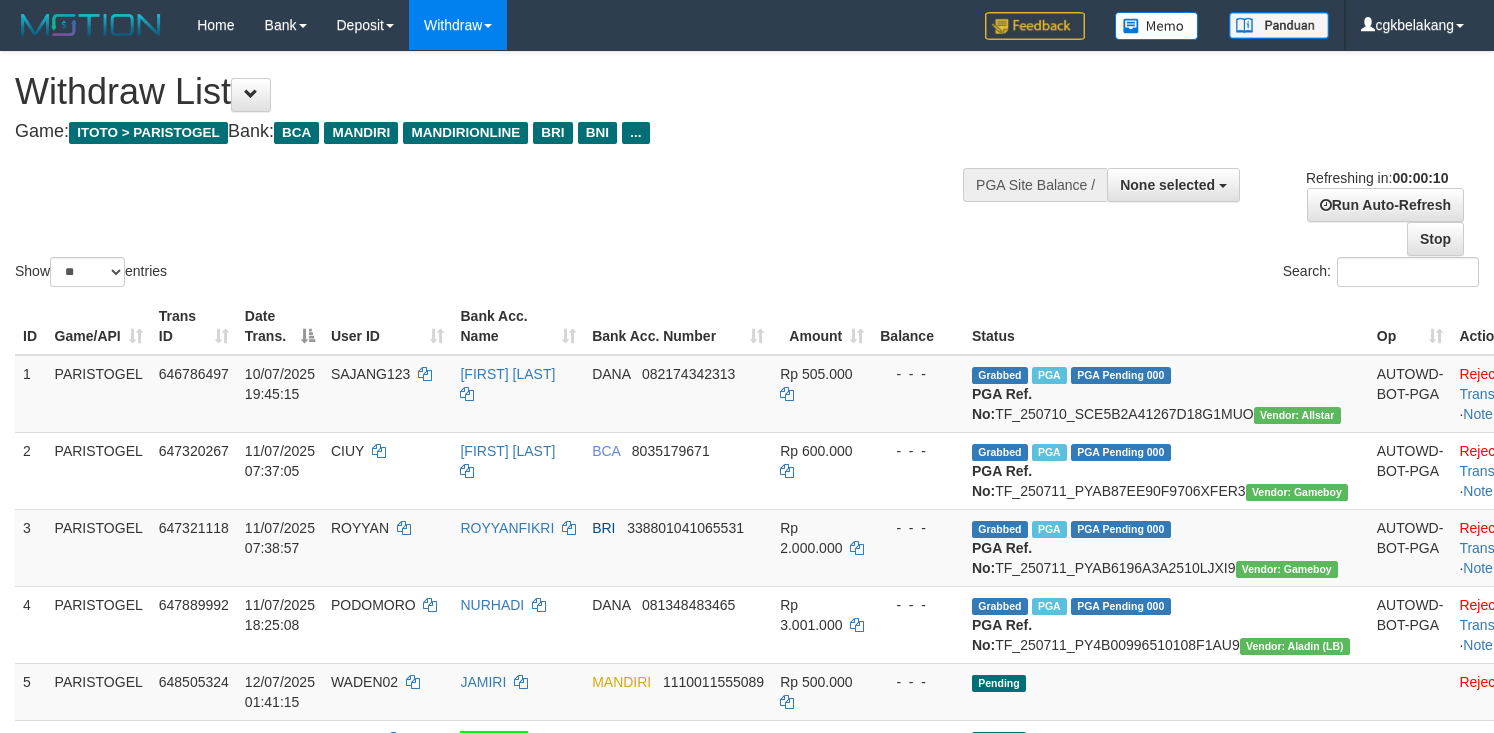 select 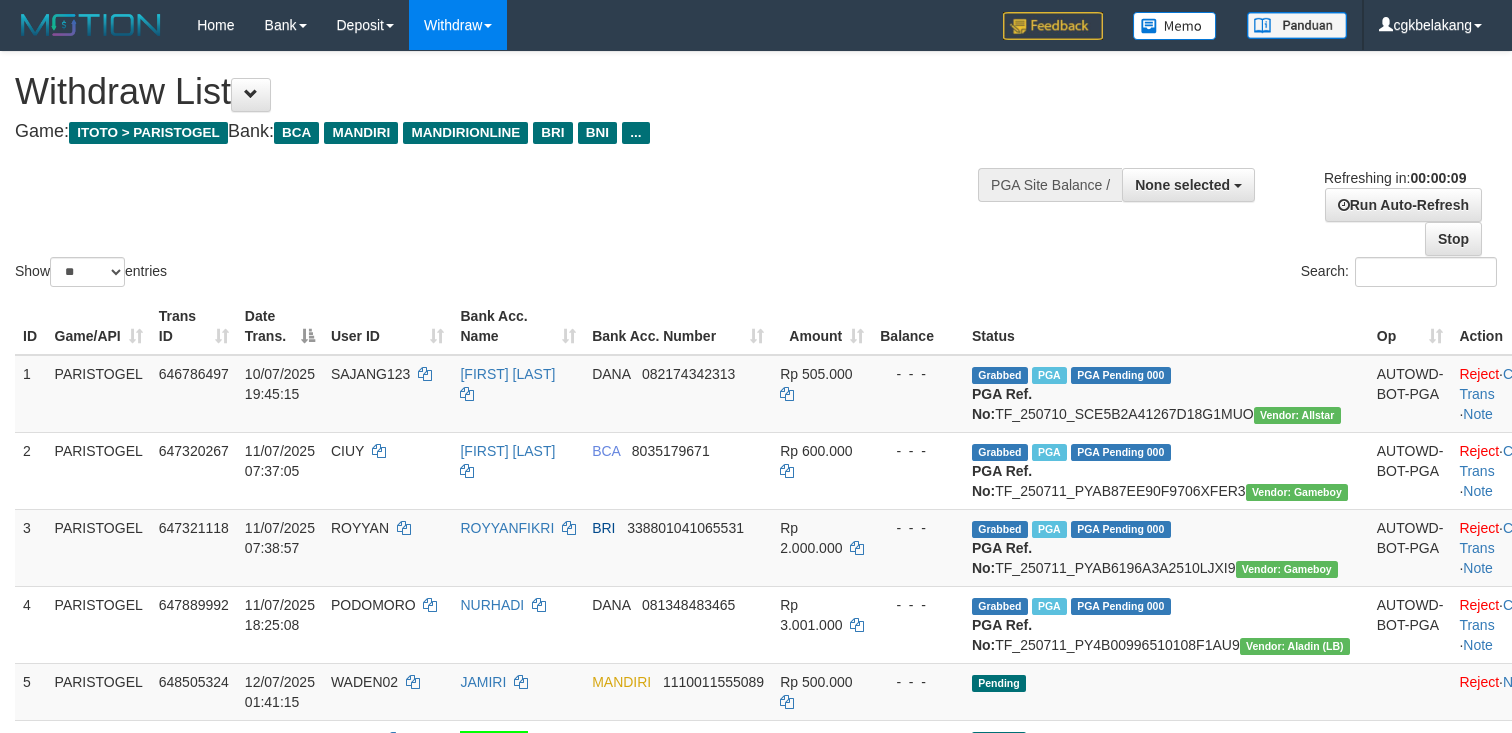 select 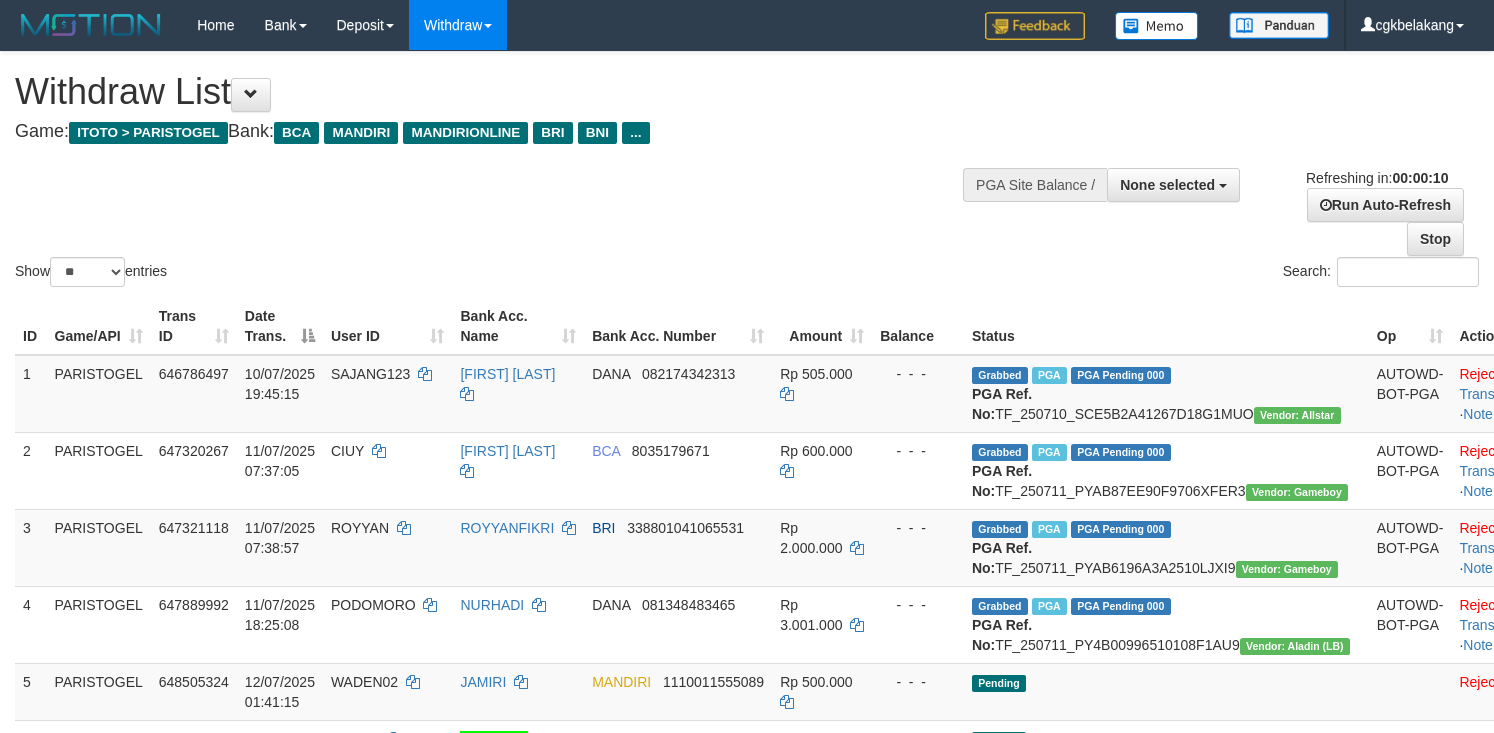select 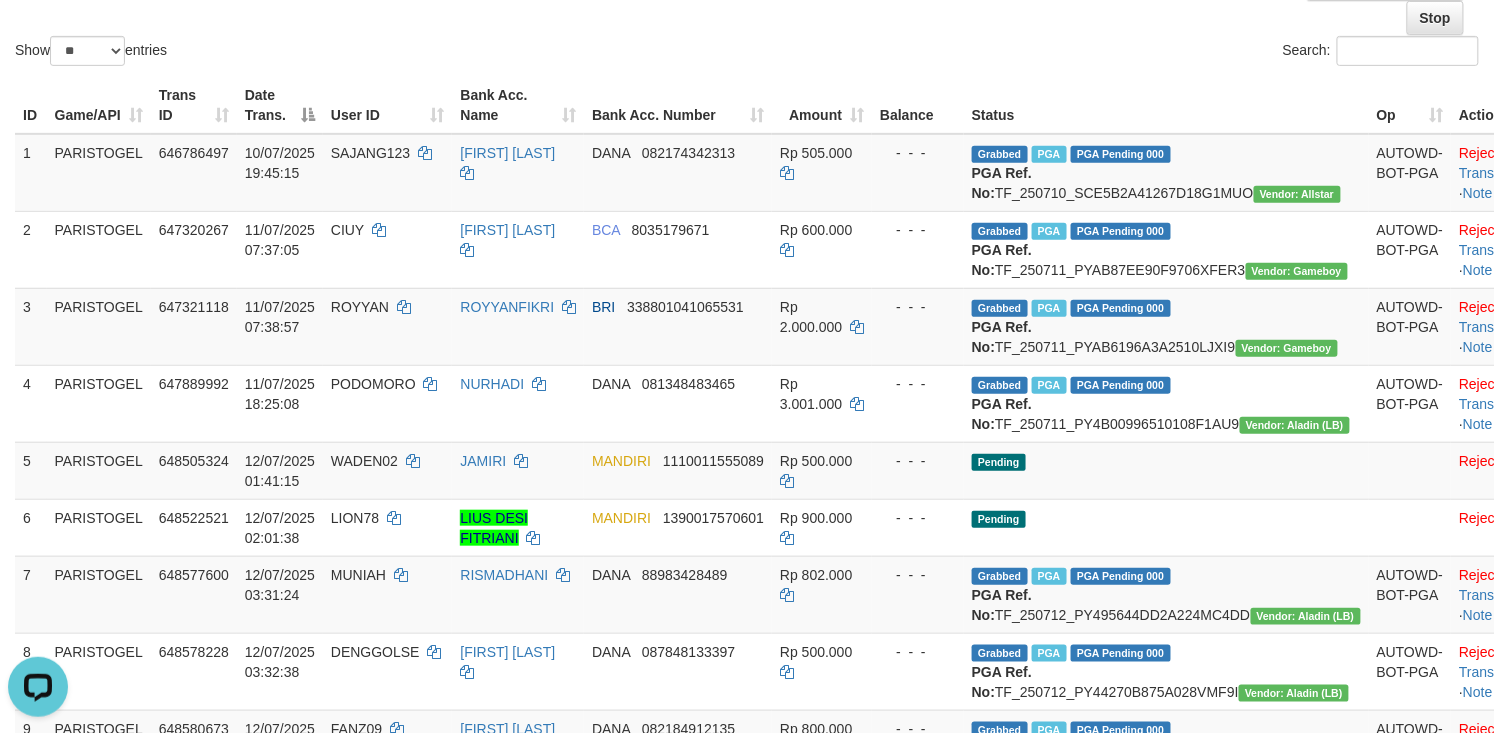 scroll, scrollTop: 0, scrollLeft: 0, axis: both 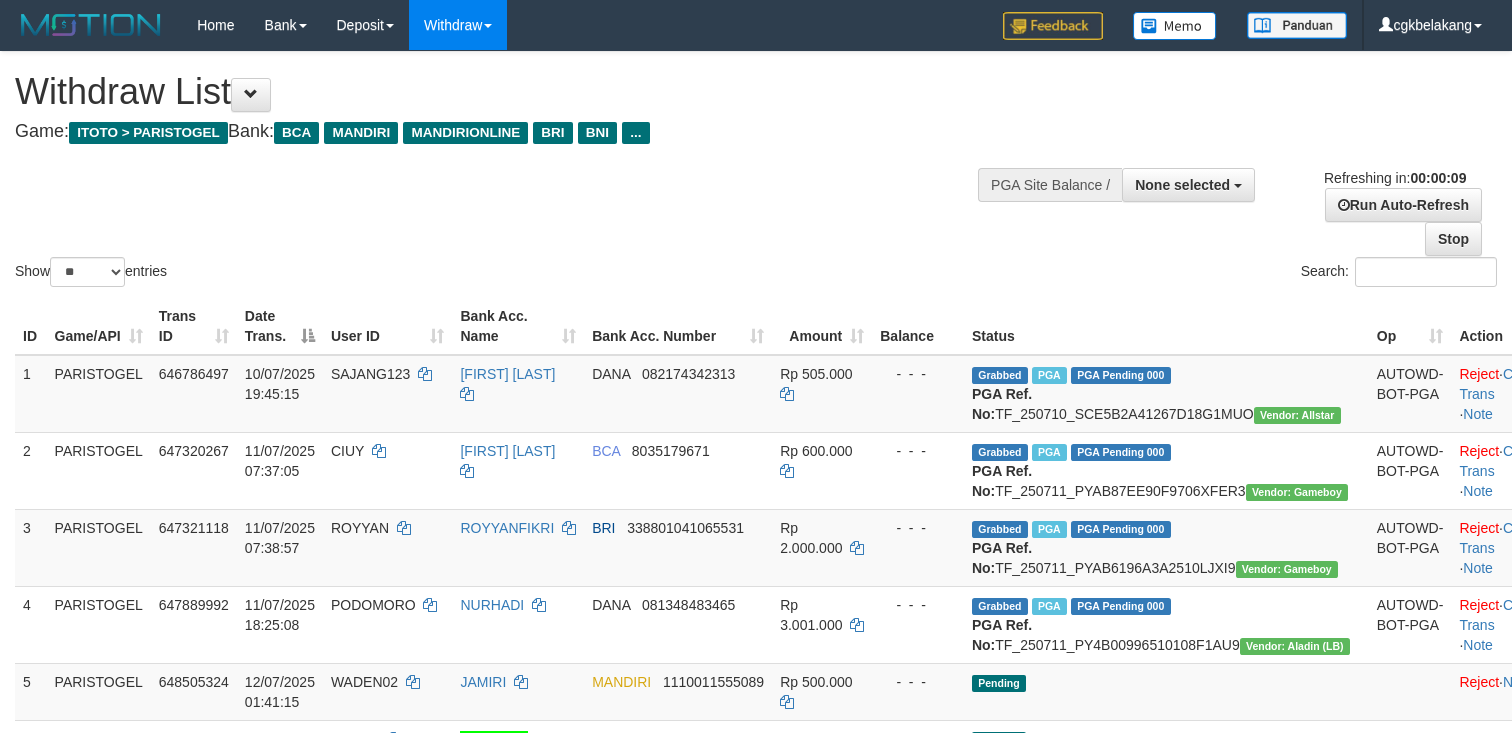 select 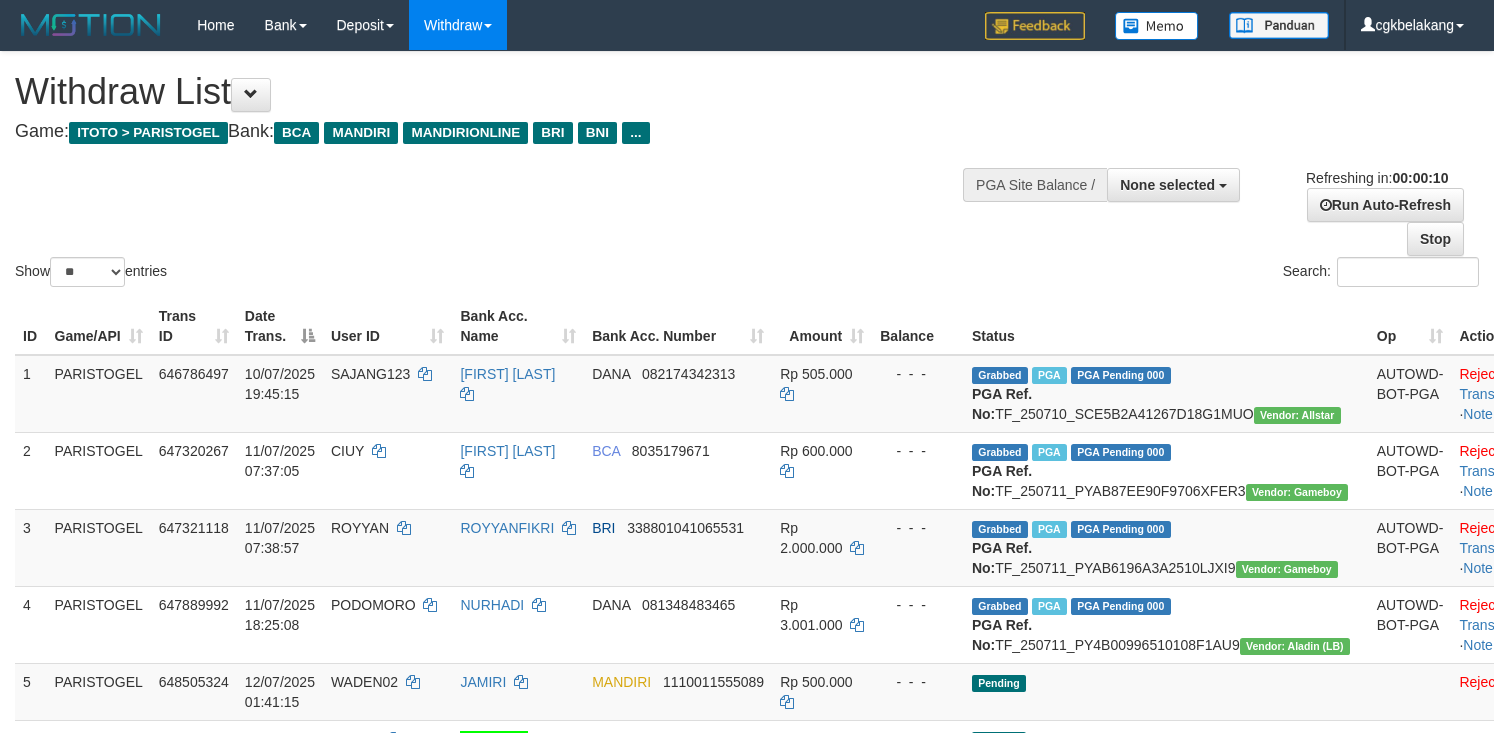 select 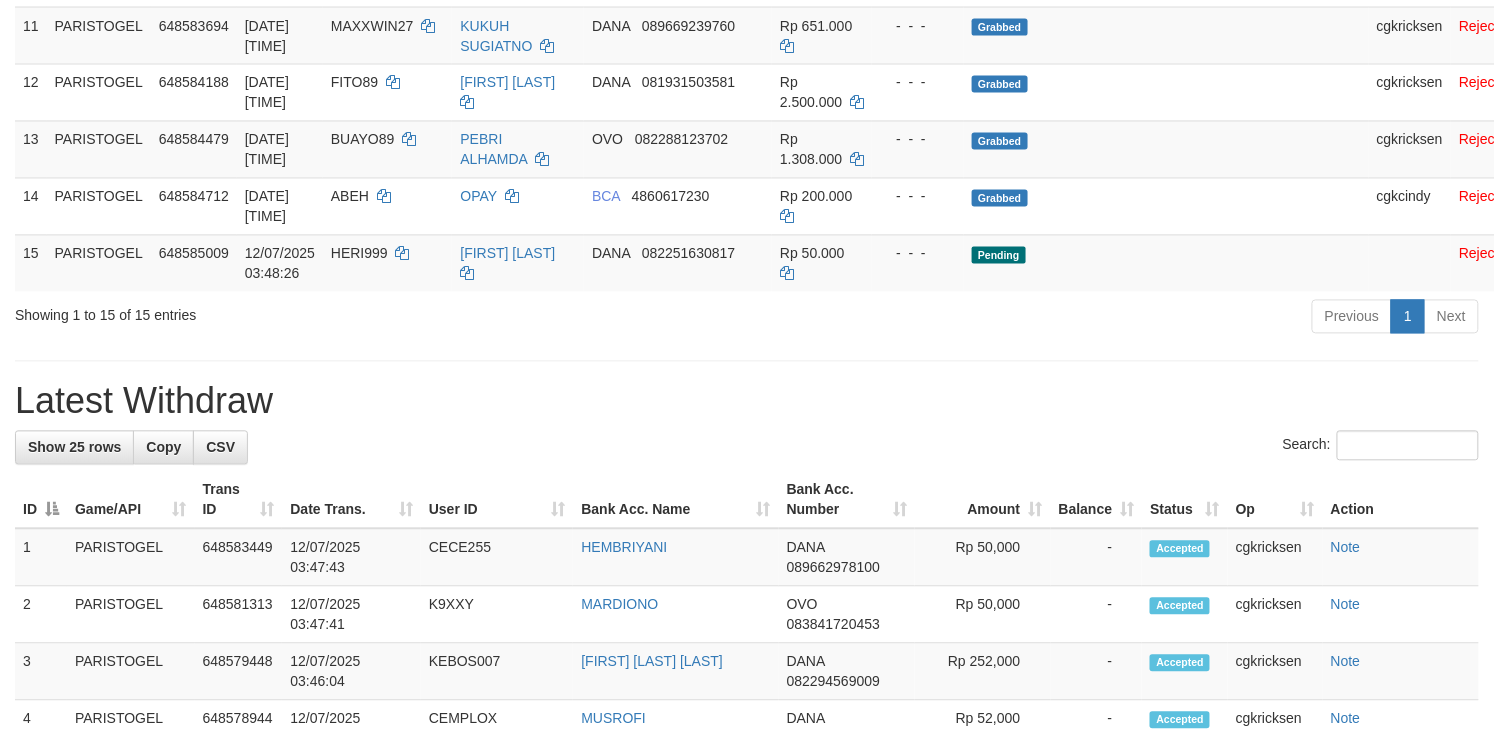 scroll, scrollTop: 1230, scrollLeft: 0, axis: vertical 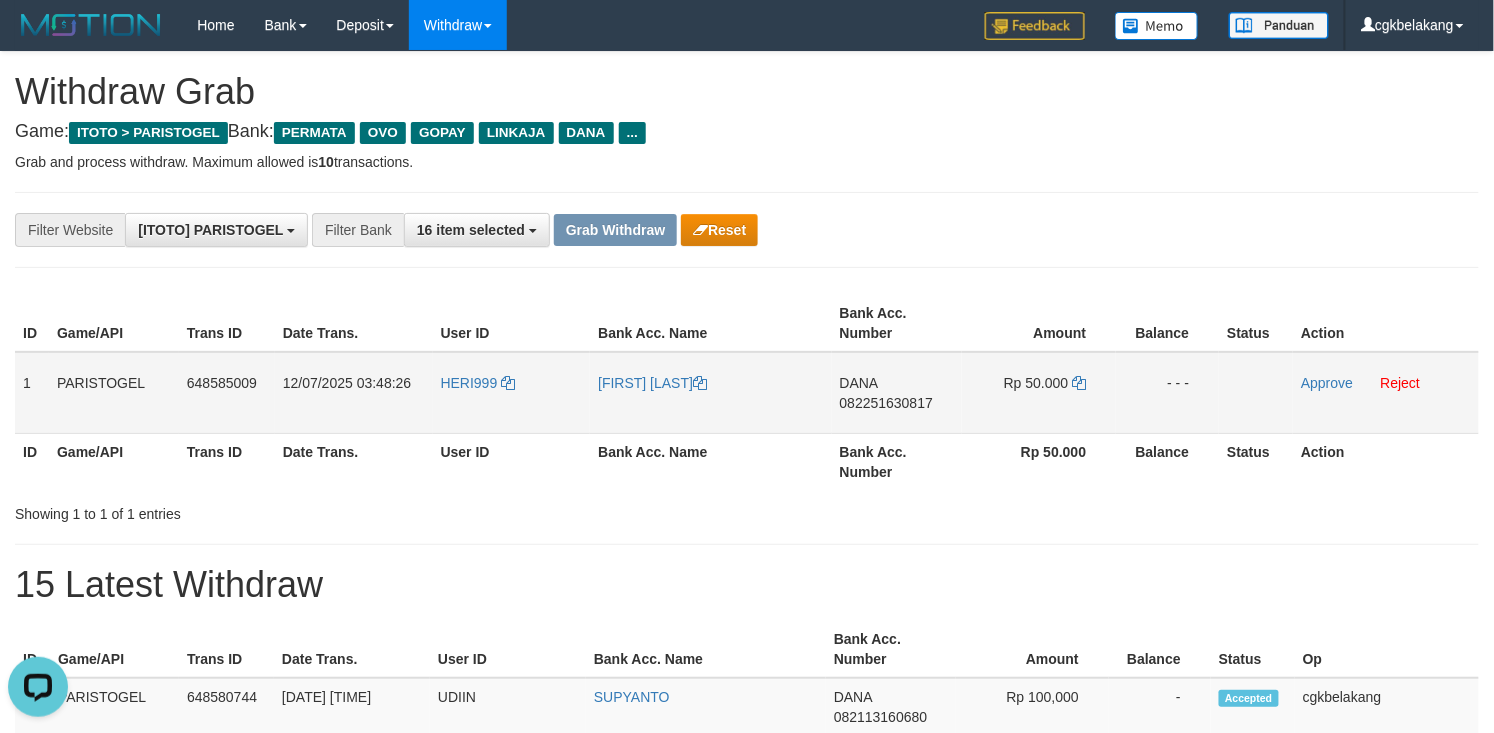 click on "HERI999" at bounding box center (512, 393) 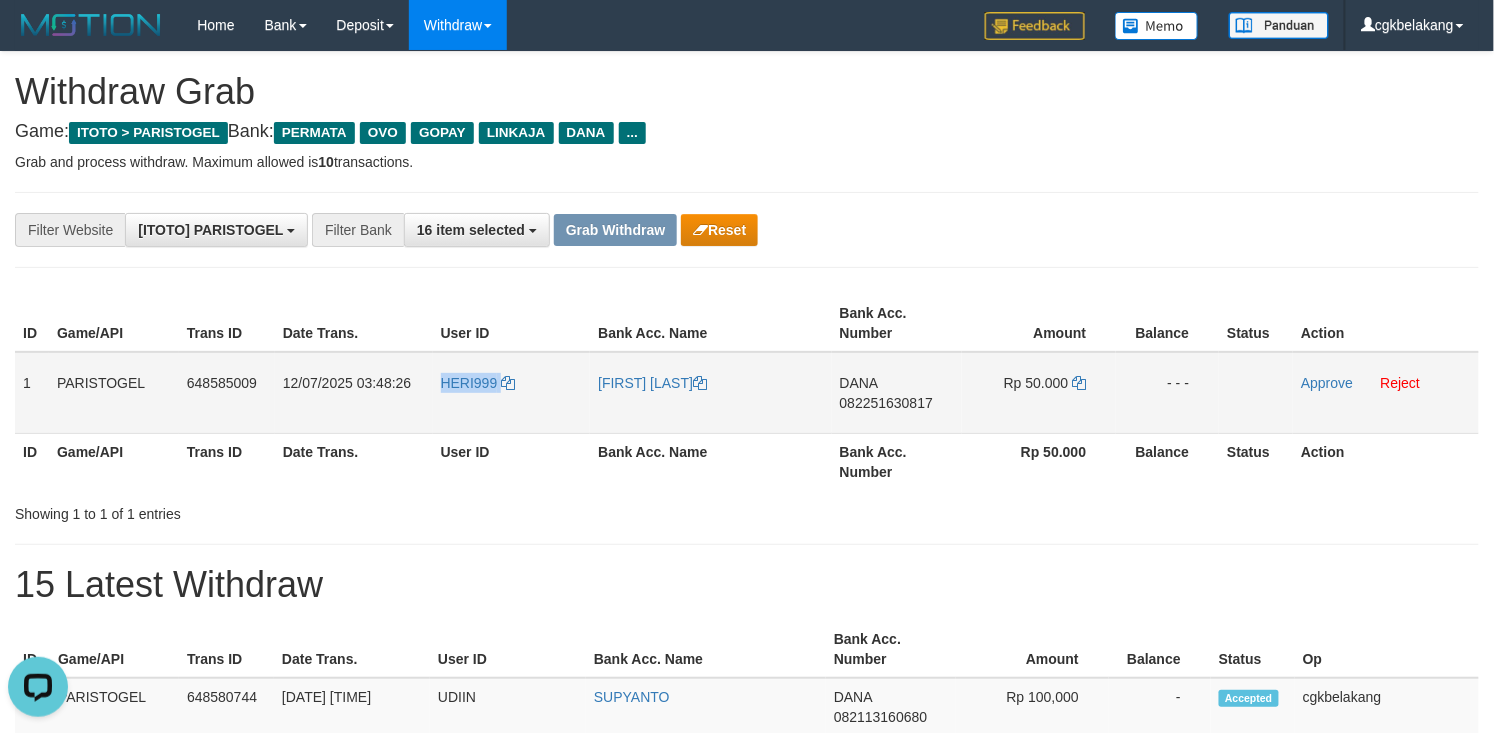 click on "HERI999" at bounding box center (512, 393) 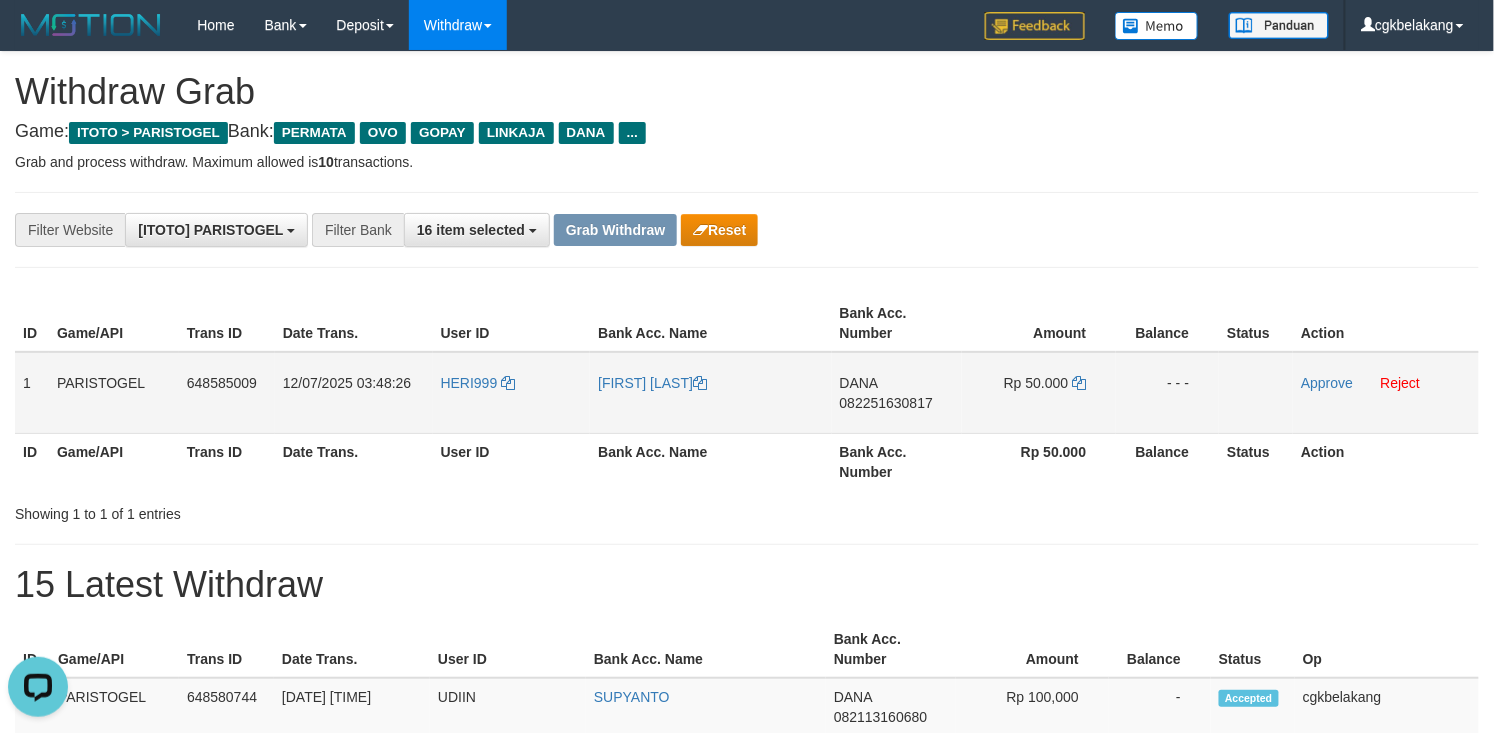 click on "[FIRST] [LAST]" at bounding box center (710, 393) 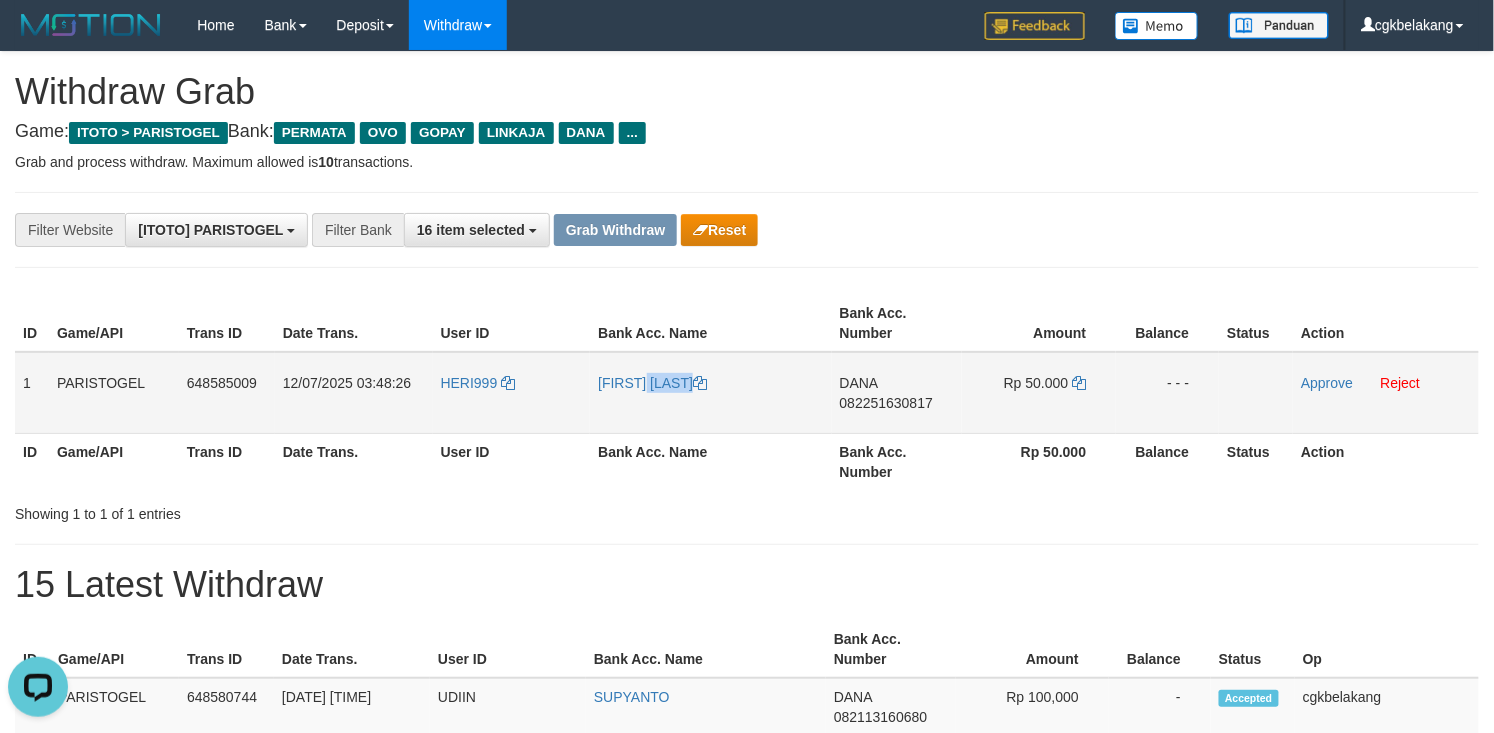click on "[FIRST] [LAST]" at bounding box center (710, 393) 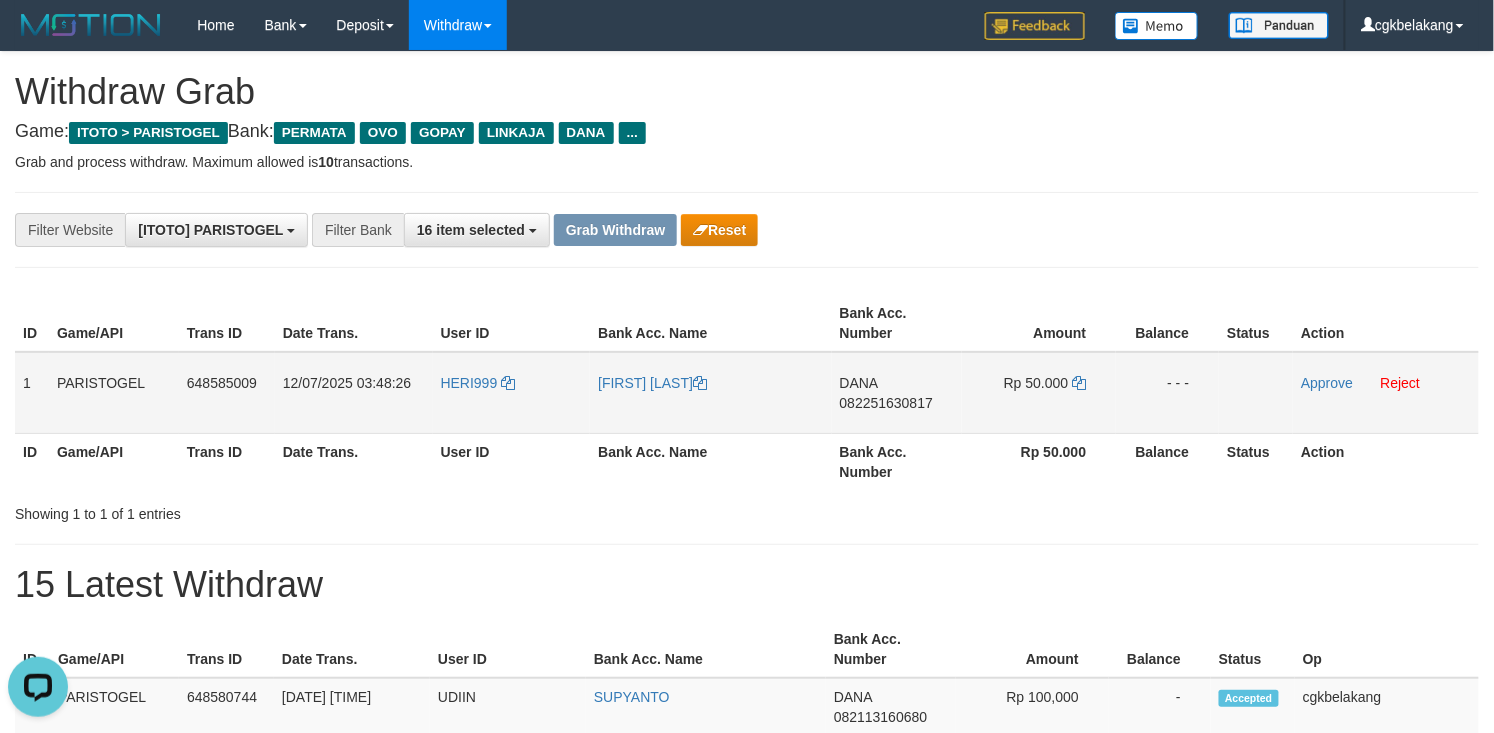 click on "DANA
082251630817" at bounding box center (897, 393) 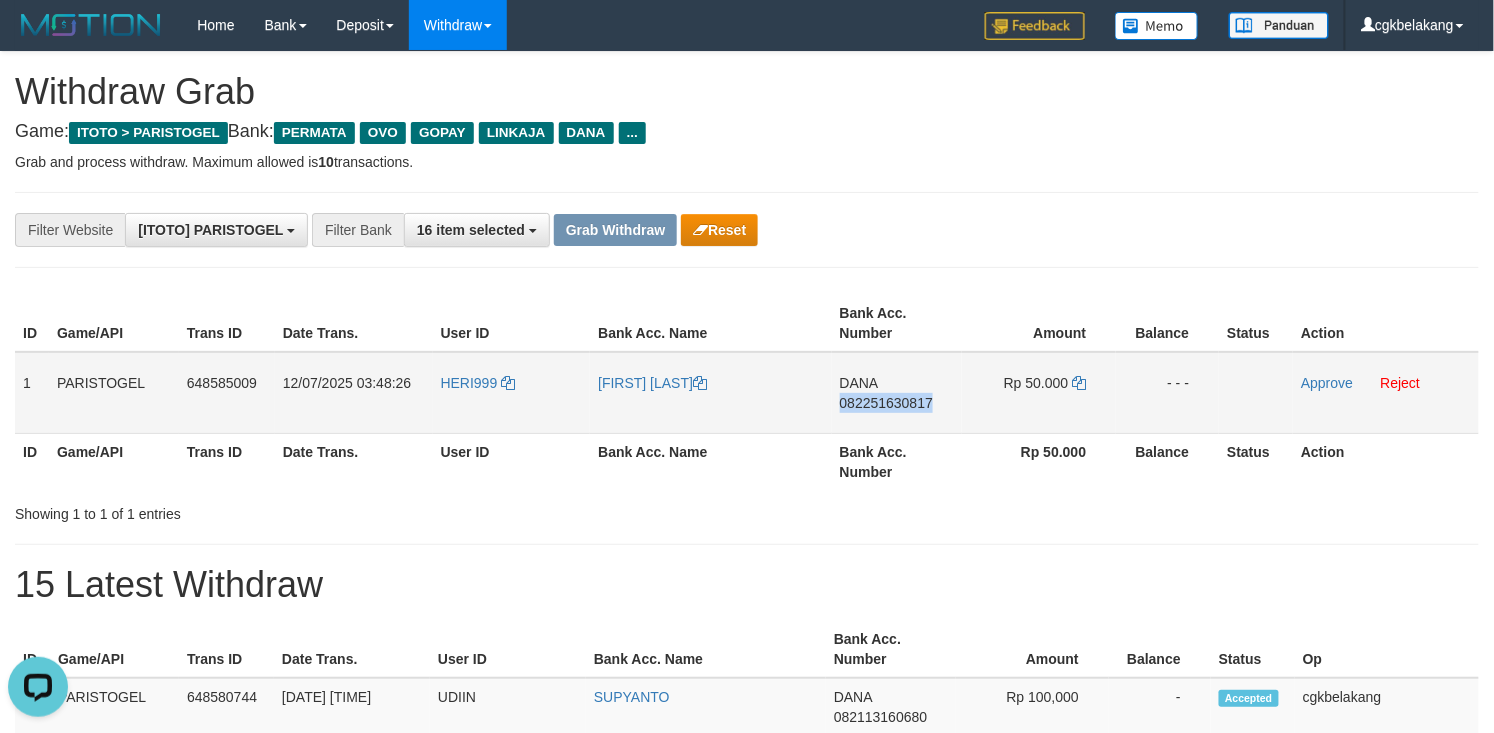 click on "DANA
082251630817" at bounding box center (897, 393) 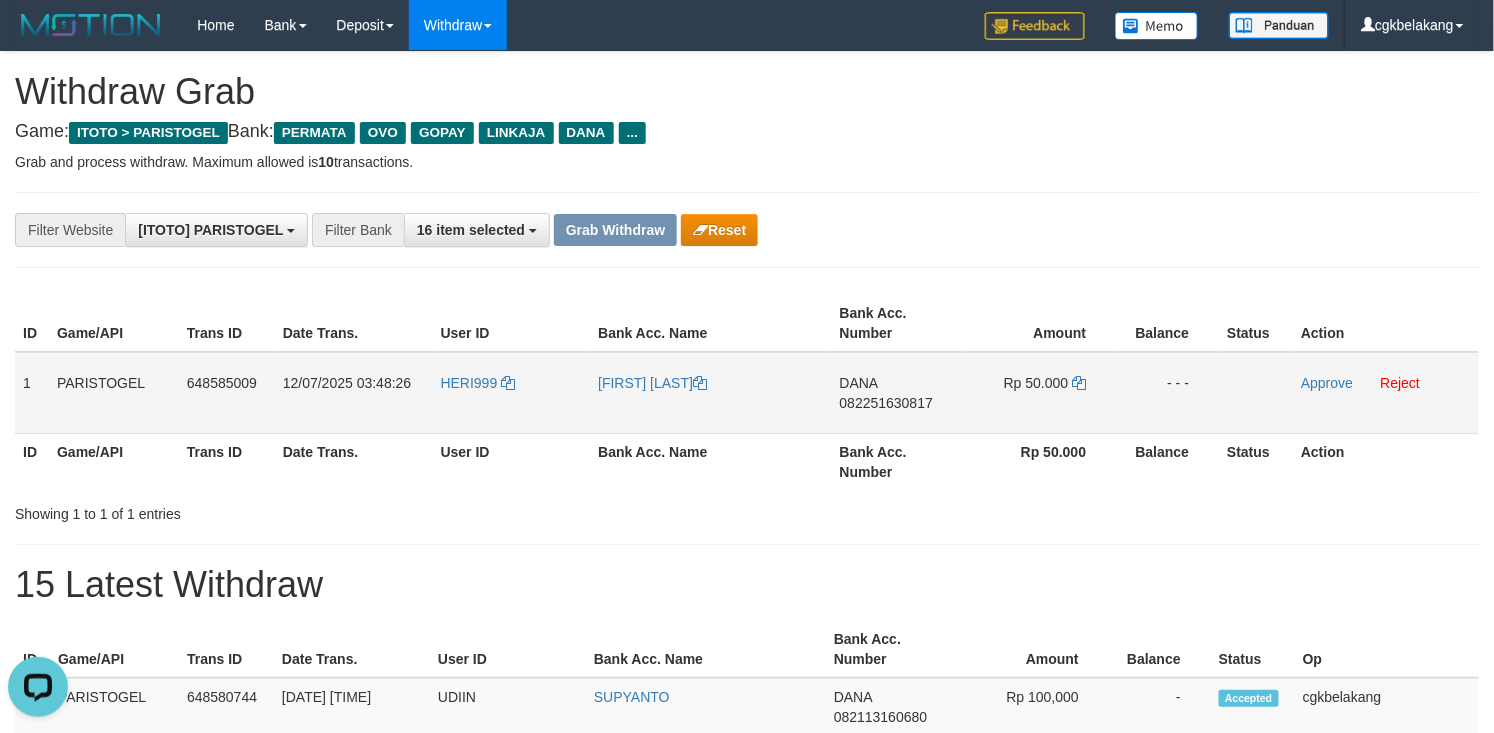 click on "Rp 50.000" at bounding box center [1039, 393] 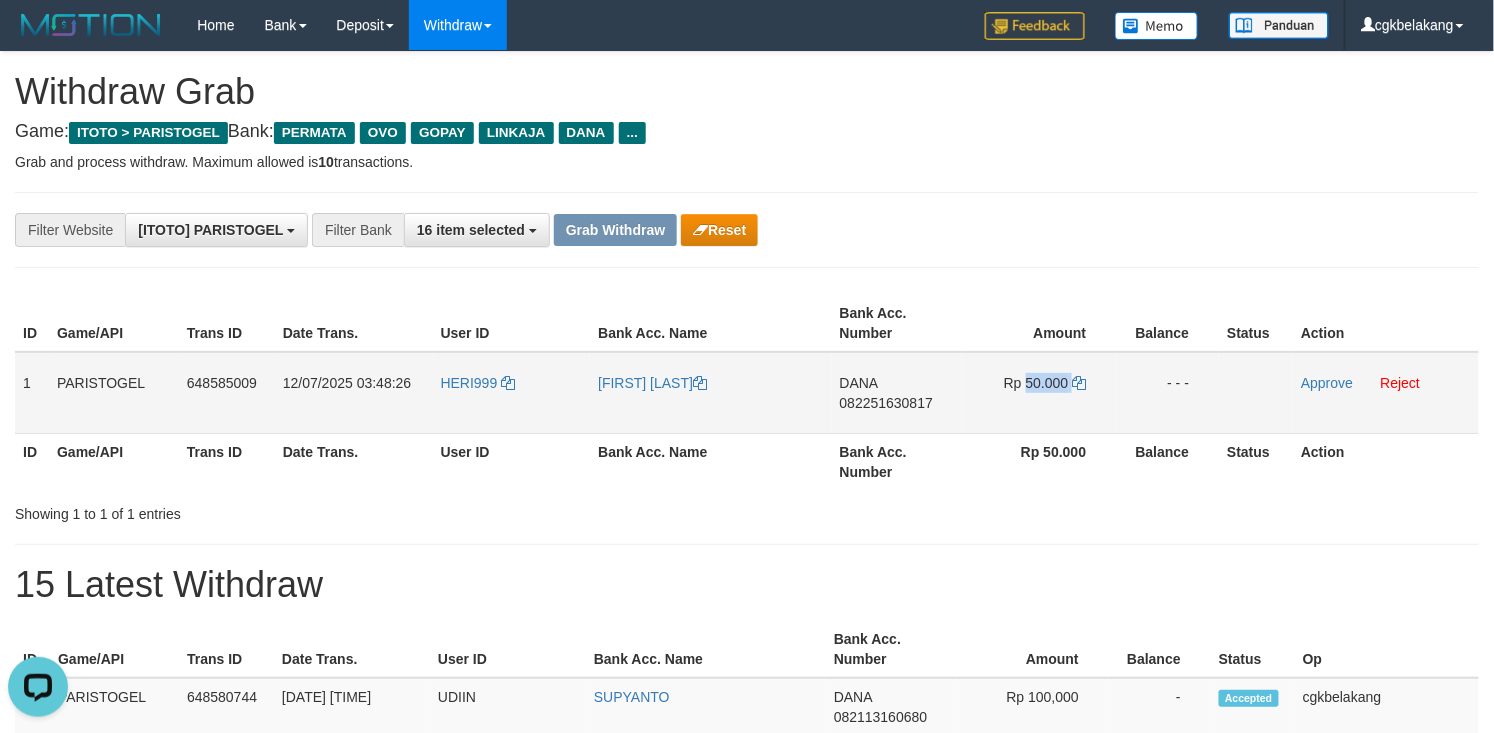 click on "Rp 50.000" at bounding box center [1039, 393] 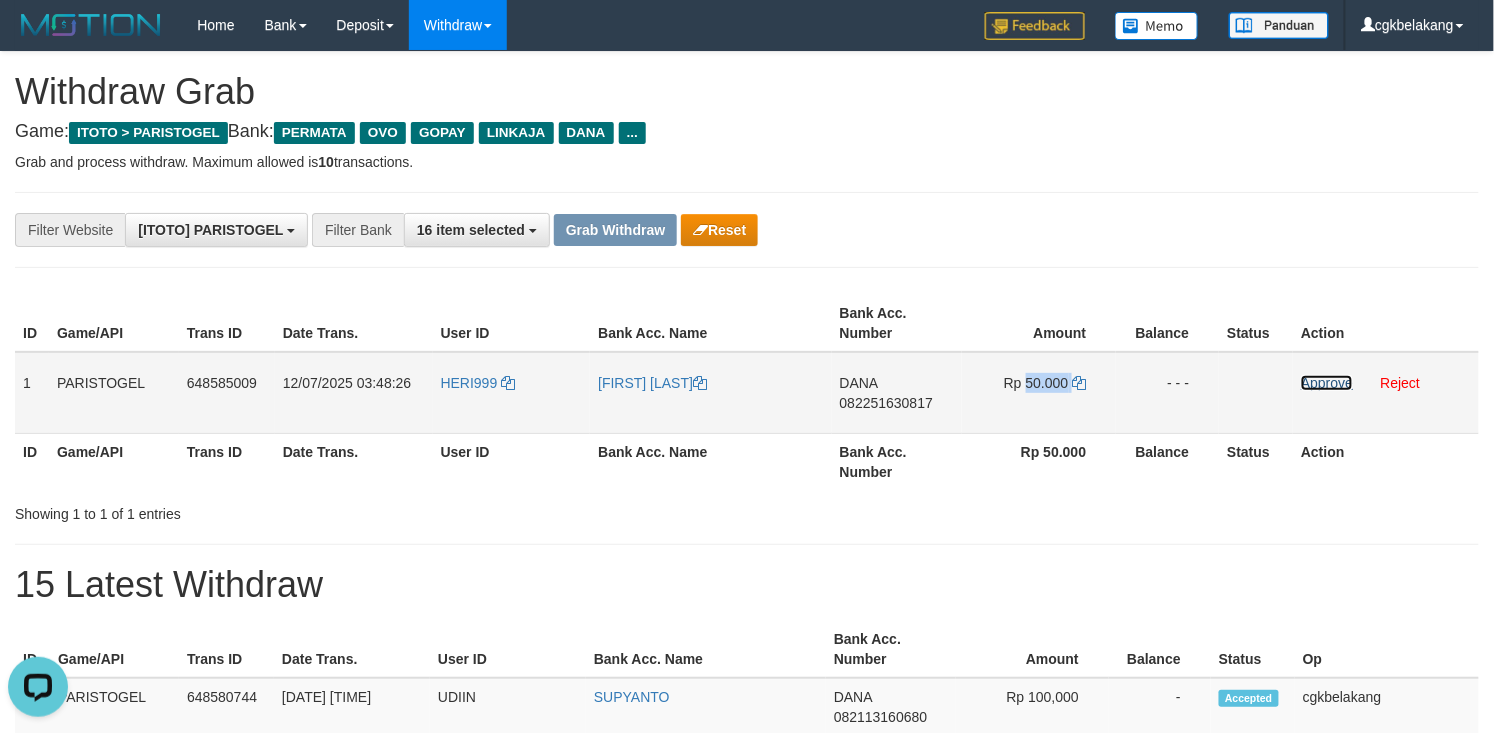 click on "Approve" at bounding box center (1327, 383) 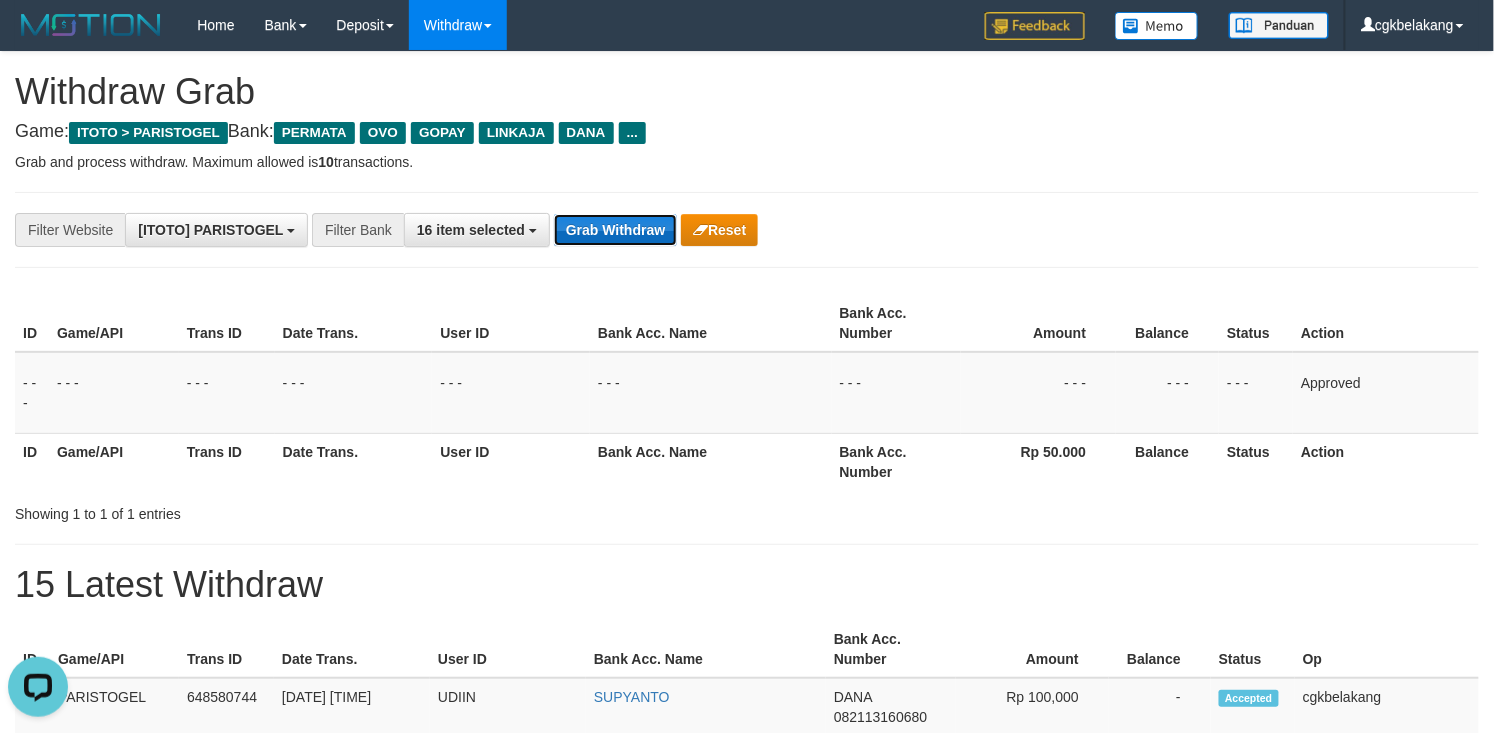click on "Grab Withdraw" at bounding box center (615, 230) 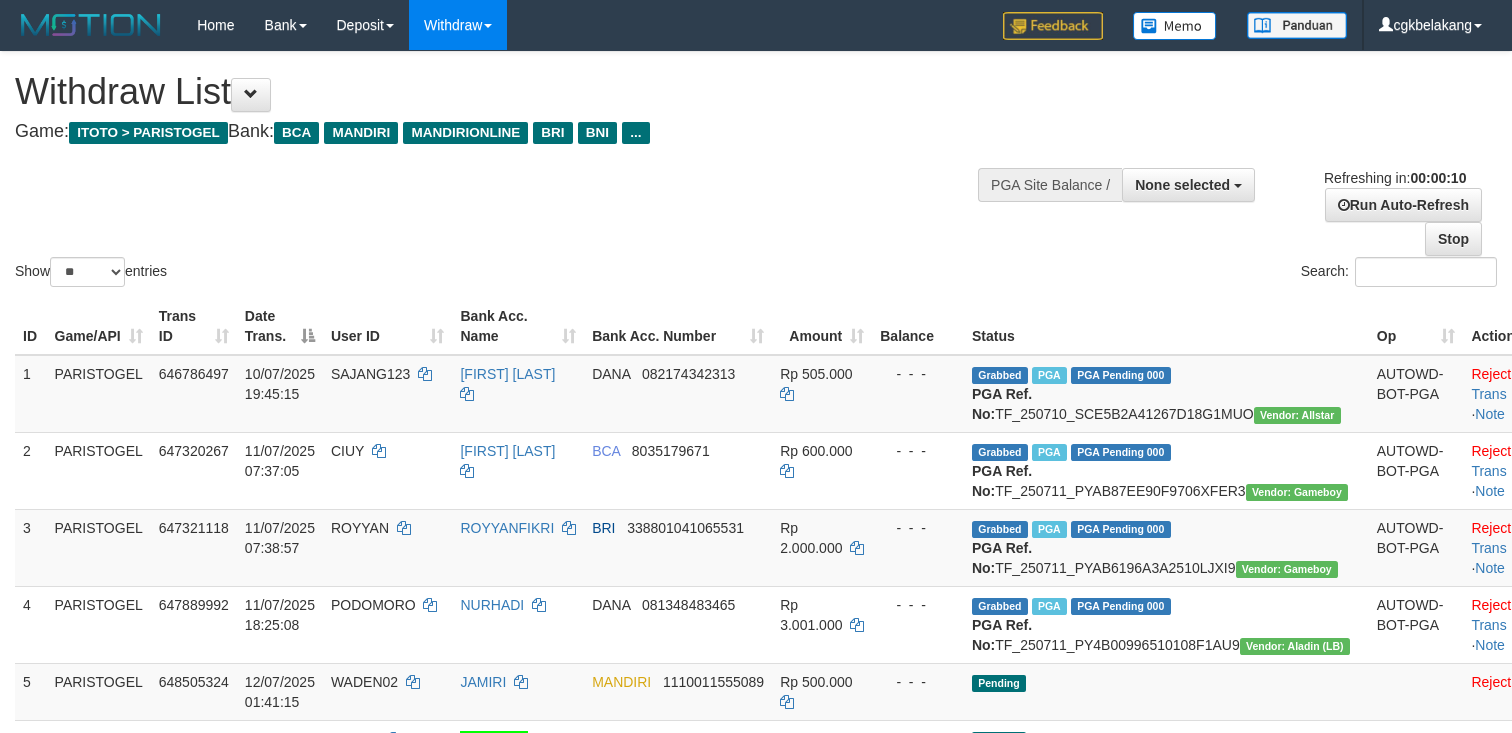 select 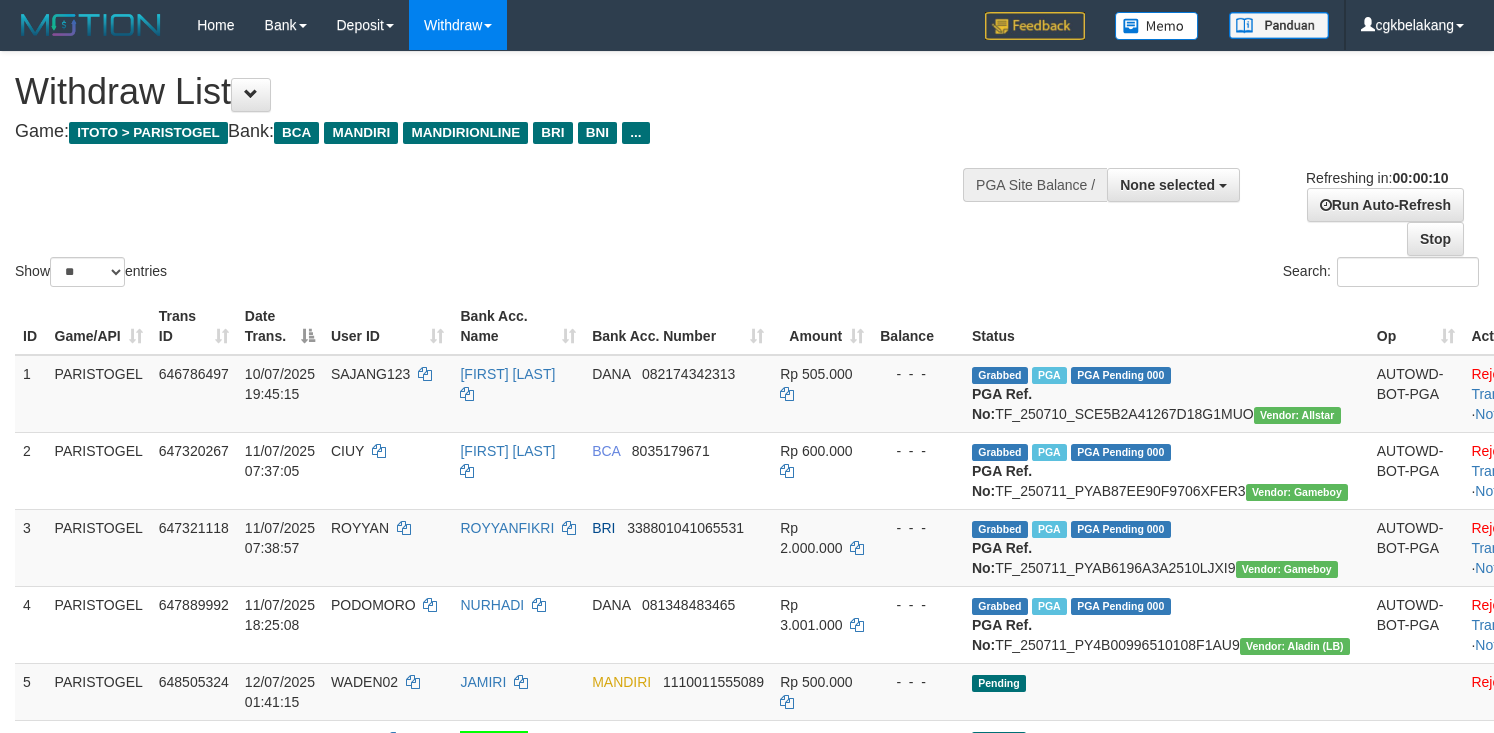 select 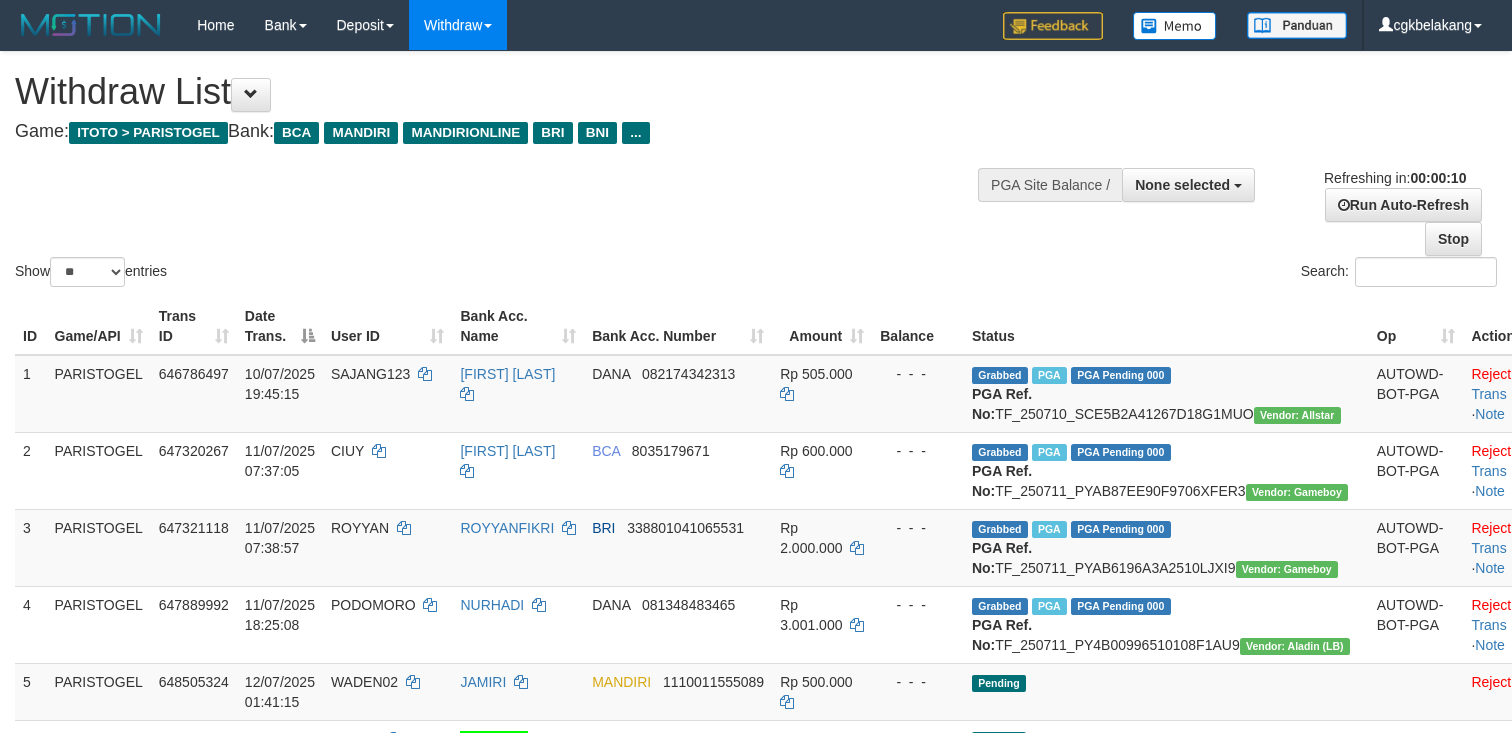 select 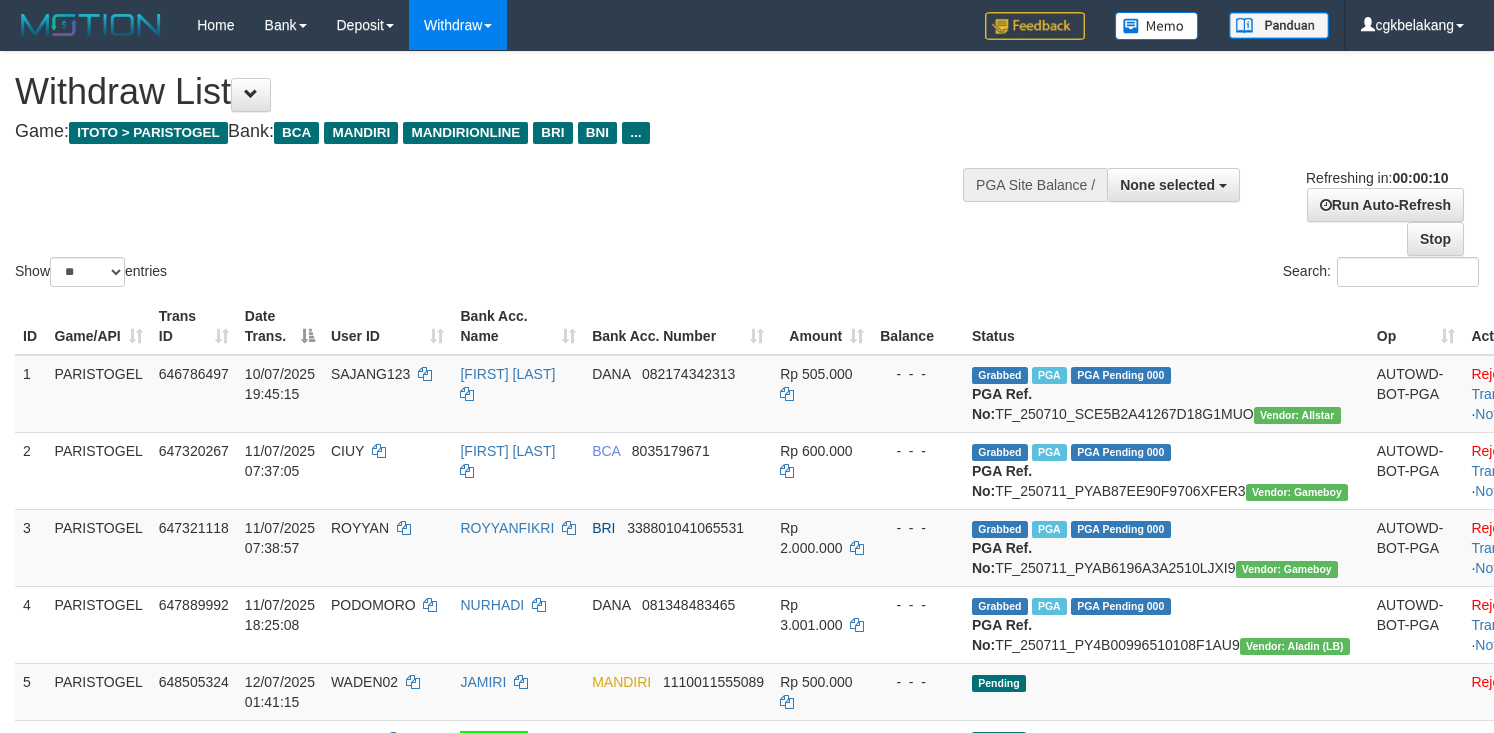 select 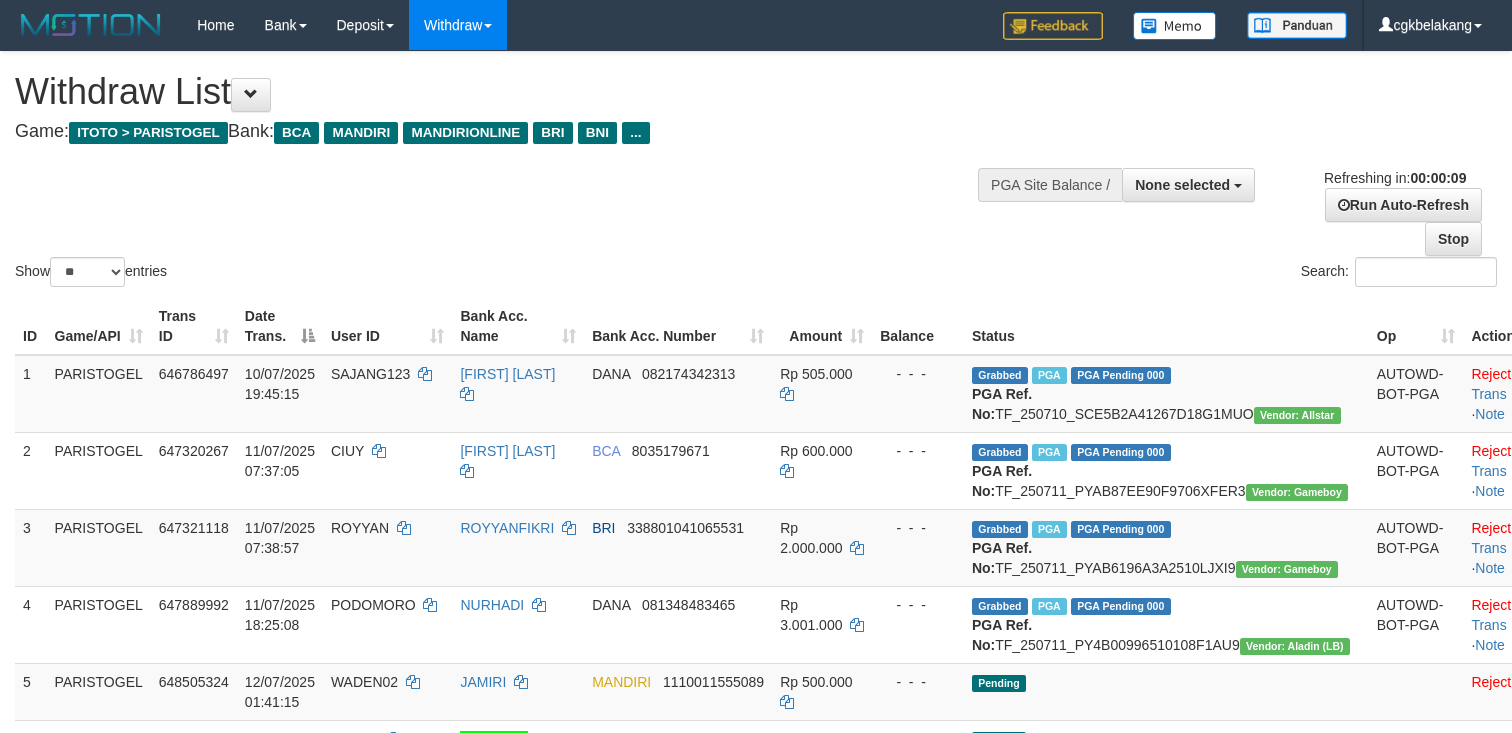 select 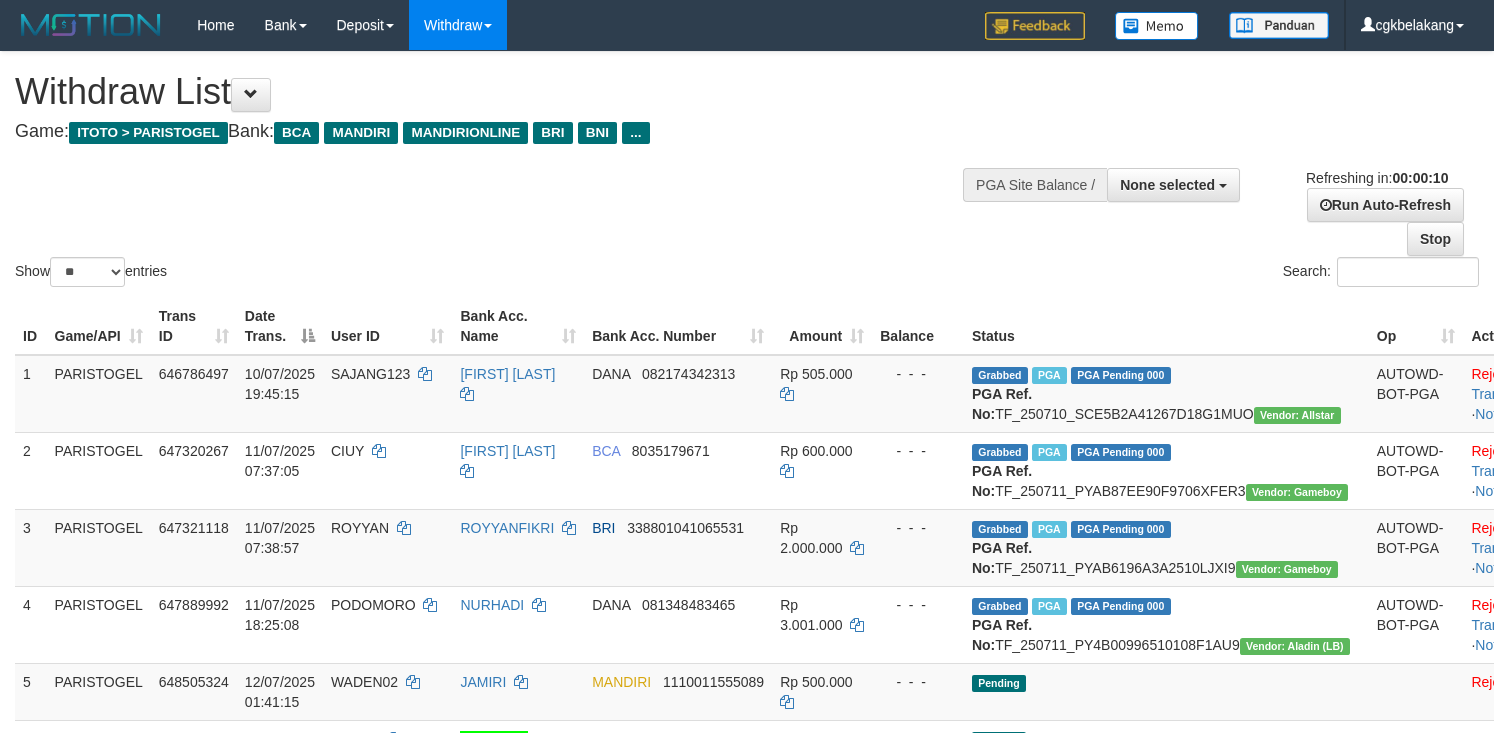 select 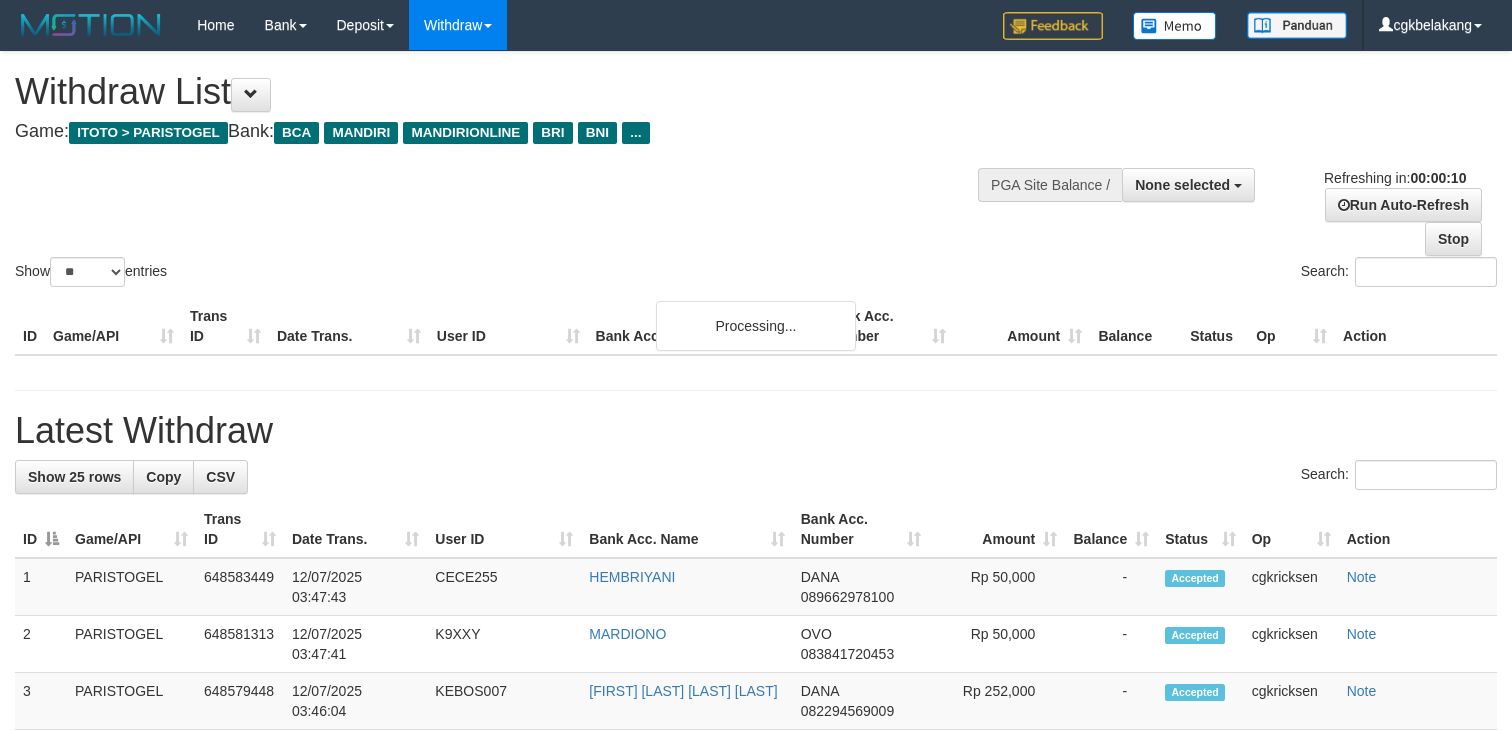 select 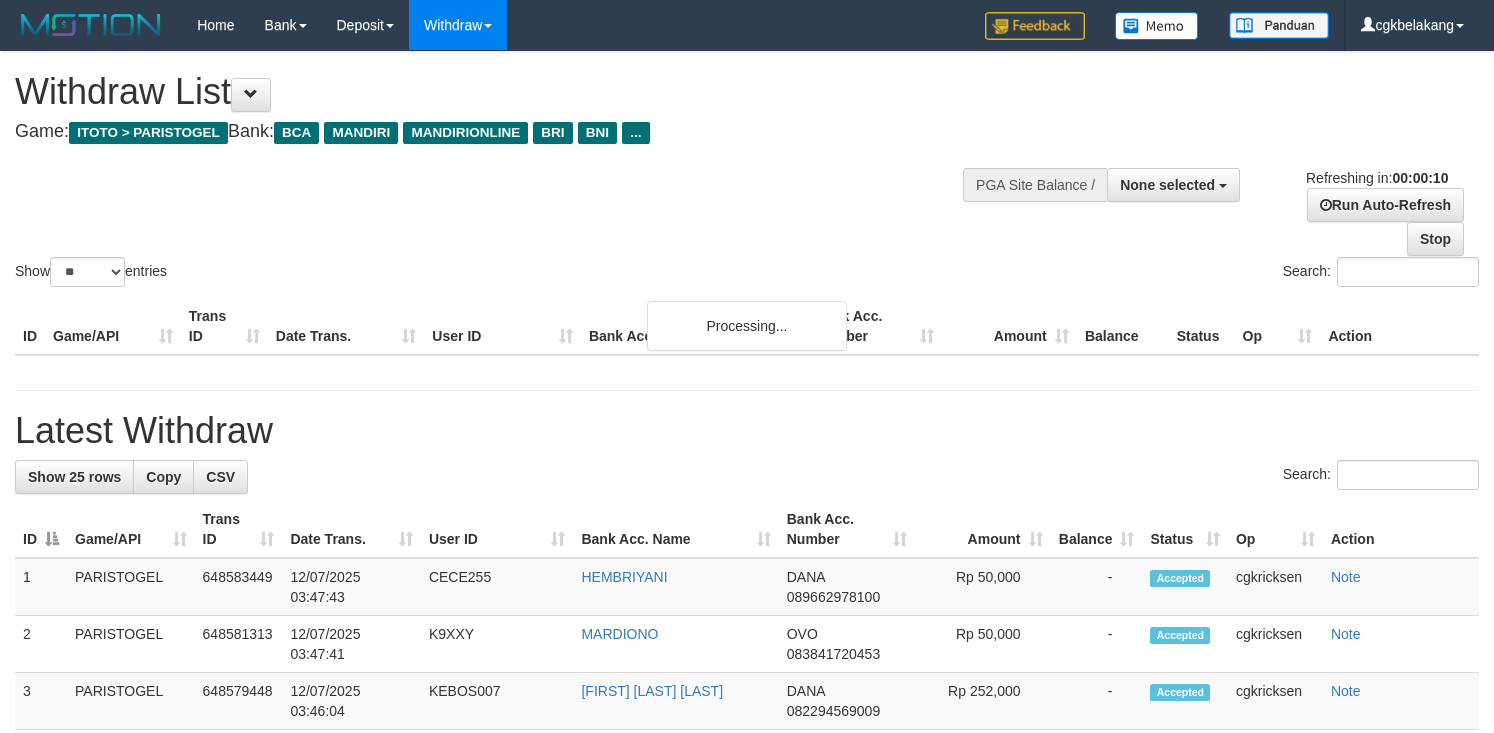 select 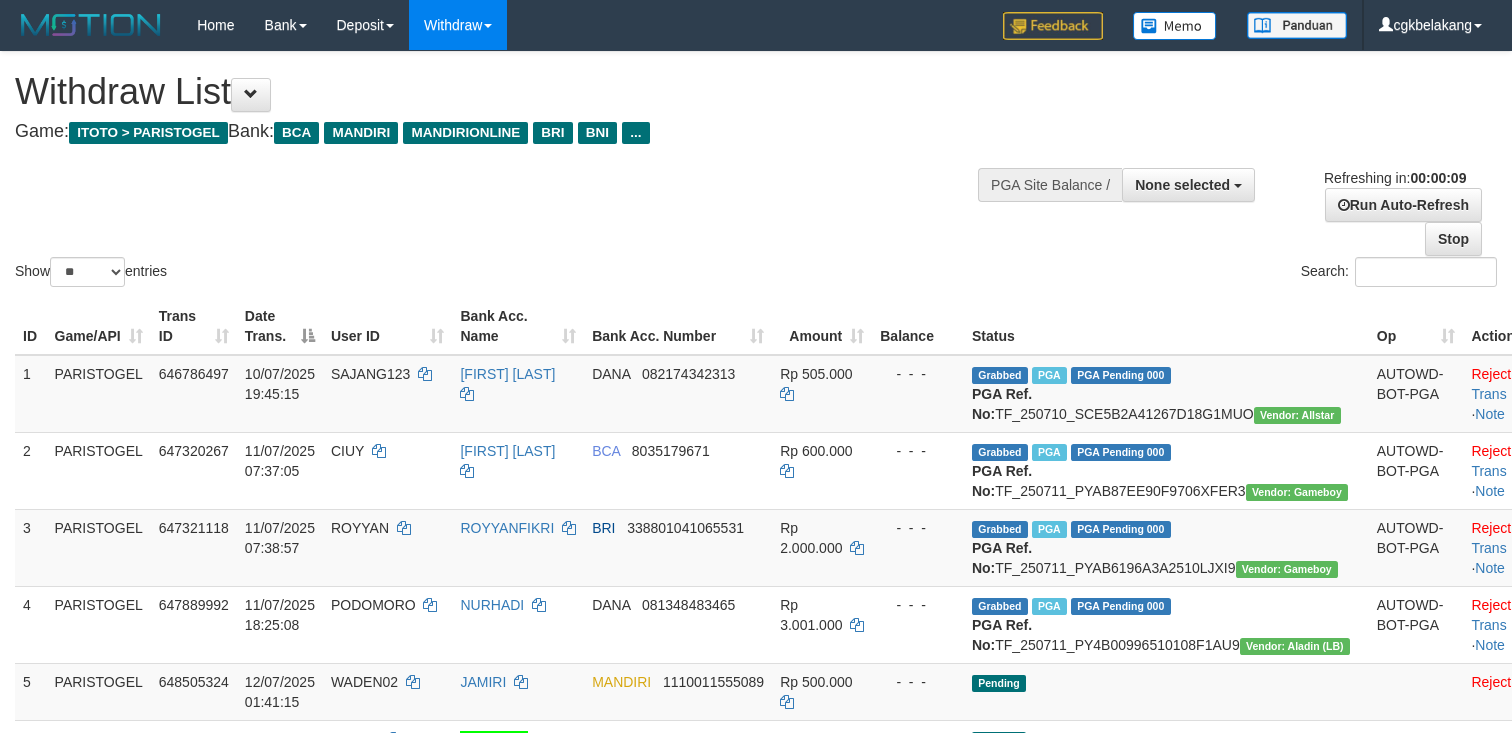 select 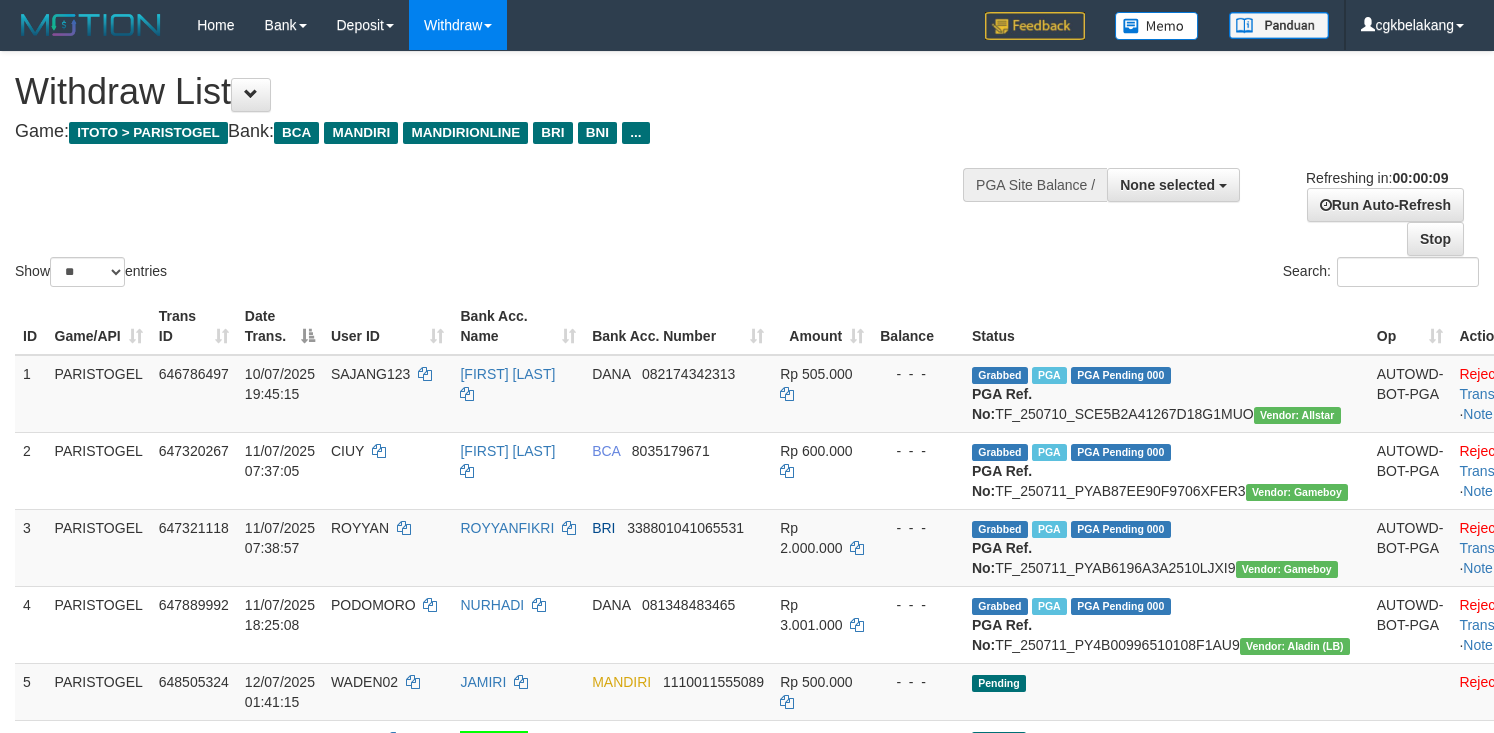 select 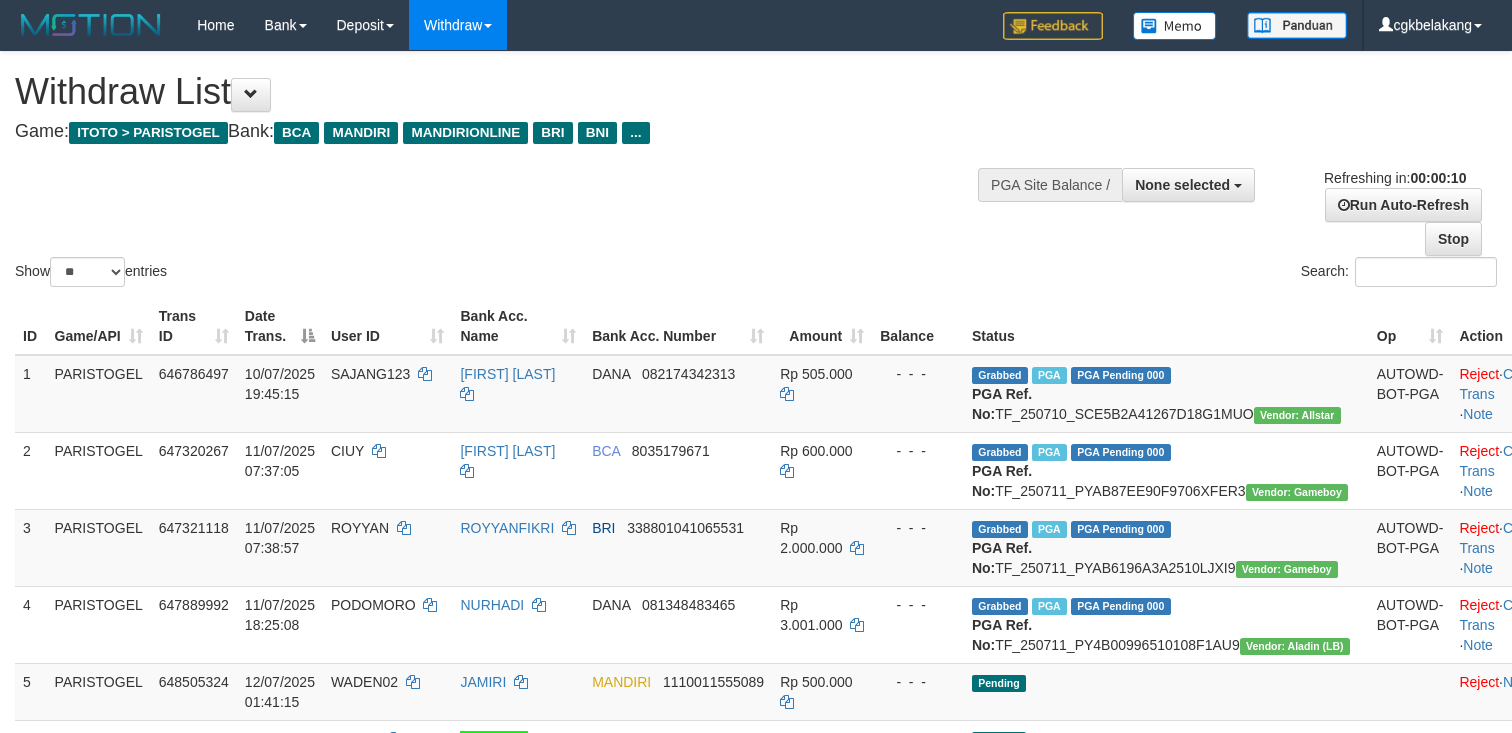 select 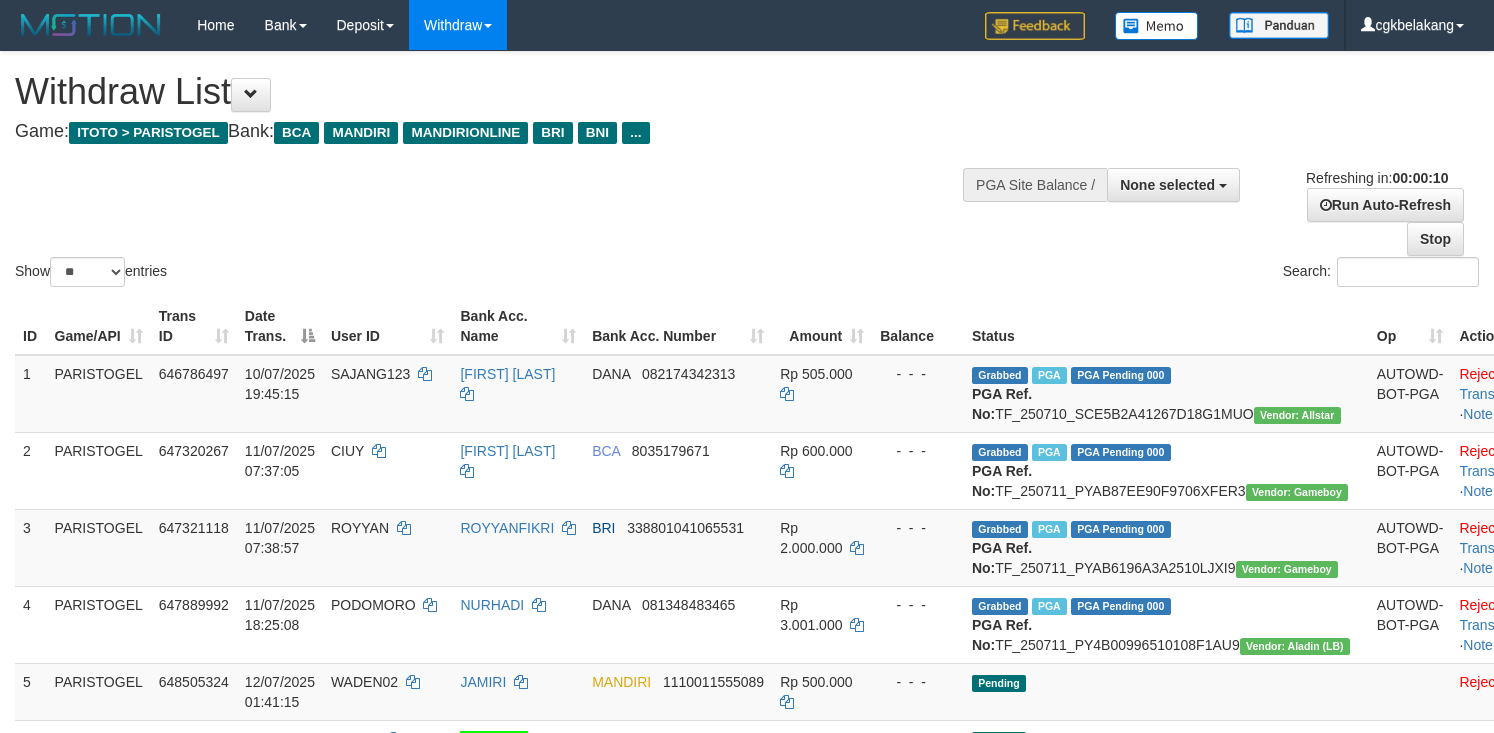 select 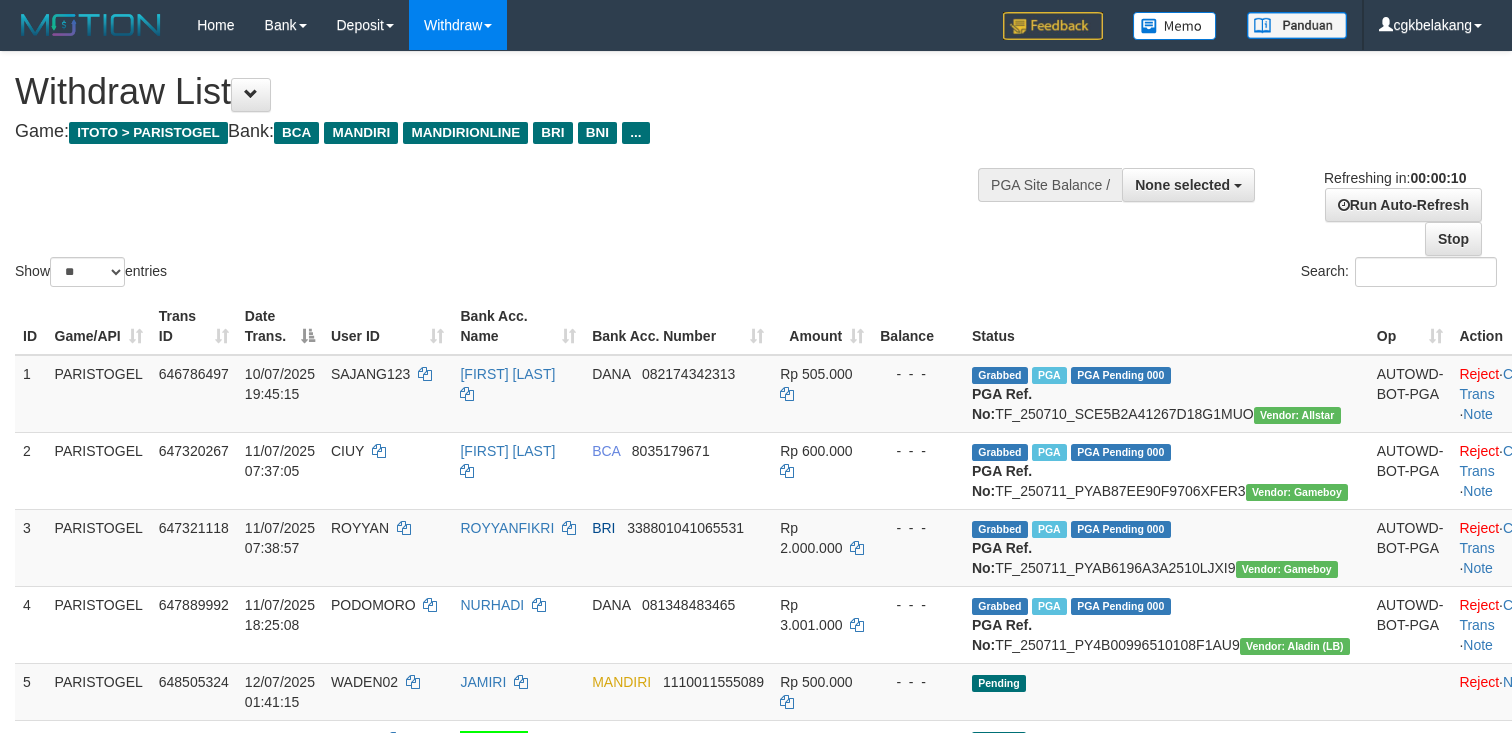 select 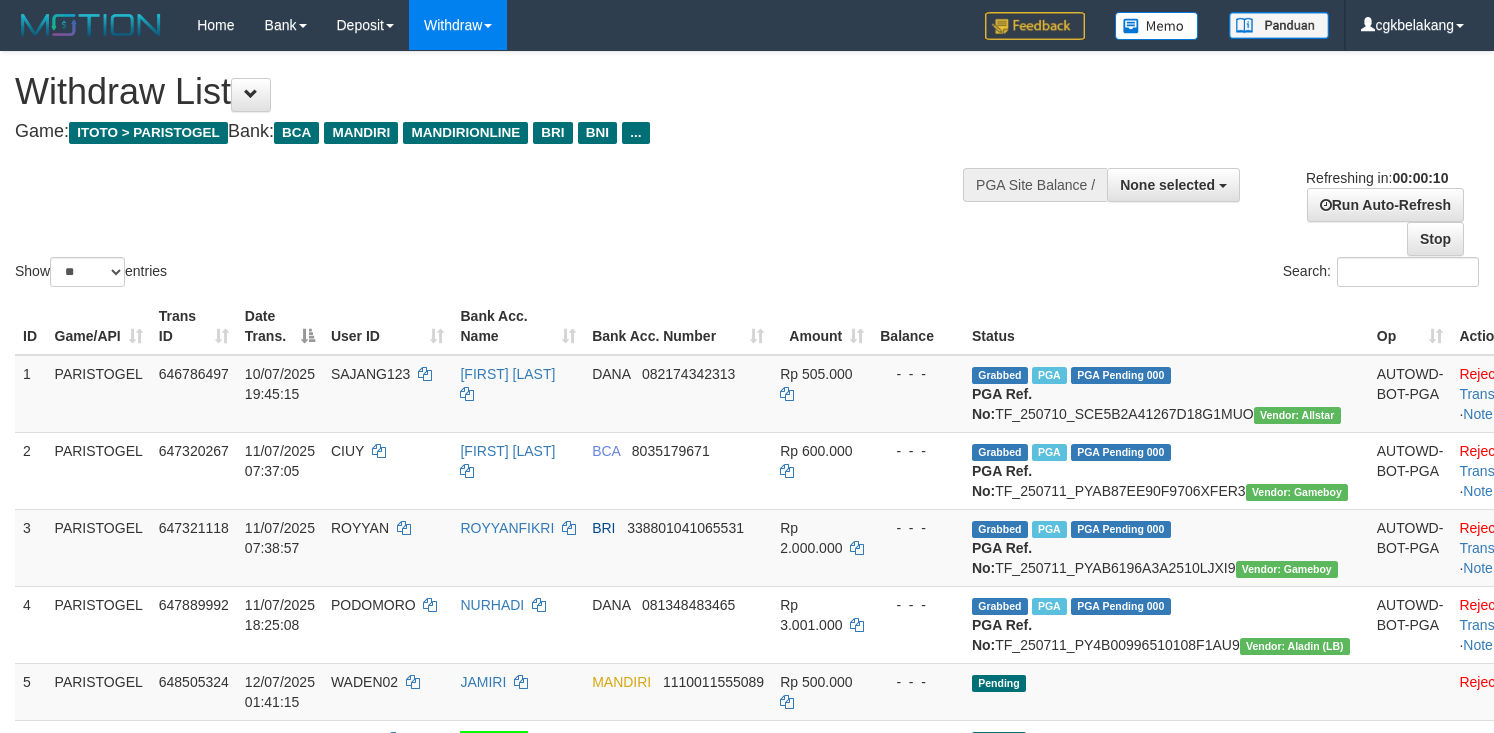 select 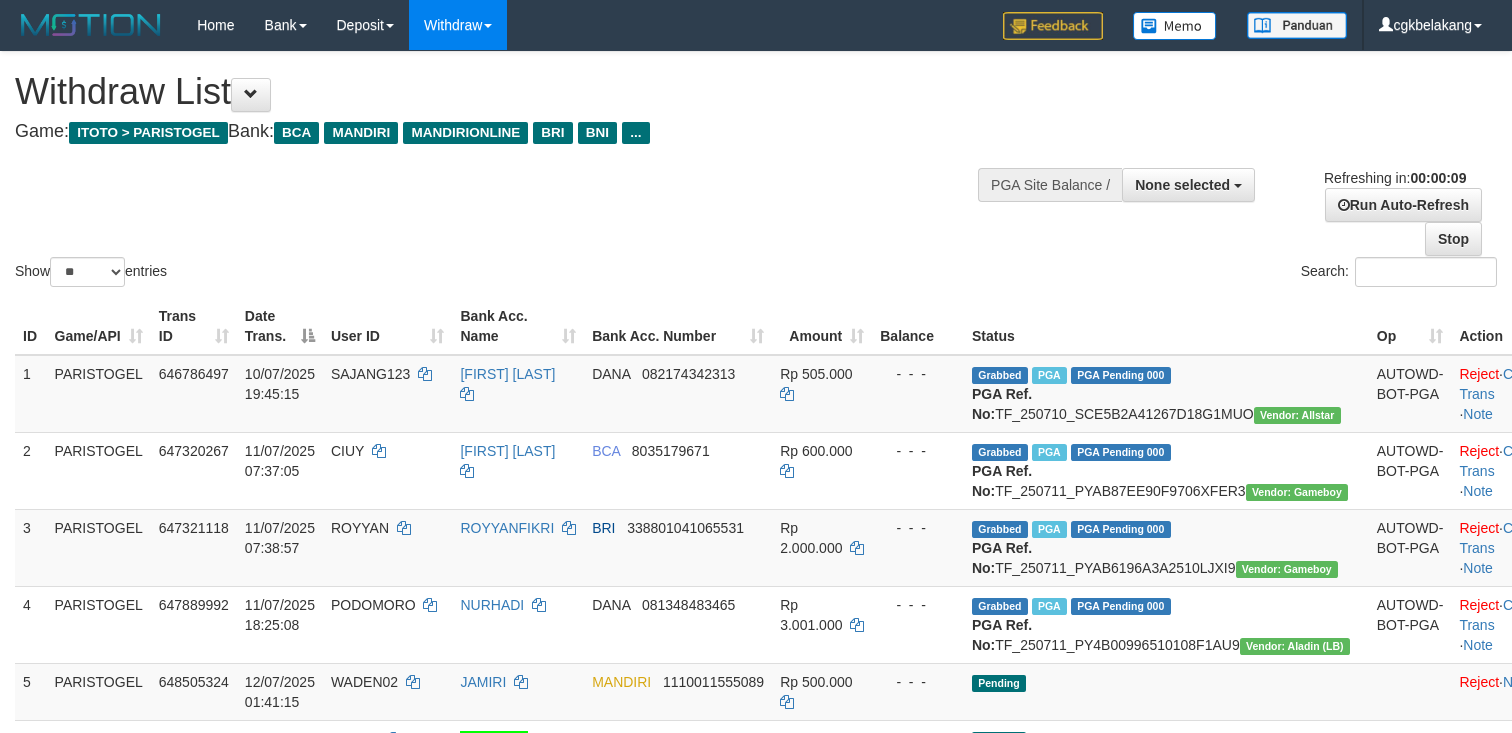 select 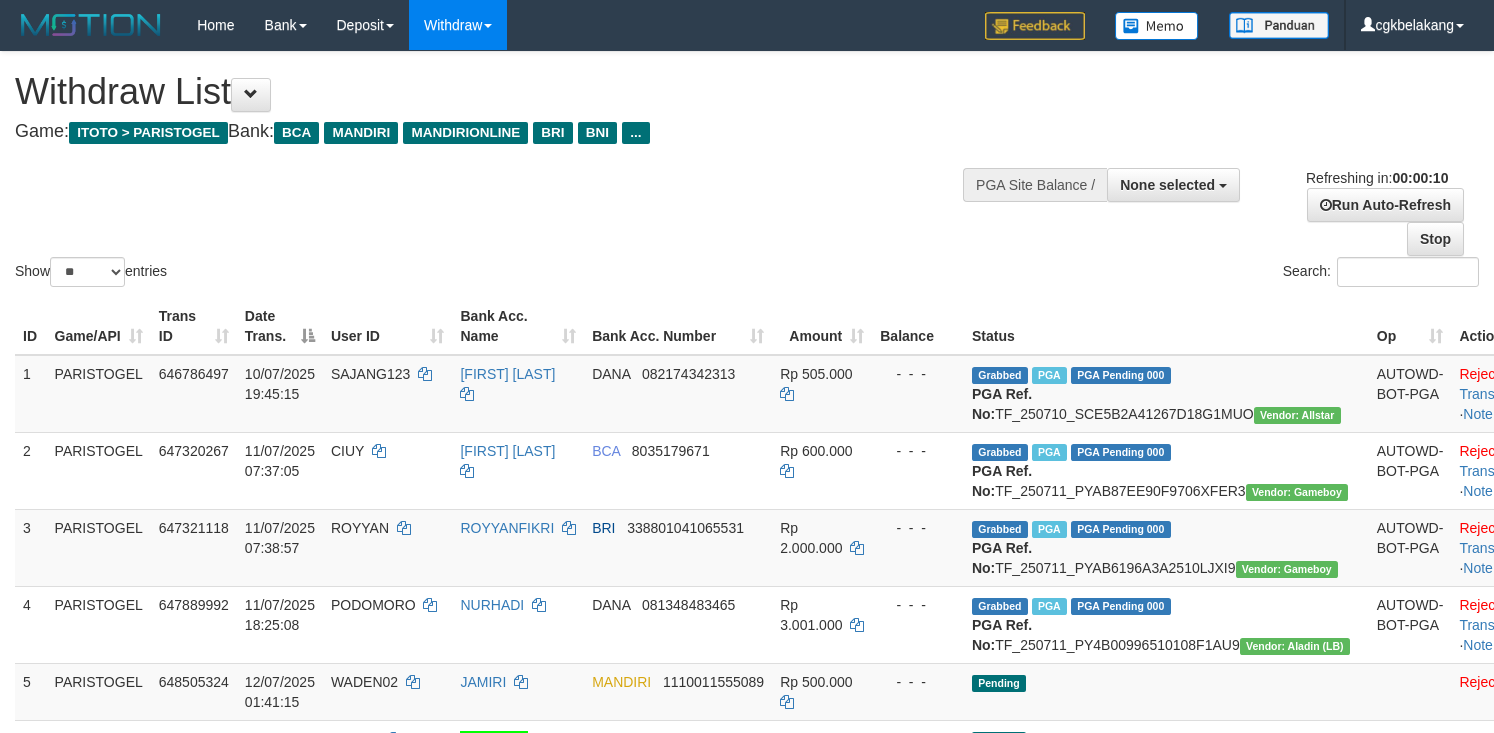 select 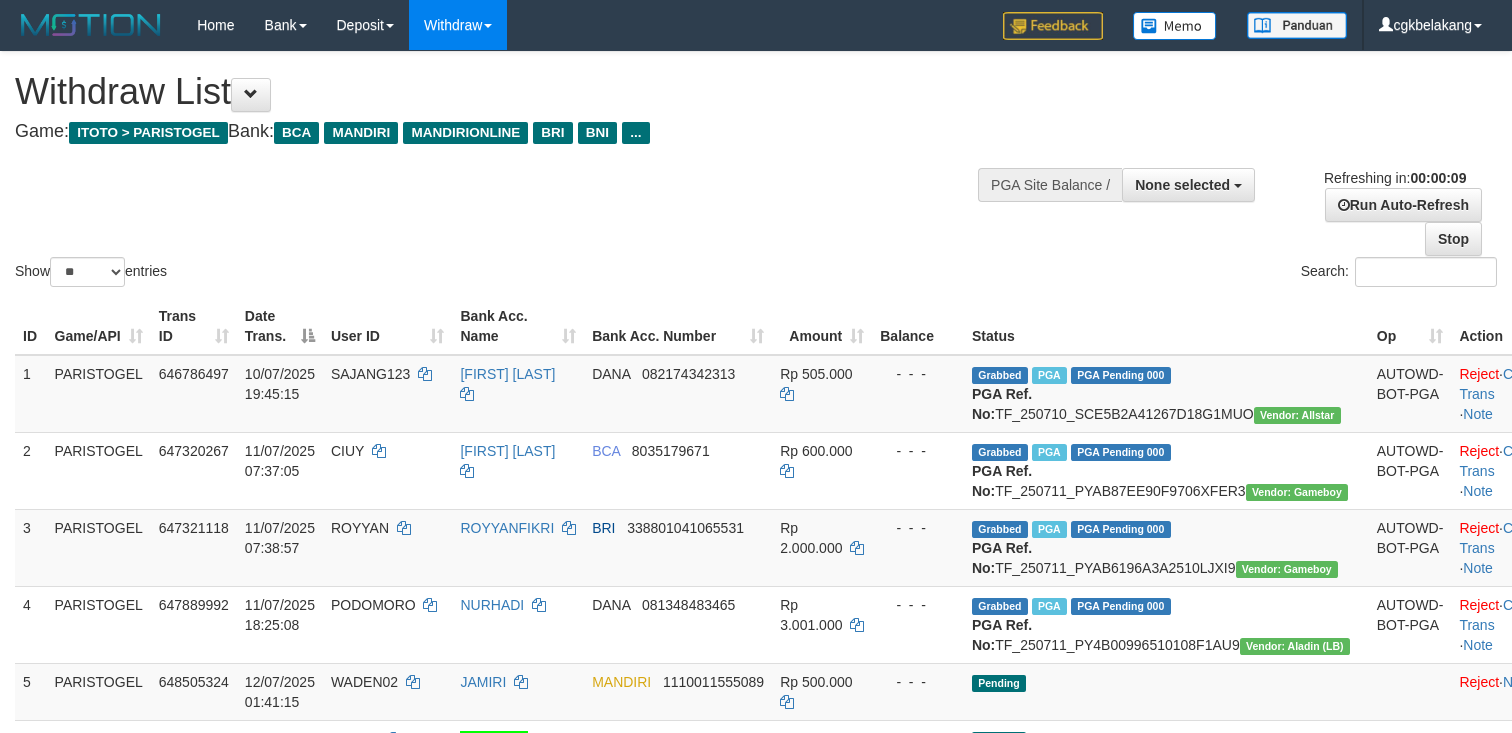 select 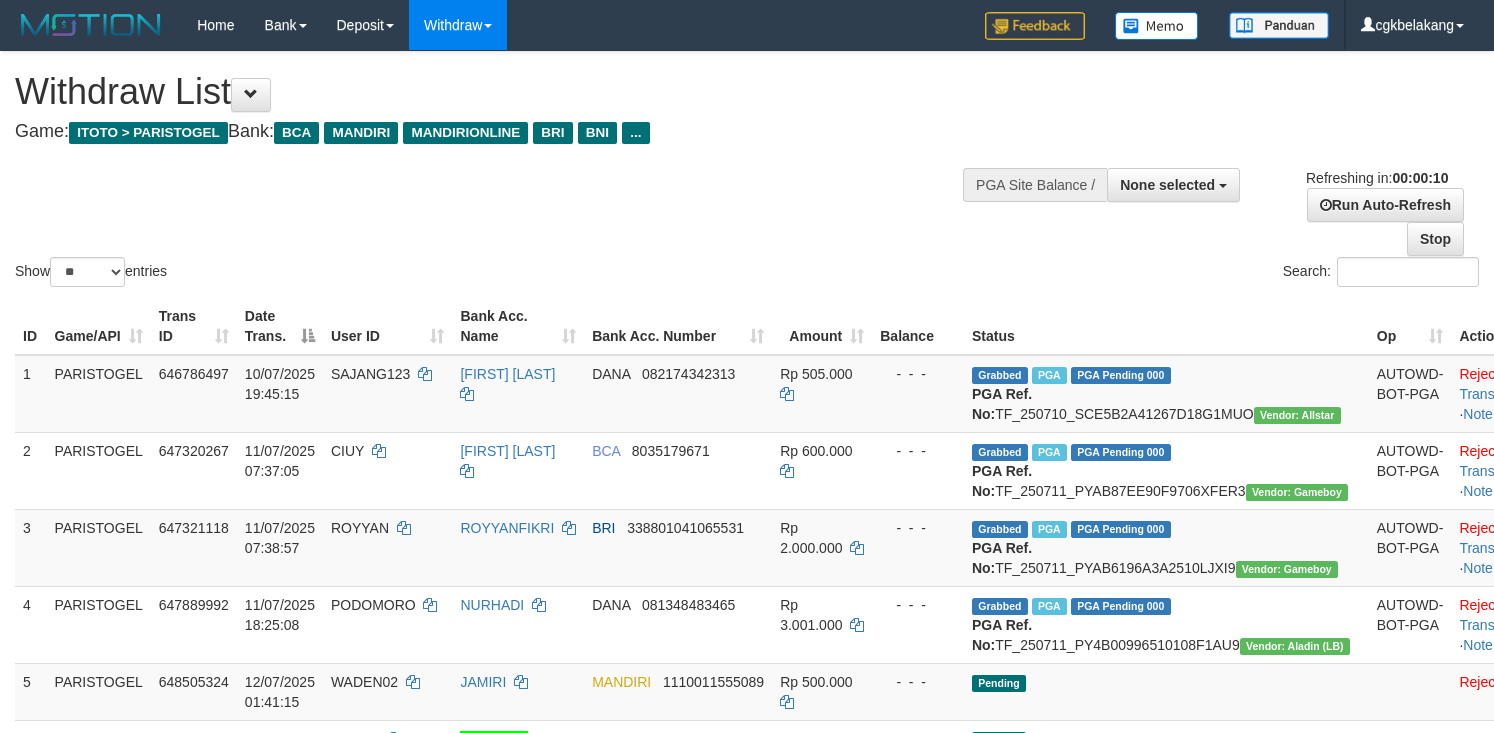 select 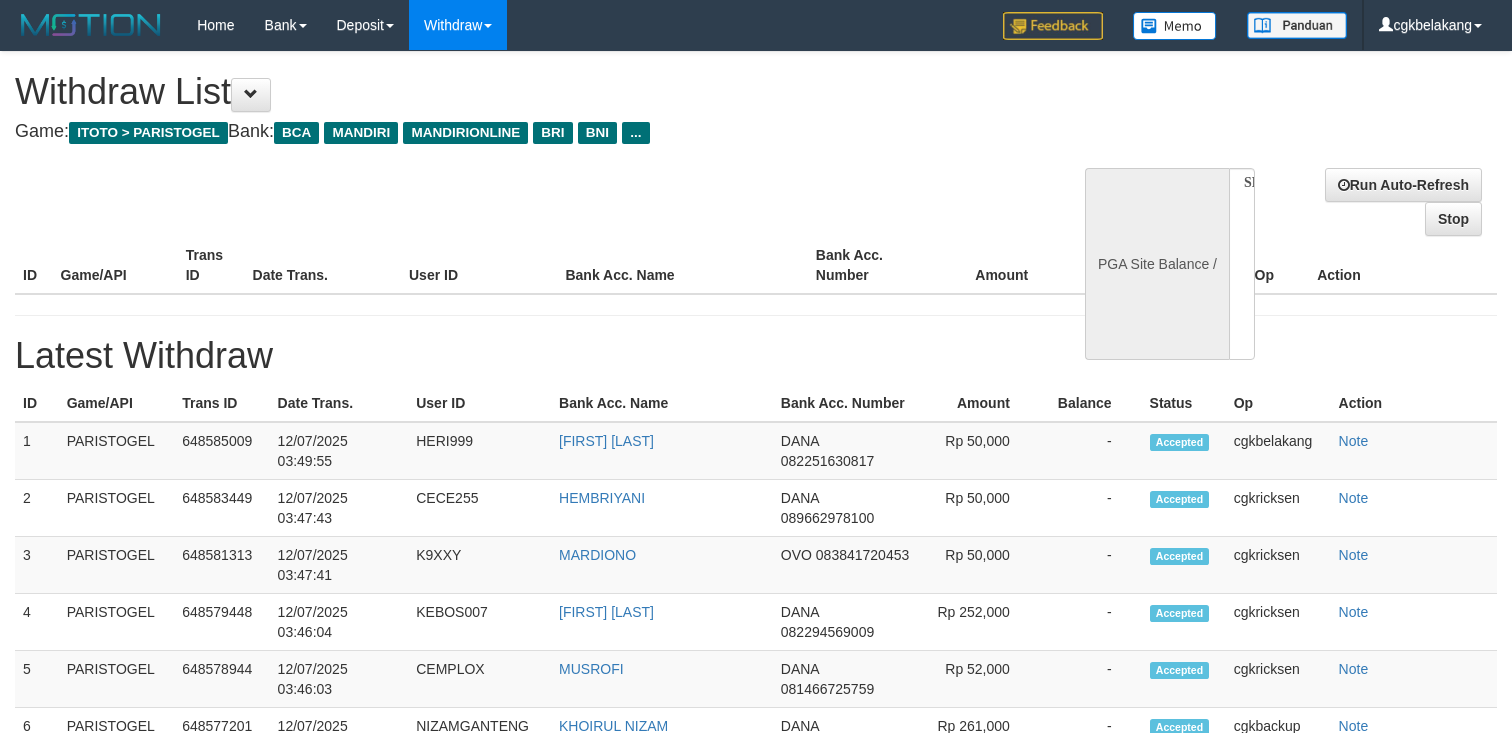 select 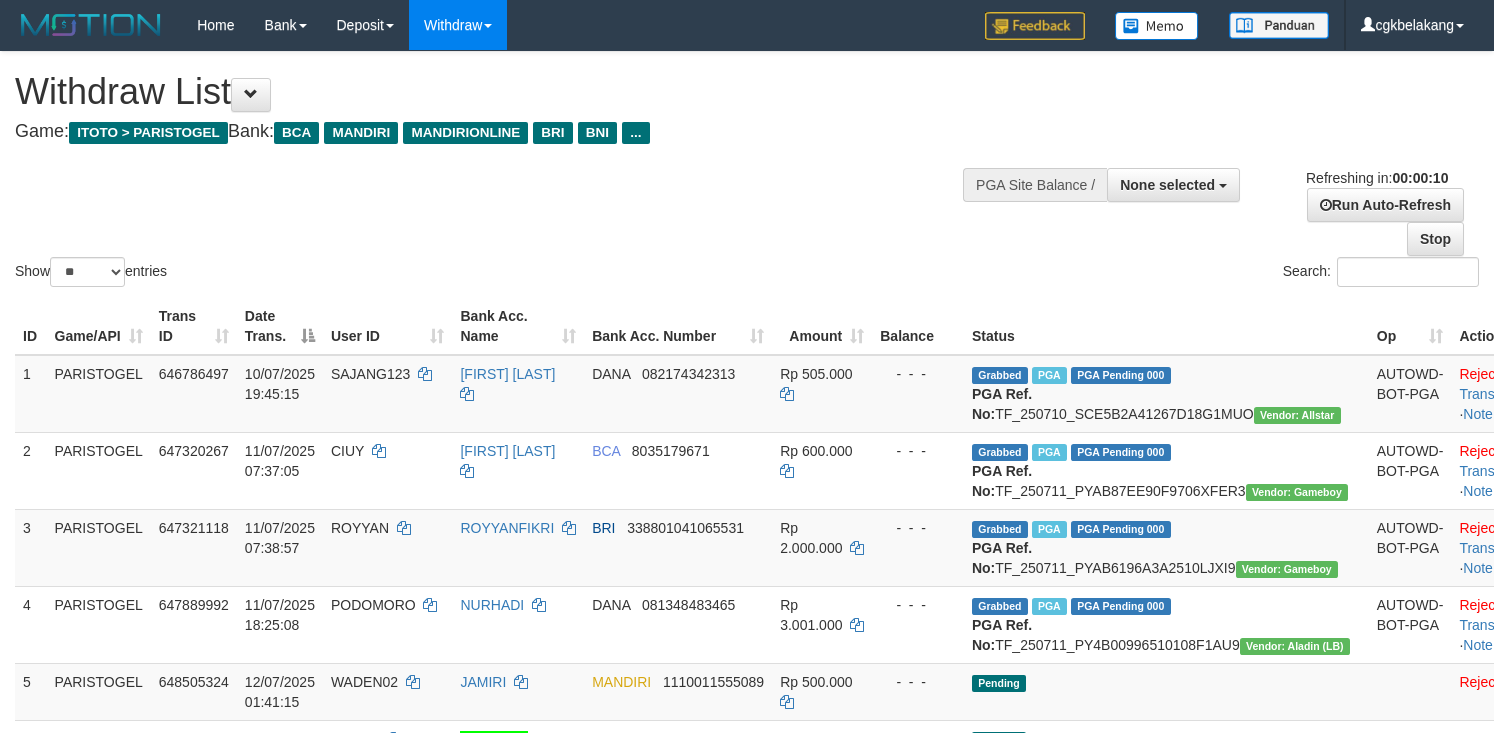 select 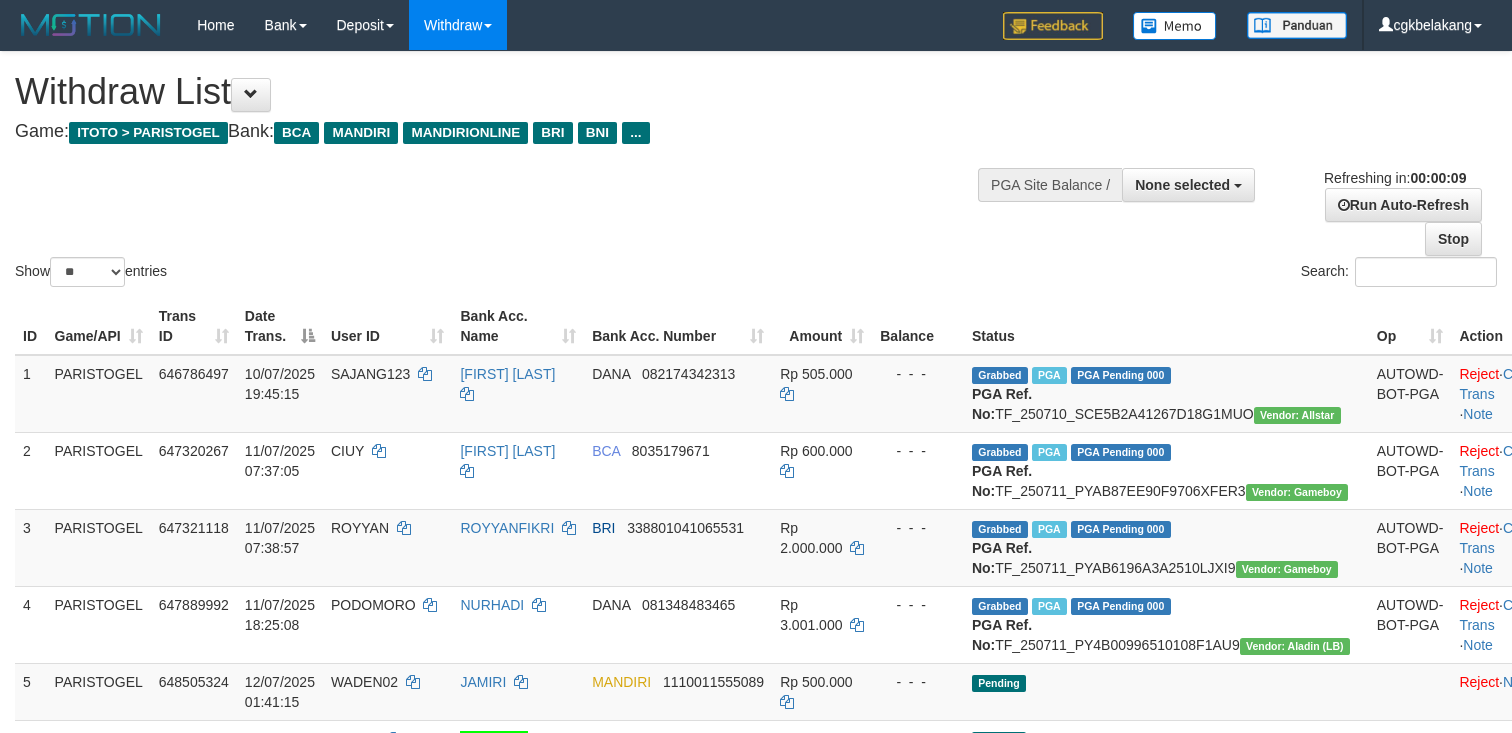 select 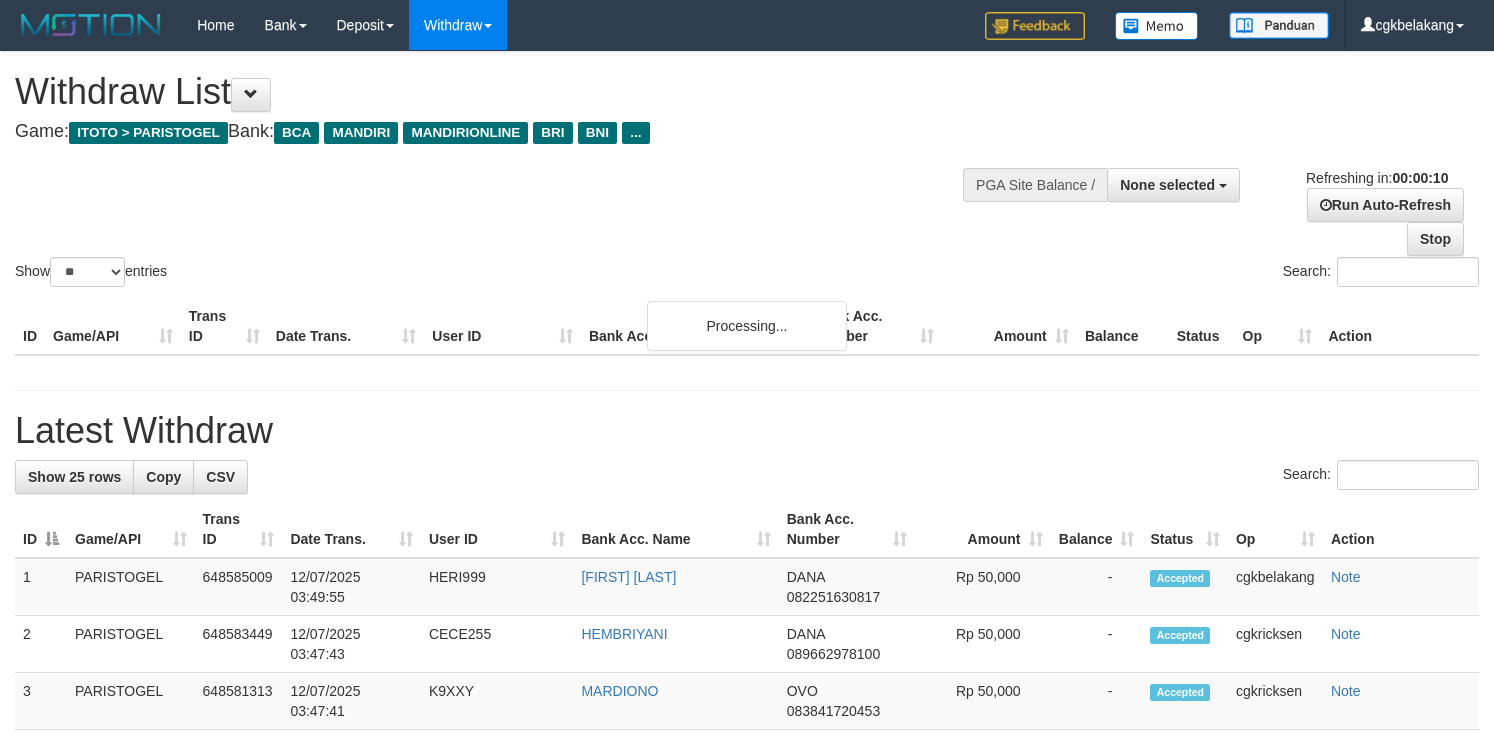 select 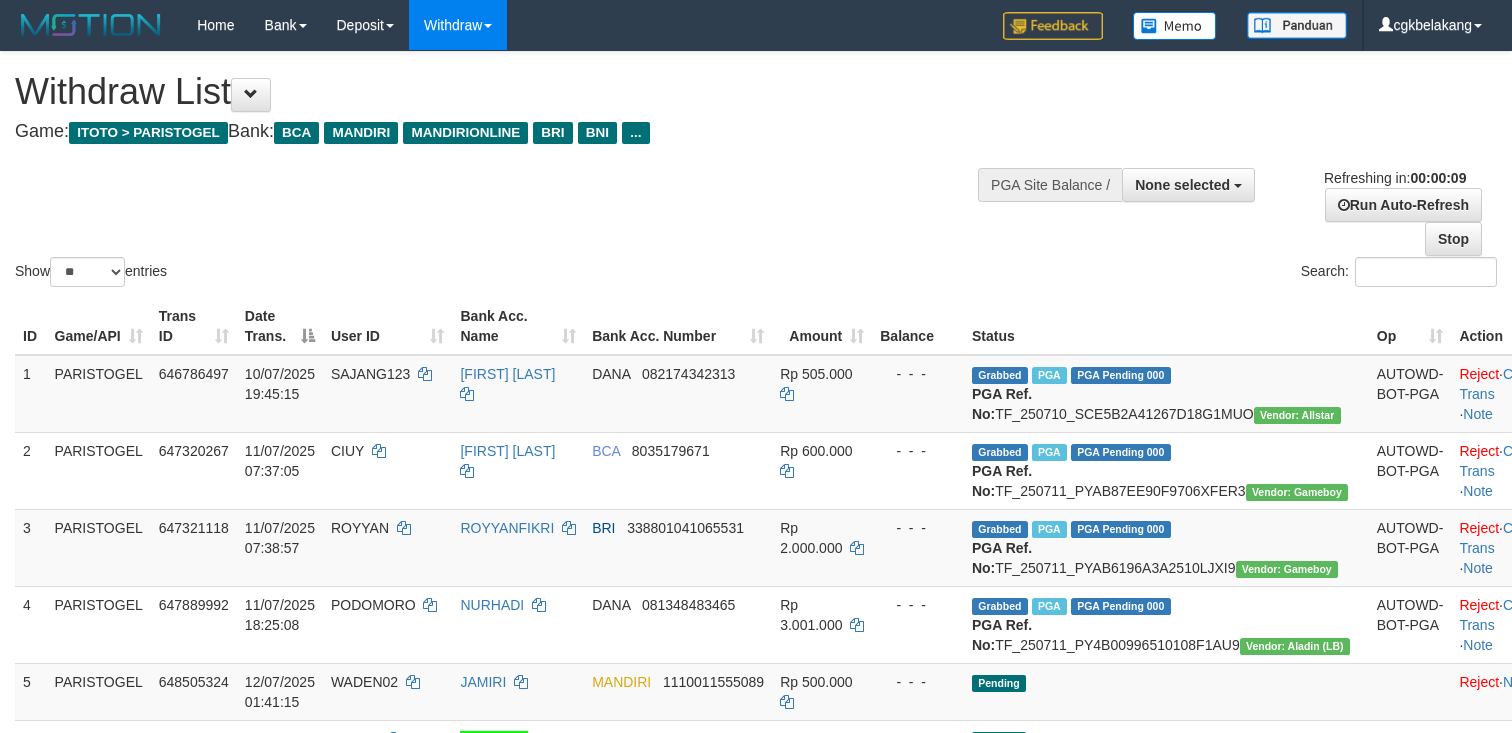 select 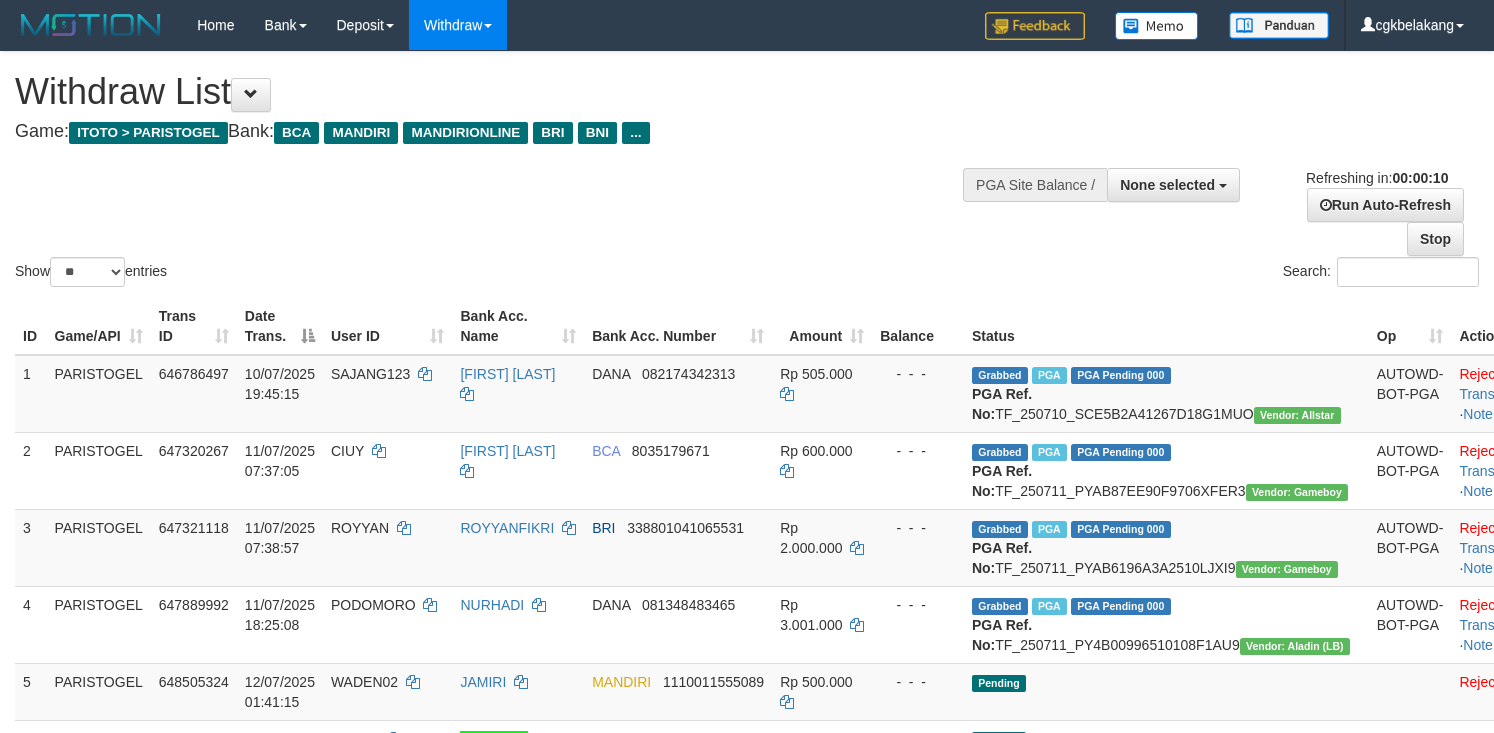 select 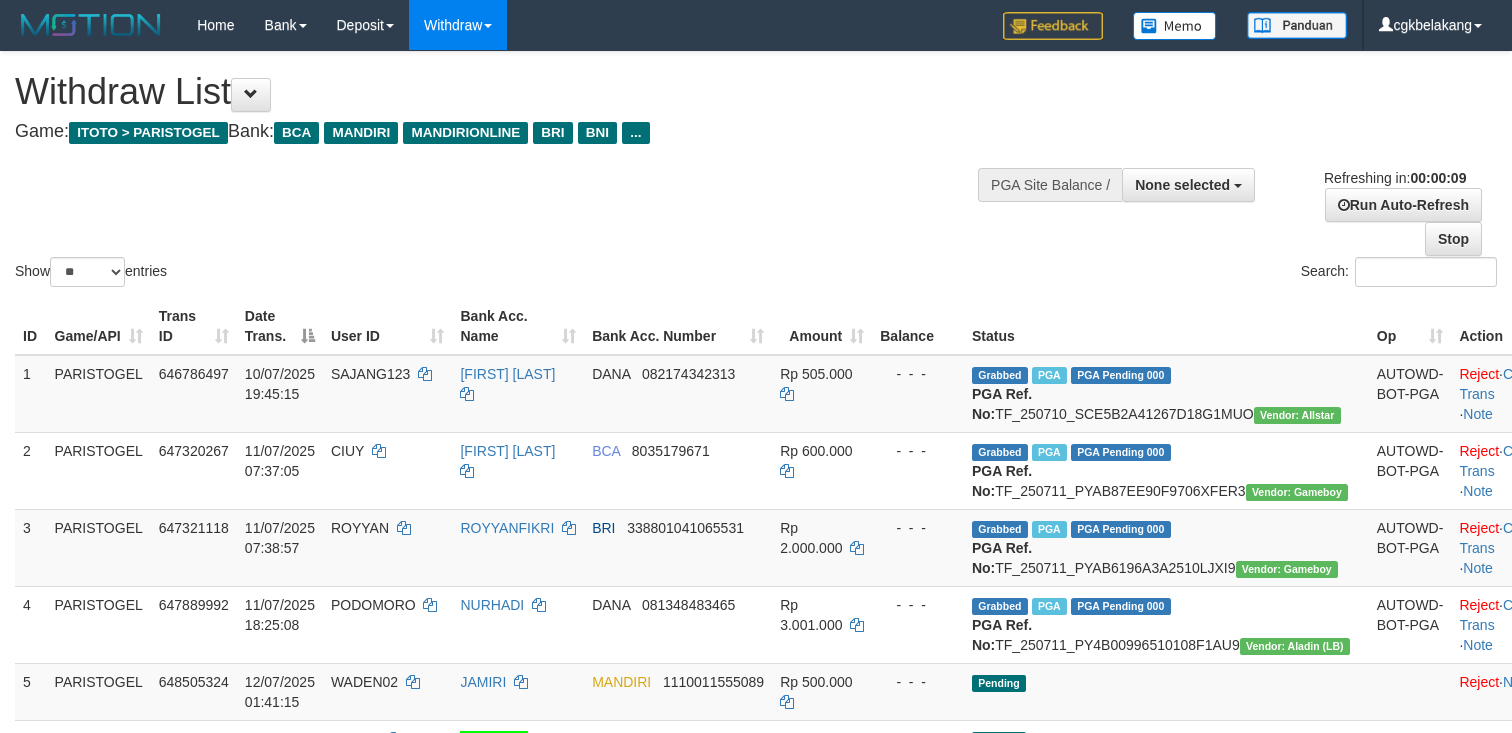 select 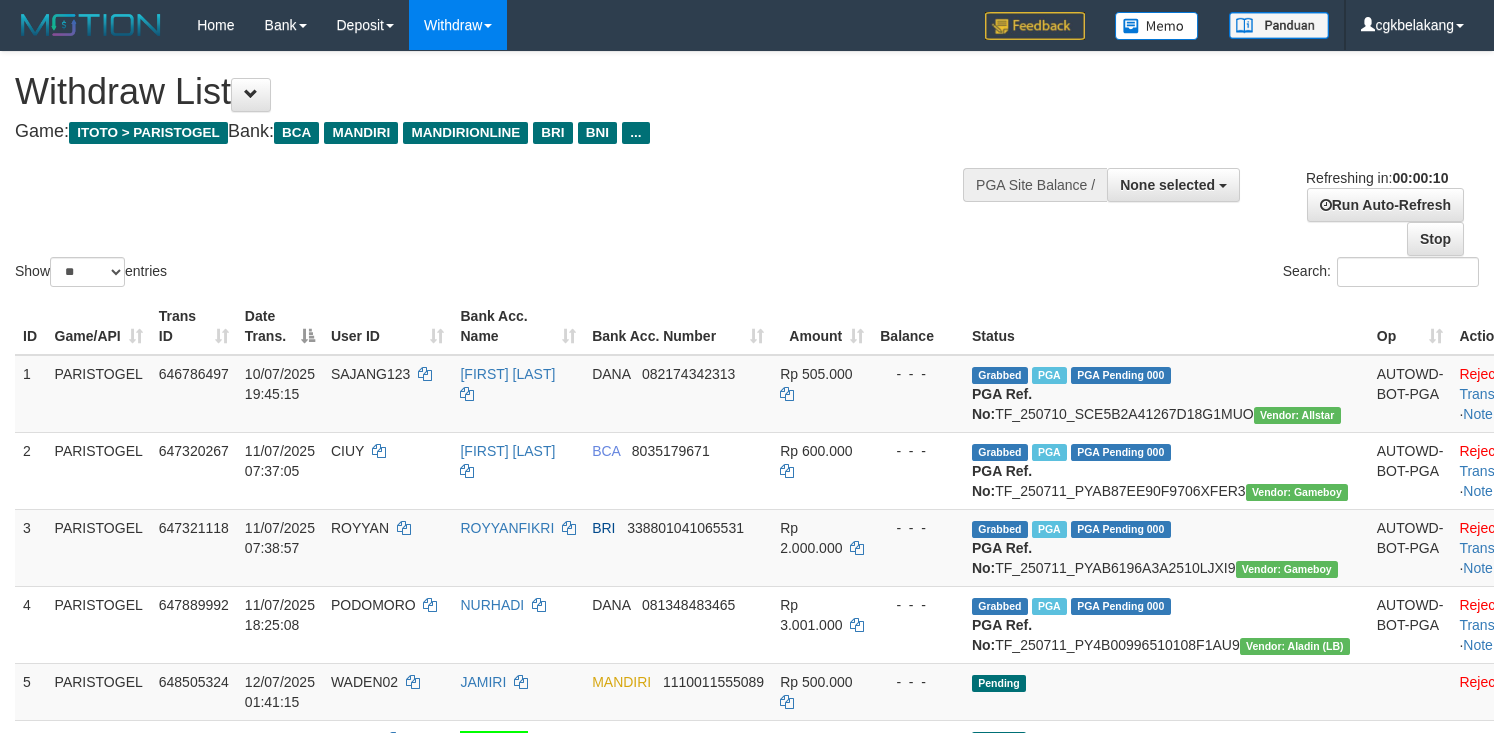 select 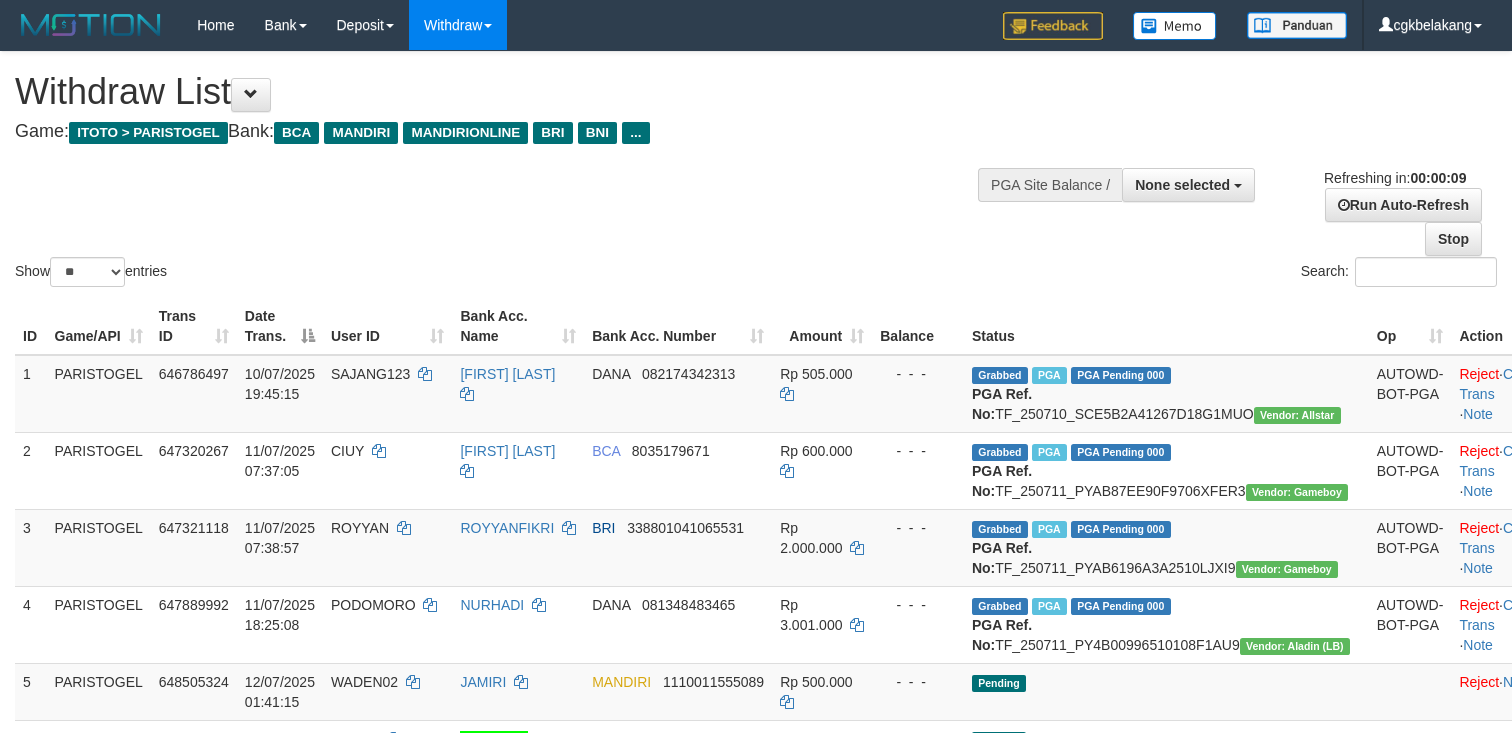 select 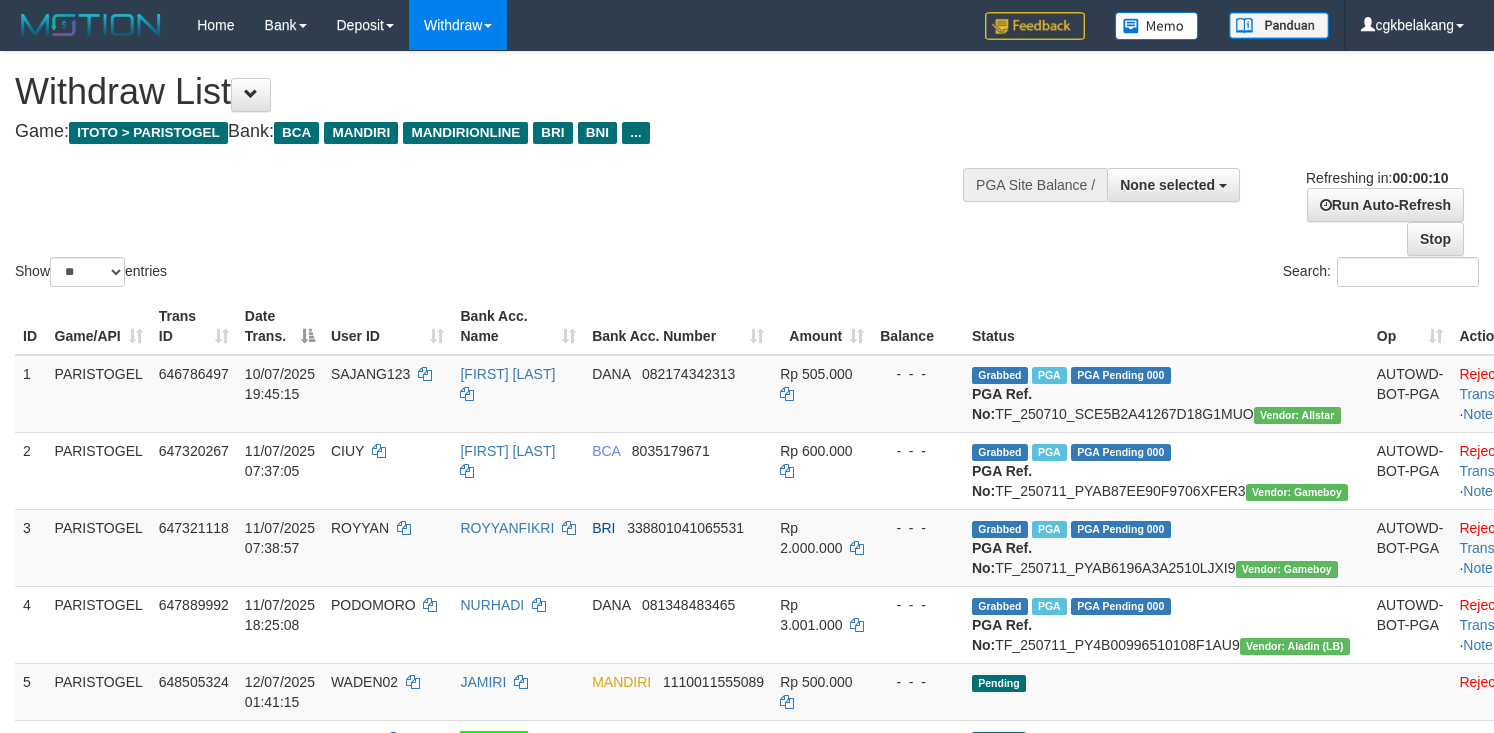 select 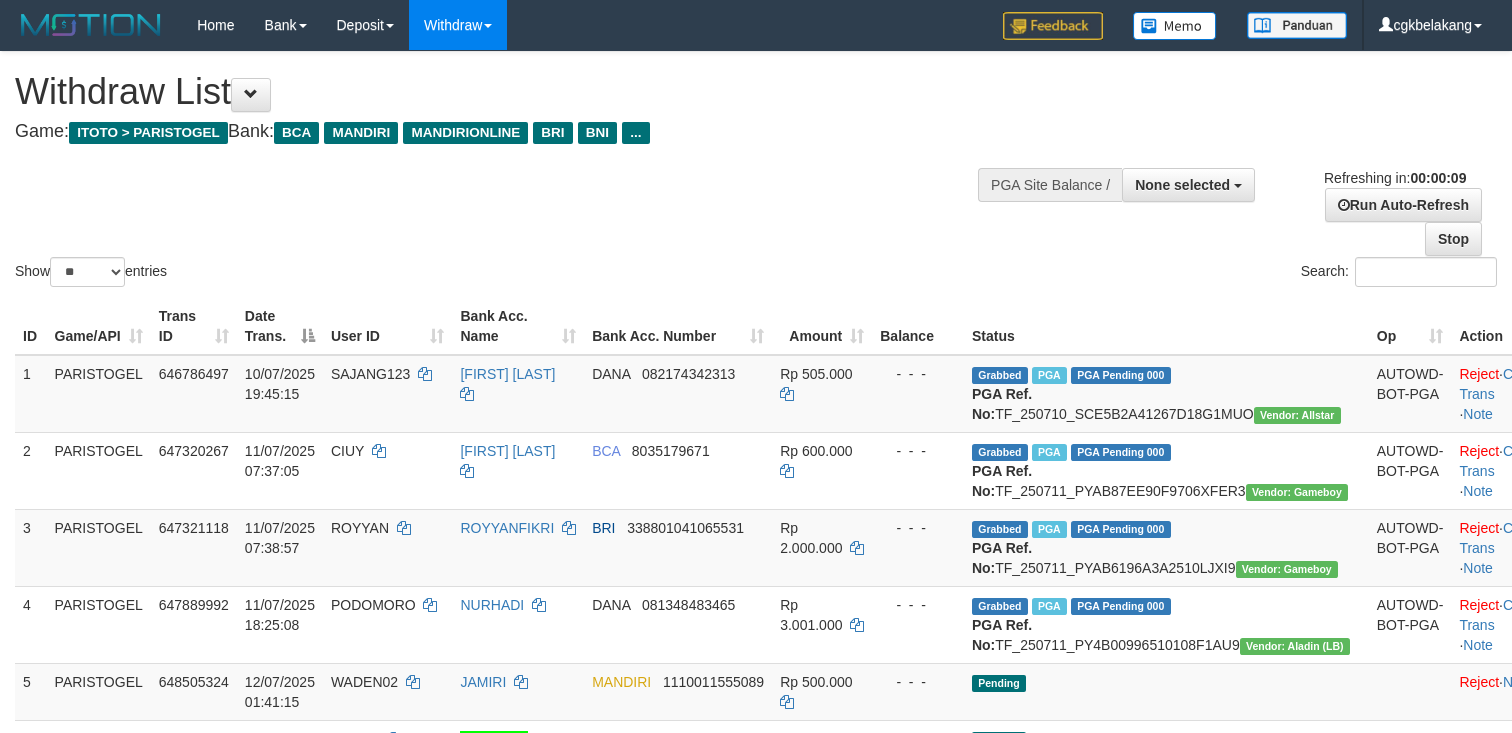select 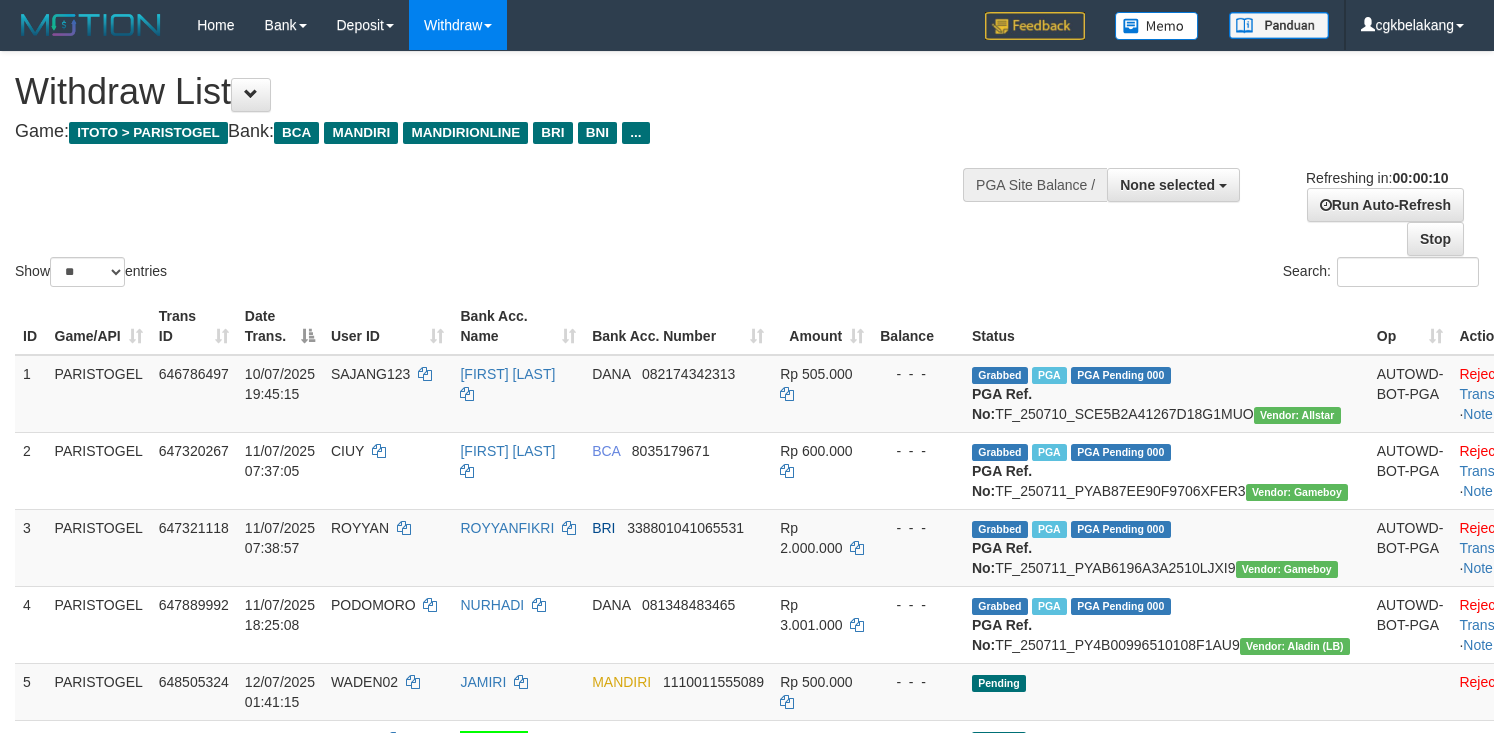 select 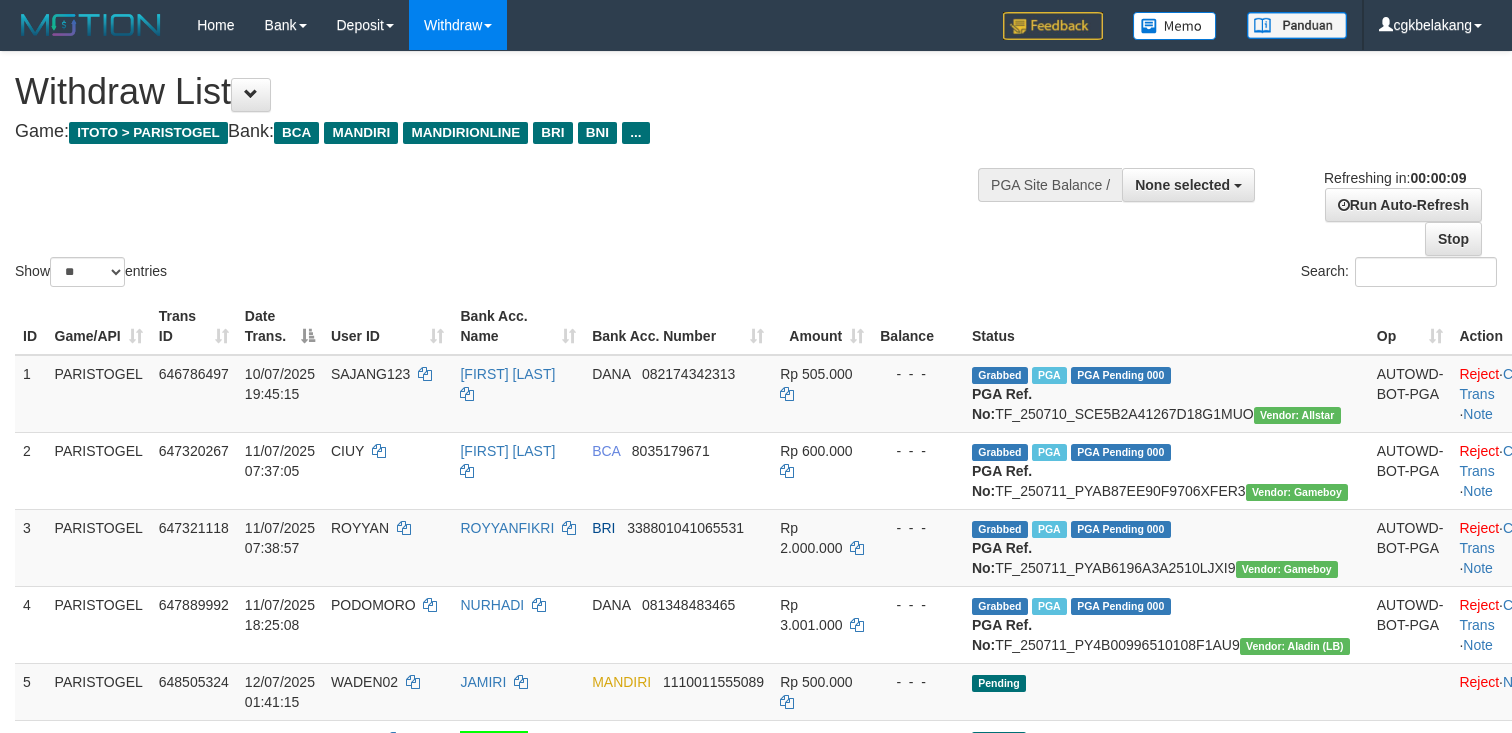 select 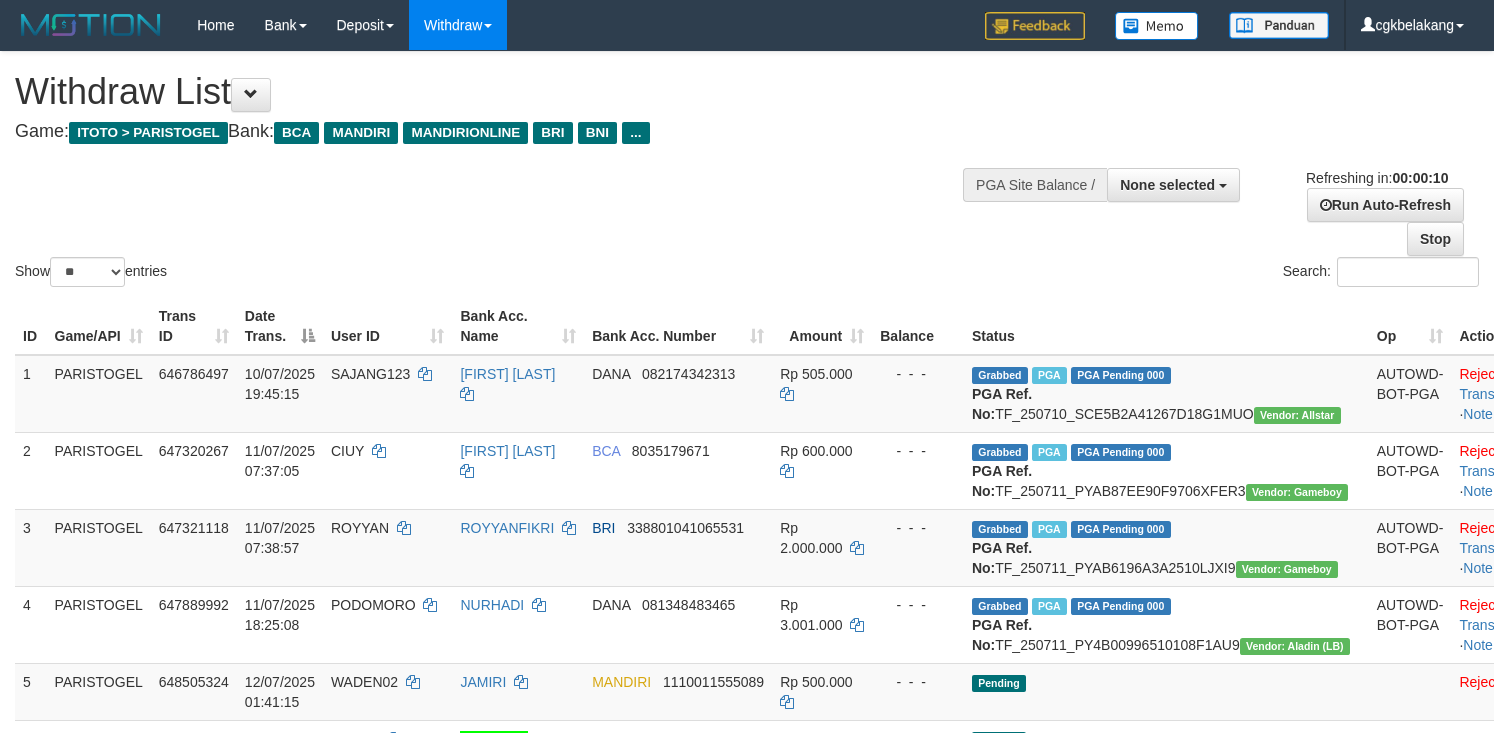 select 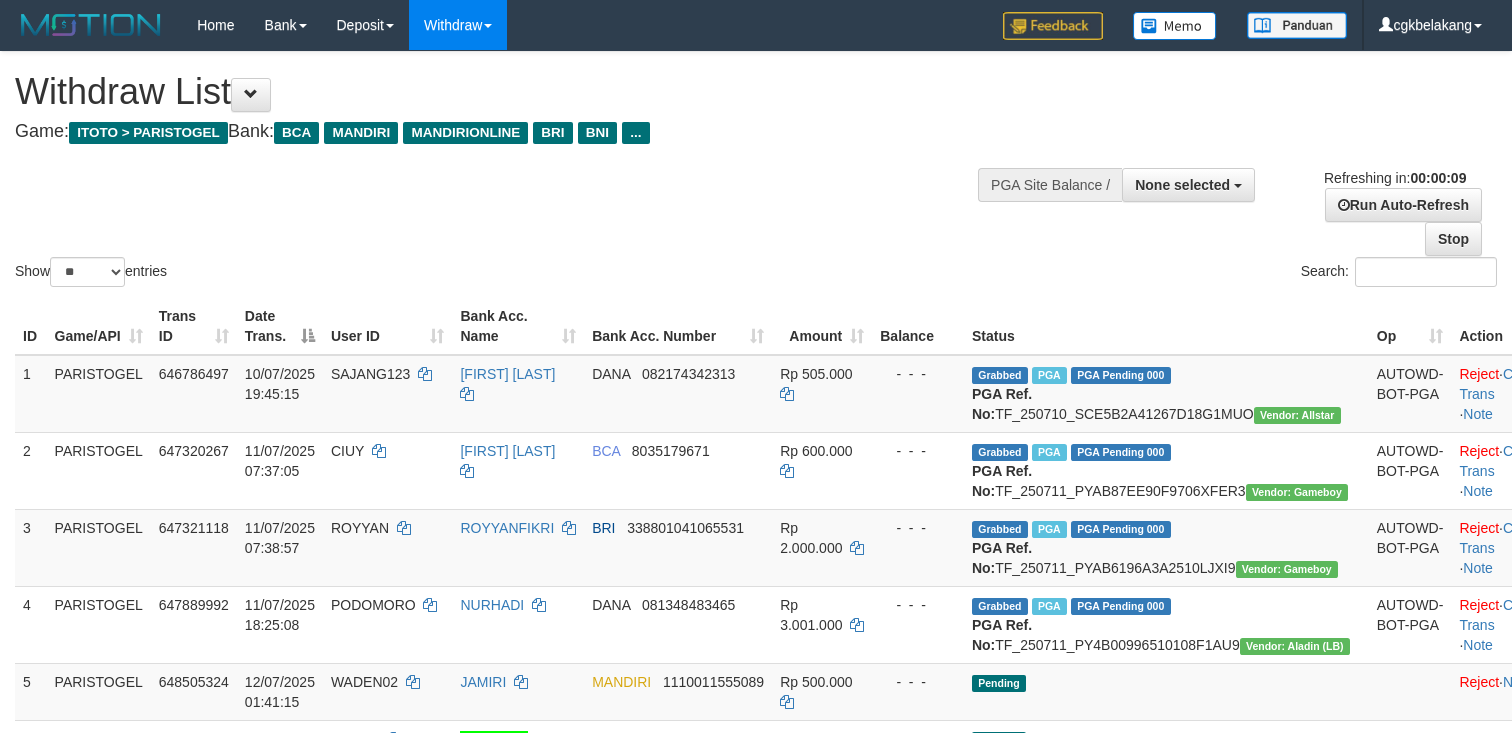 select 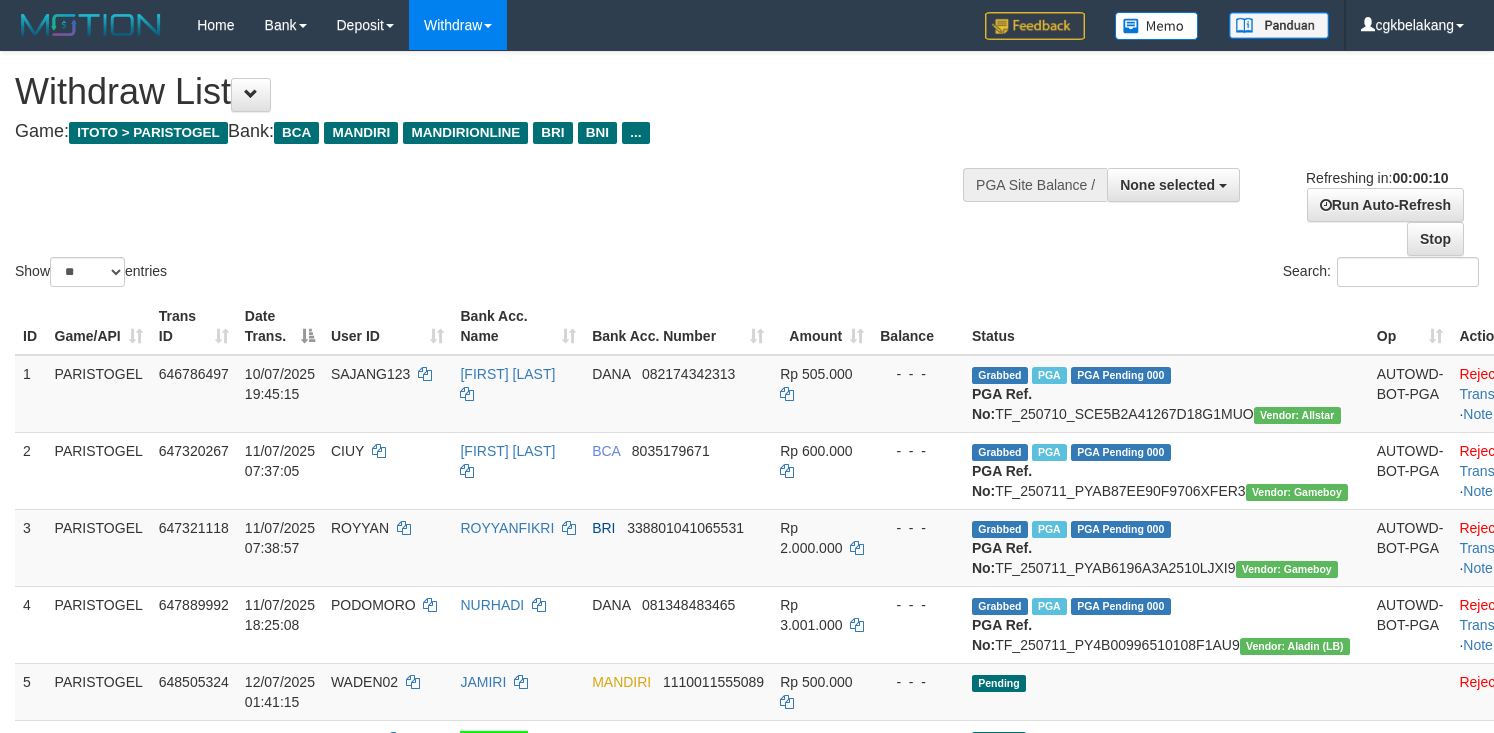 select 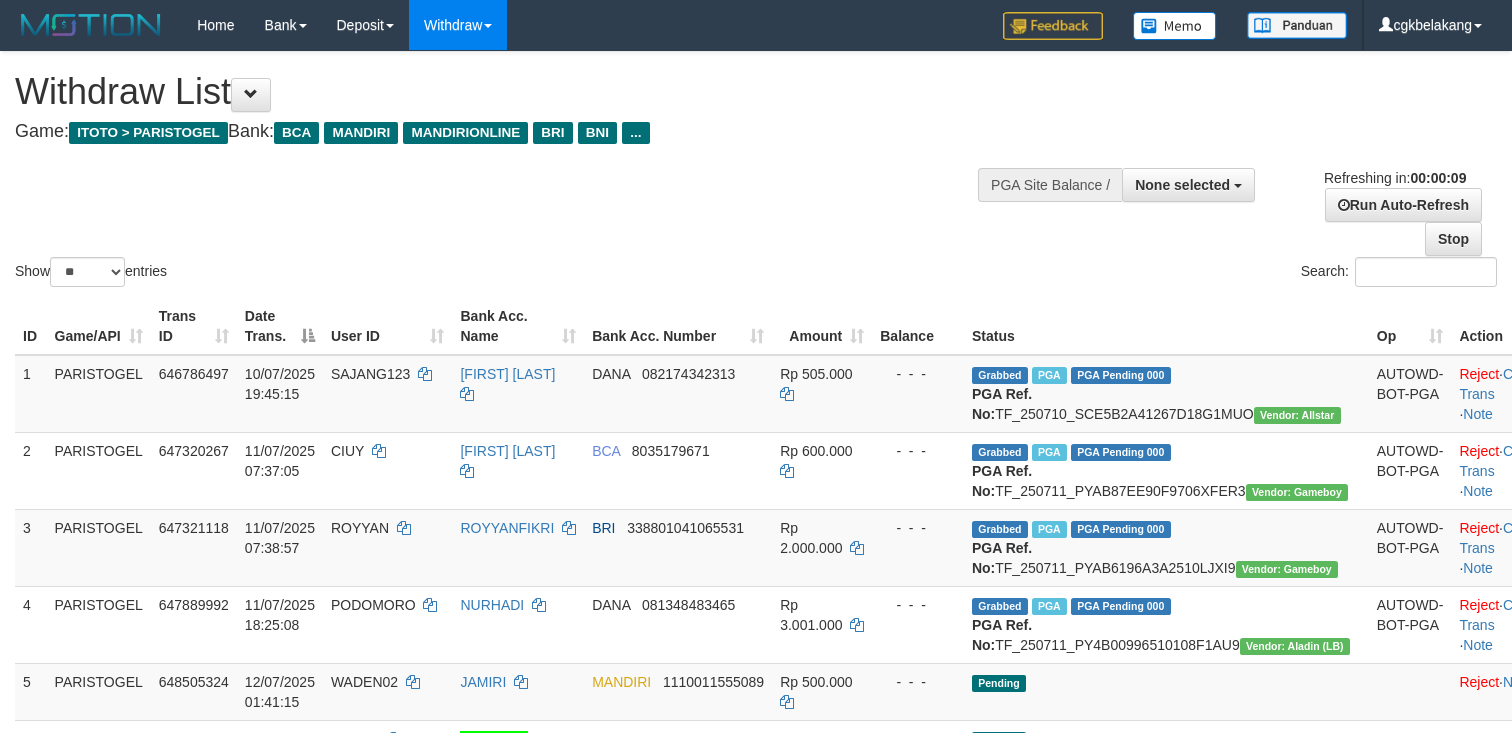 select 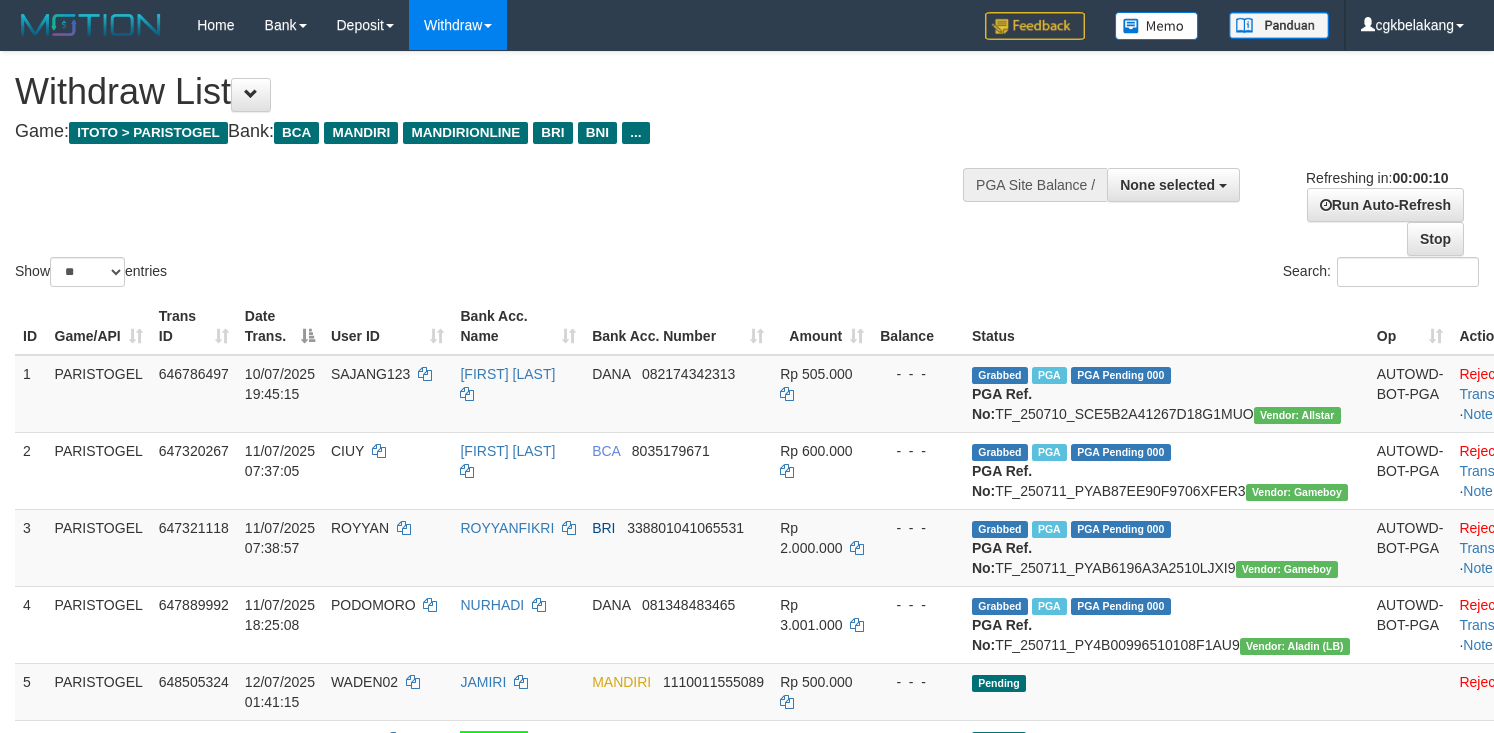 select 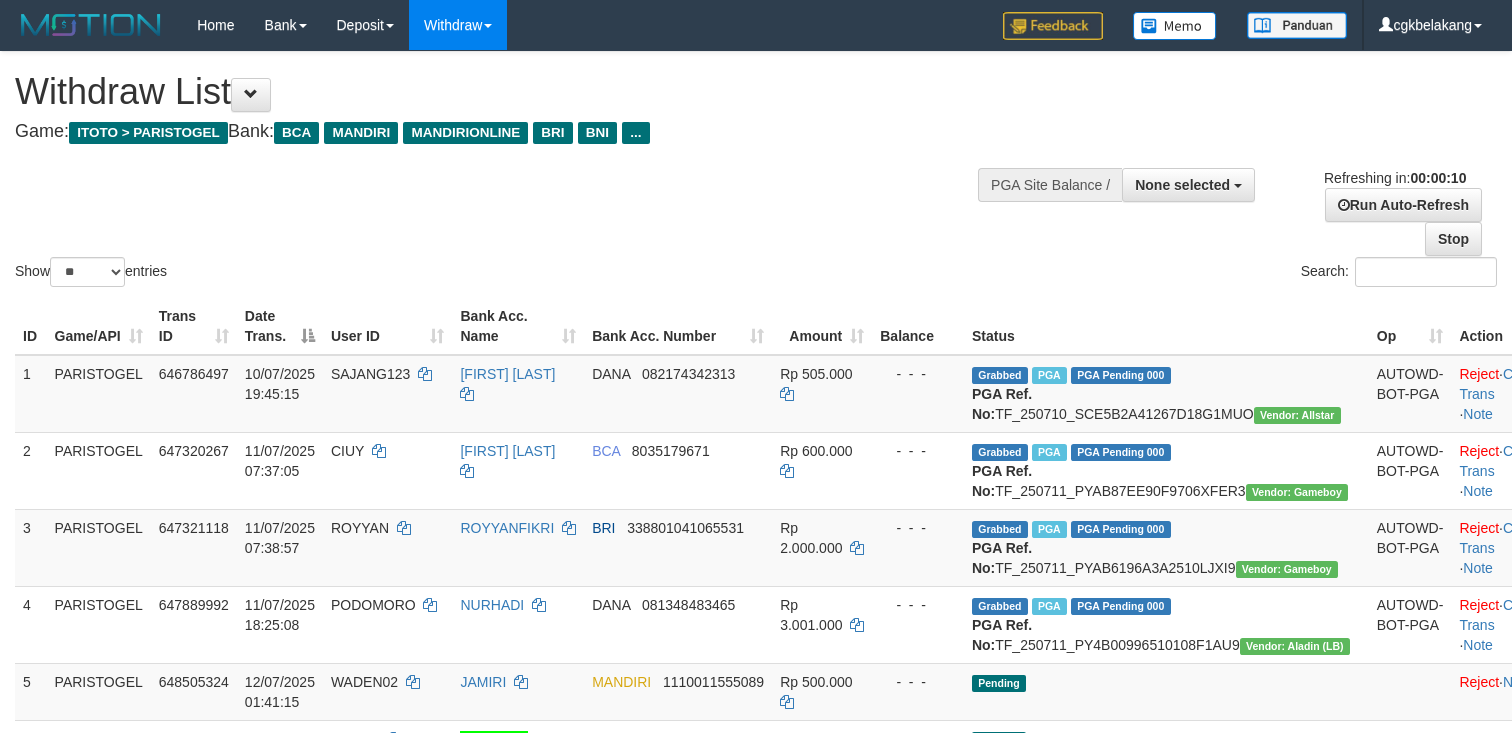 select 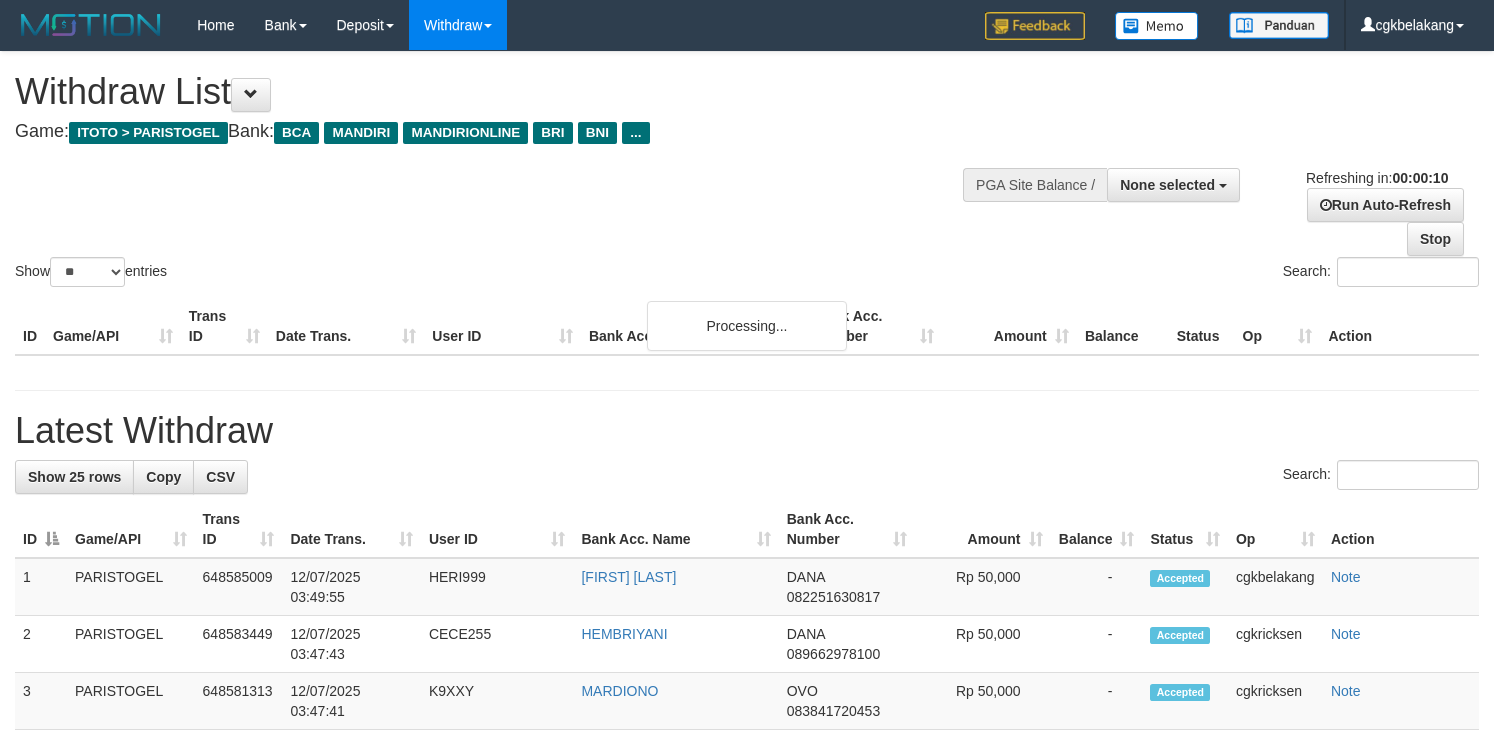 select 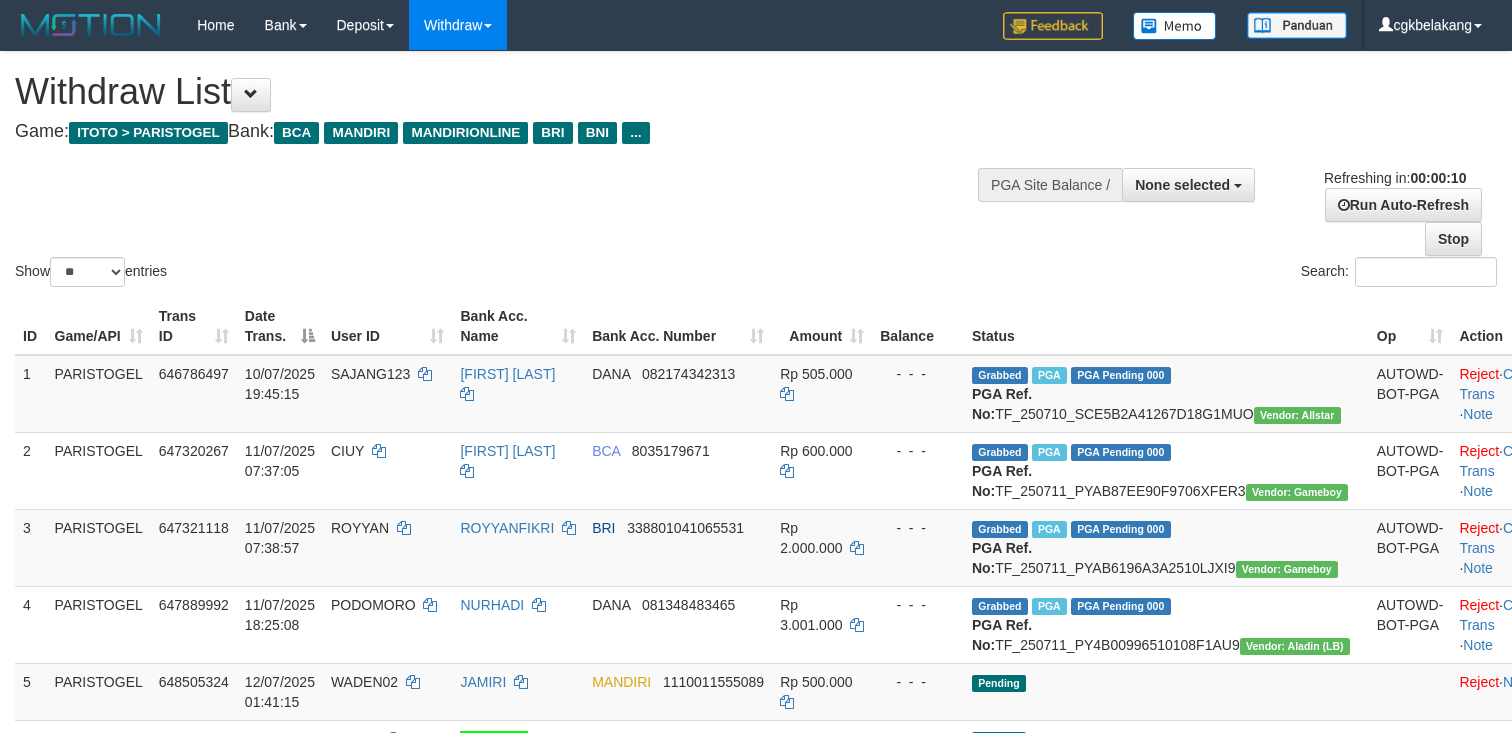 select 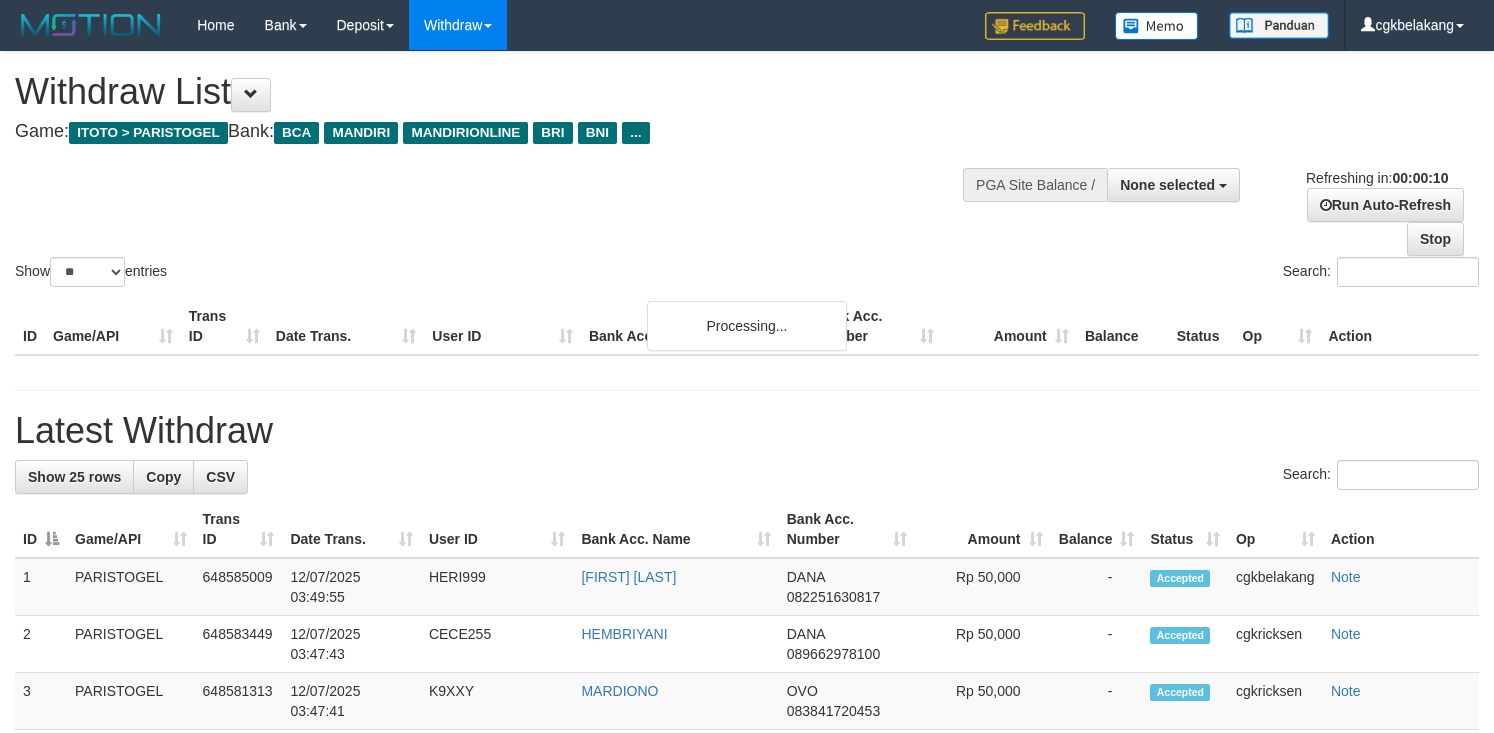 select 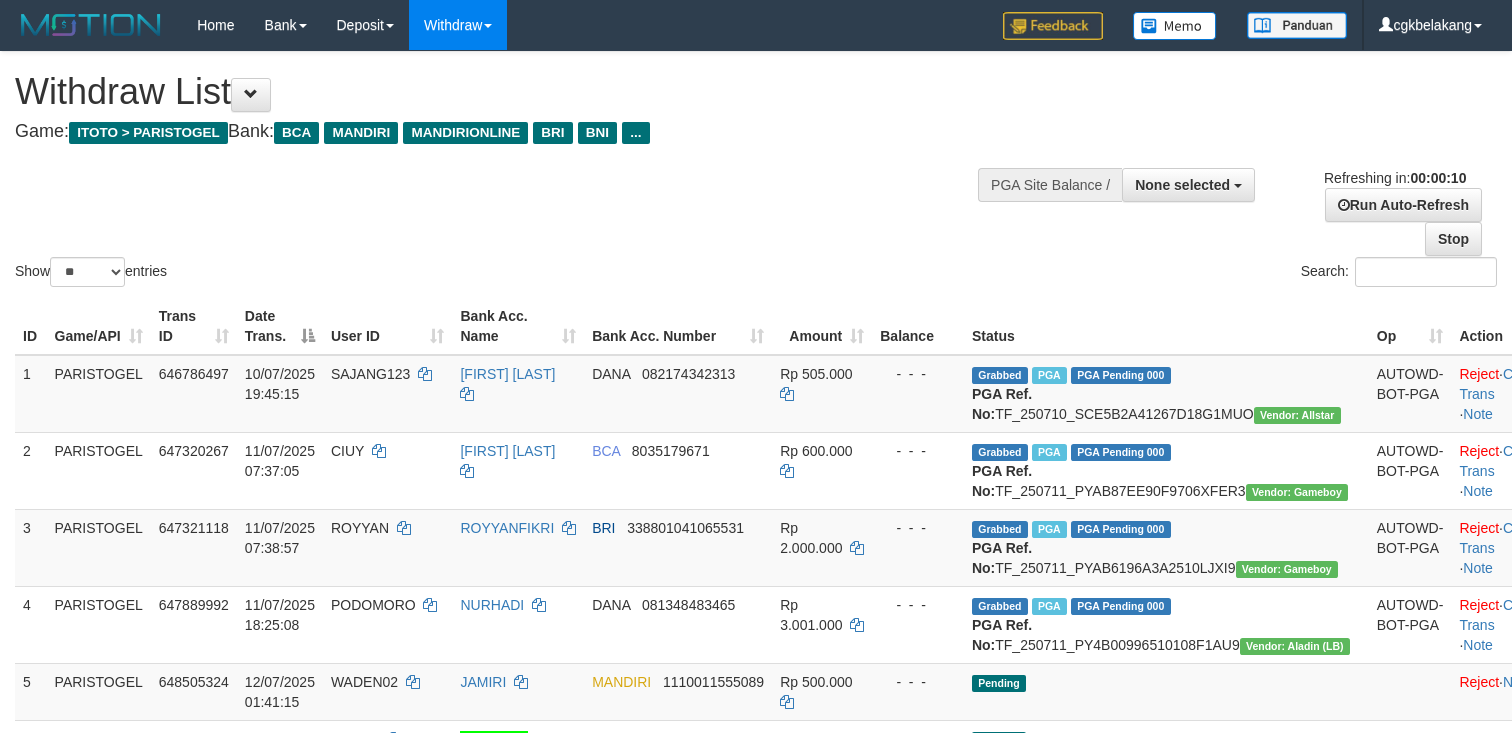 select 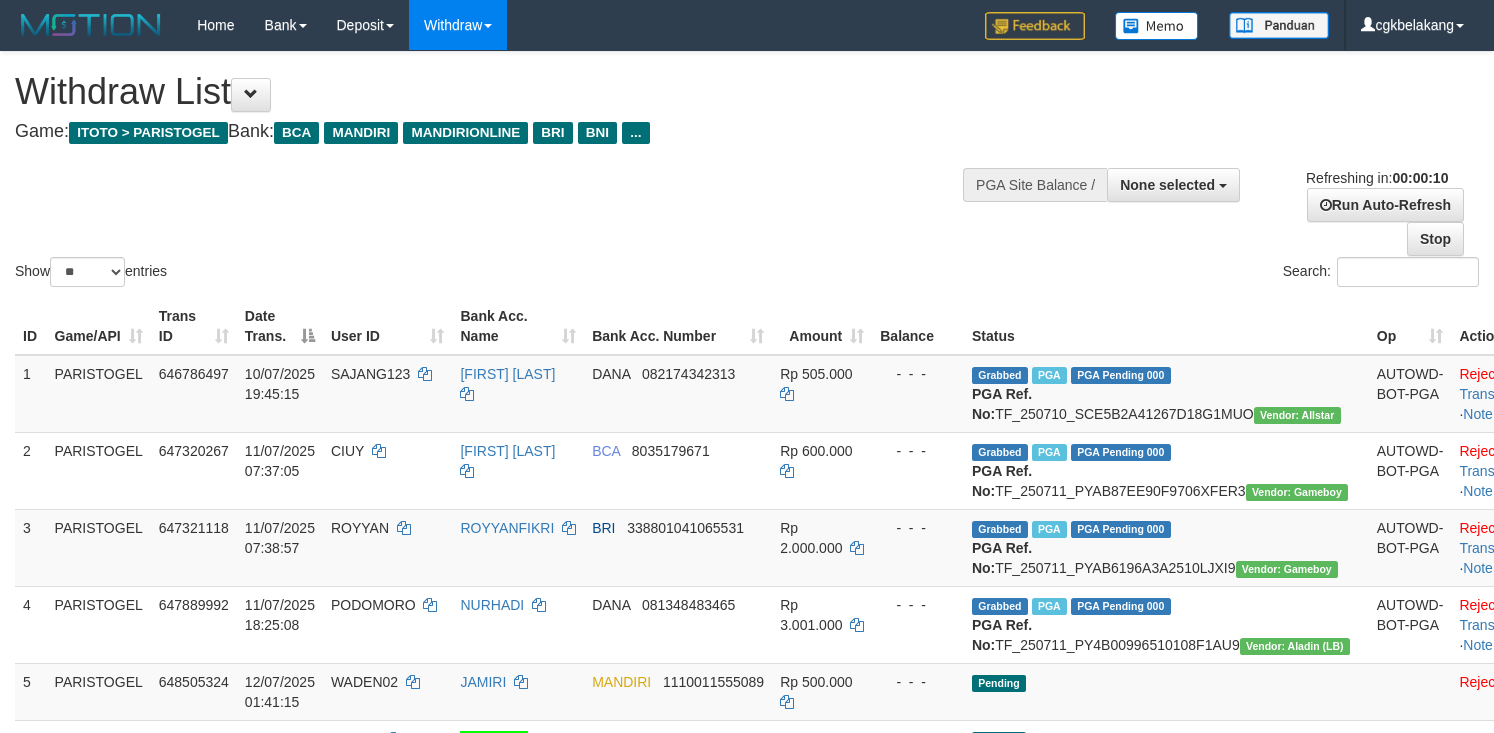 select 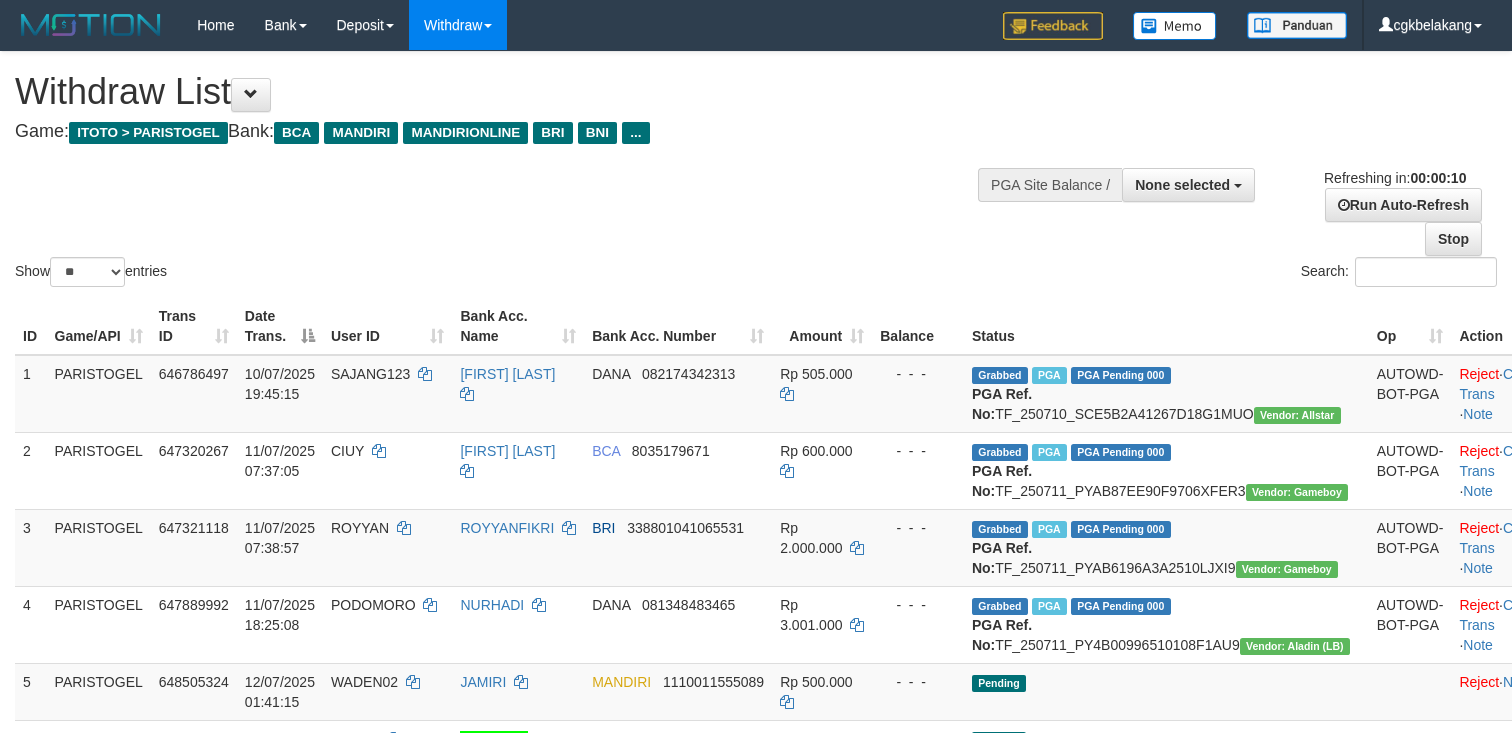 select 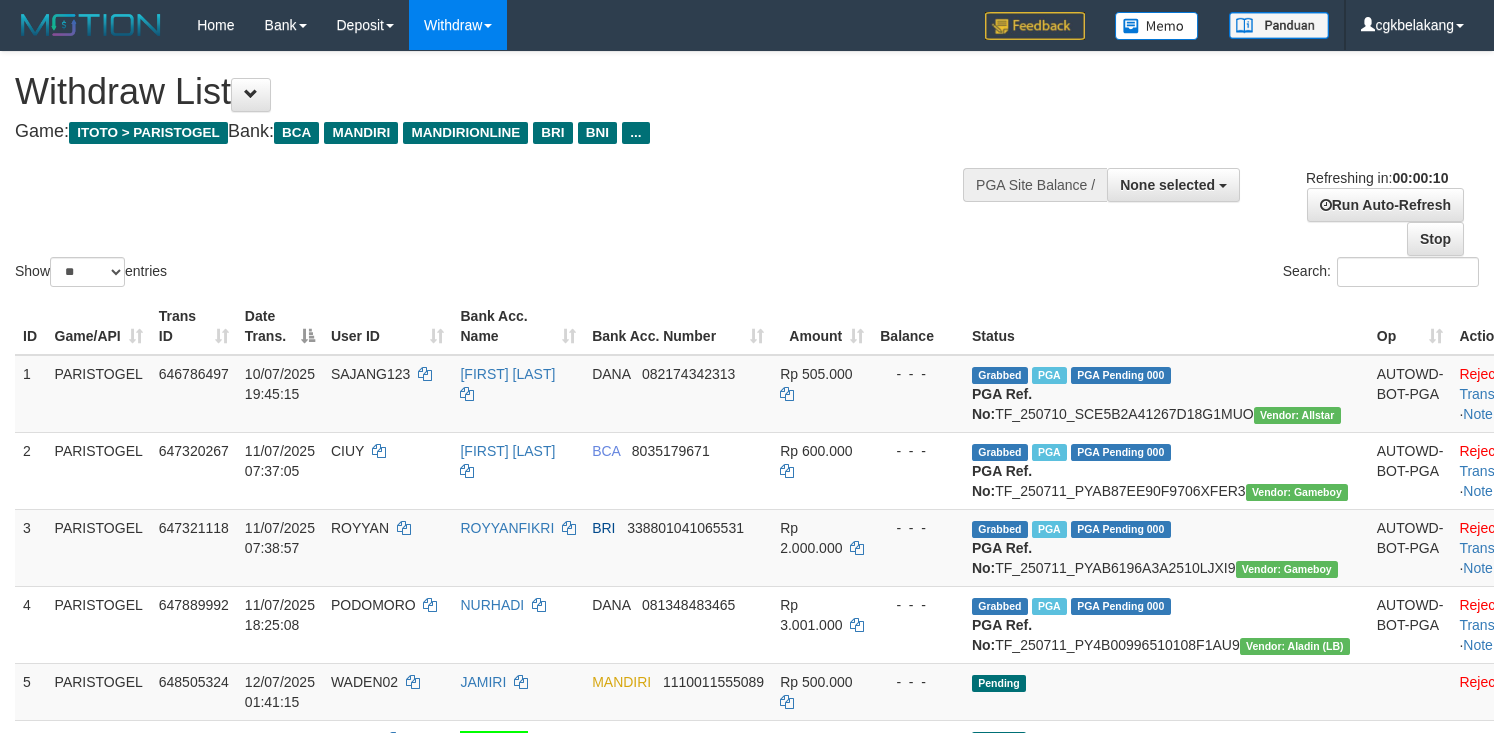 select 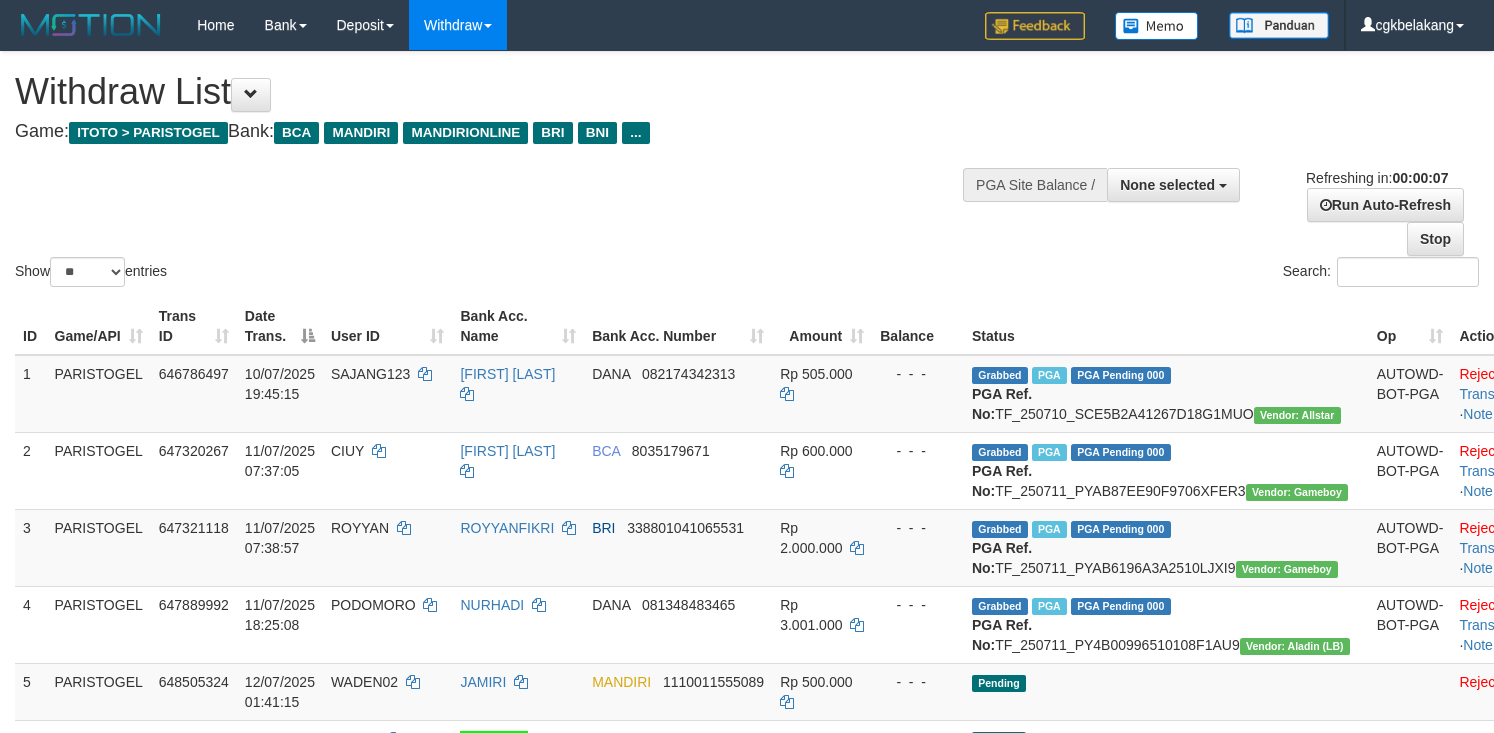 scroll, scrollTop: 1230, scrollLeft: 0, axis: vertical 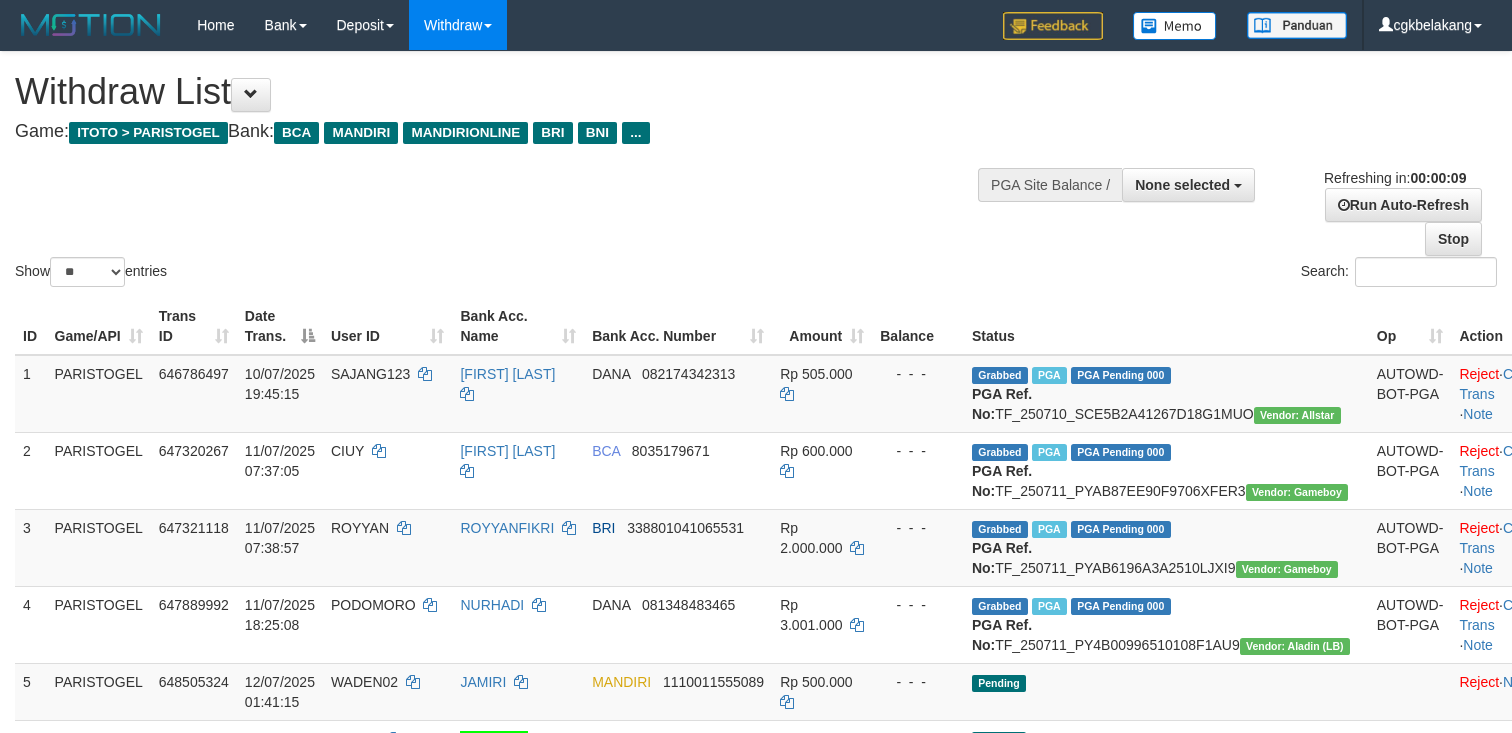 select 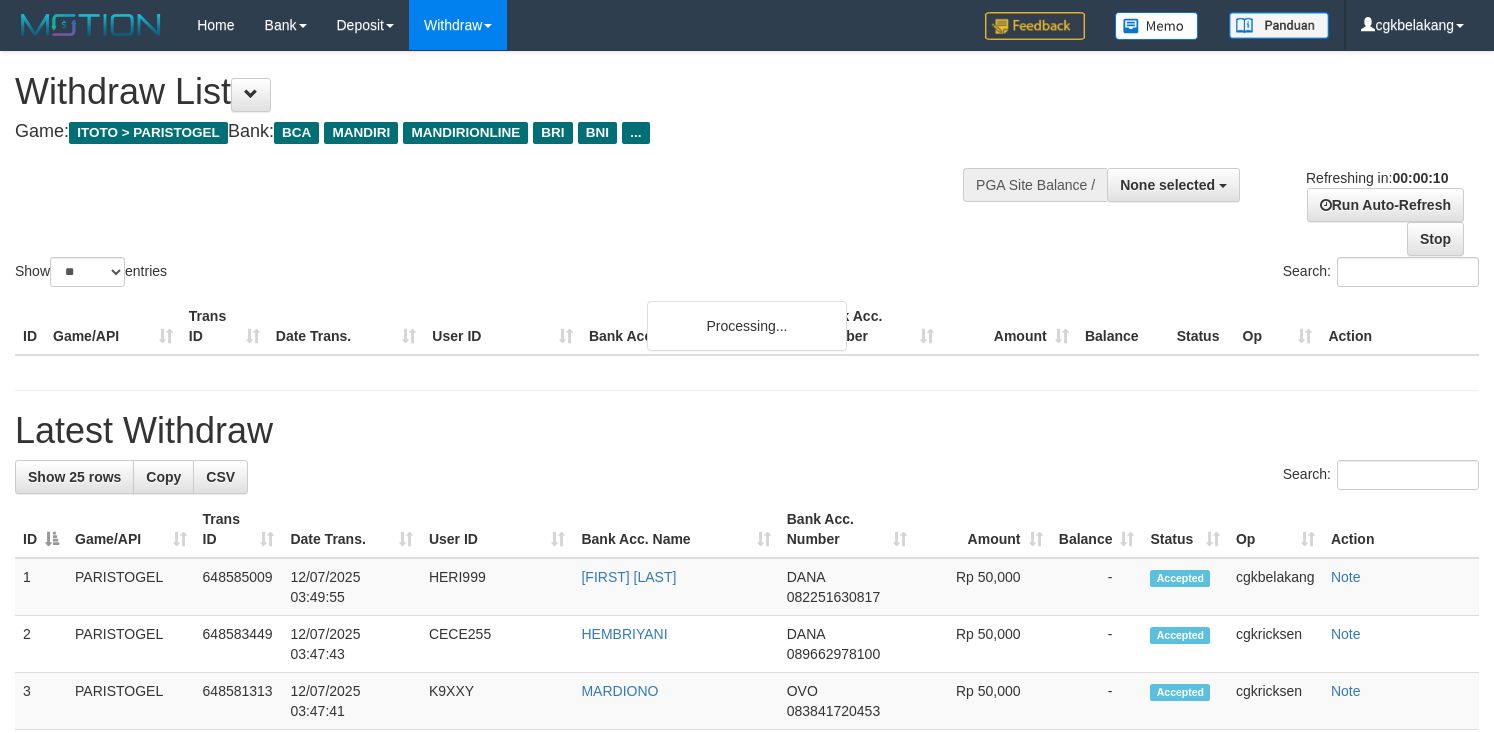 select 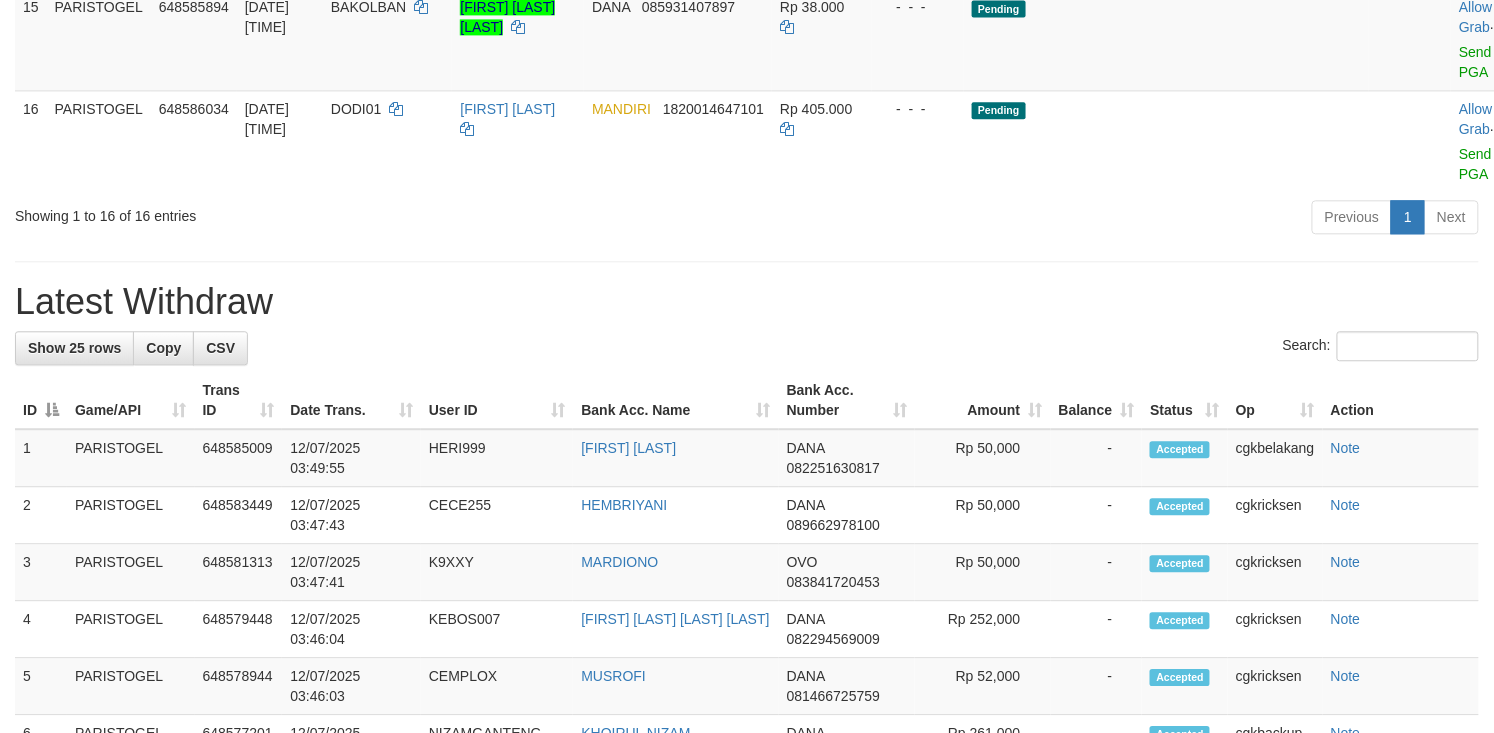 scroll, scrollTop: 1230, scrollLeft: 0, axis: vertical 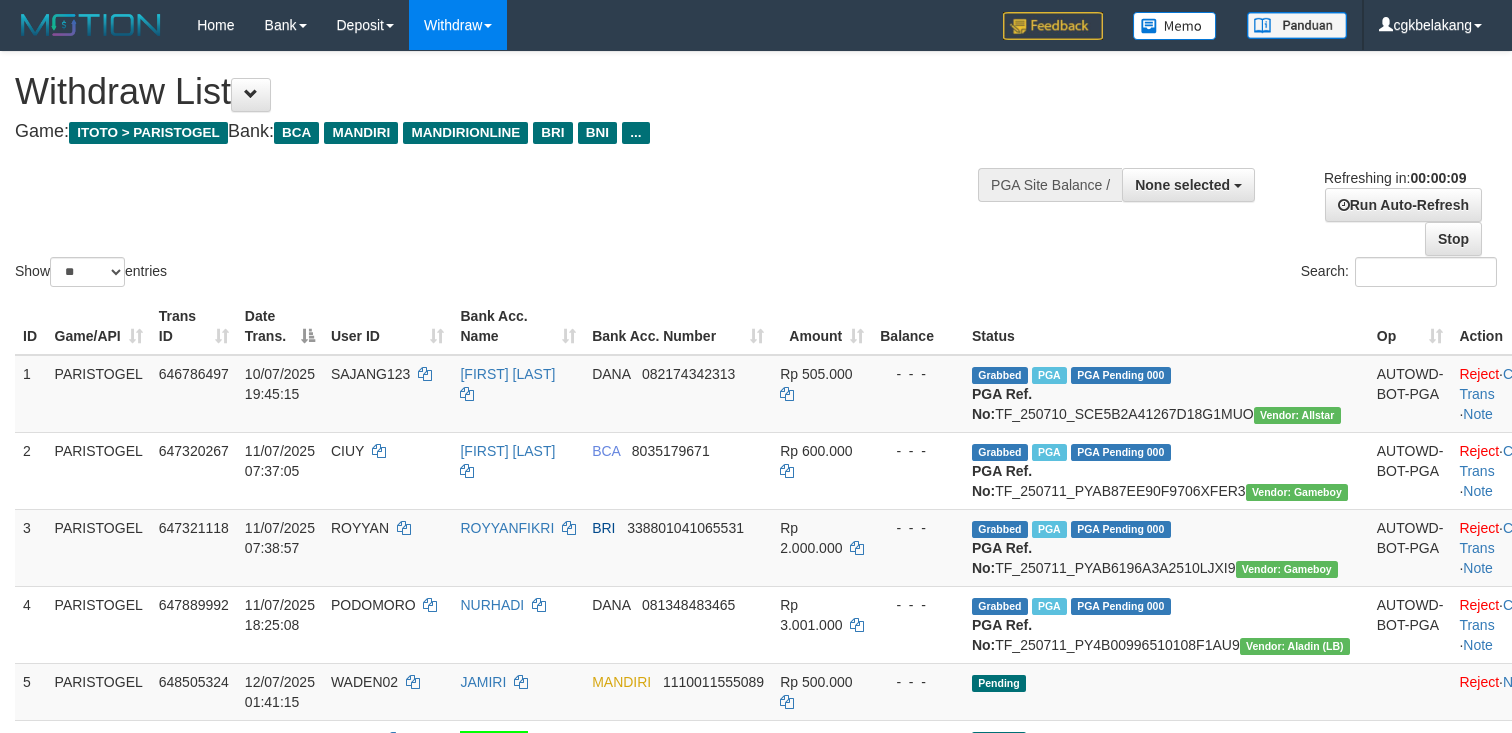 select 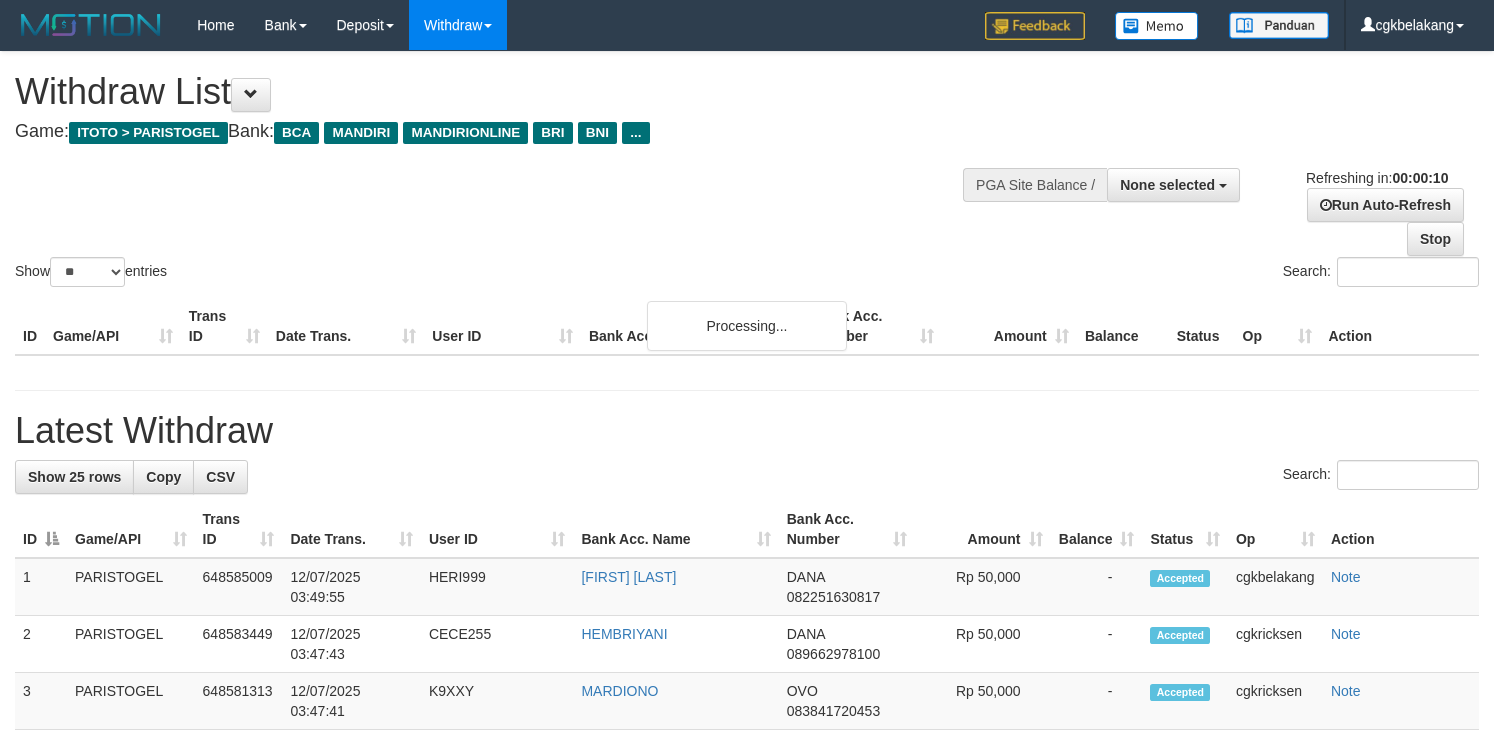 select 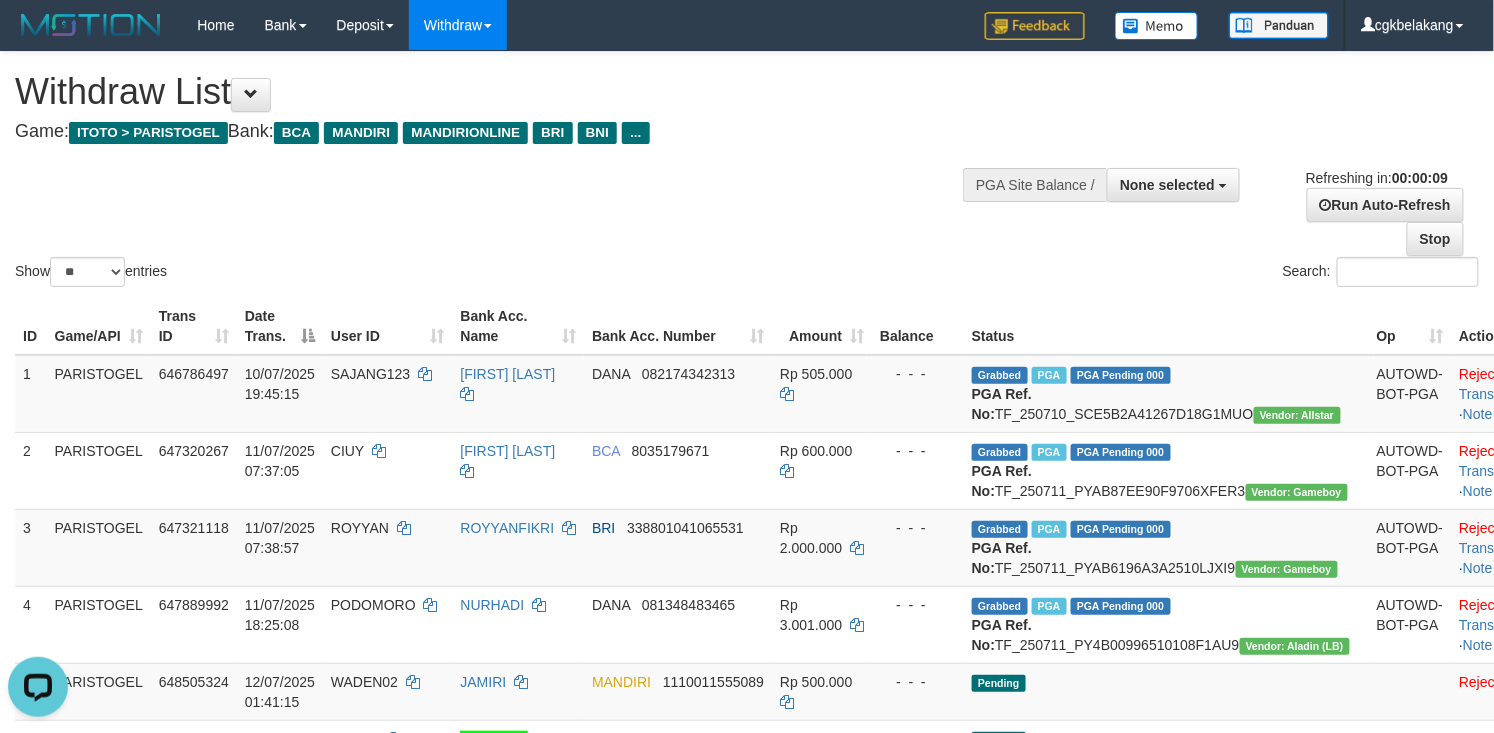 scroll, scrollTop: 0, scrollLeft: 0, axis: both 